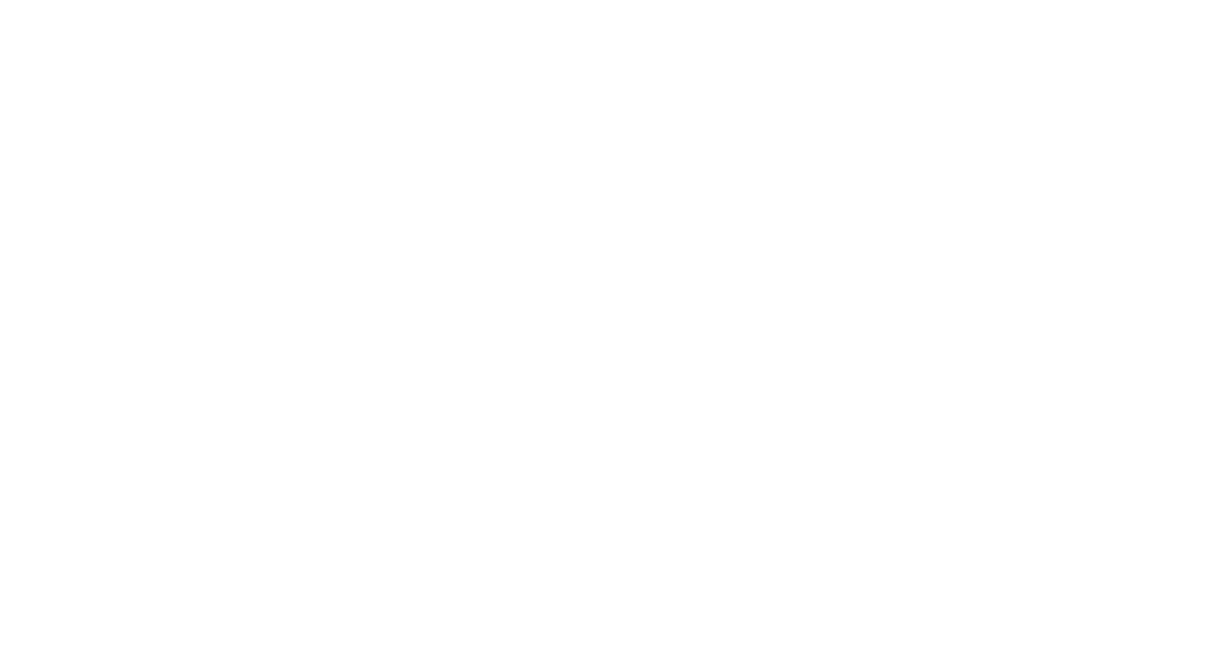 scroll, scrollTop: 0, scrollLeft: 0, axis: both 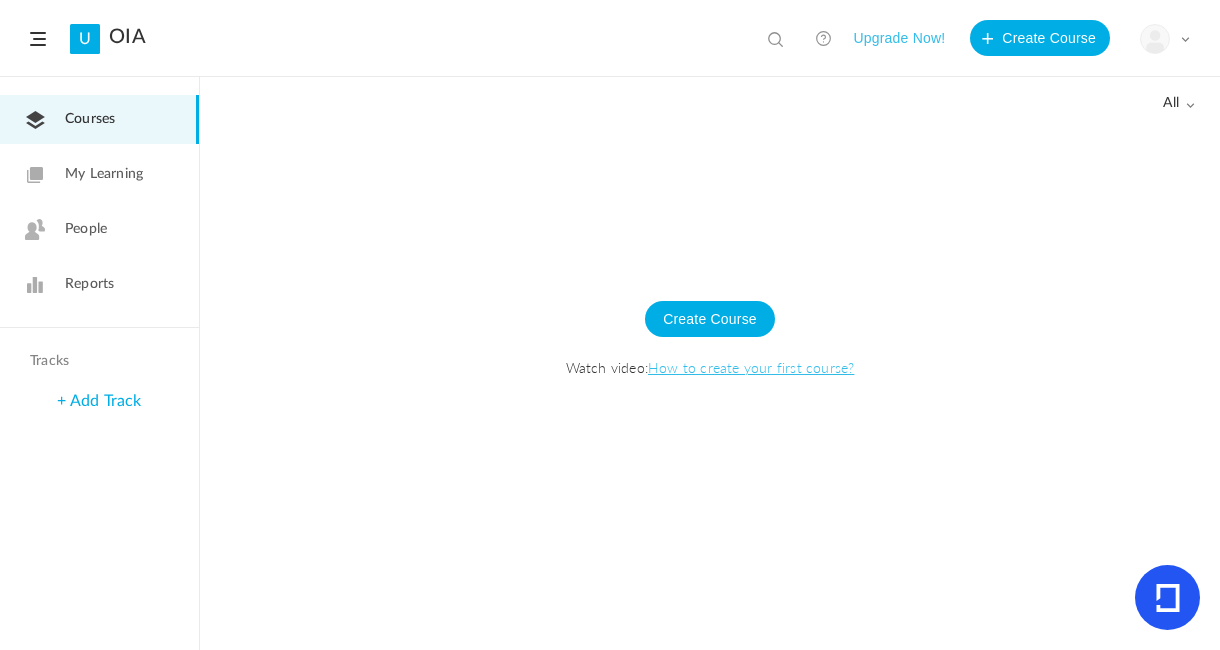 click on "Courses" 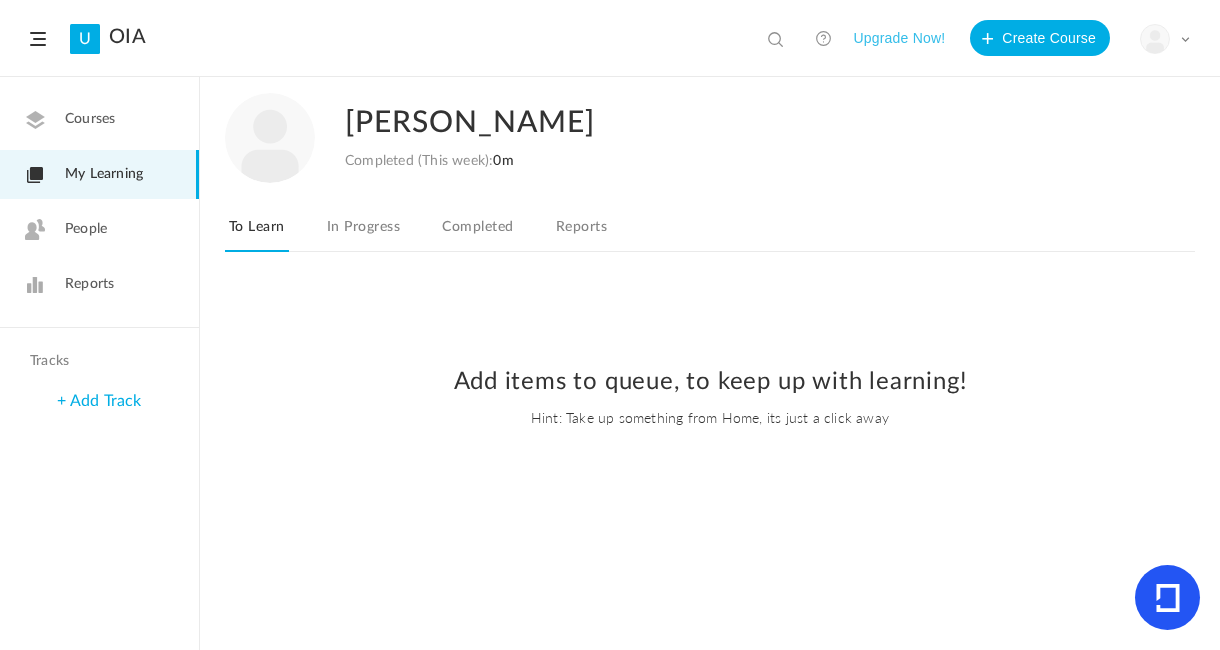 click on "Courses" 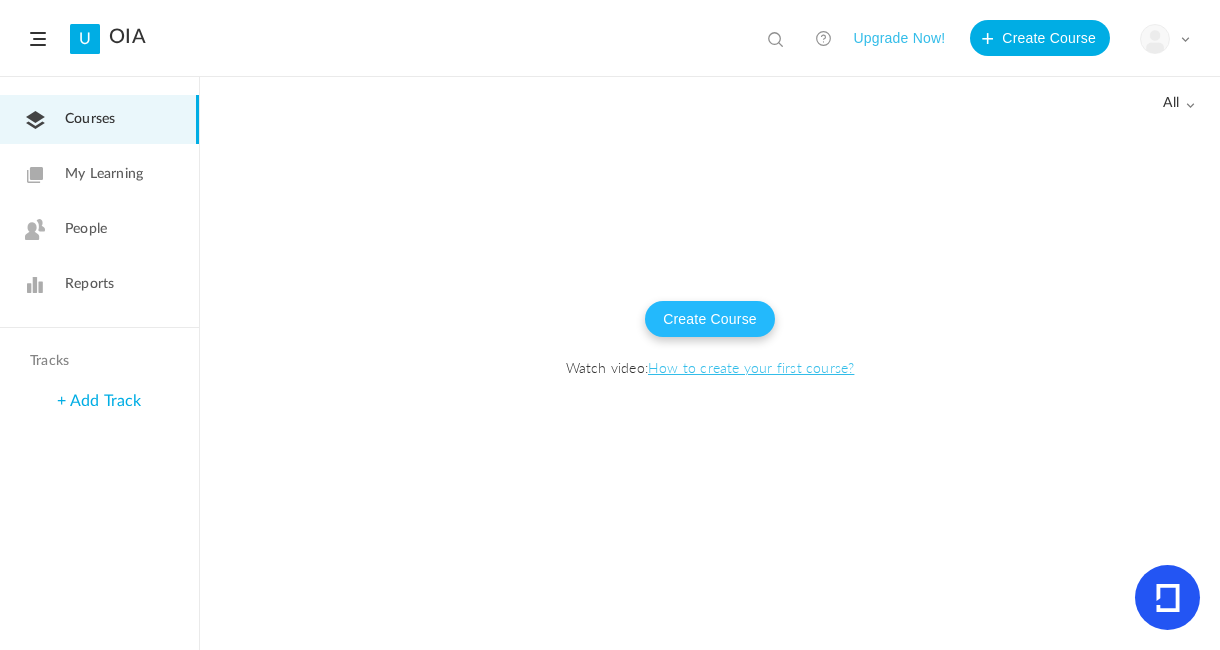 click on "Create Course" 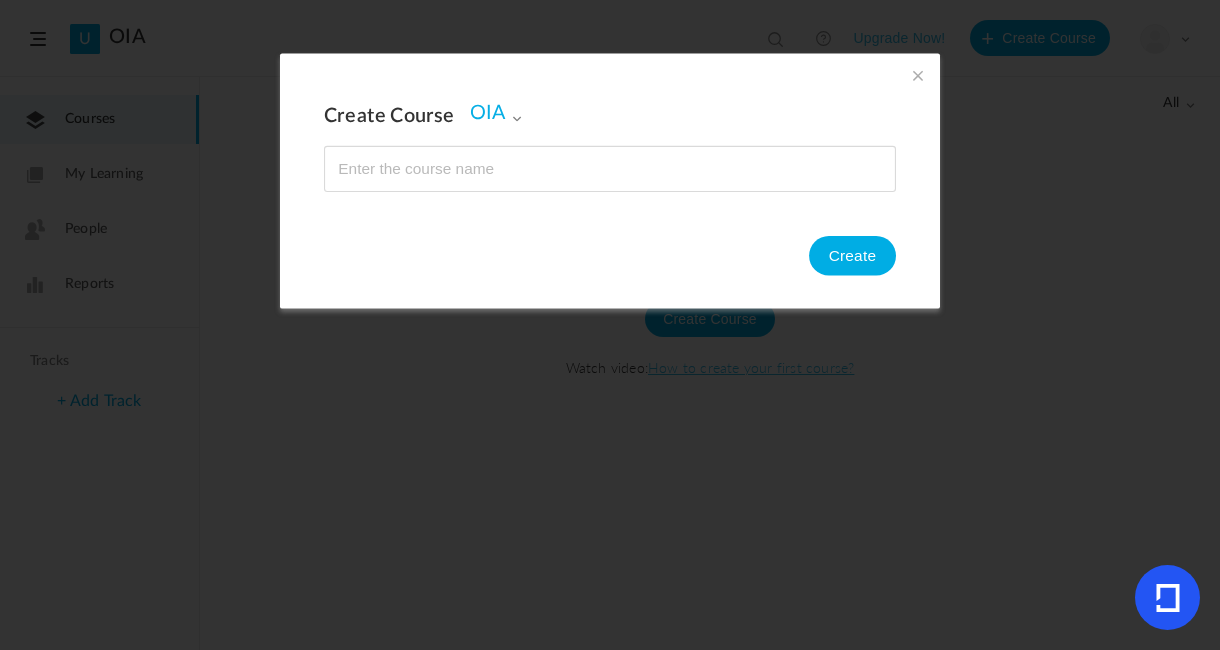 click at bounding box center [517, 118] 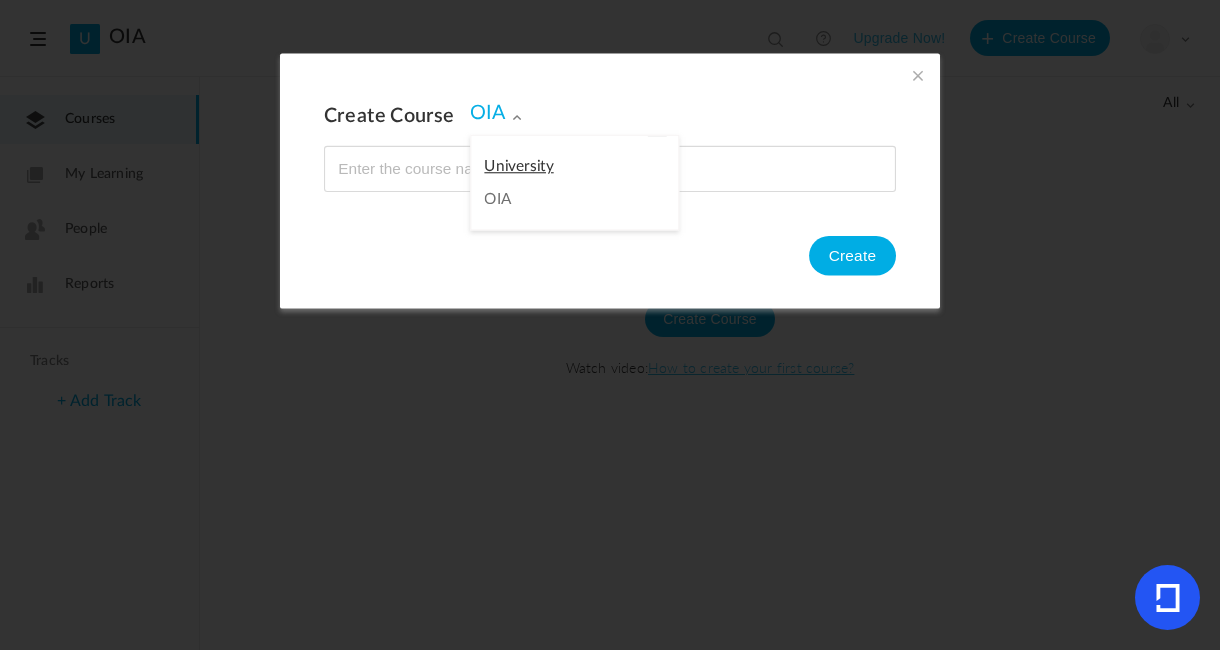 click on "OIA" at bounding box center [574, 200] 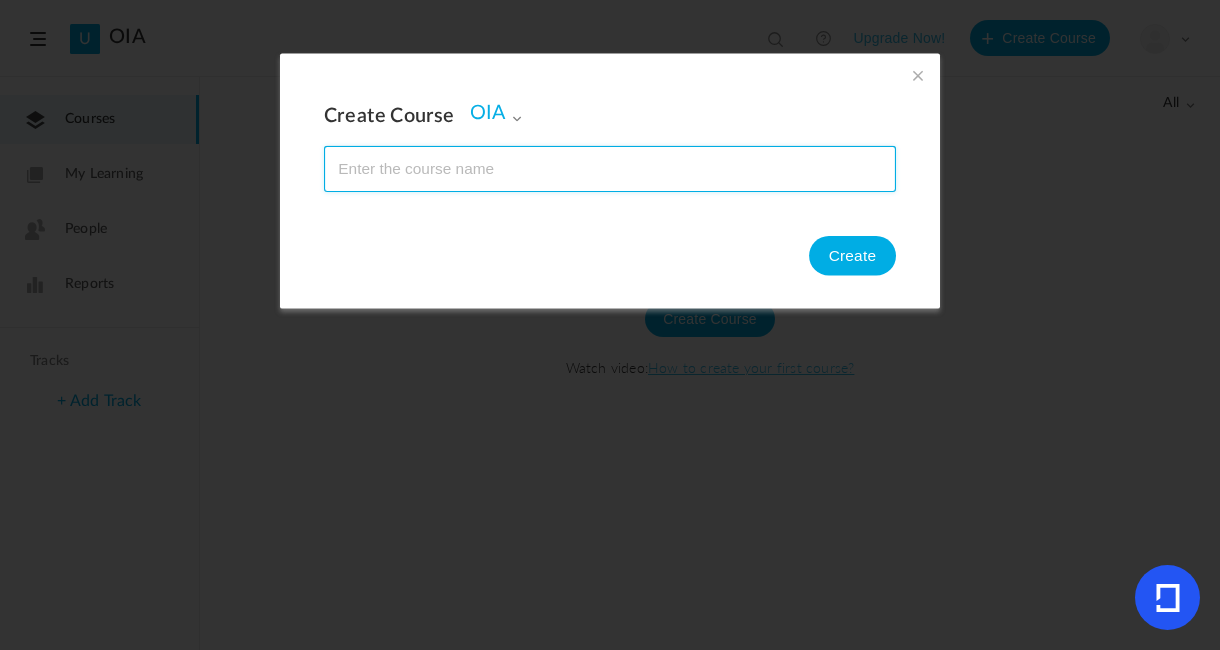 click at bounding box center (610, 169) 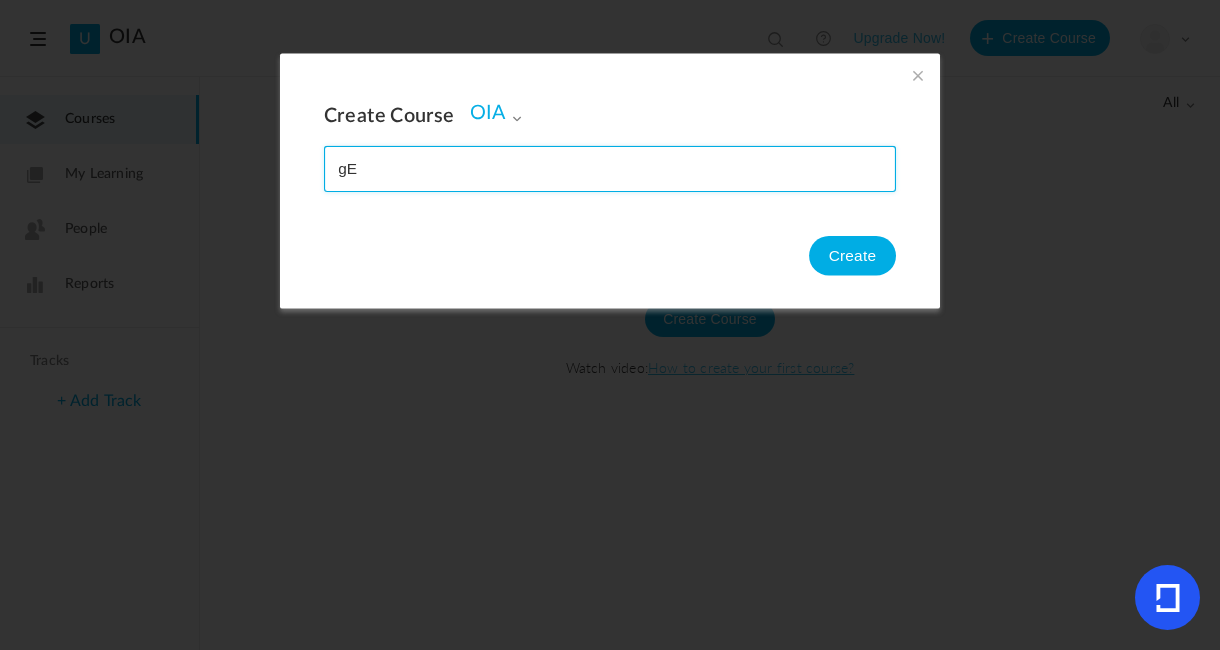 type on "g" 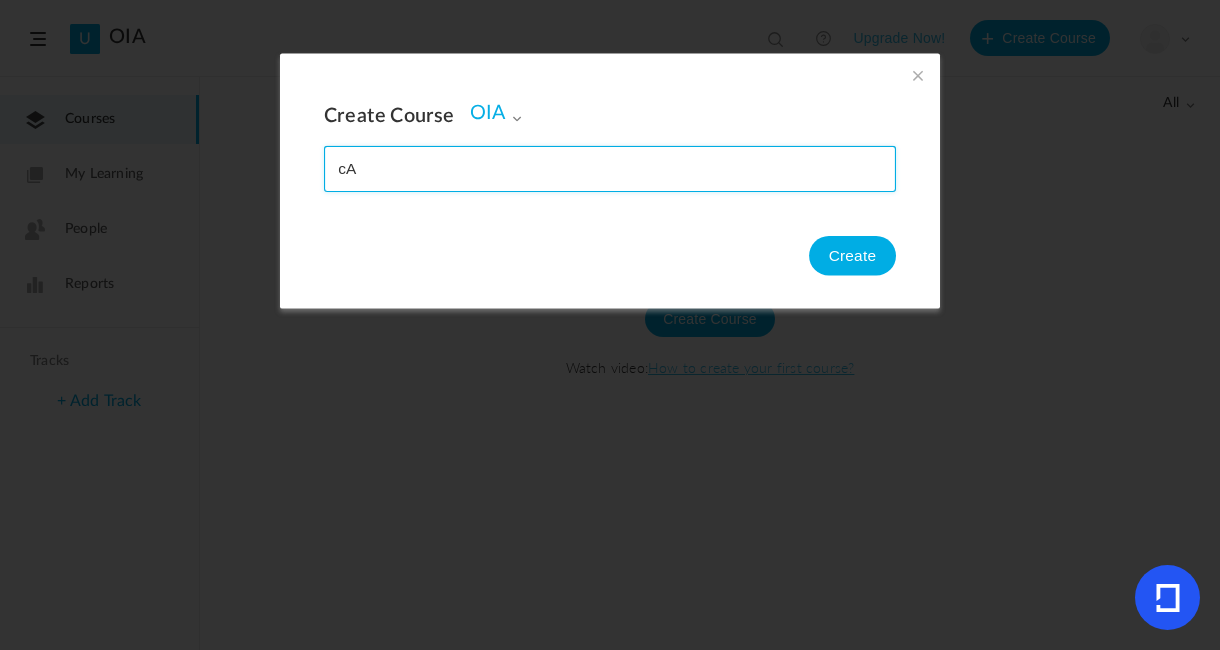 type on "c" 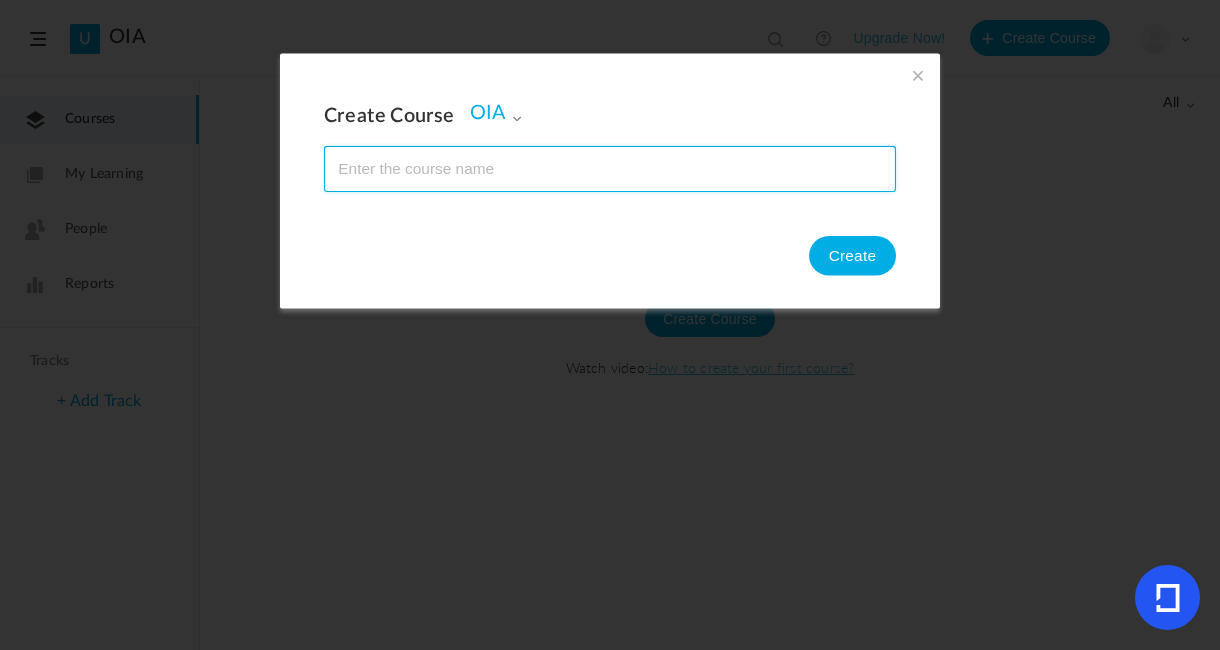 click at bounding box center (610, 169) 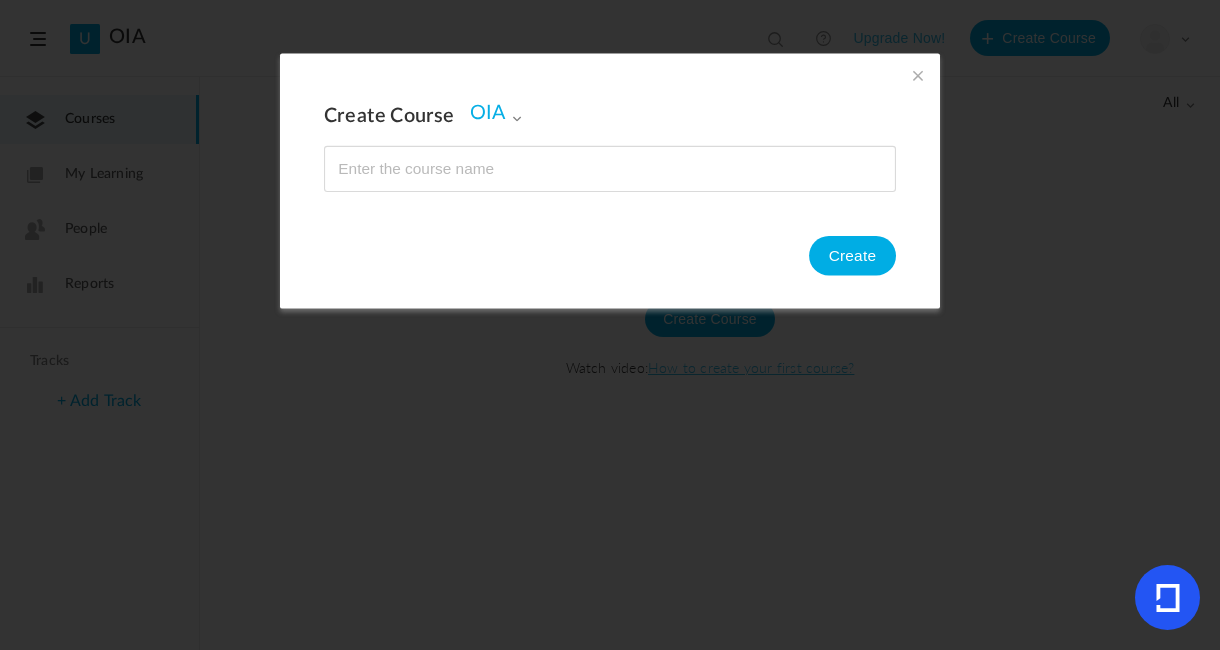 click on "Create Course
OIA
OIA
Create" at bounding box center (610, 180) 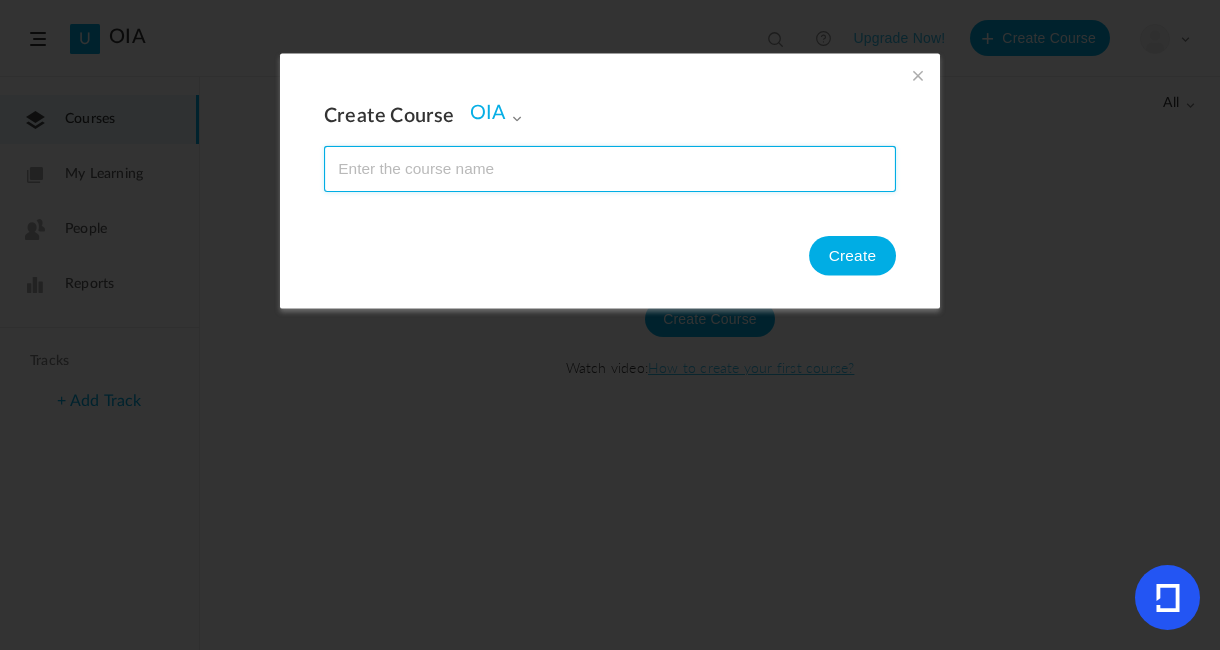 click at bounding box center (610, 169) 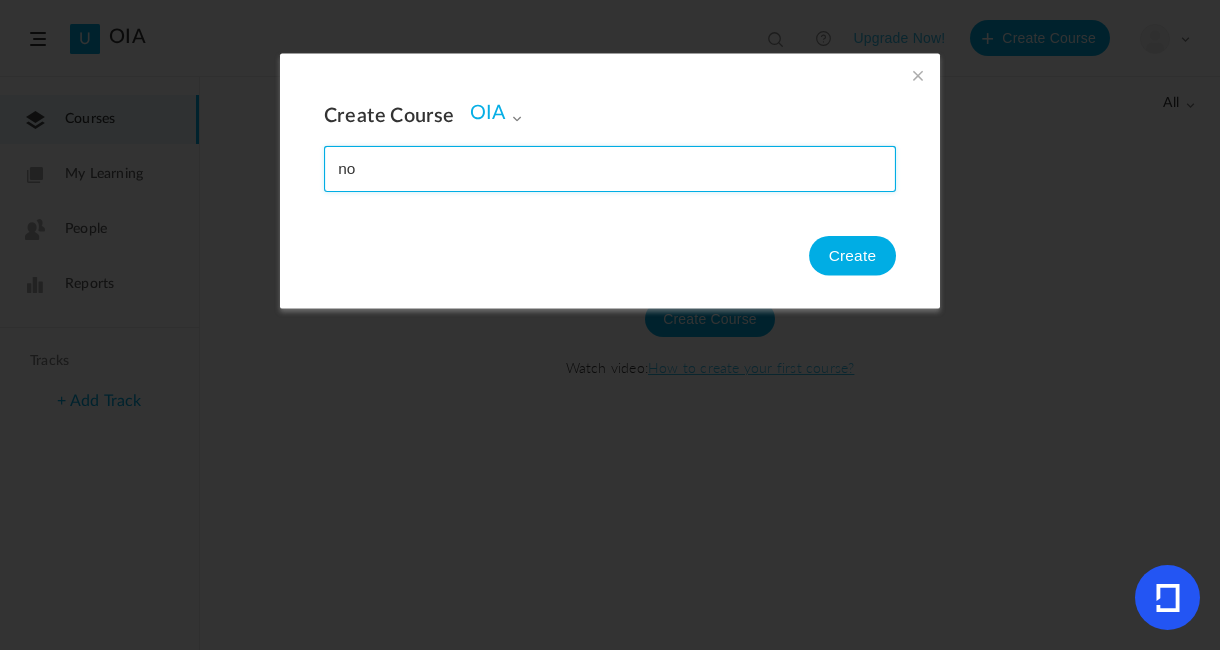 type on "n" 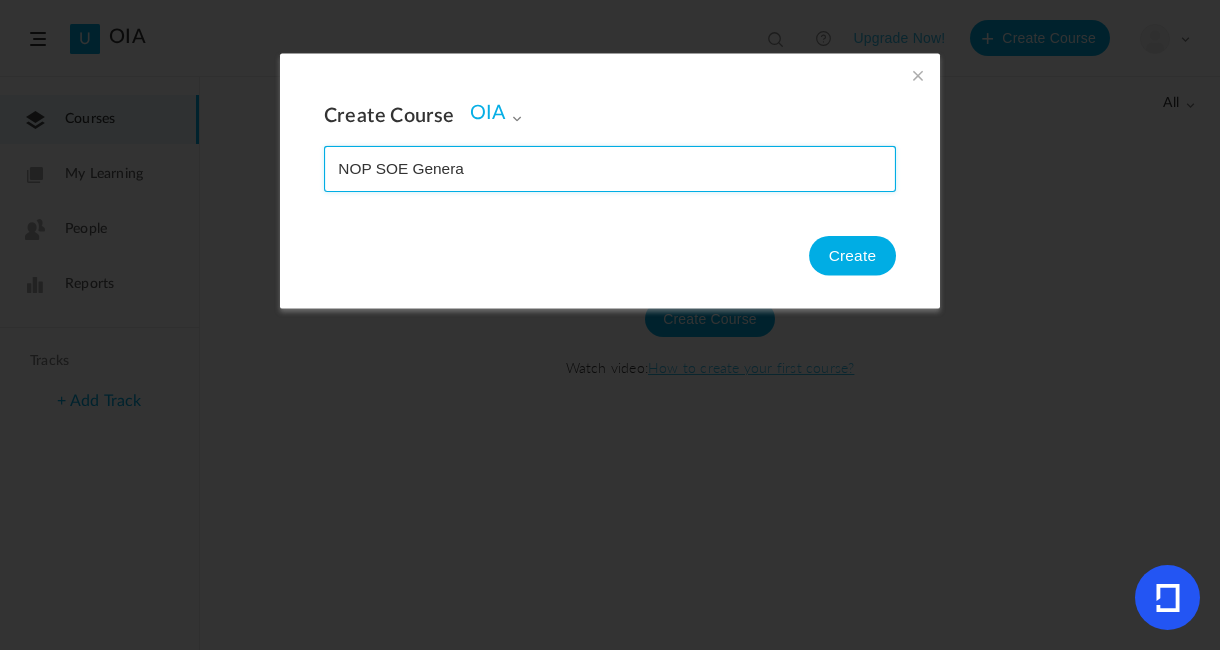 type on "NOP SOE General" 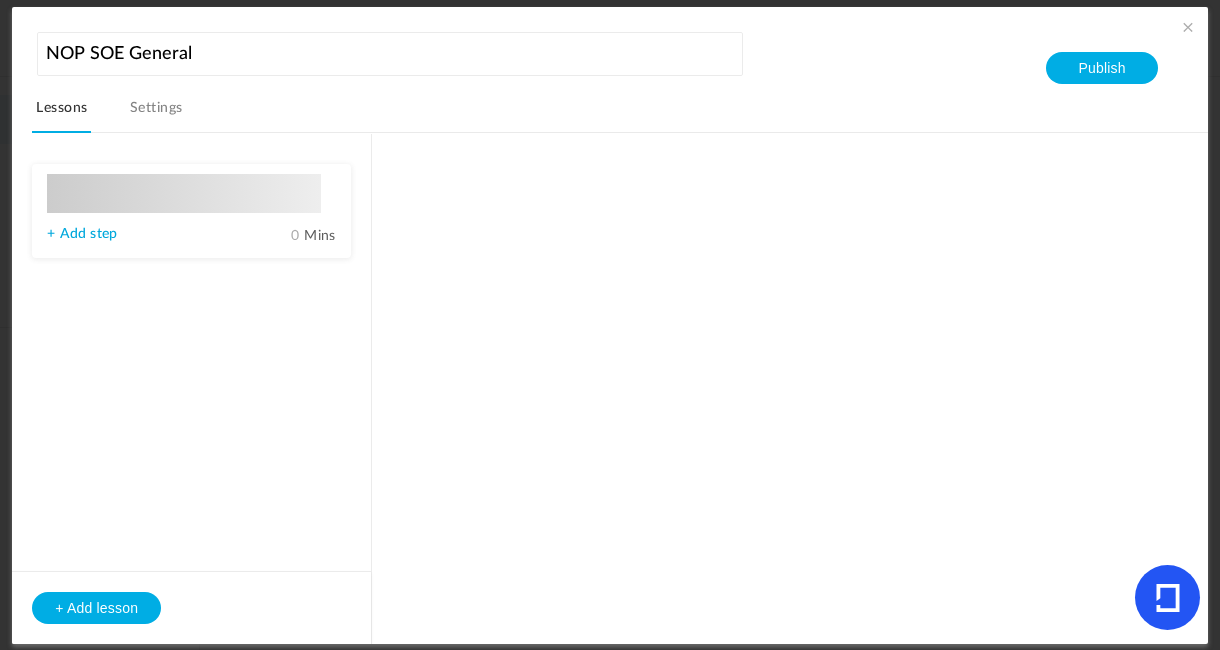 type on "Lesson 1" 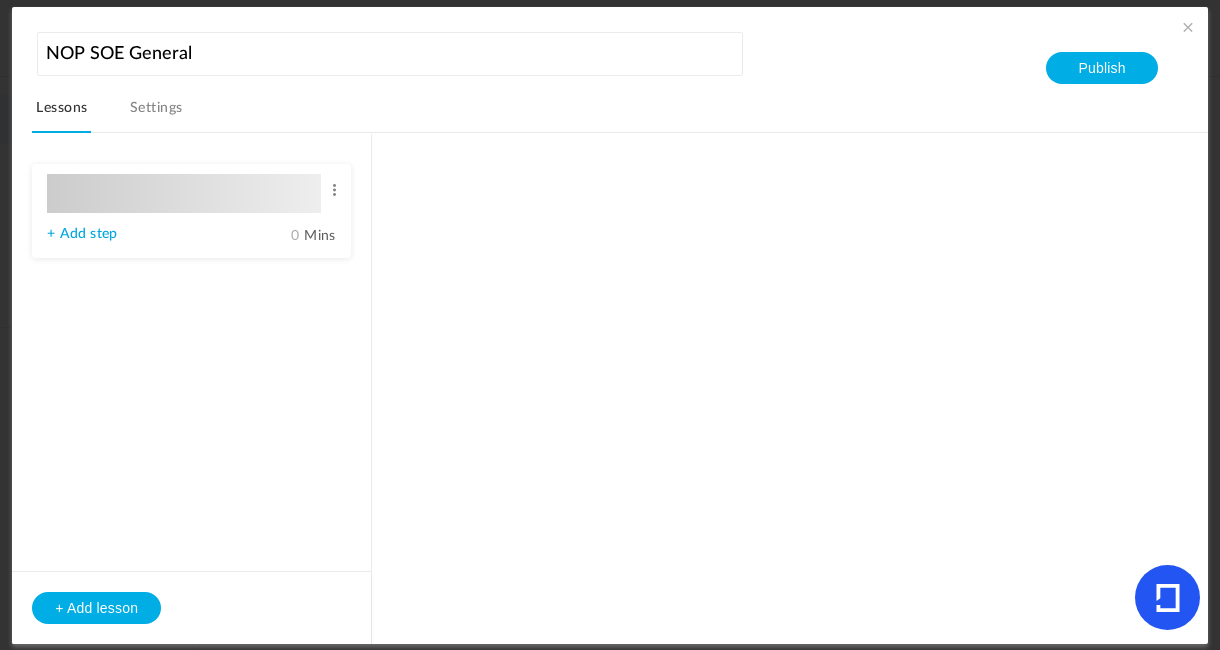 type on "0" 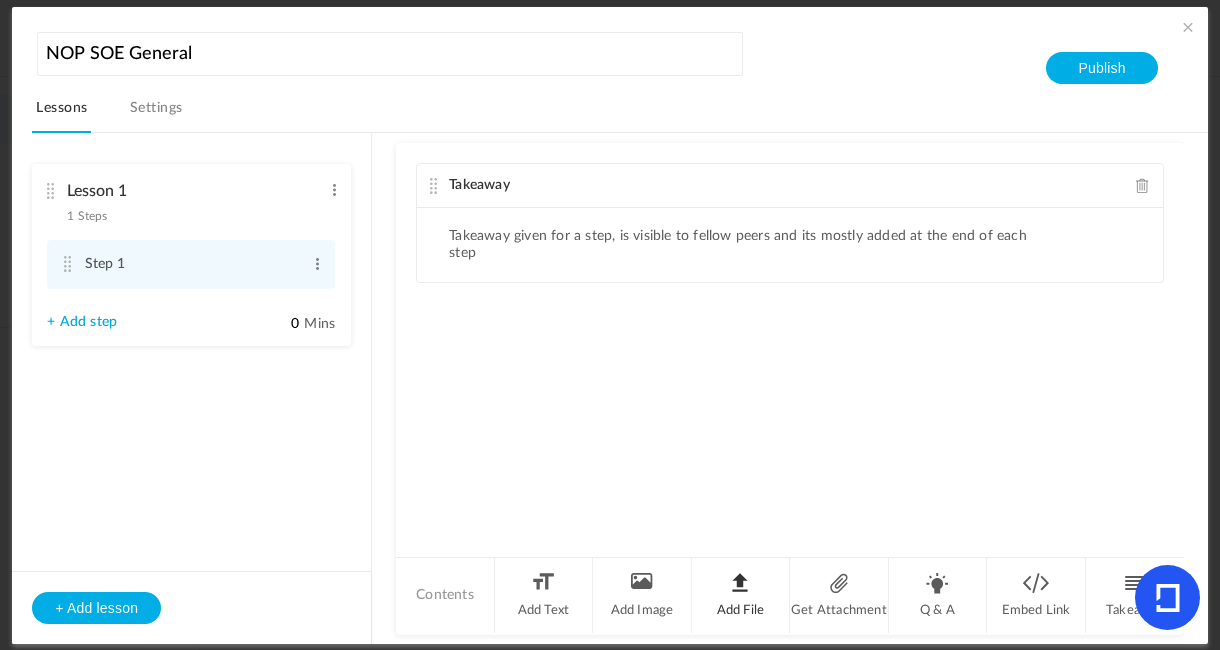 click on "Add File" 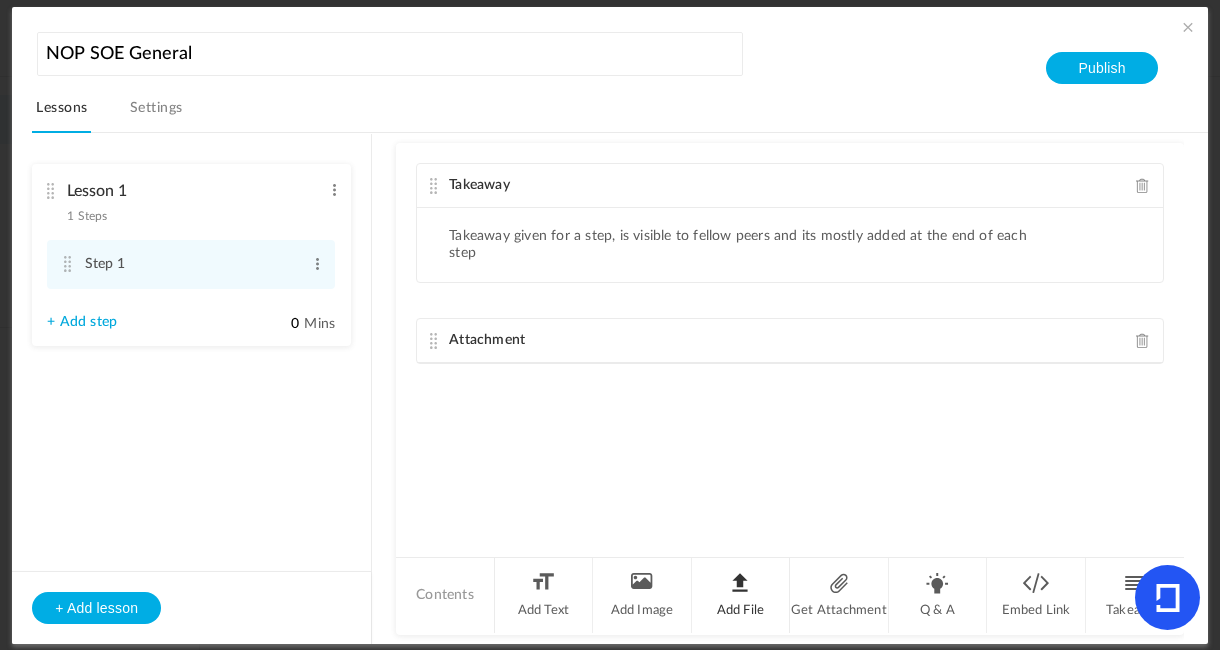 click on "Add File" 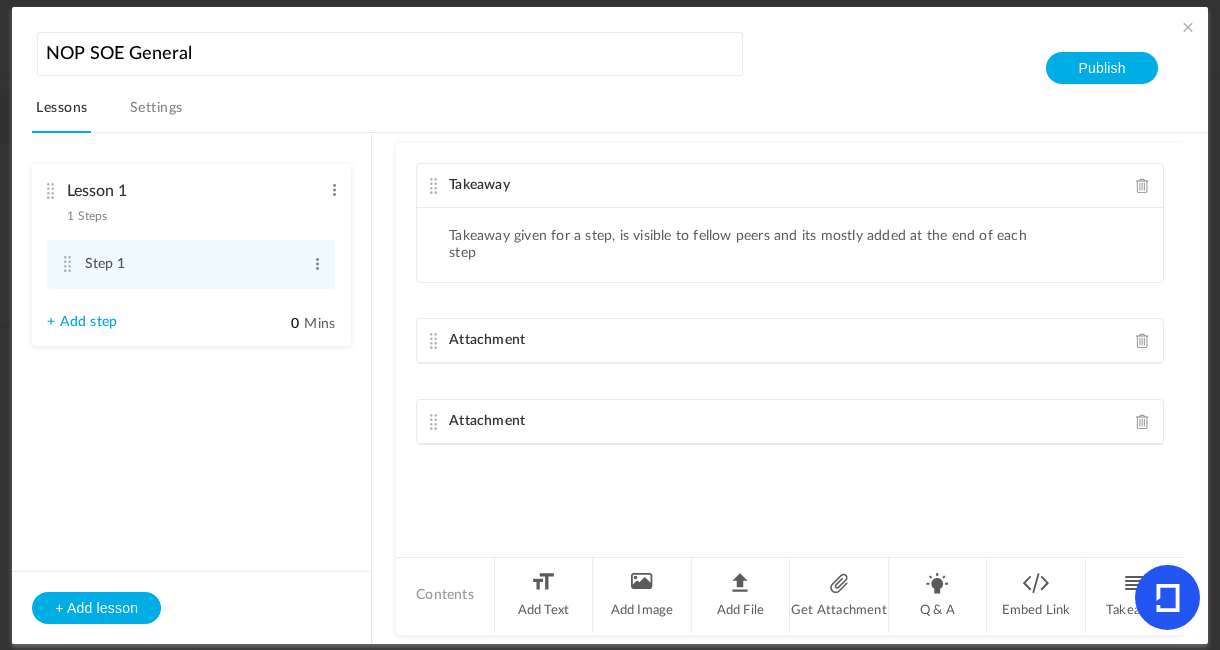 click 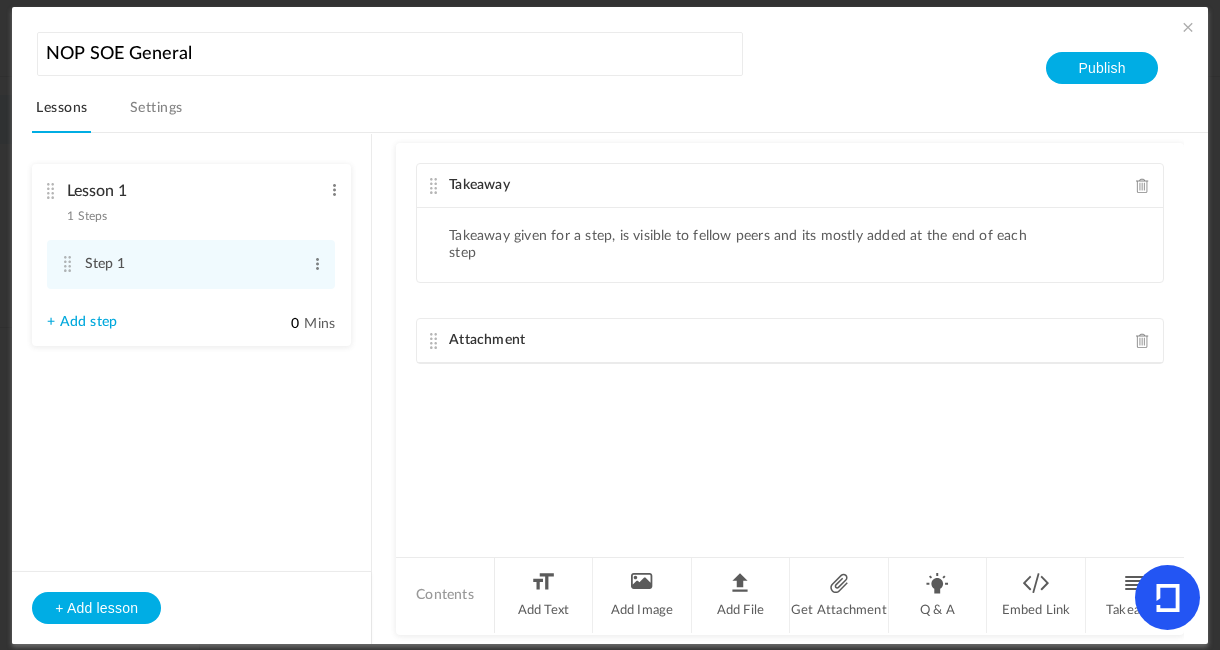 click on "Attachment" 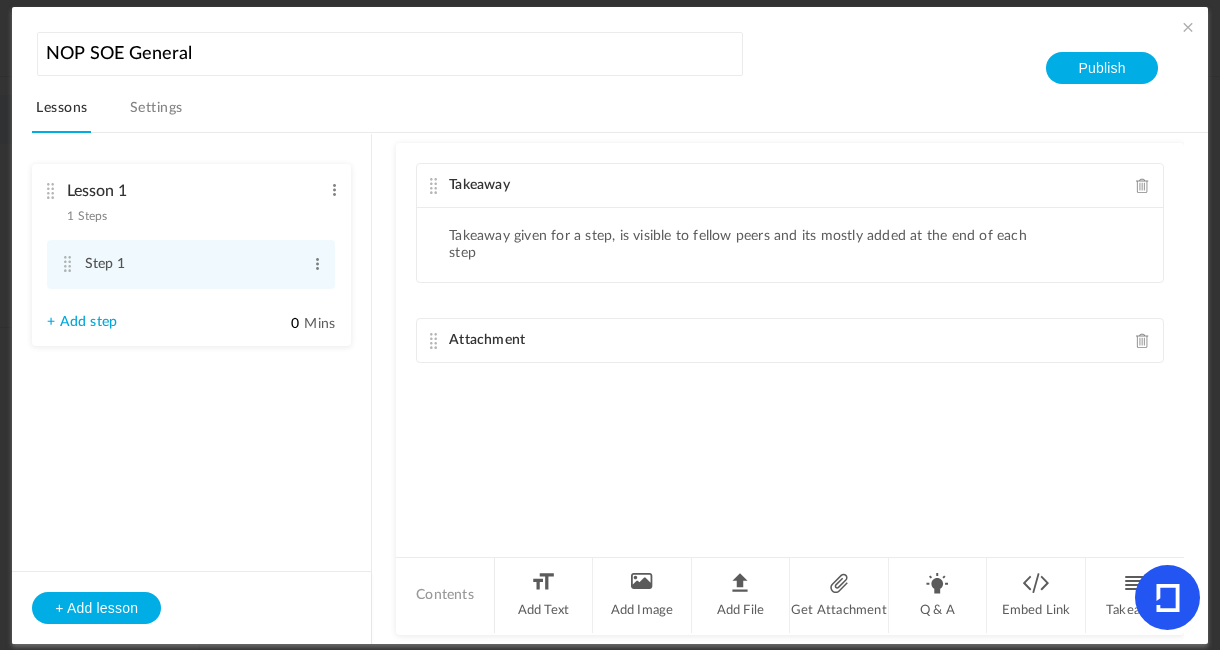 click on "Attachment" 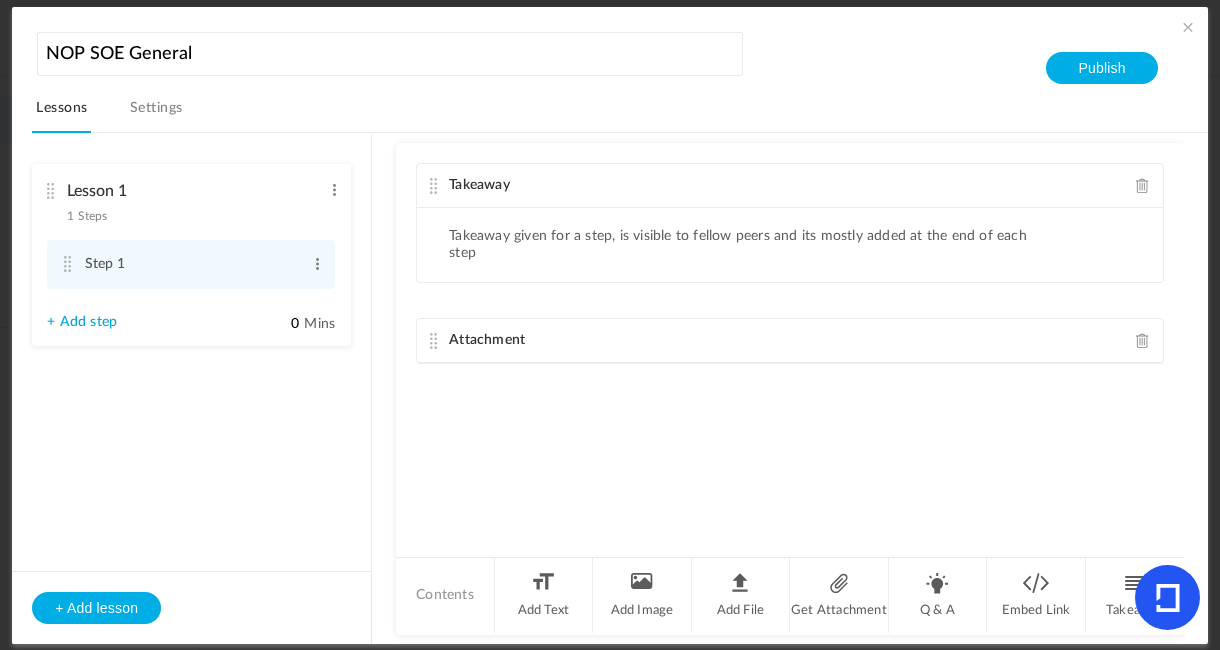click 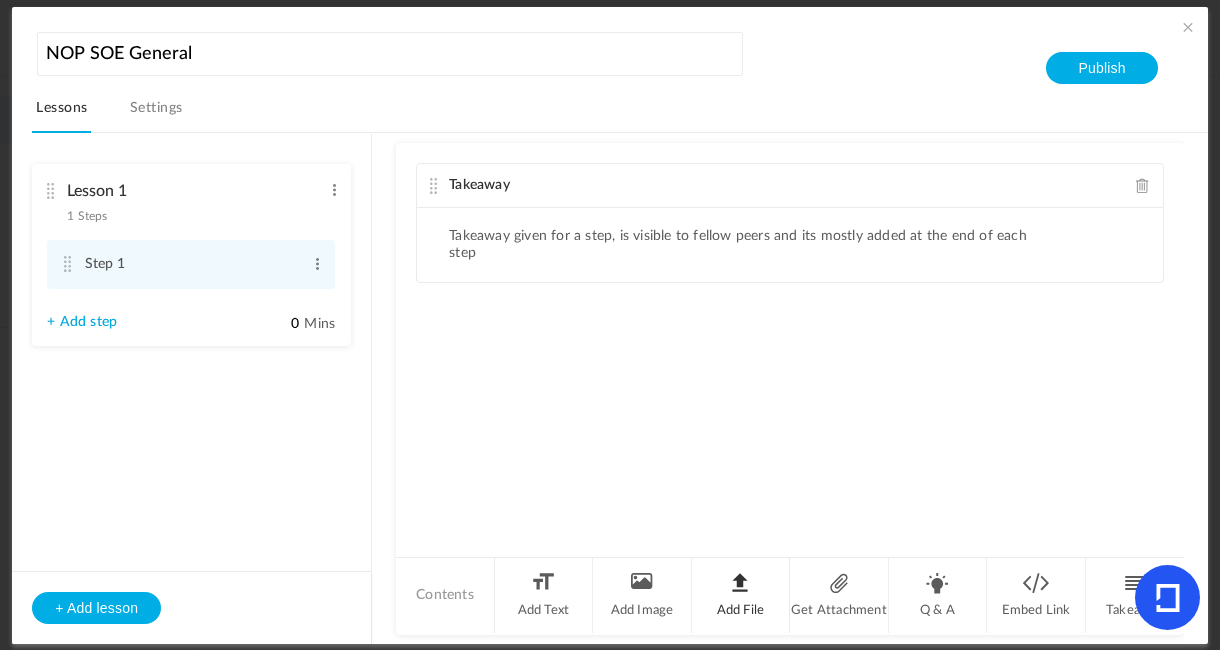 click on "Add File" 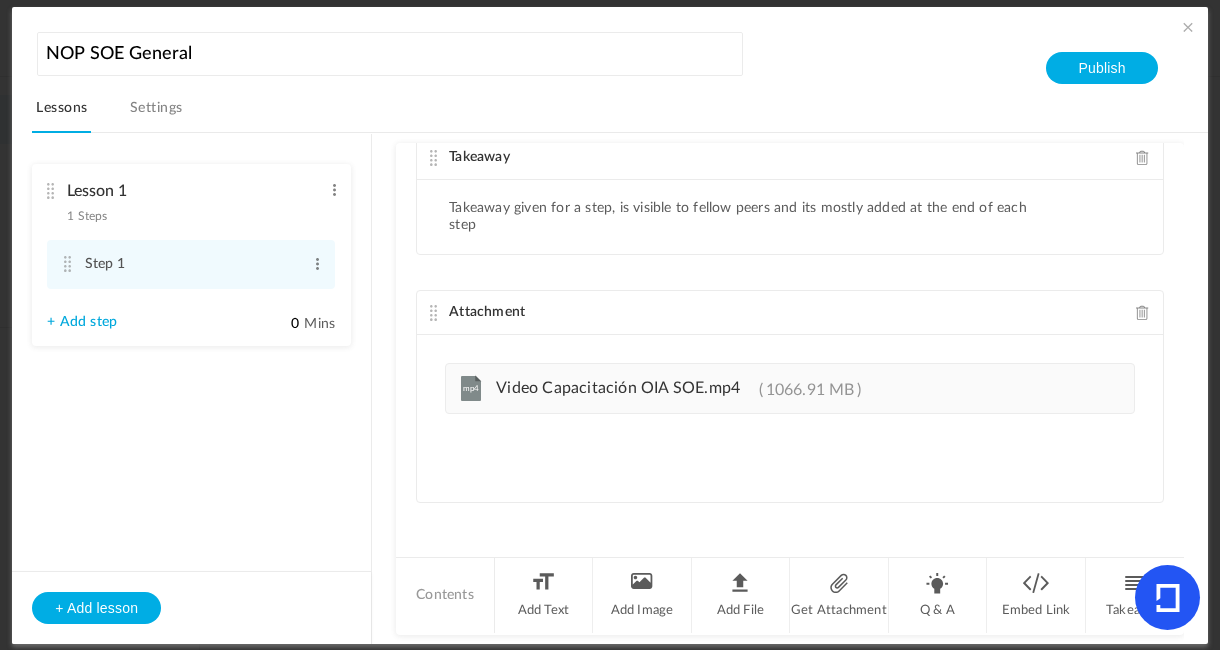 scroll, scrollTop: 0, scrollLeft: 0, axis: both 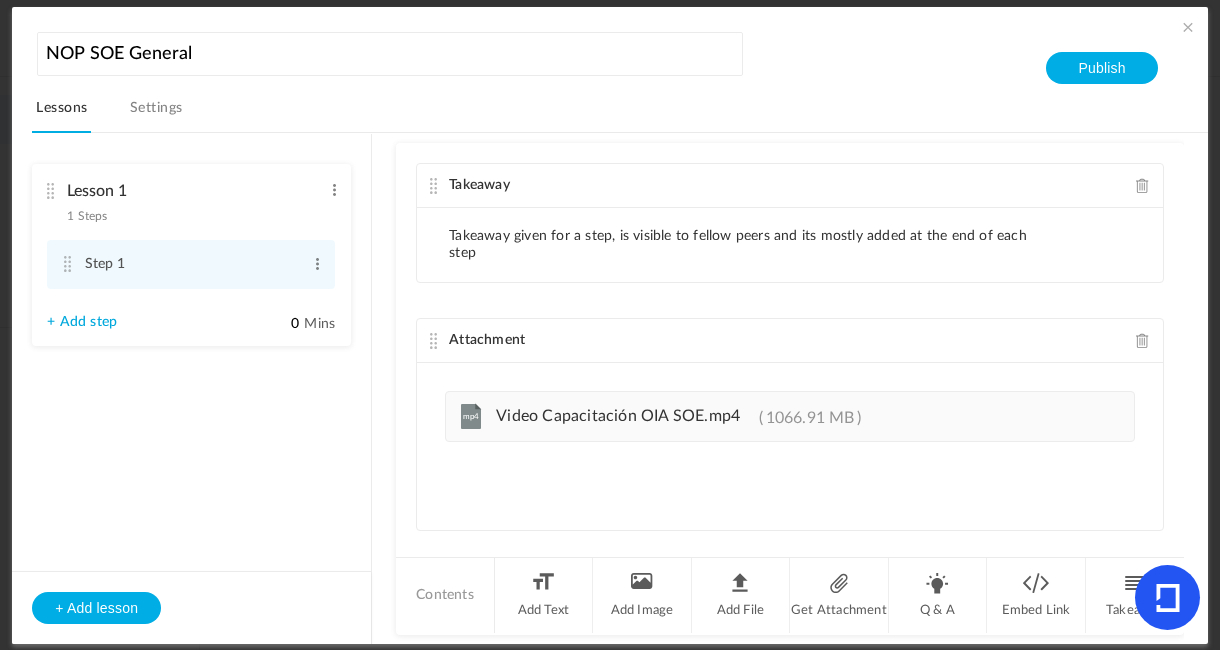 click on "Takeaway given for a step, is visible to fellow peers and its mostly added at the end of each step" 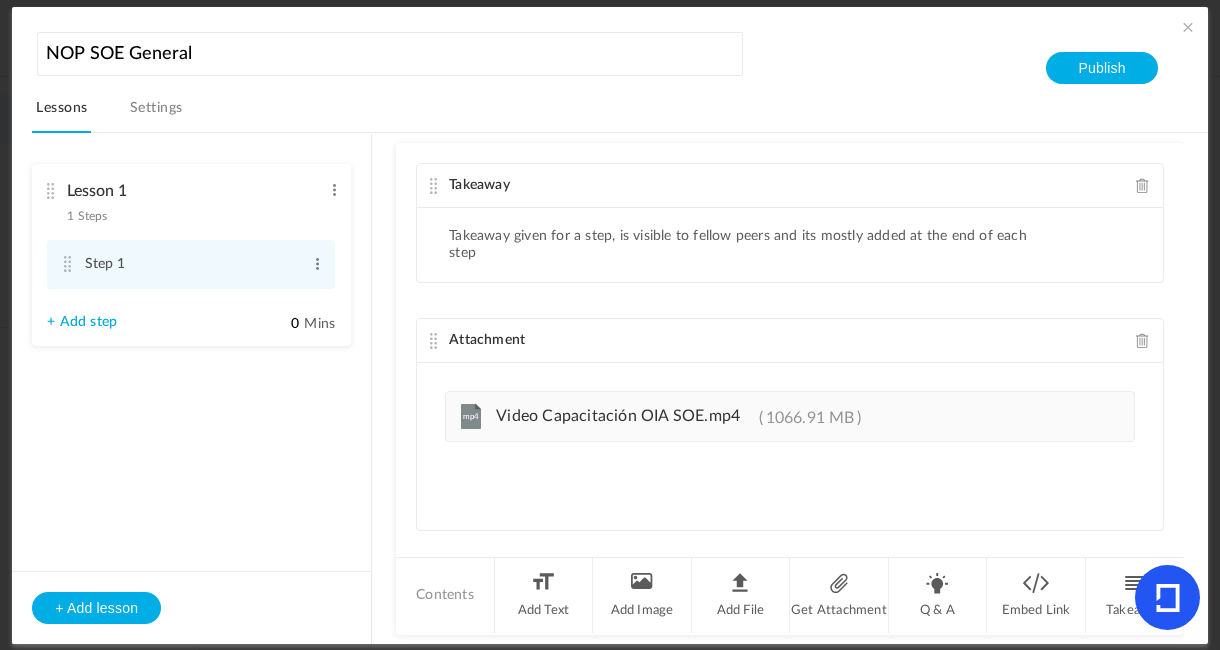 click on "Takeaway" 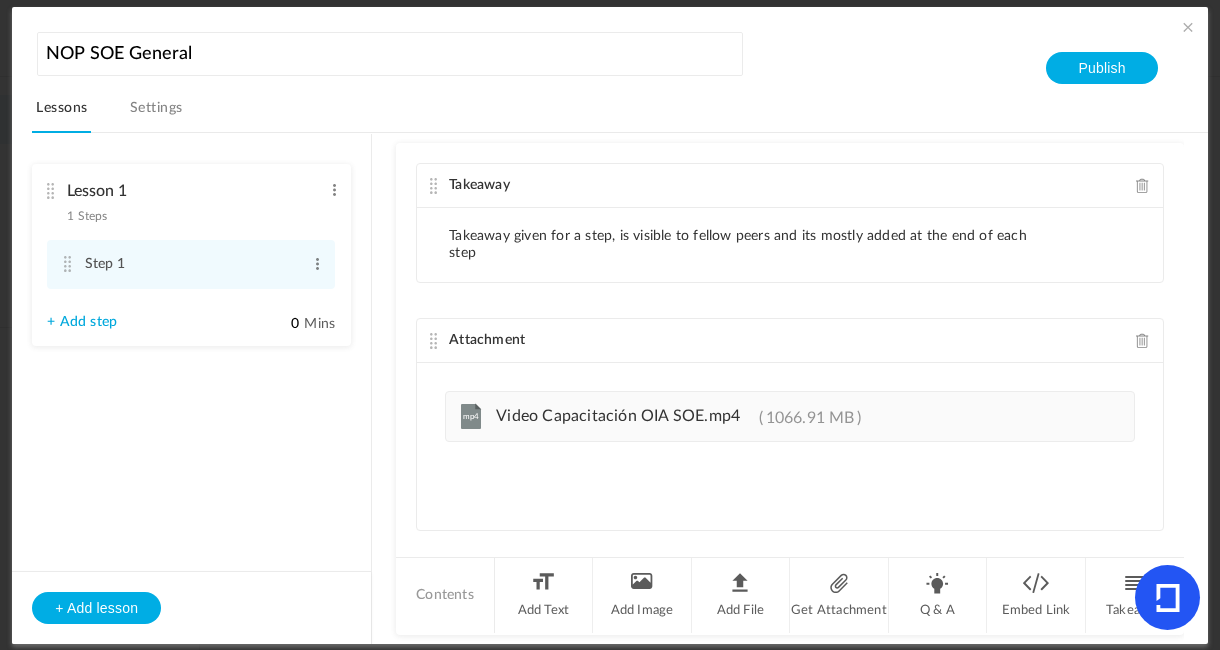 click on "Takeaway given for a step, is visible to fellow peers and its mostly added at the end of each step" 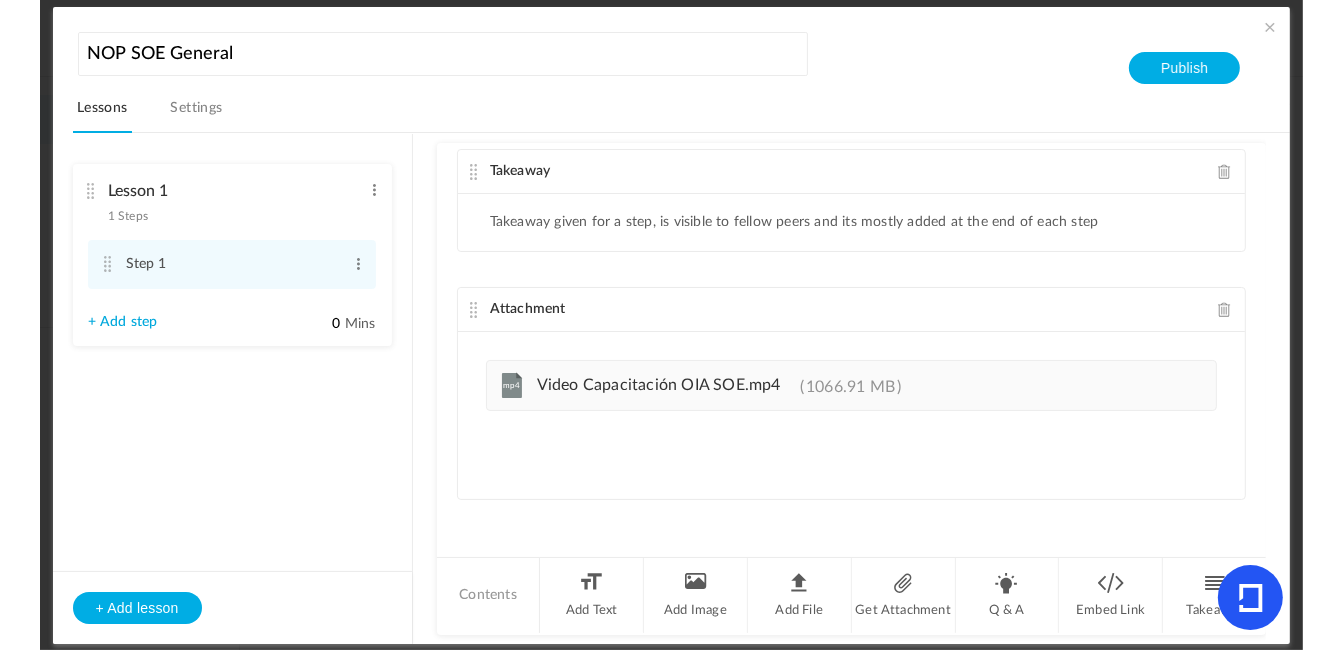 scroll, scrollTop: 12, scrollLeft: 0, axis: vertical 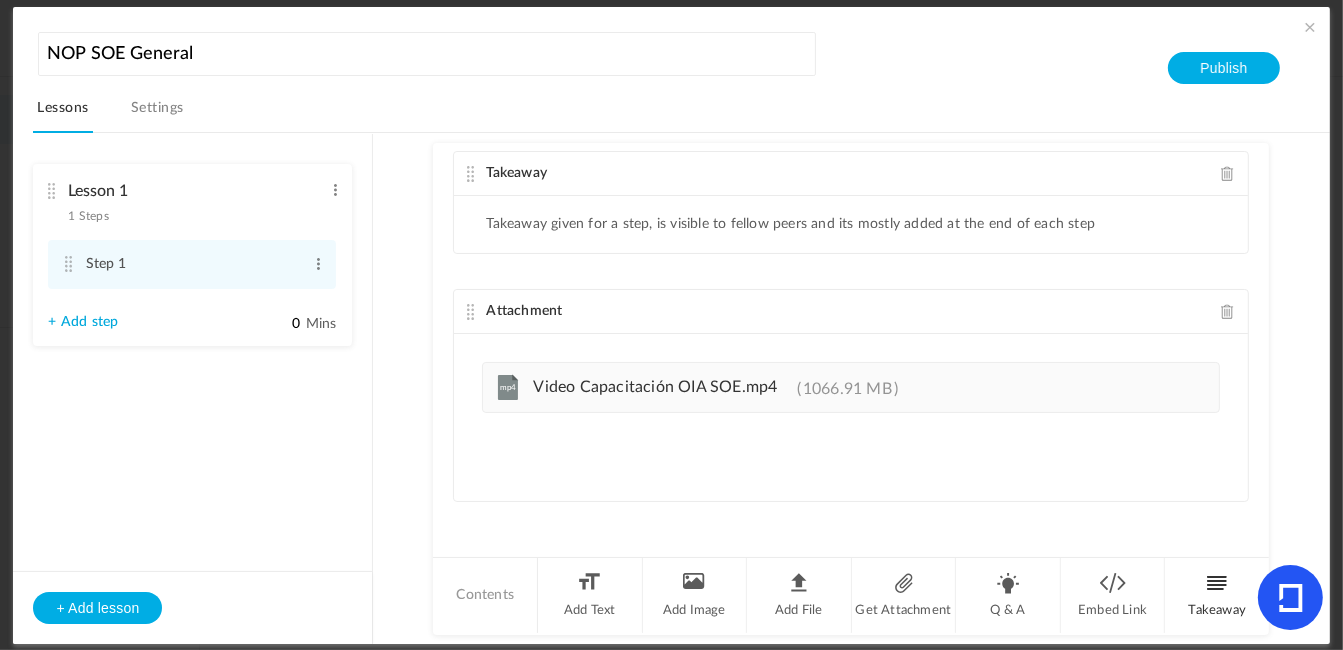 click on "Takeaway" 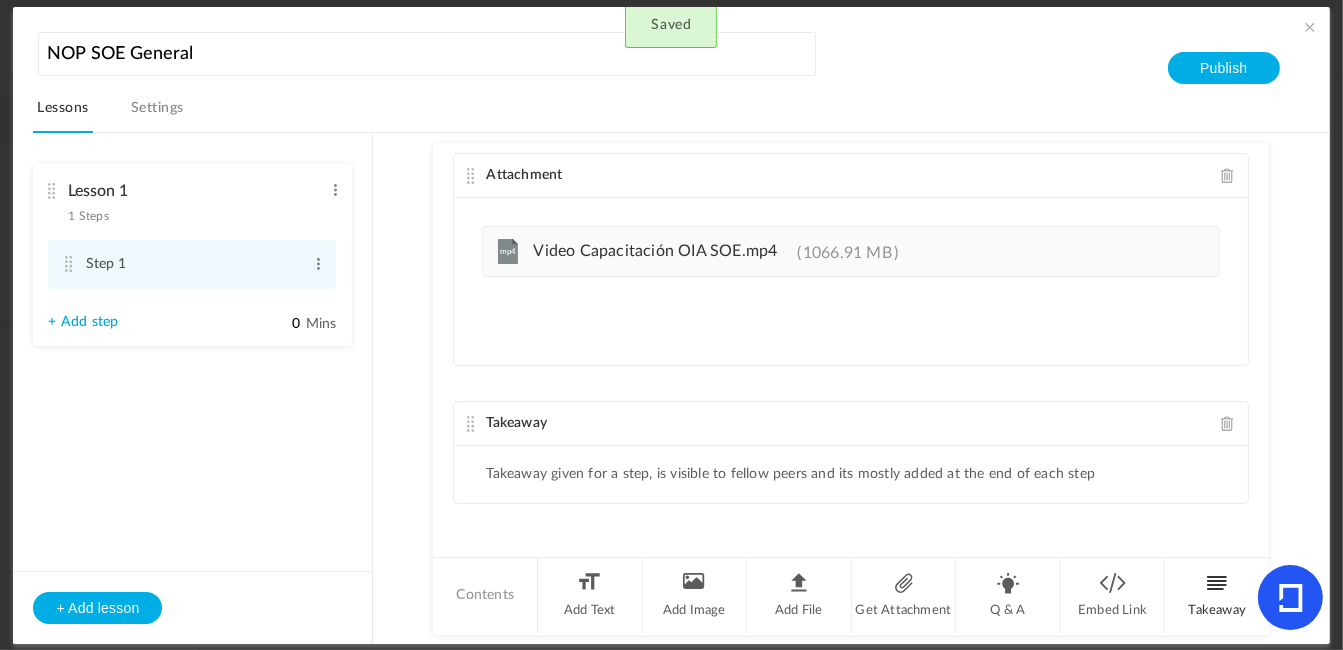 click on "Takeaway" 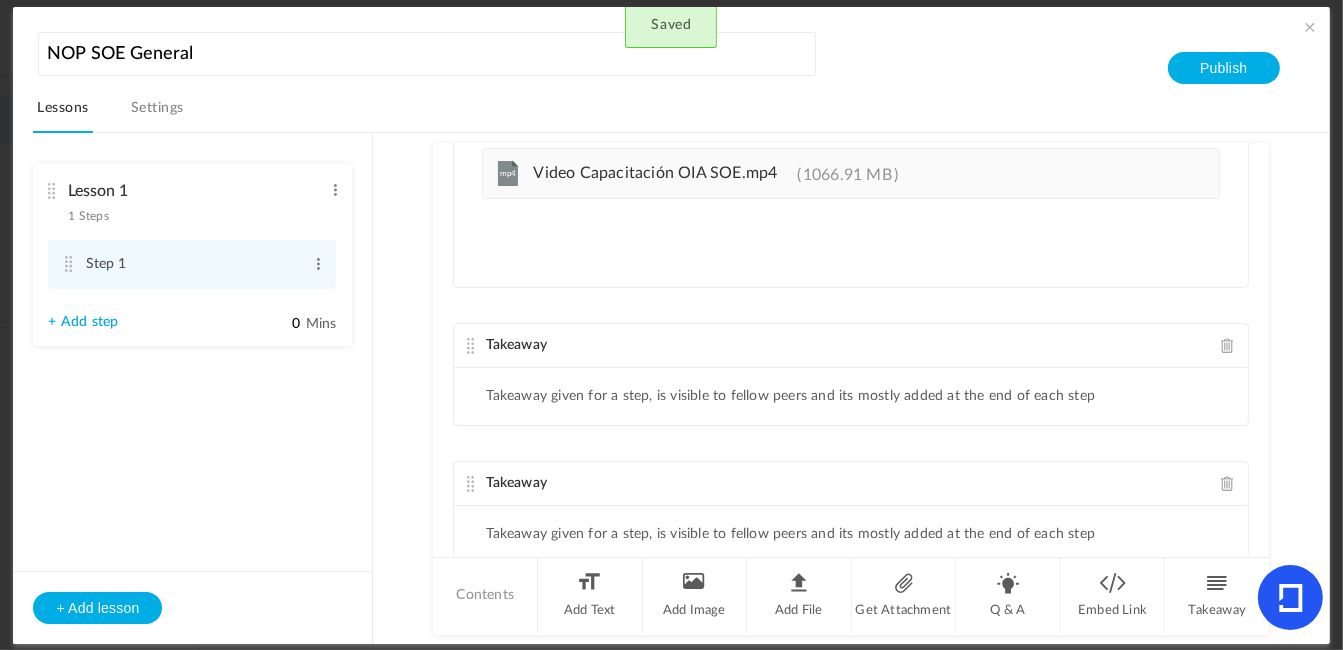 scroll, scrollTop: 286, scrollLeft: 0, axis: vertical 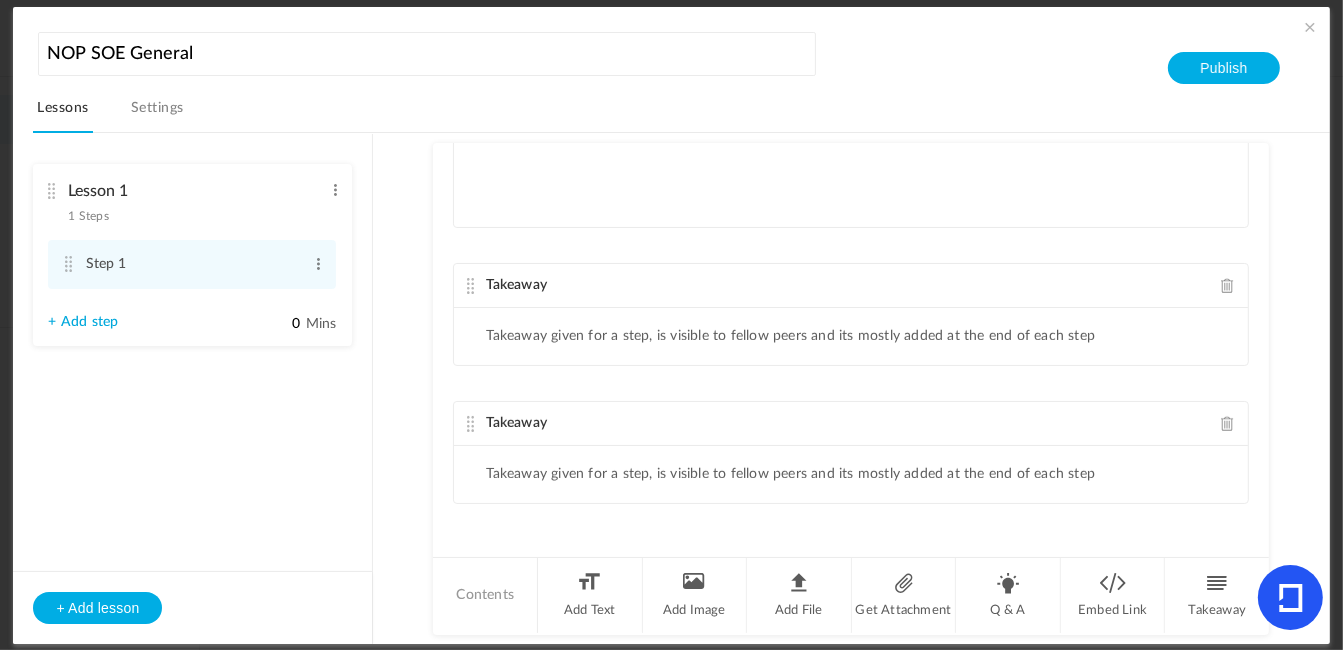 click 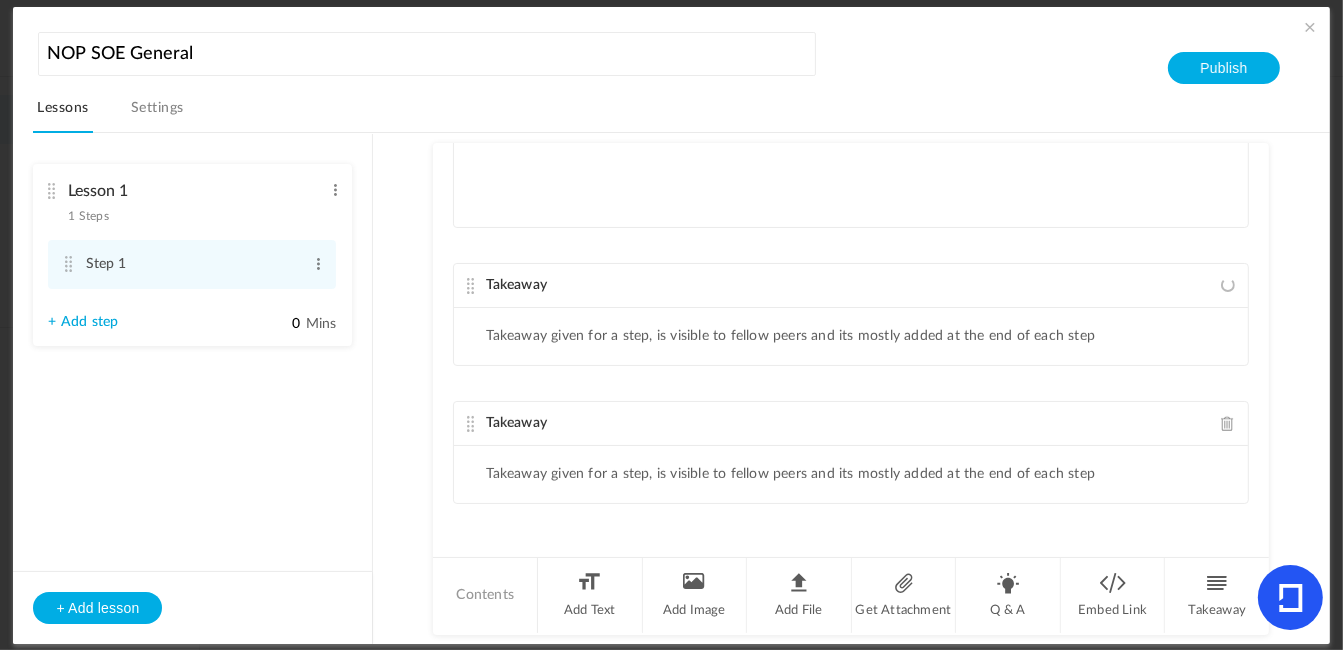 scroll, scrollTop: 149, scrollLeft: 0, axis: vertical 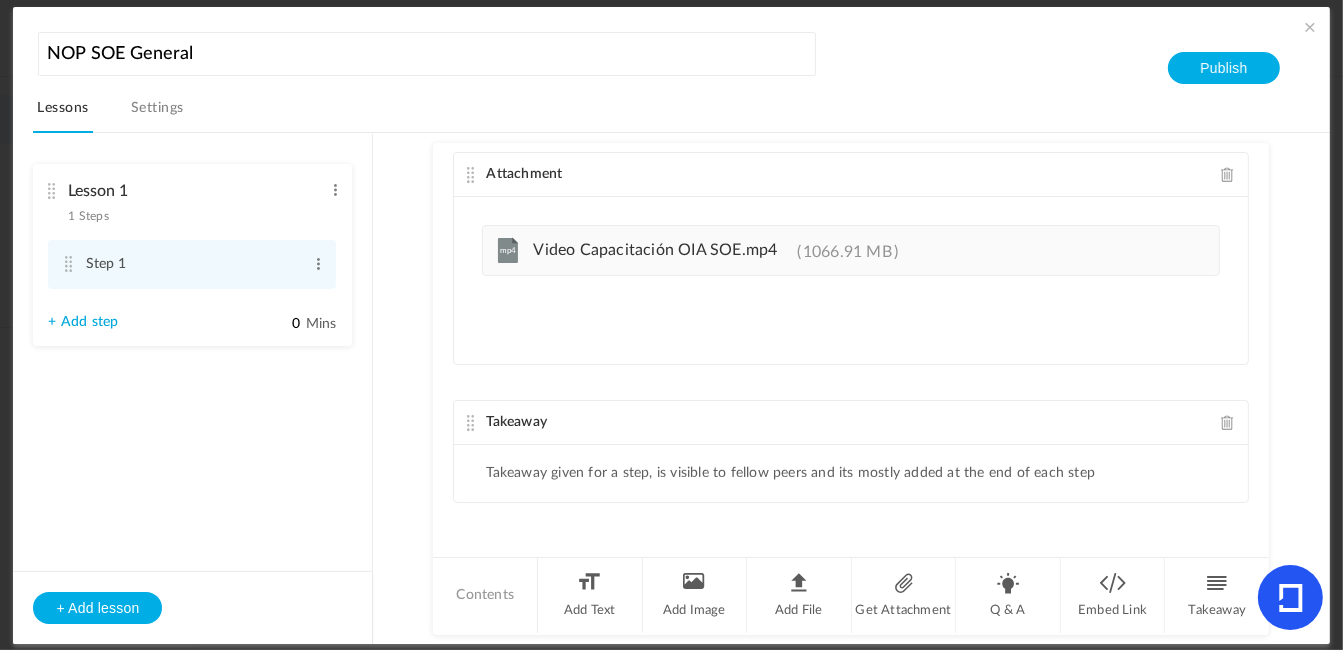 click 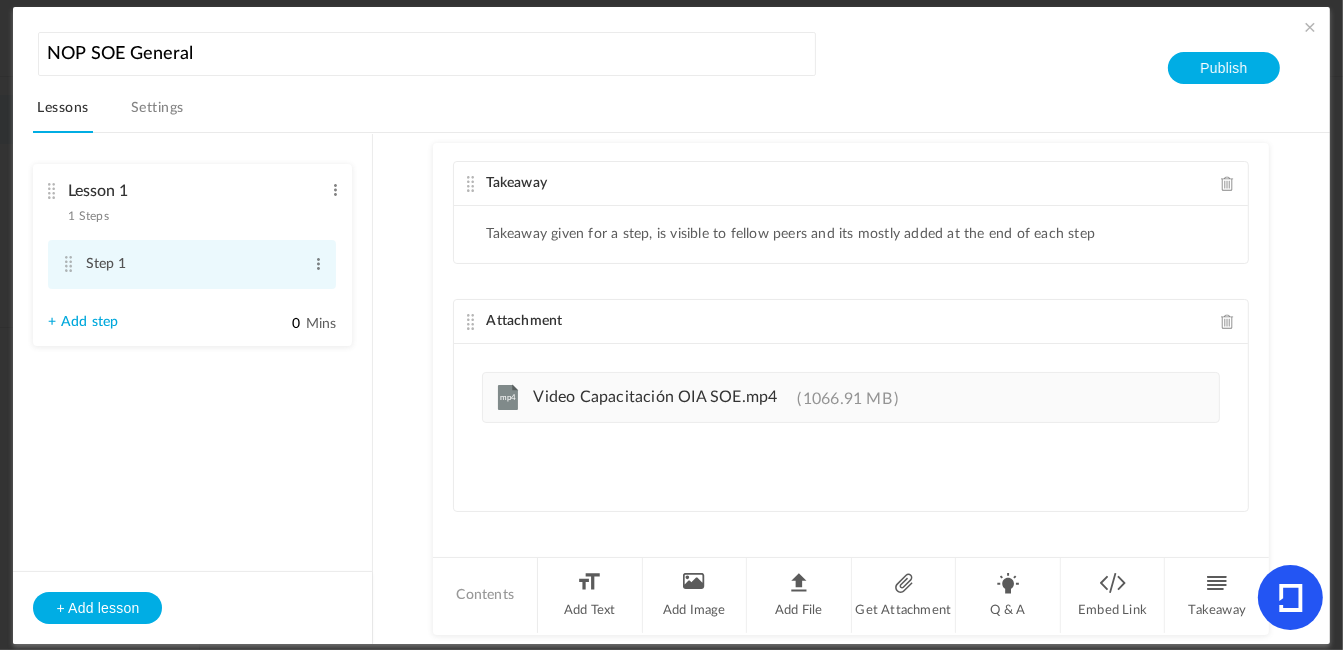 scroll, scrollTop: 0, scrollLeft: 0, axis: both 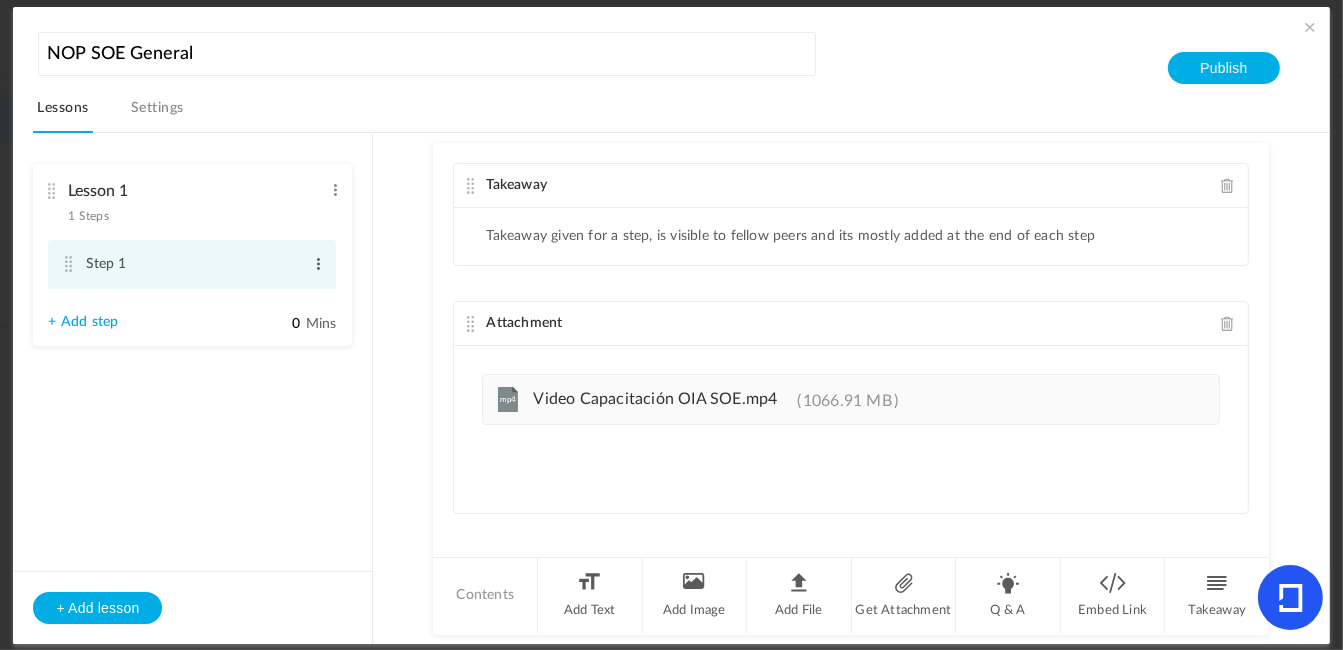 click at bounding box center [318, 264] 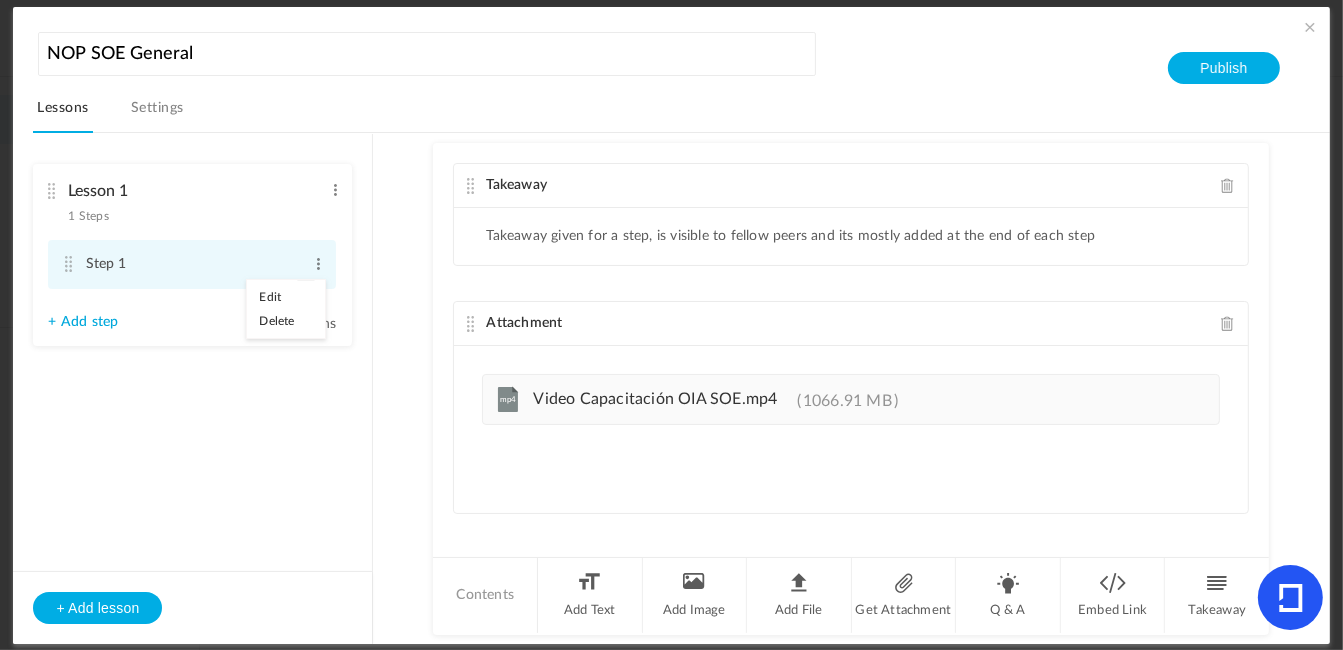 click on "Edit" at bounding box center [286, 297] 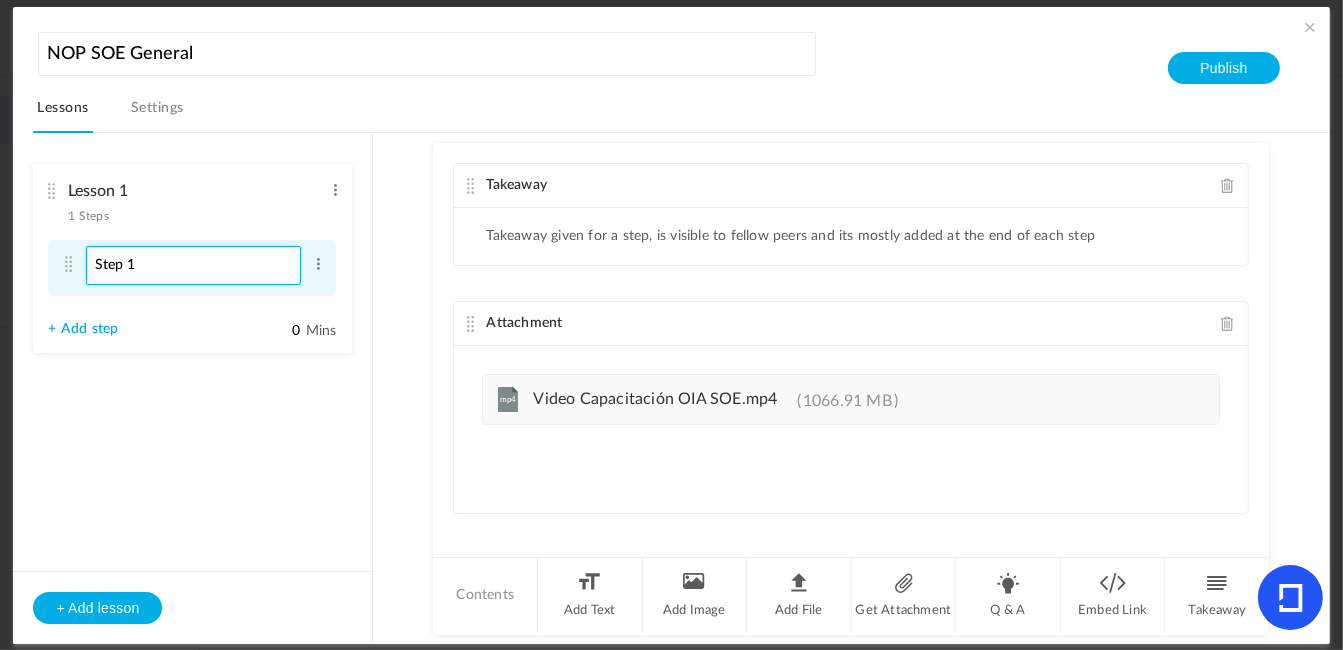 click on "Step 1" at bounding box center [193, 265] 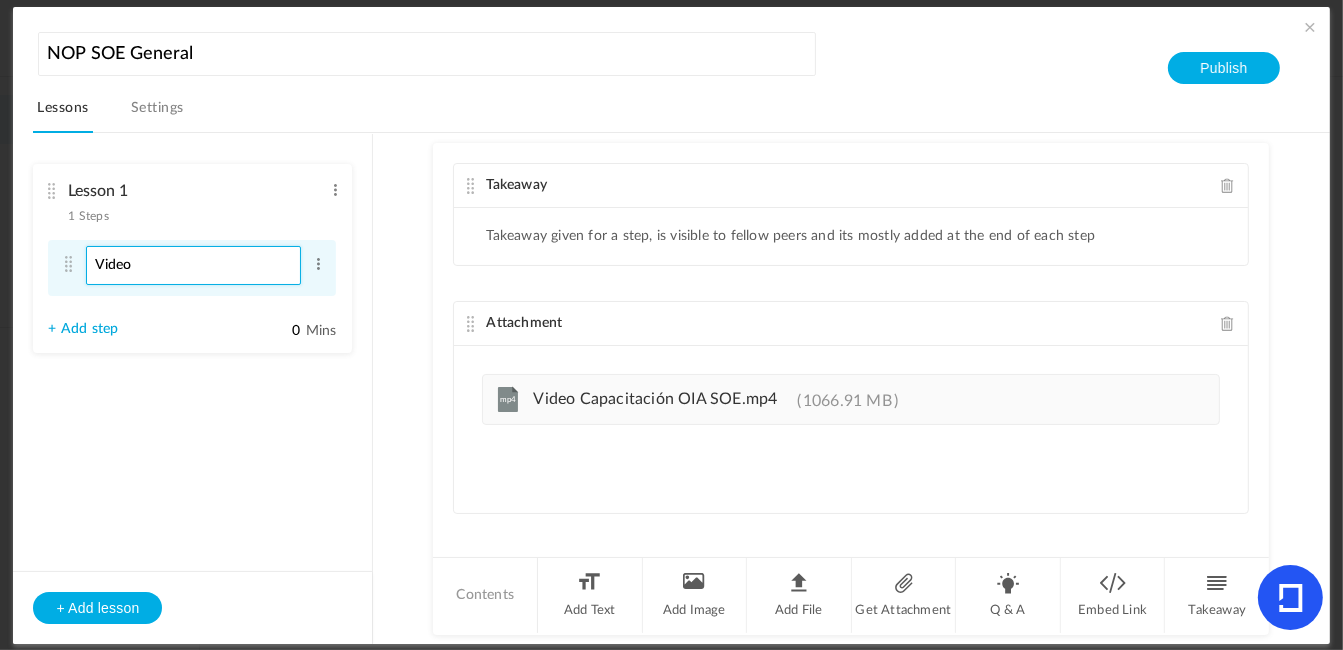 type on "Video" 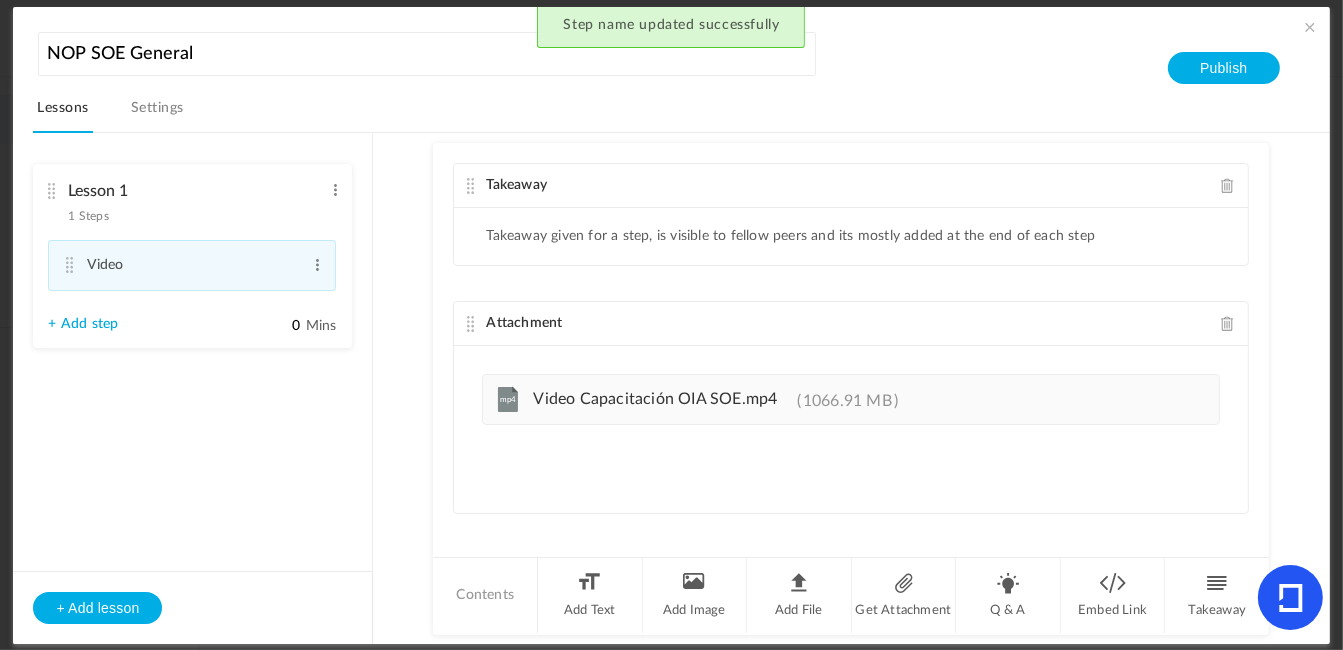 click on "+ Add step" at bounding box center [83, 324] 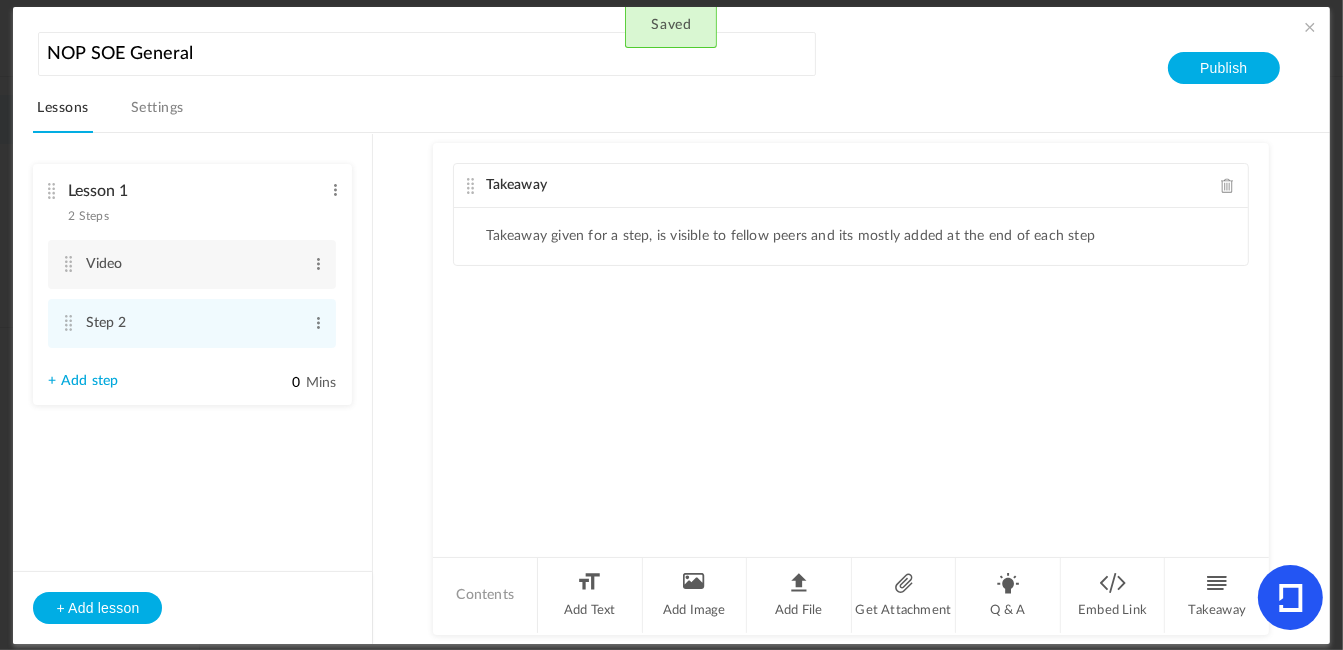 click on "Lesson 1
2 Steps
Edit
Delete
Video
Edit
Delete
Step 2 Edit Delete + Add step 0" at bounding box center [192, 284] 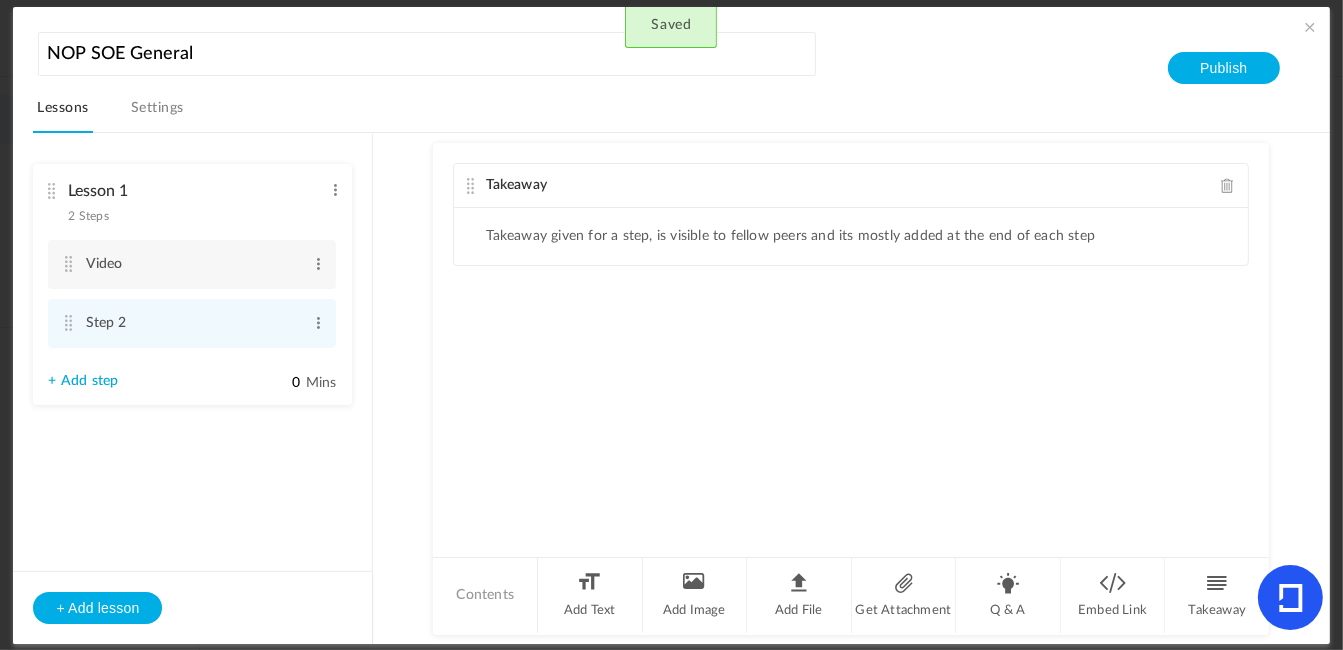 click on "Takeaway" 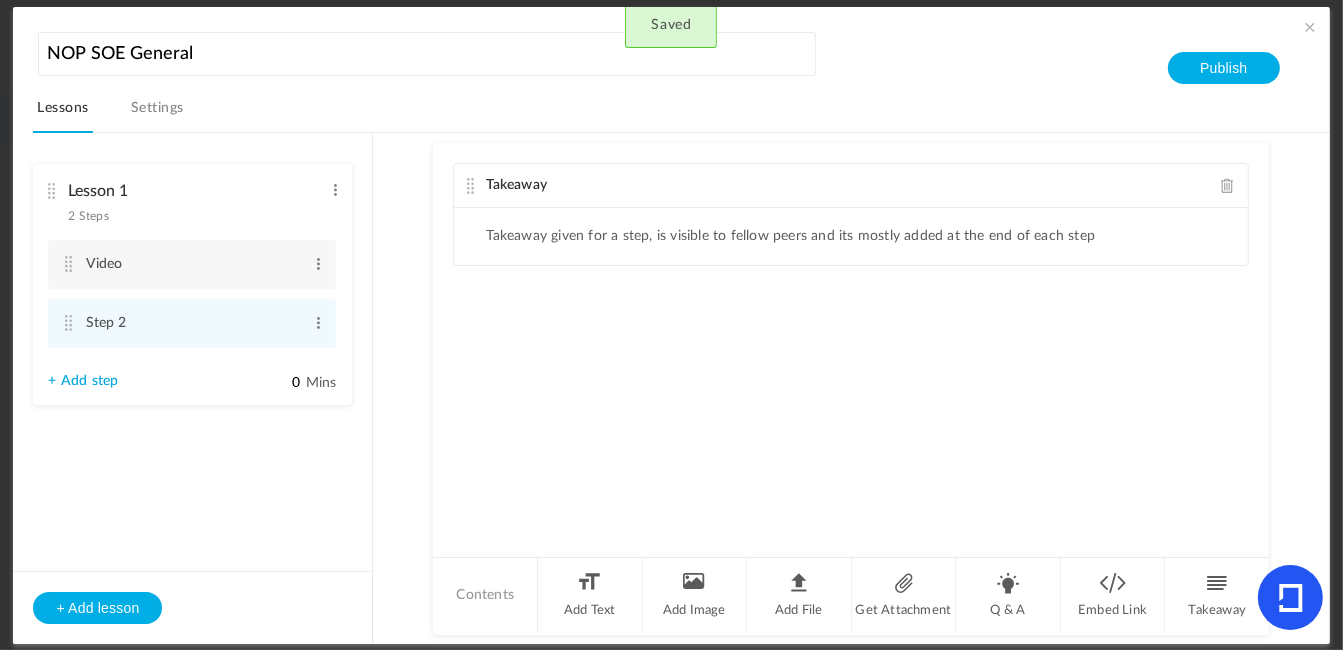 click on "Takeaway given for a step, is visible to fellow peers and its mostly added at the end of each step" 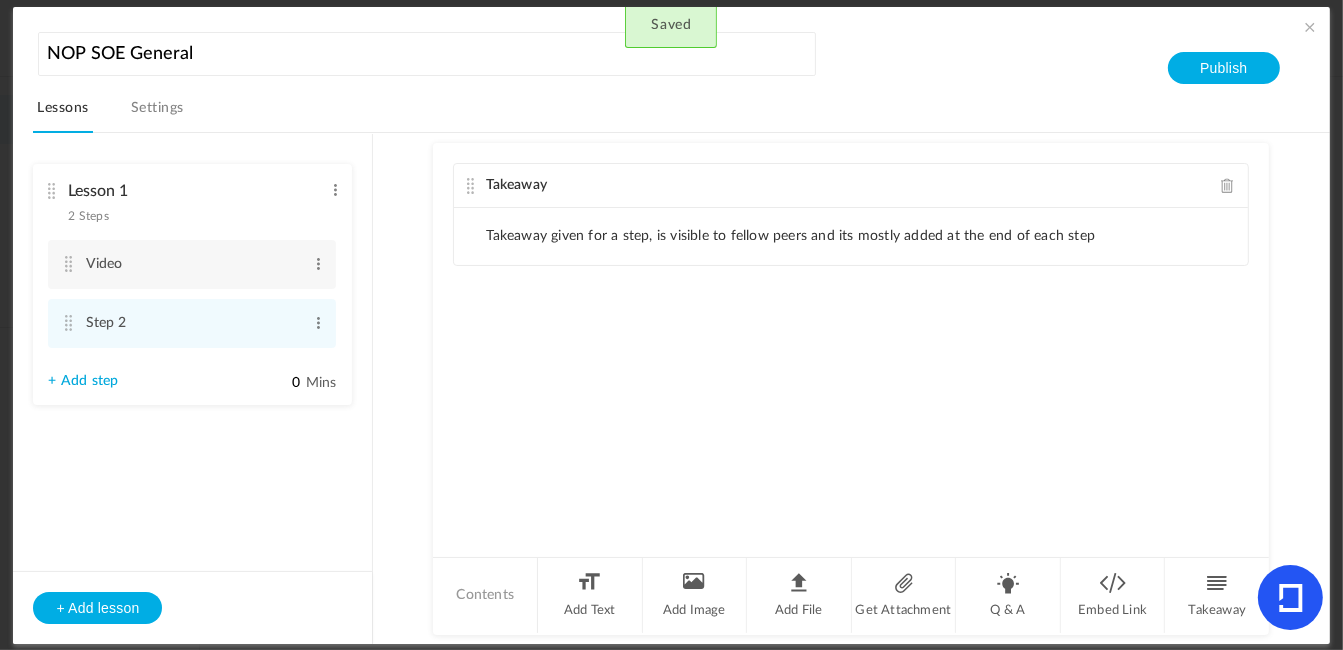 click on "Takeaway given for a step, is visible to fellow peers and its mostly added at the end of each step" 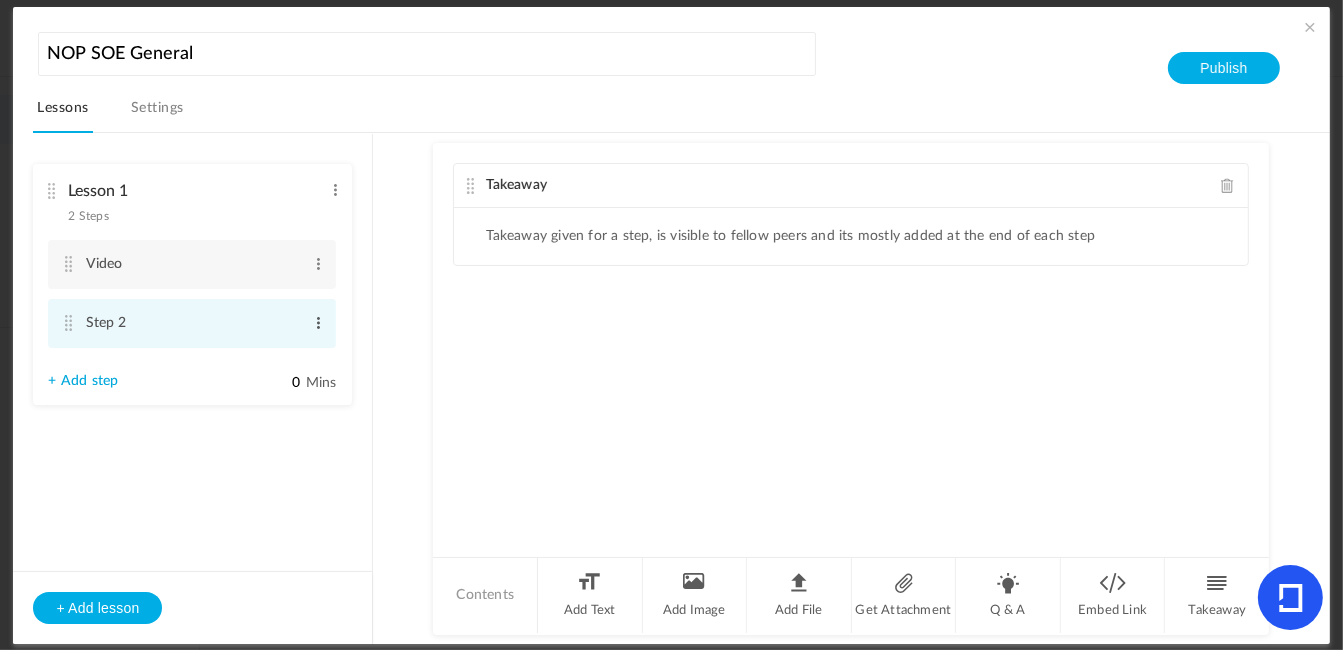 click at bounding box center [318, 323] 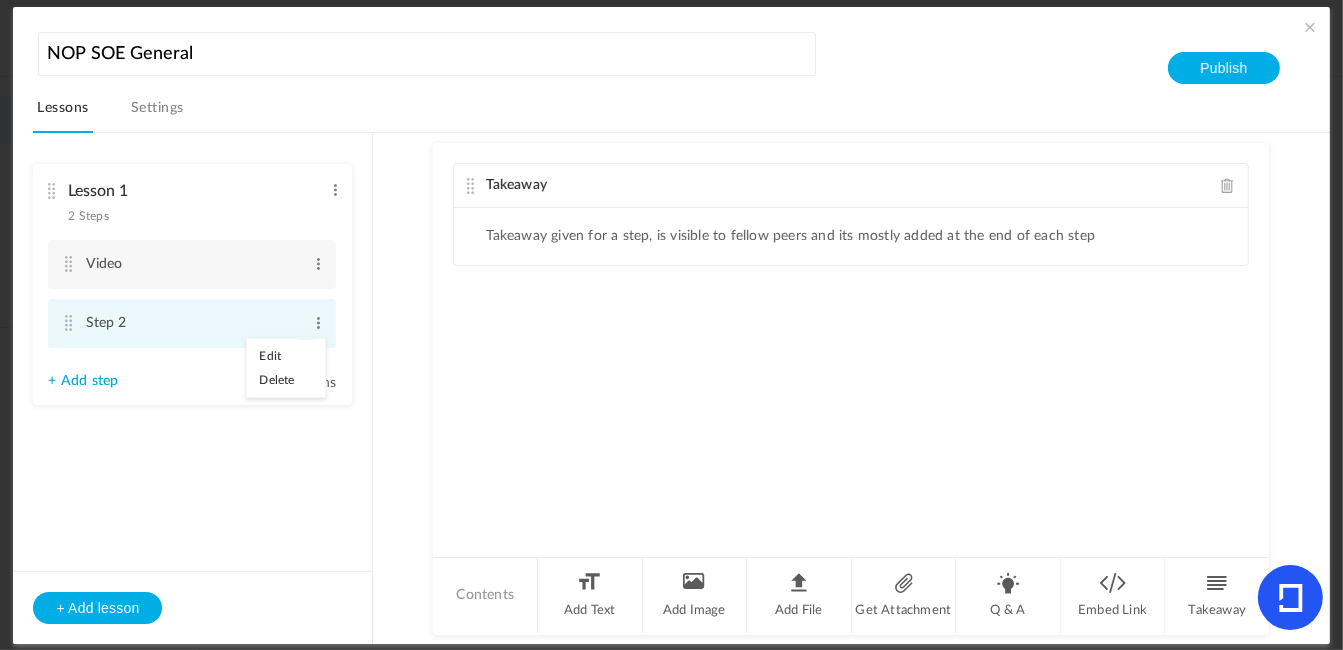 click on "Edit" at bounding box center [286, 356] 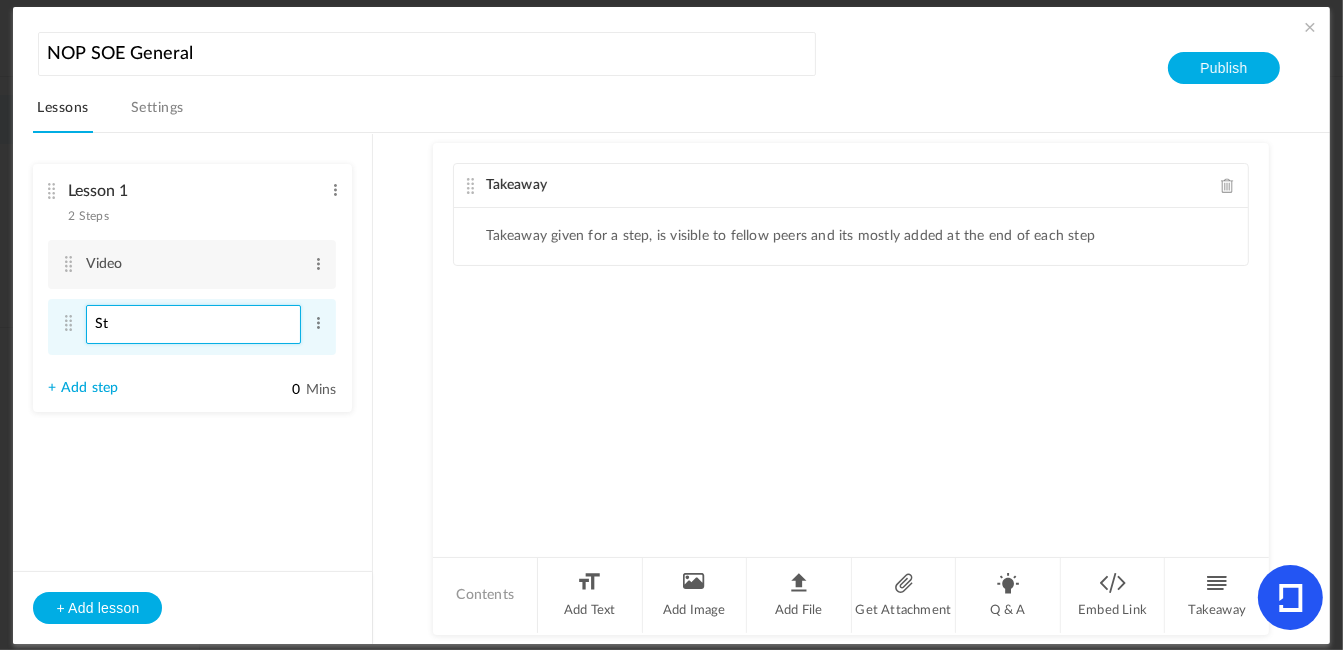 type on "S" 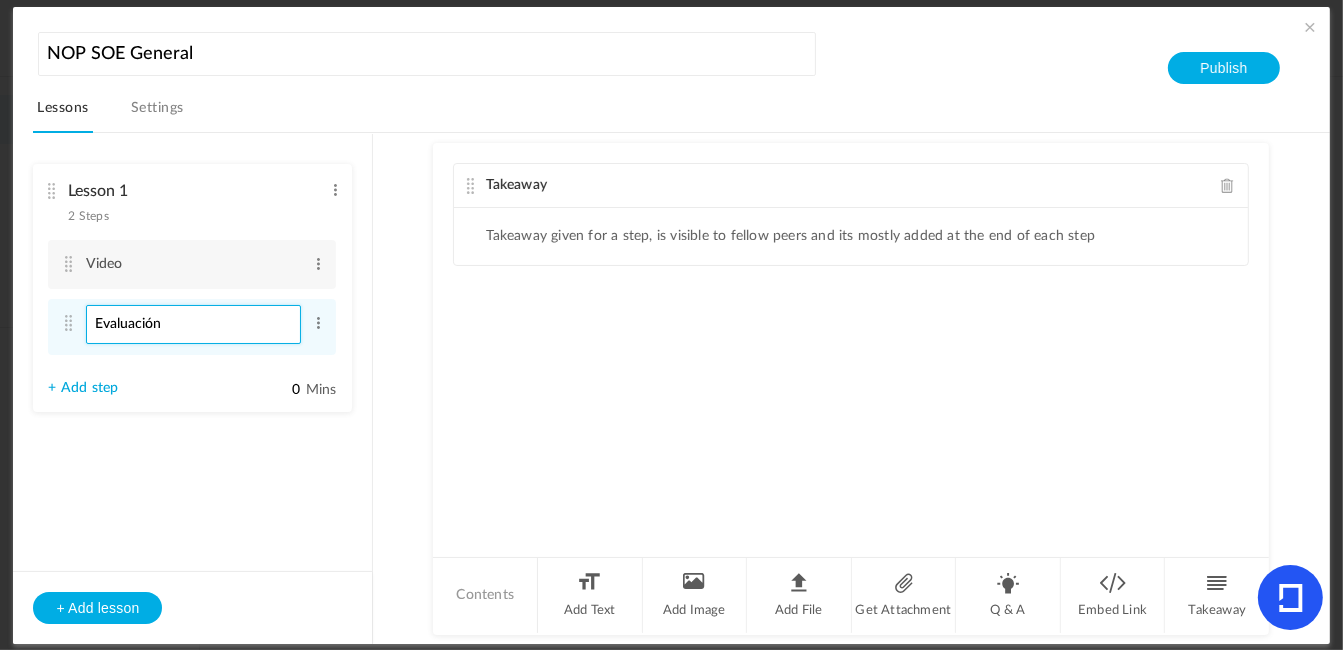 type on "Evaluación" 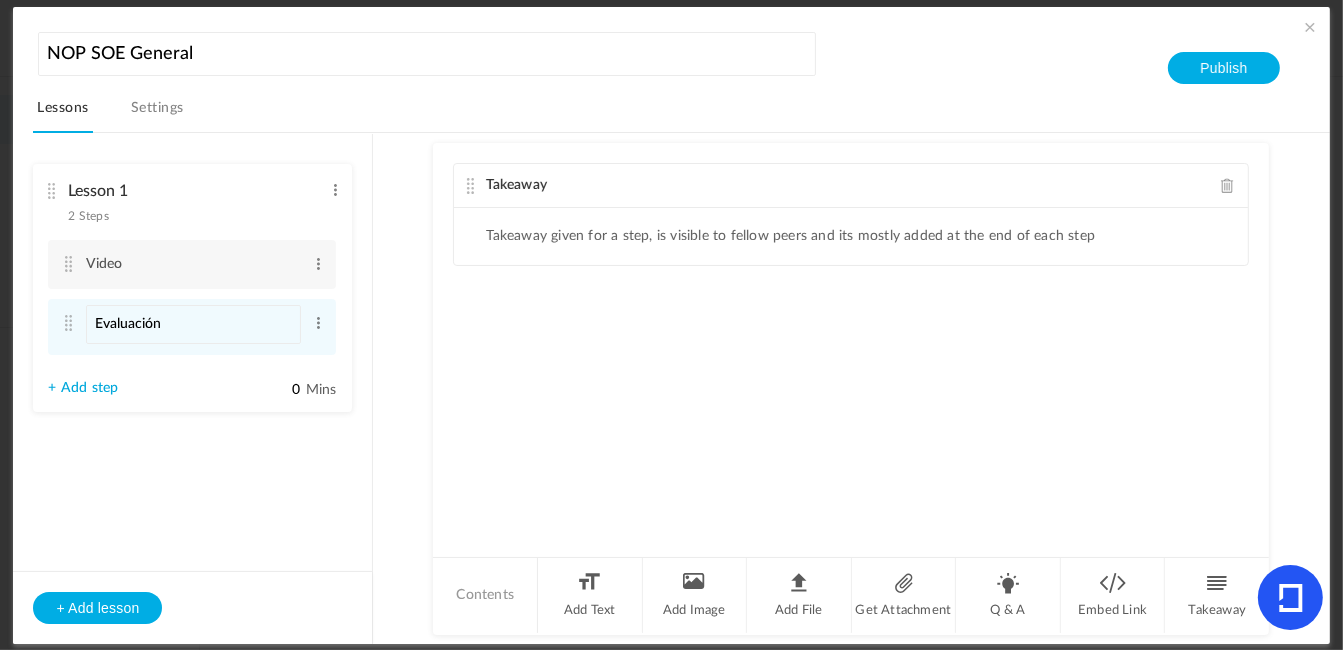 click on "Lesson 1
2 Steps
Edit
Delete
Video
Edit
Delete
Edit 0" at bounding box center (193, 389) 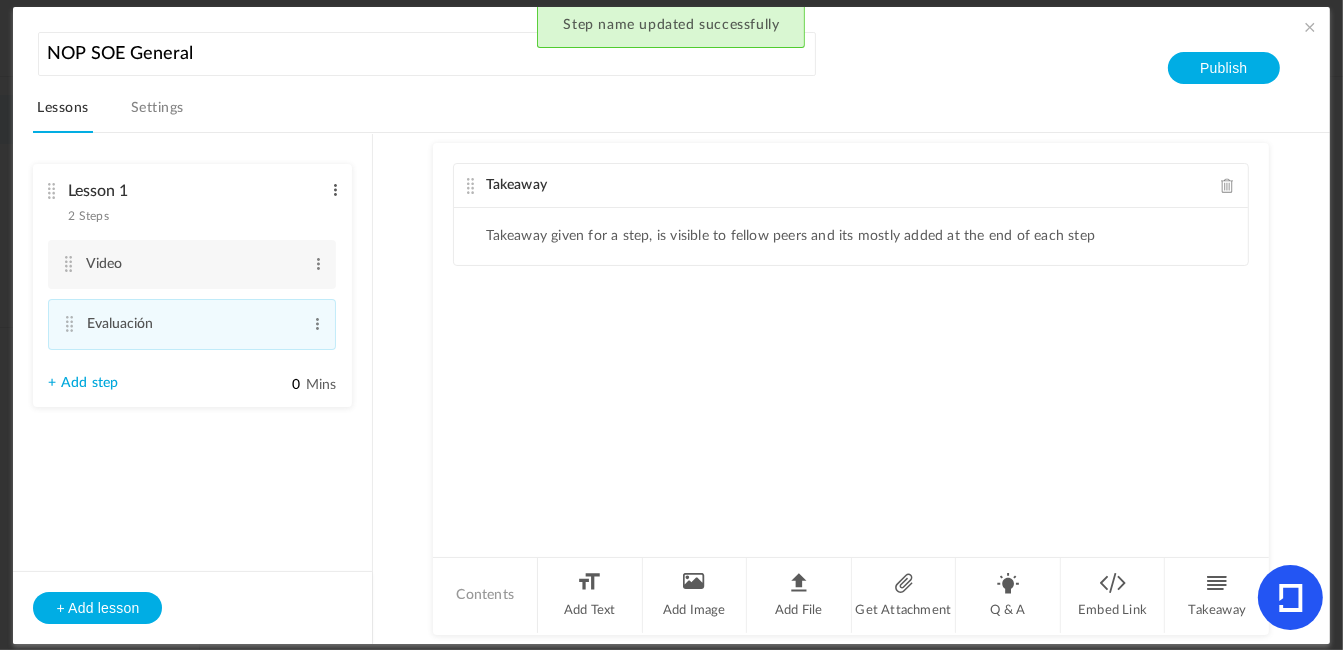 click at bounding box center [335, 190] 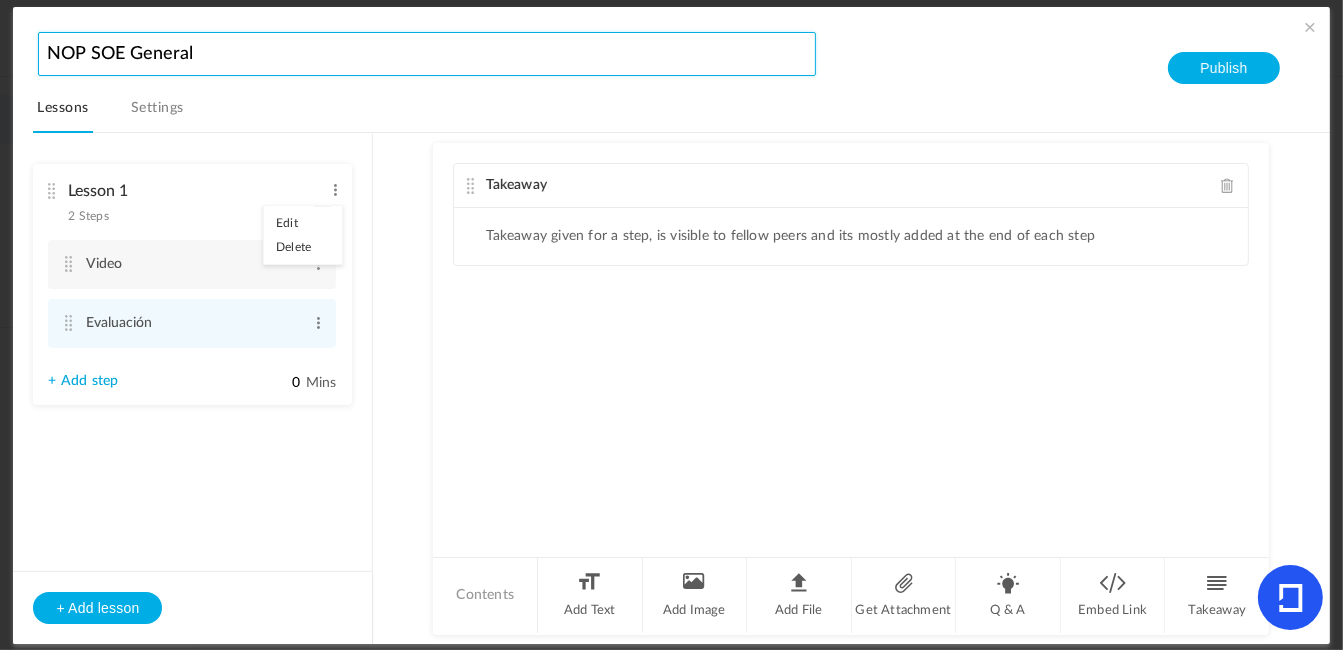 click on "NOP SOE General" at bounding box center [427, 54] 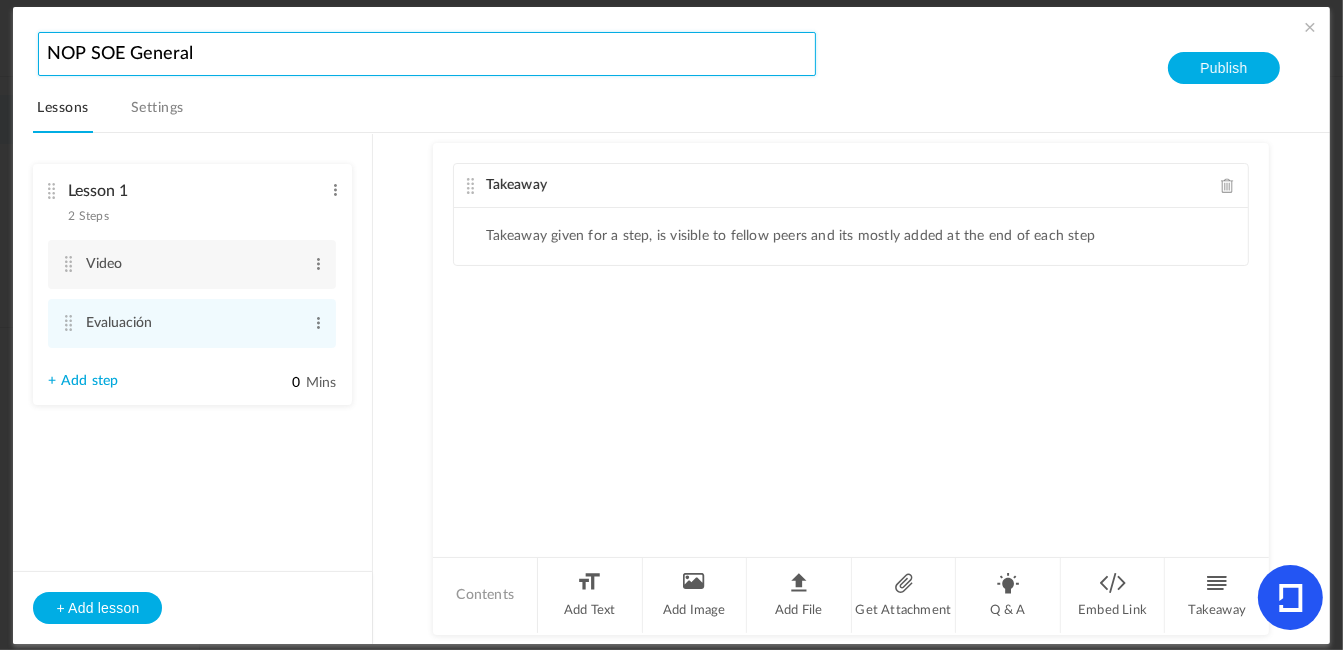 click on "NOP SOE General" at bounding box center (427, 54) 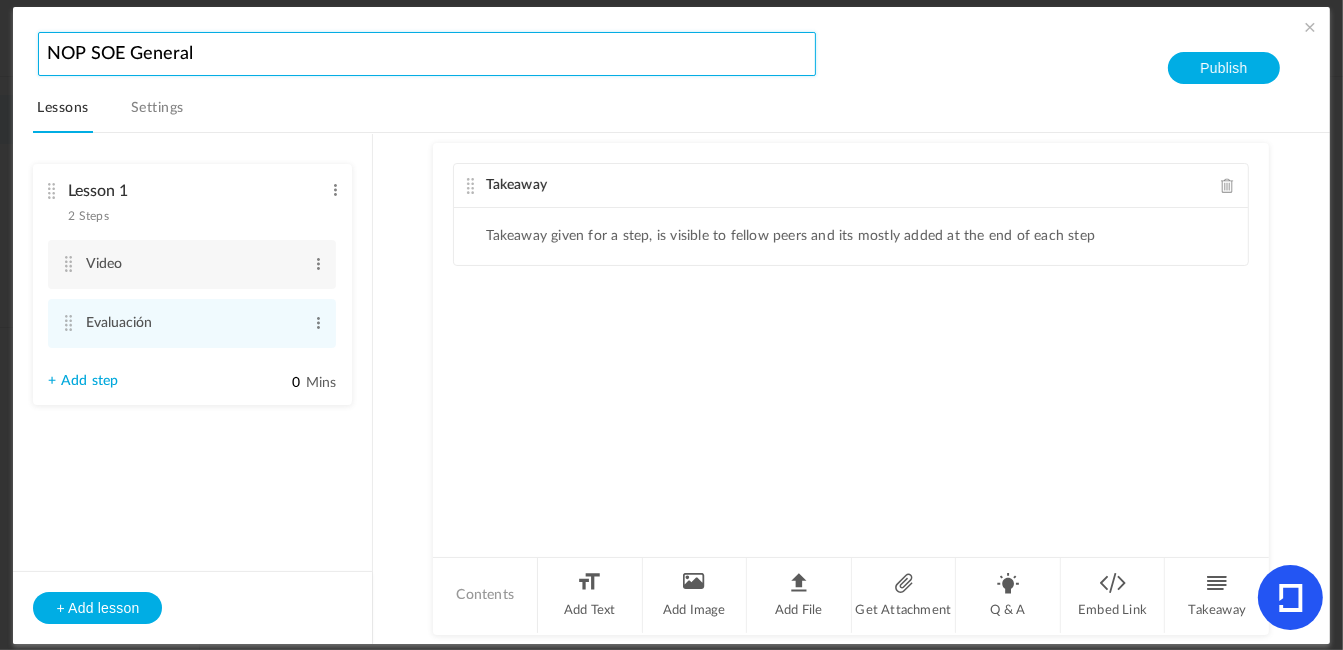 click on "NOP SOE General" at bounding box center (427, 54) 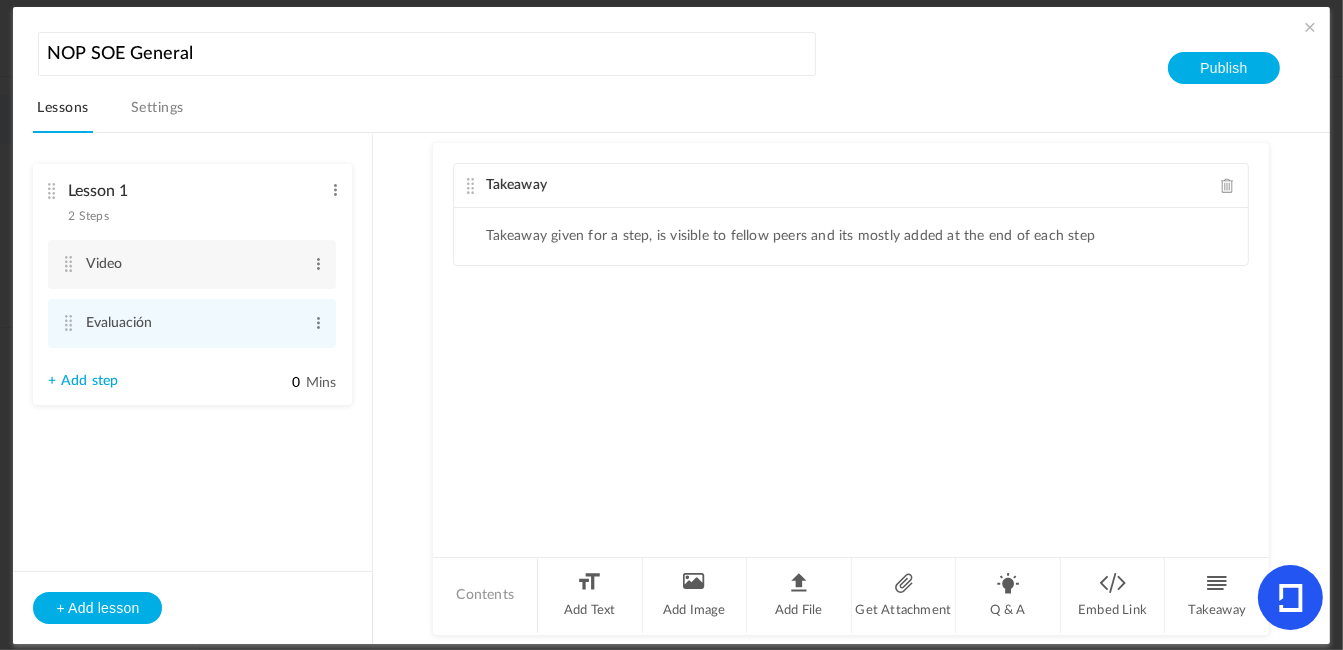 click on "Settings" at bounding box center [157, 114] 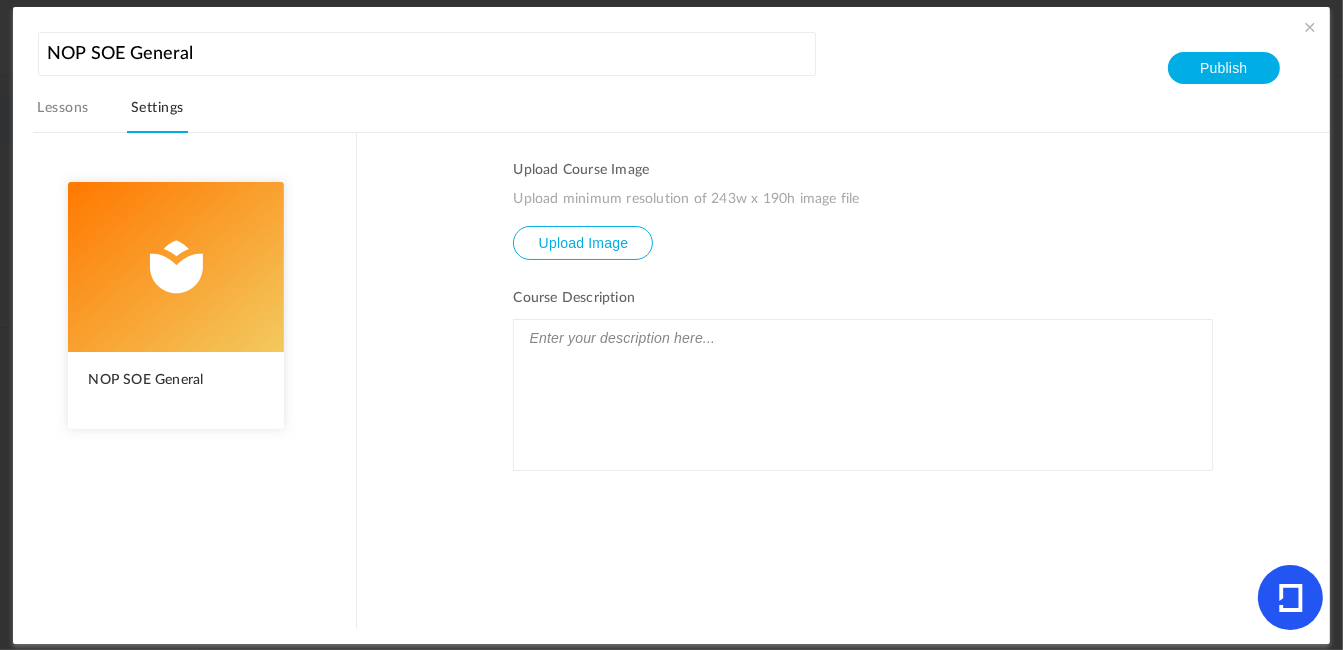 click on "Lessons" at bounding box center (62, 114) 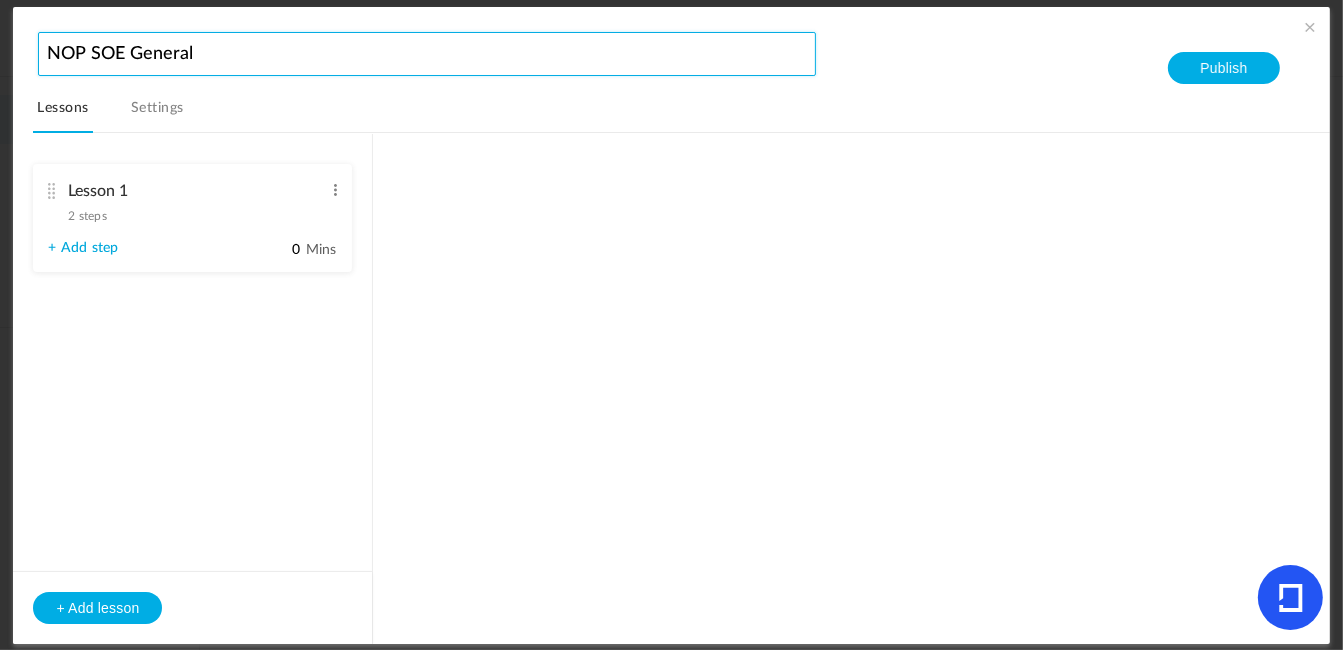 click on "NOP SOE General" at bounding box center (427, 54) 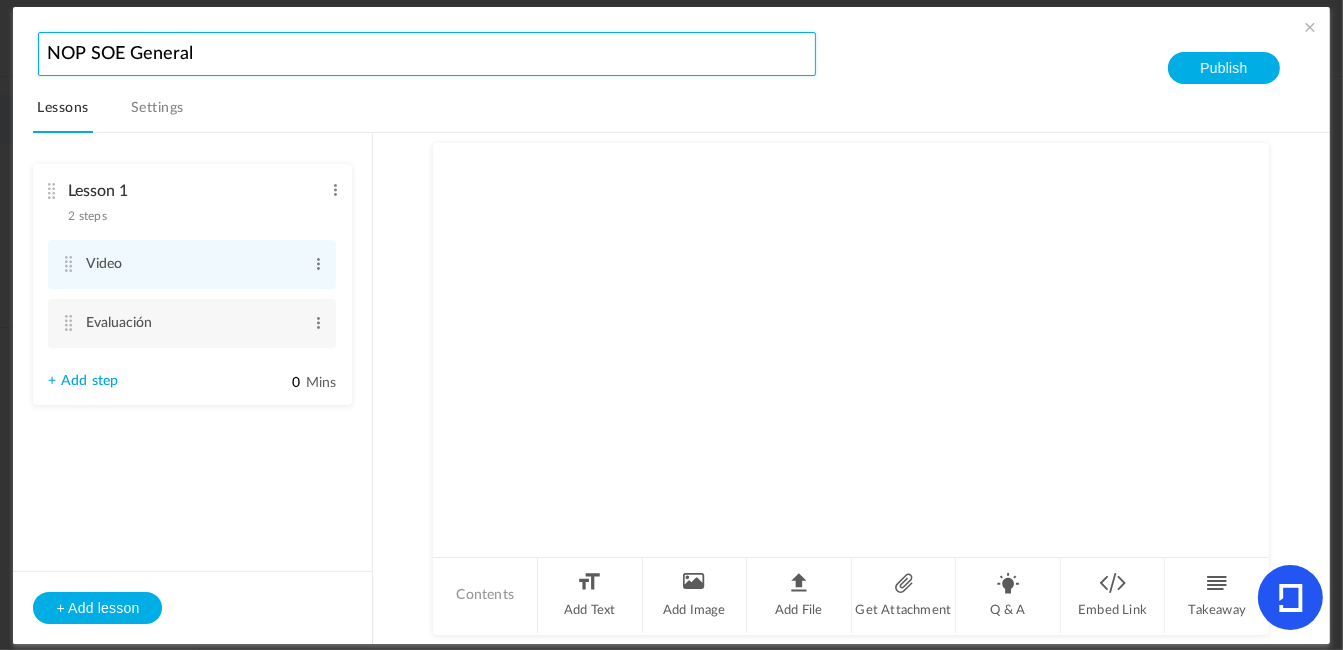 click on "NOP SOE General" at bounding box center (427, 54) 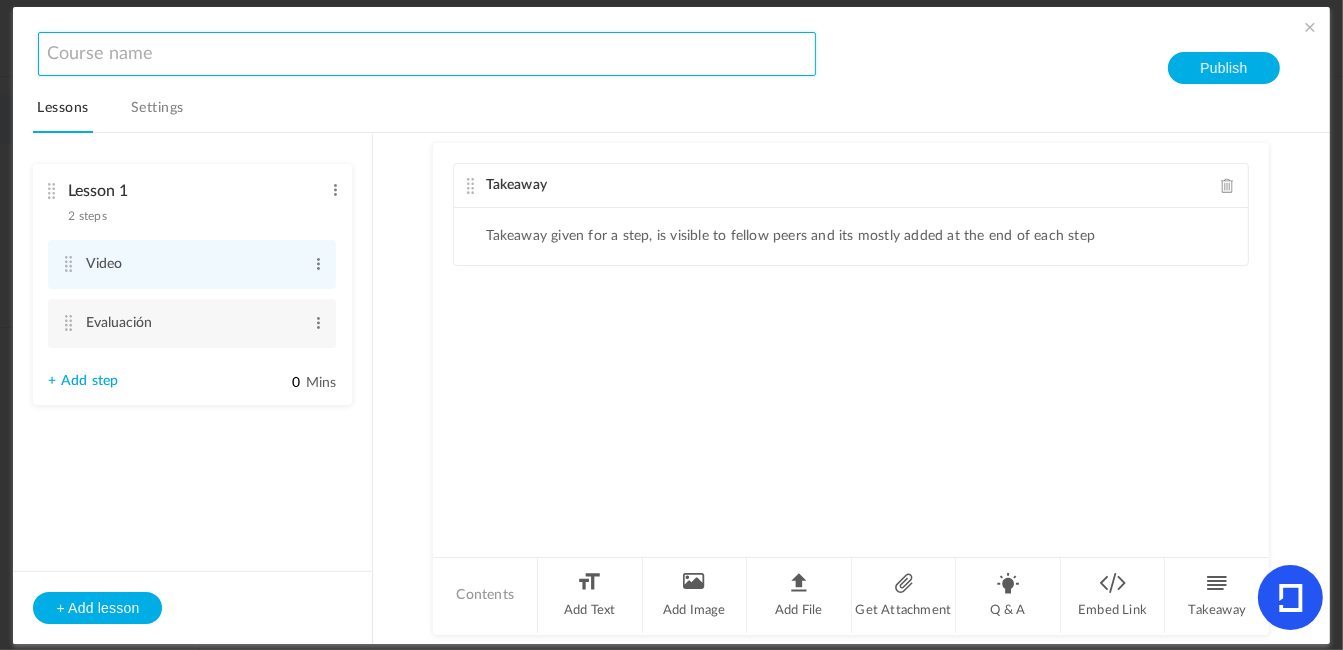 type 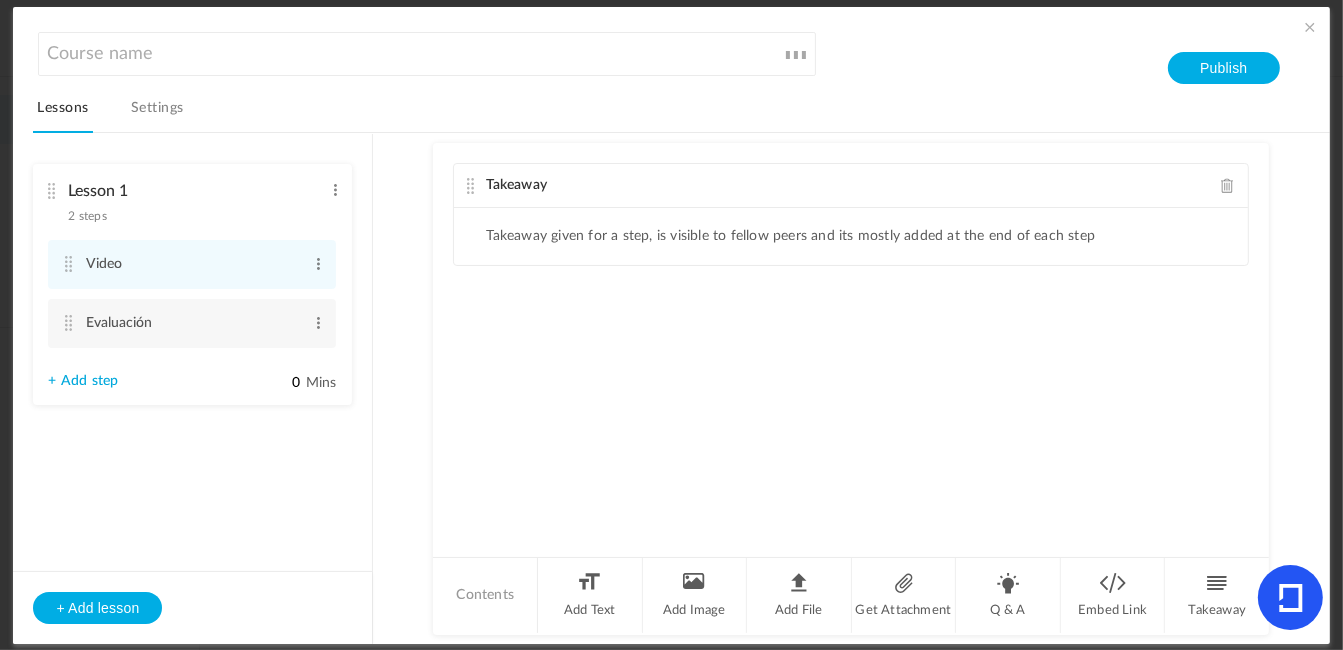 click on "Lesson 1
2 steps
Edit
Delete
Video
Edit
Delete
Evaluación 0" at bounding box center [192, 284] 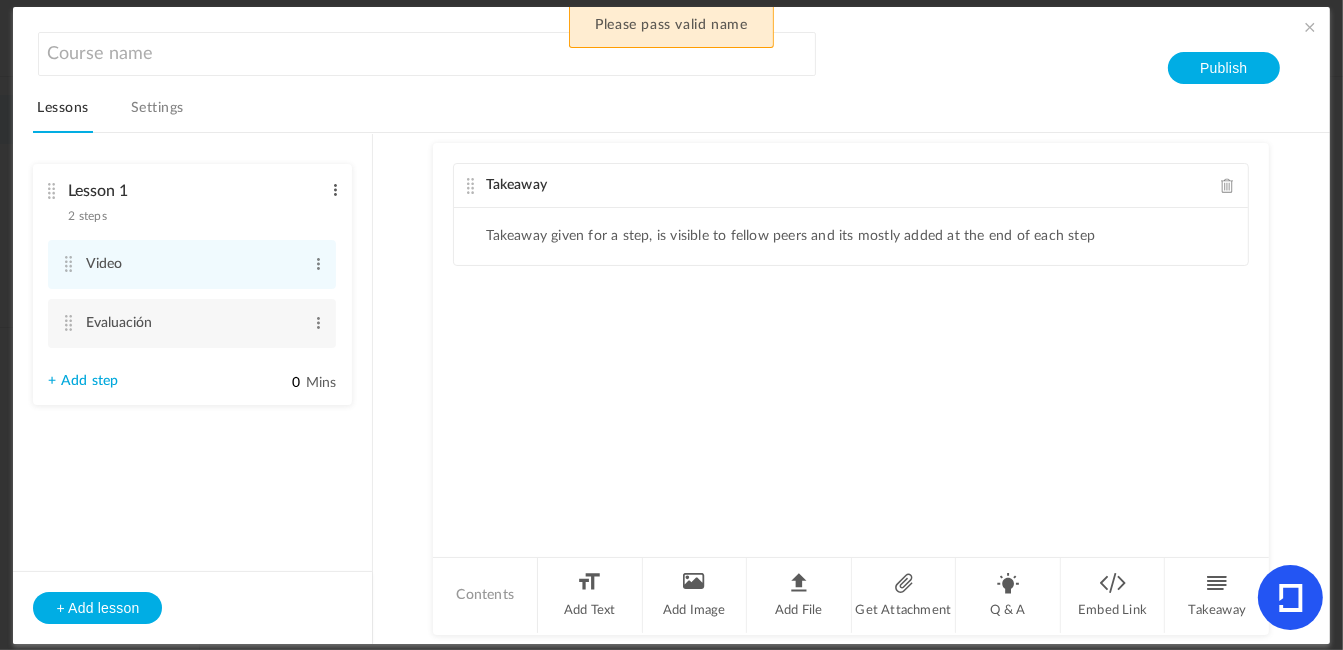 click at bounding box center (335, 190) 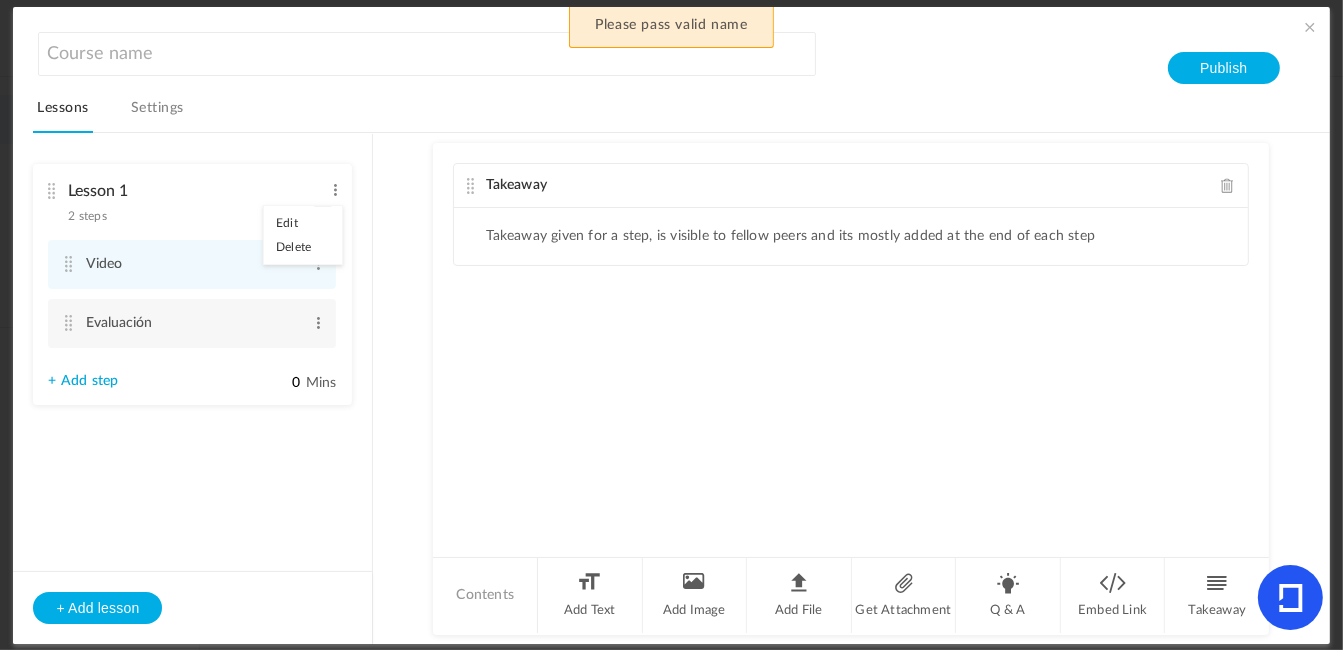 click on "Edit" at bounding box center [303, 223] 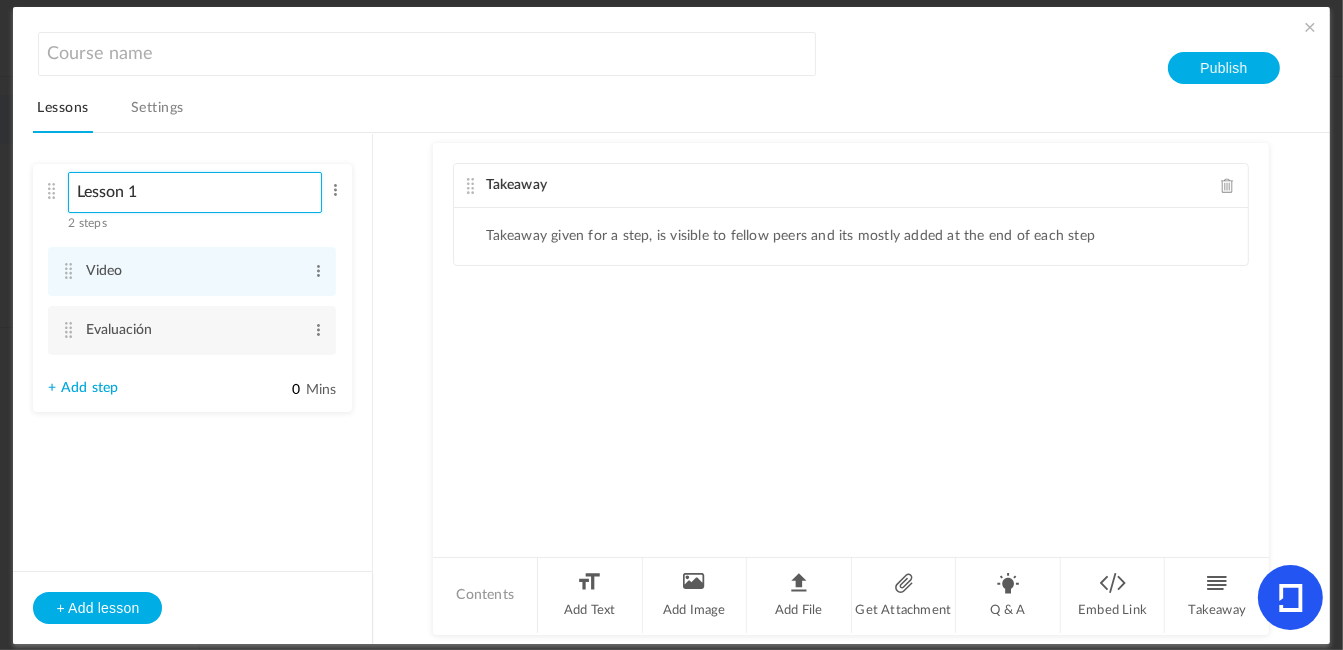 click on "Lesson 1" at bounding box center [195, 192] 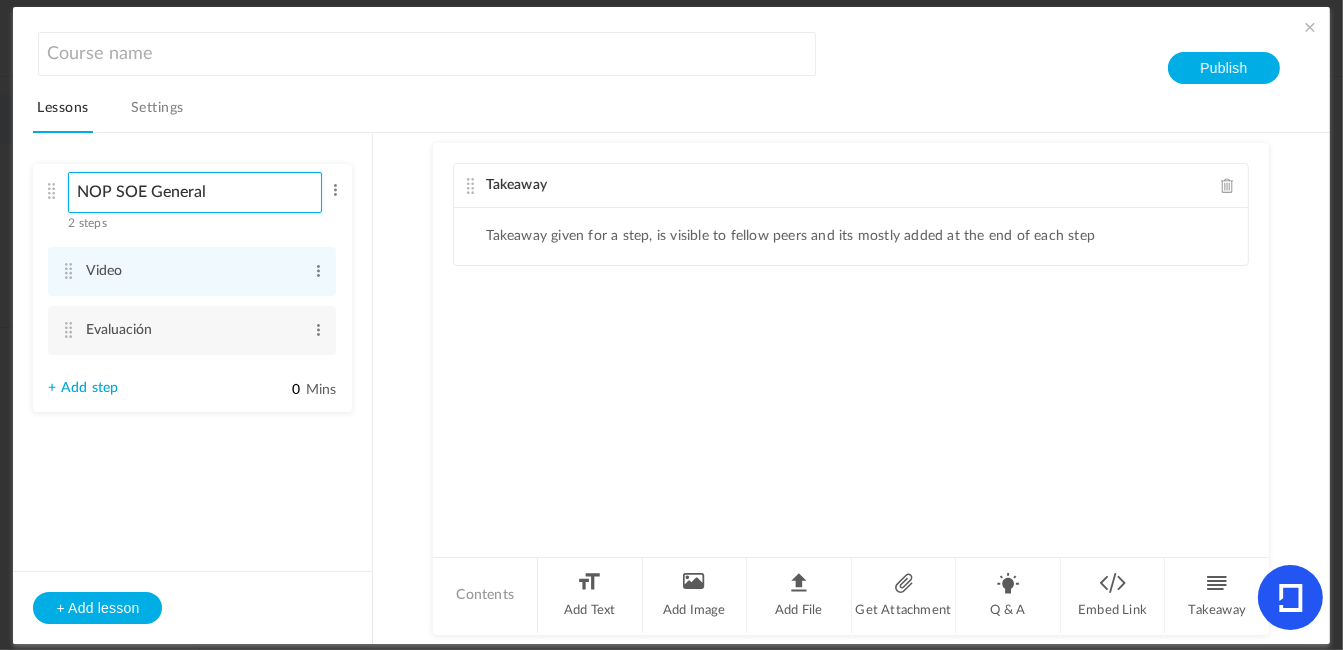type on "NOP SOE General" 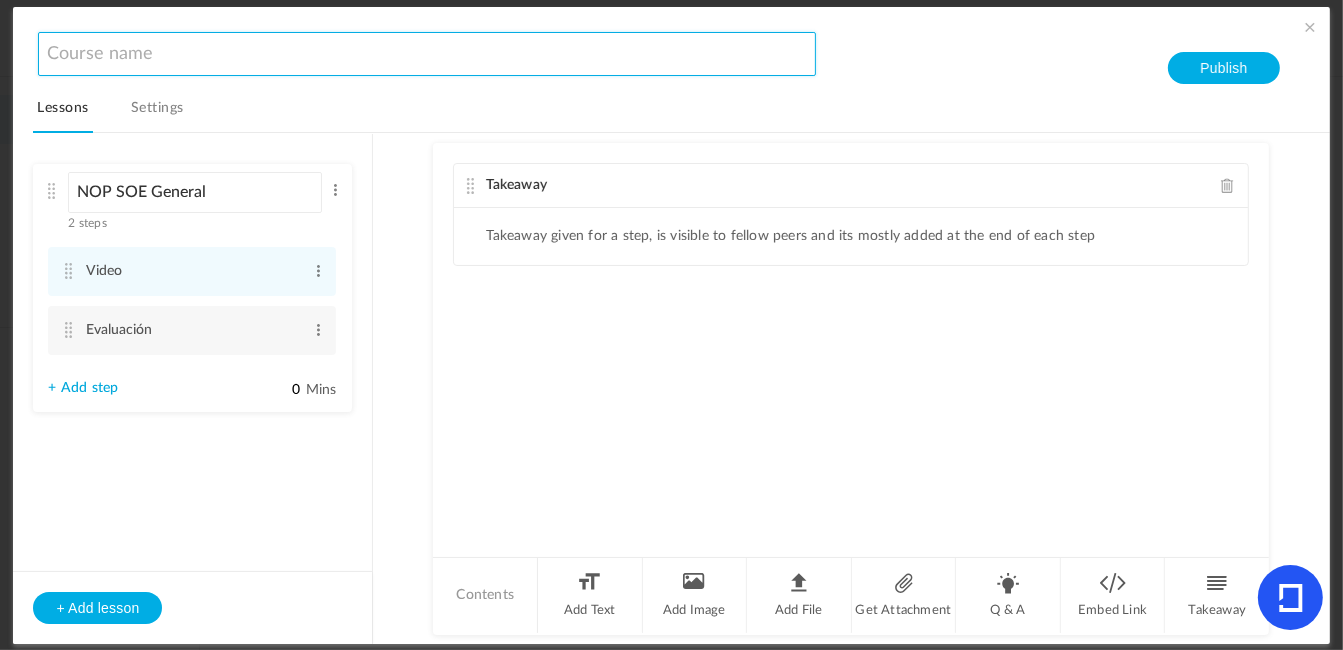 click at bounding box center (427, 54) 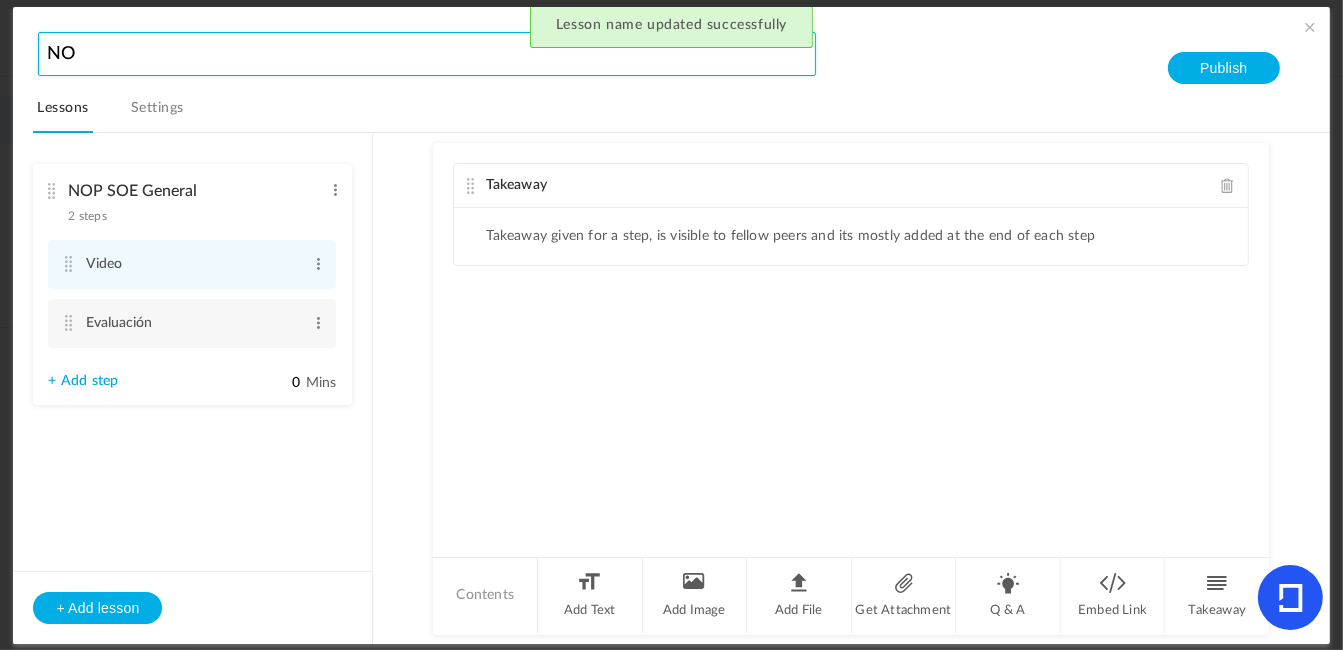 type on "N" 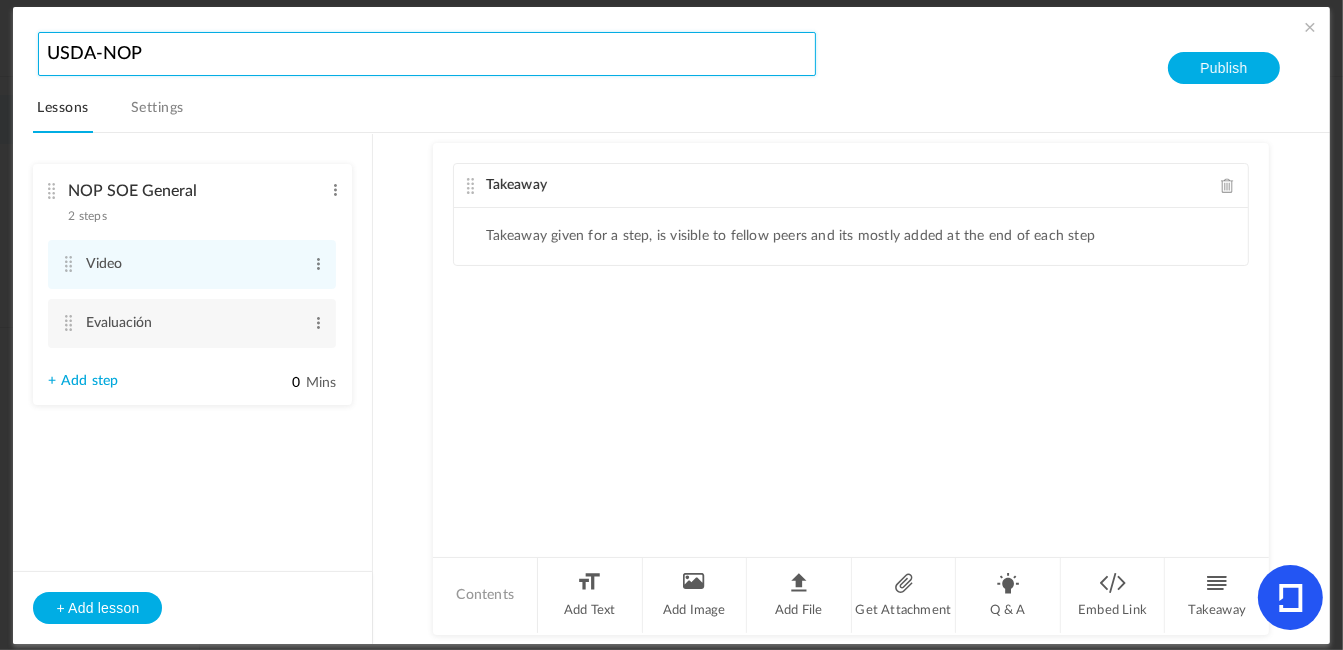 type on "USDA-NOP" 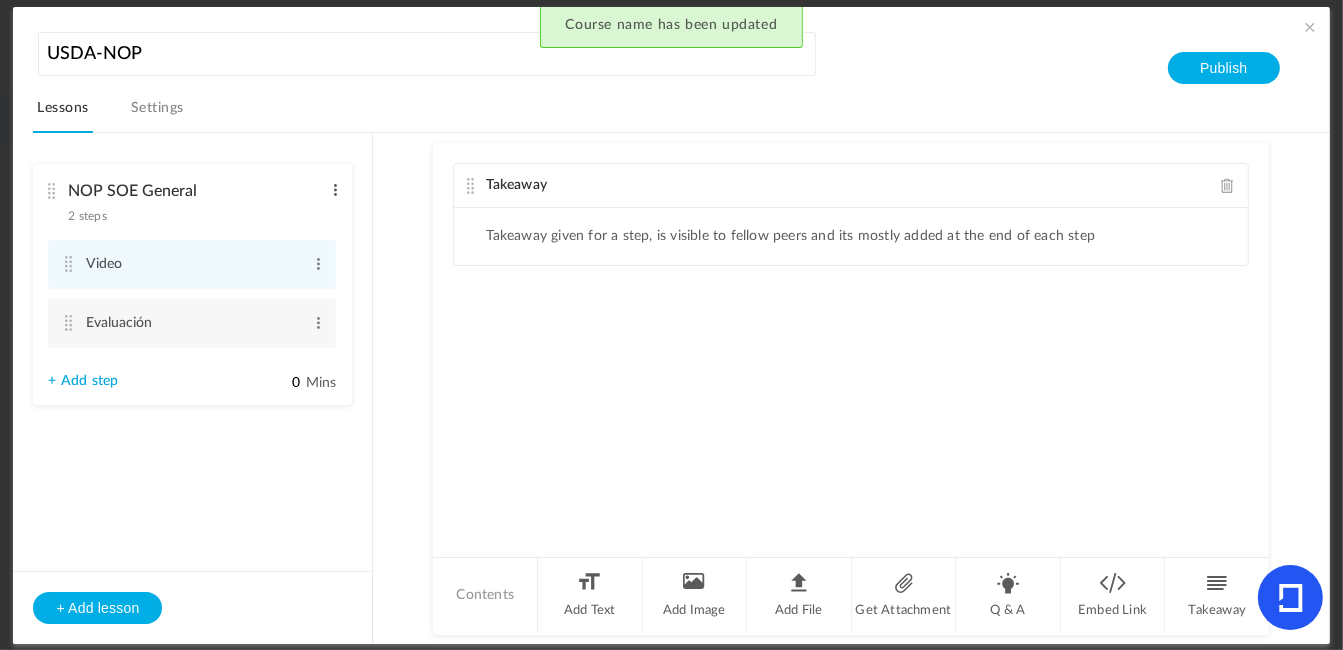 click at bounding box center [335, 190] 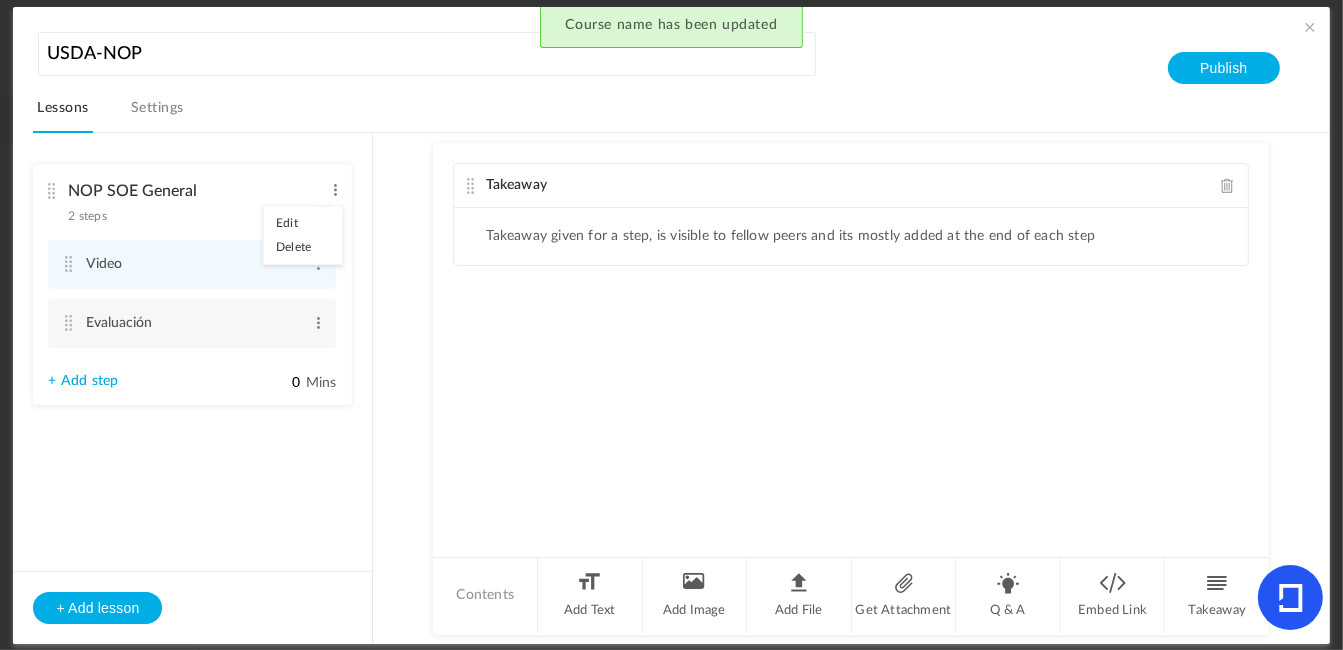 click on "Edit
Delete" at bounding box center (303, 235) 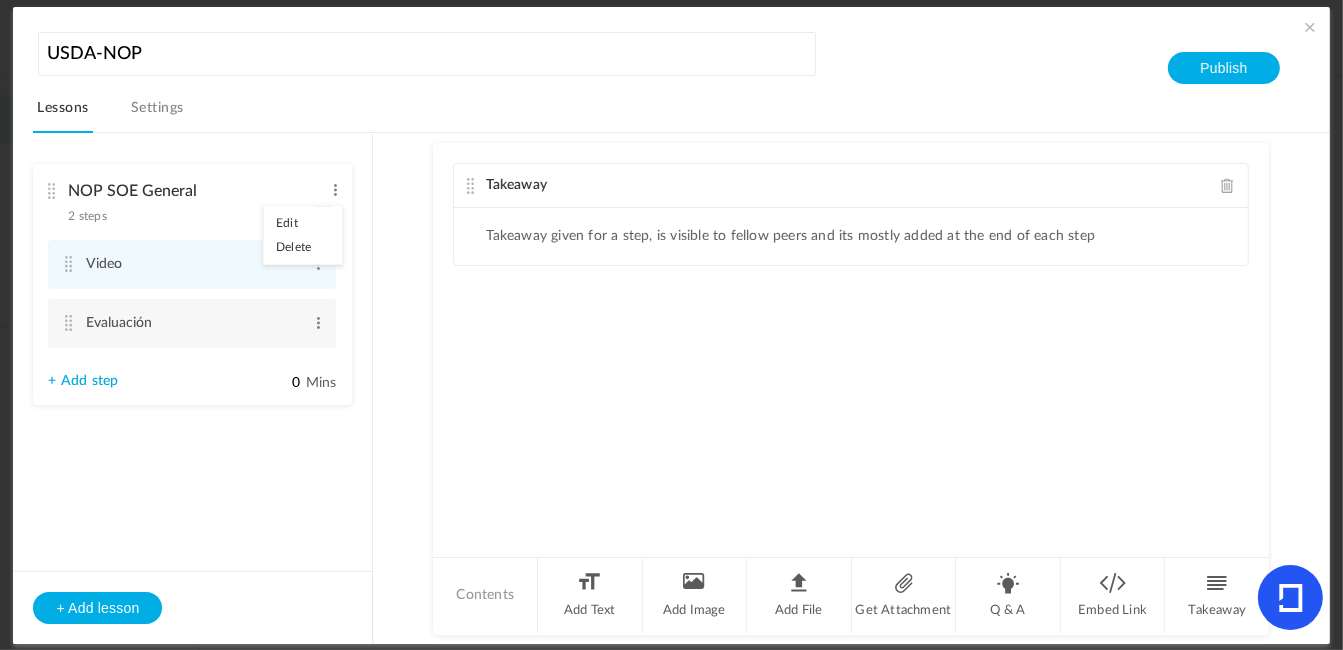 click on "NOP SOE General
2 steps
Edit
Delete
Video
Edit
Delete
Evaluación Edit 0" at bounding box center (193, 389) 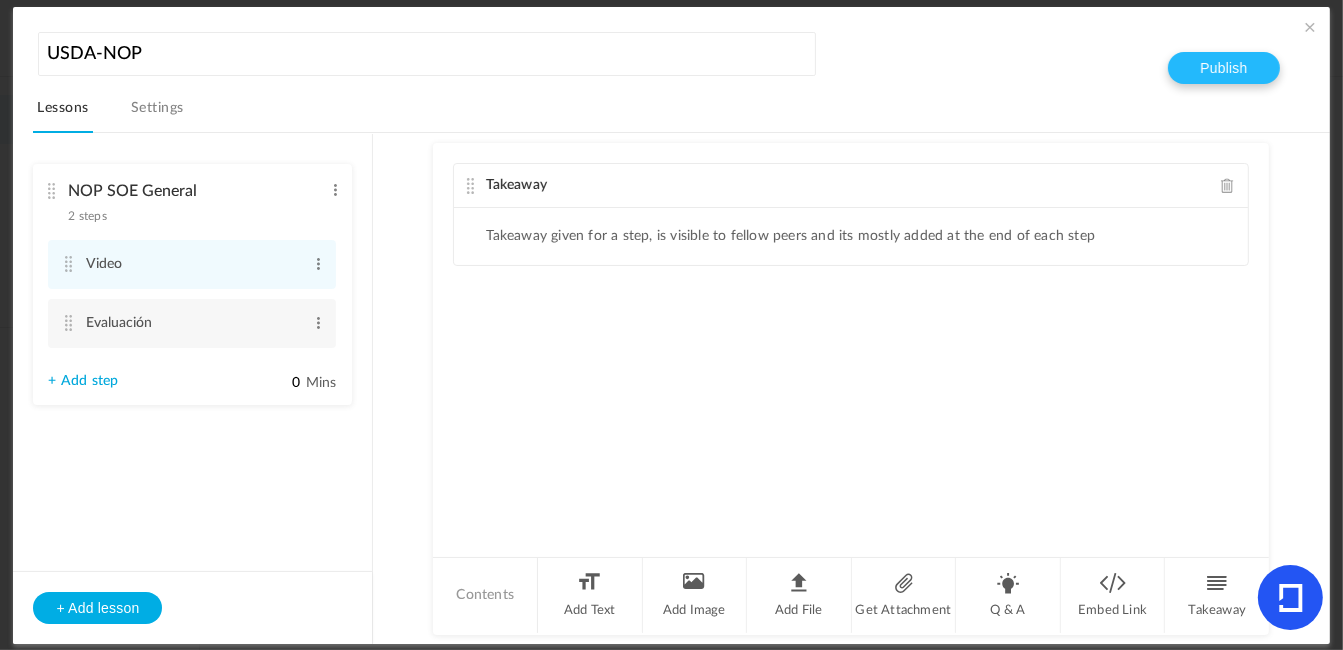 click on "Publish" at bounding box center (1223, 68) 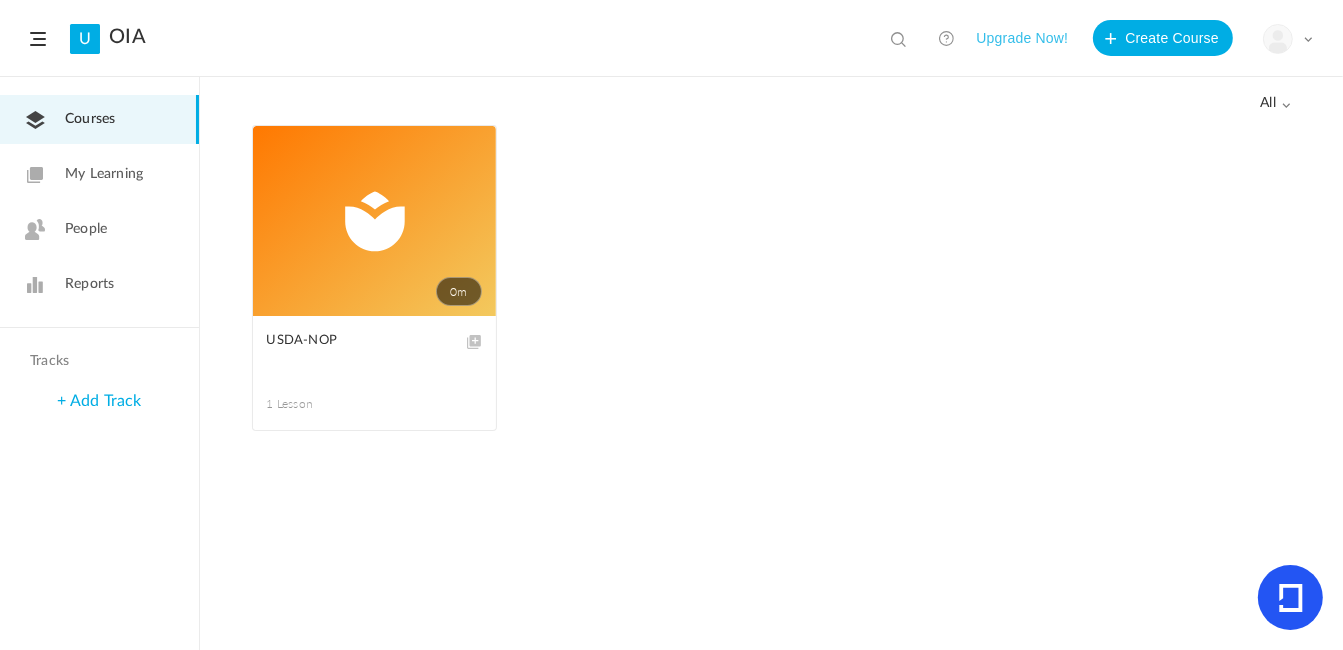 click on "0m" 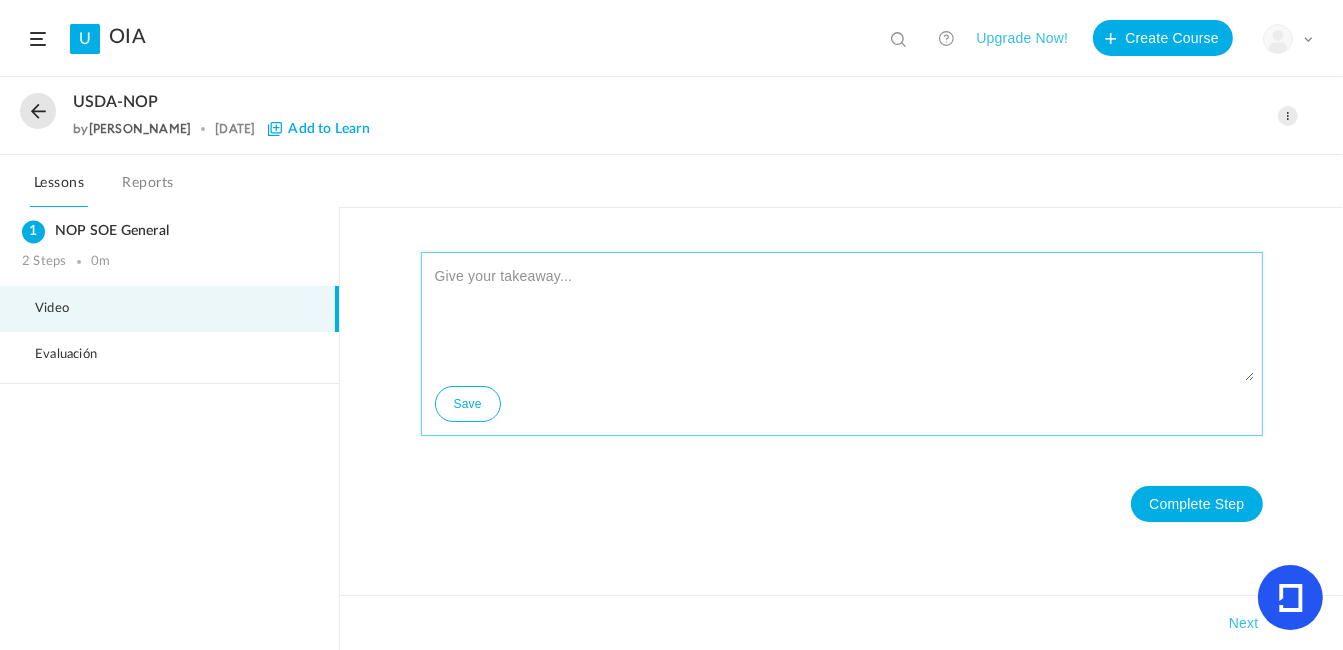 click 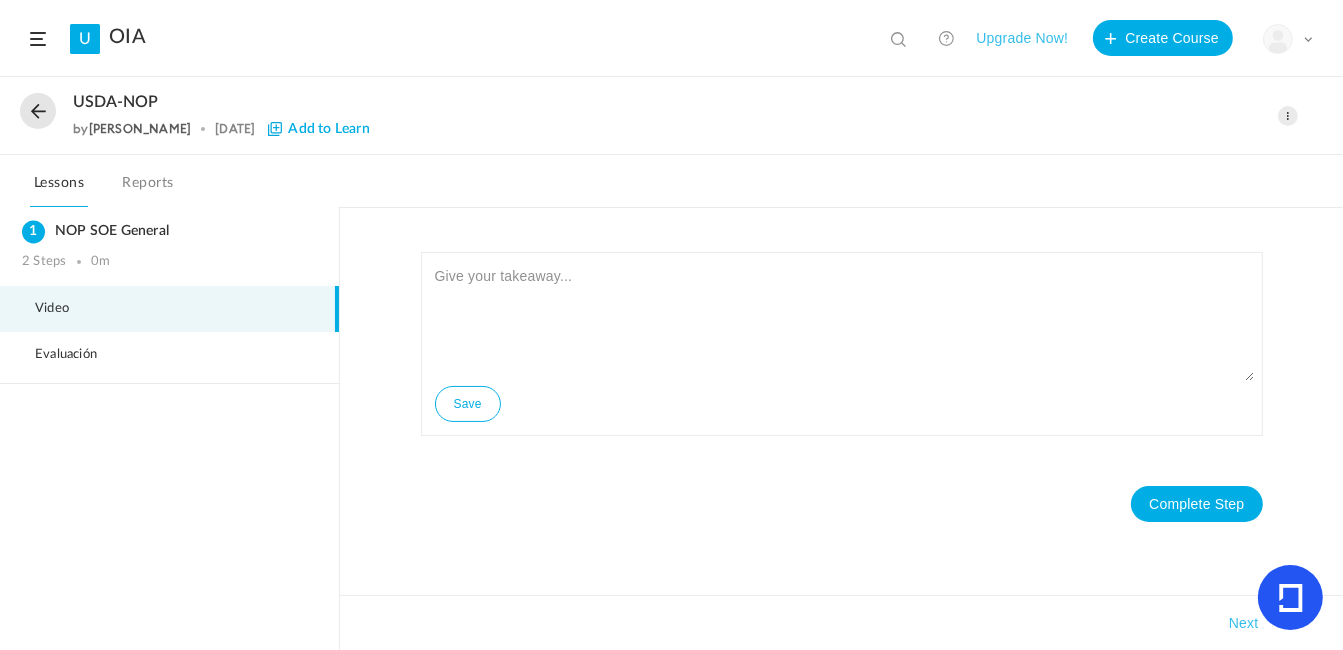 click on "NOP SOE General
2 Steps
0m
Video
Evaluación" 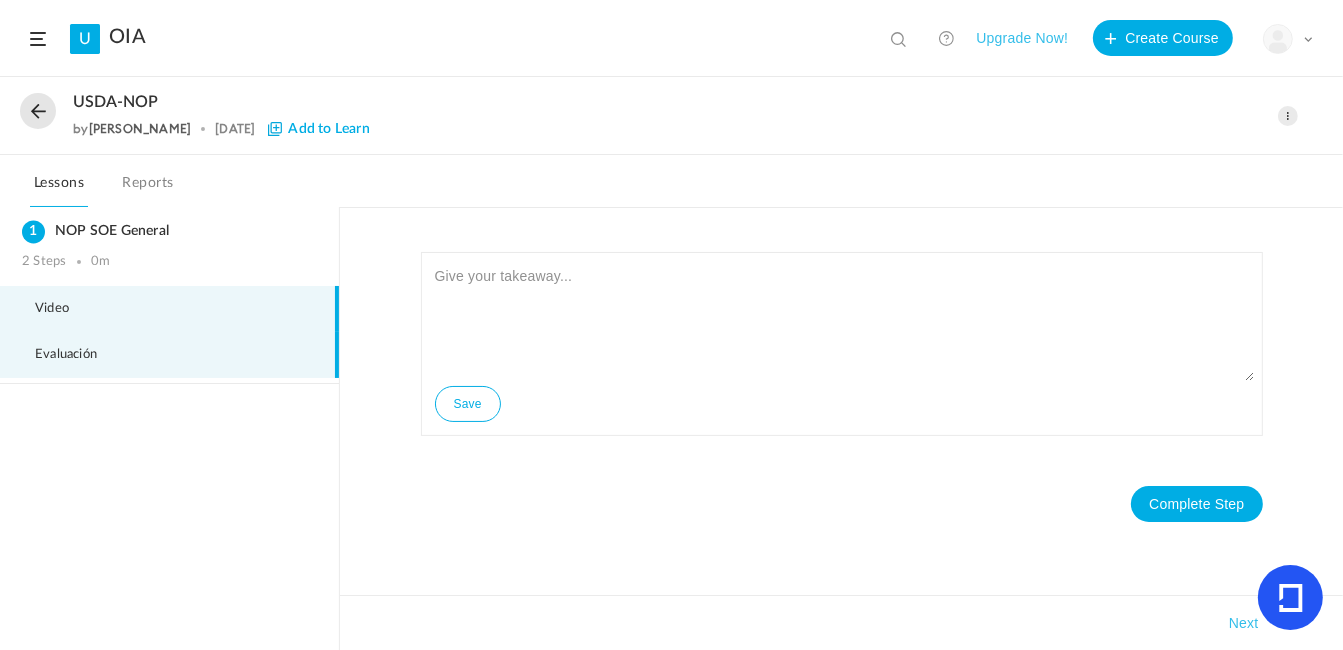 click on "Evaluación" at bounding box center (169, 355) 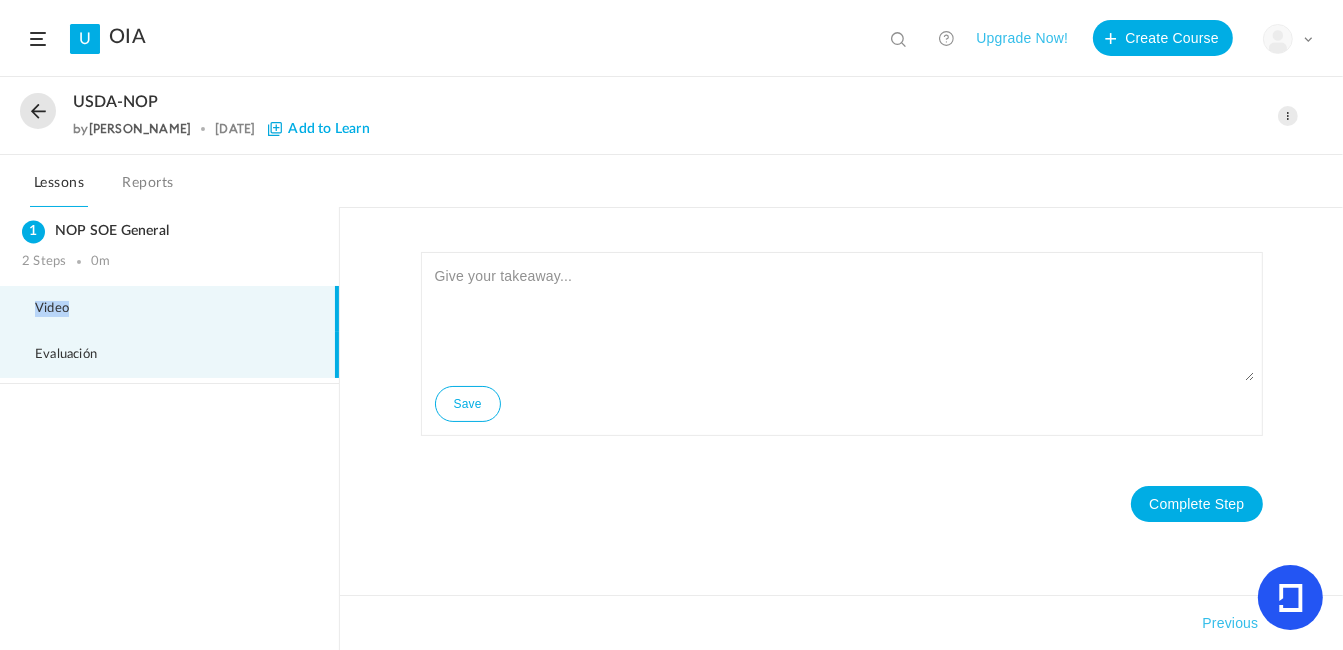 click on "Video" at bounding box center [169, 309] 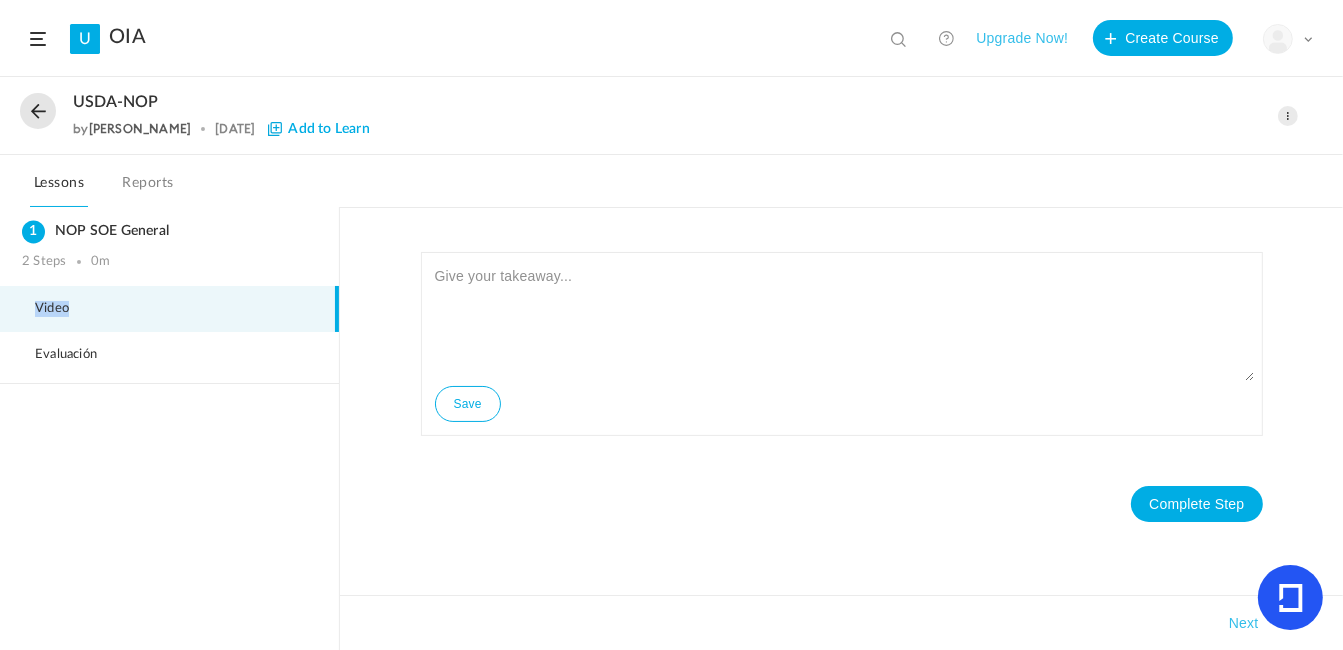 click 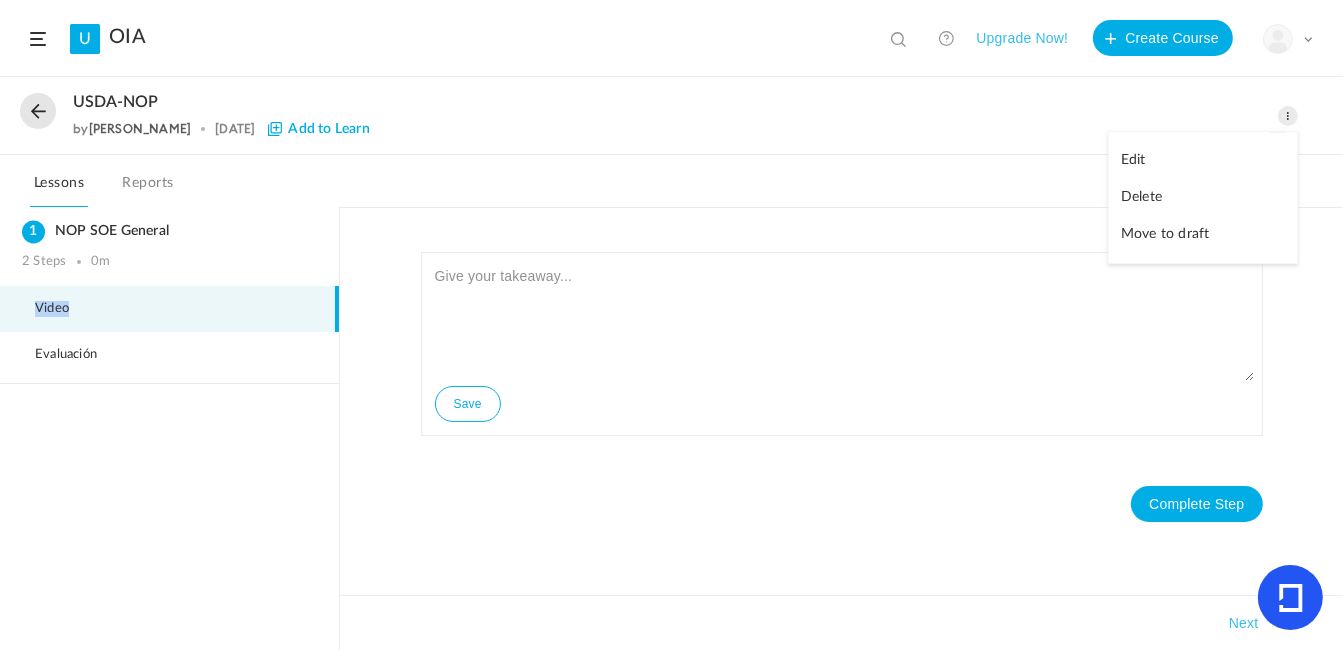 click on "Edit" 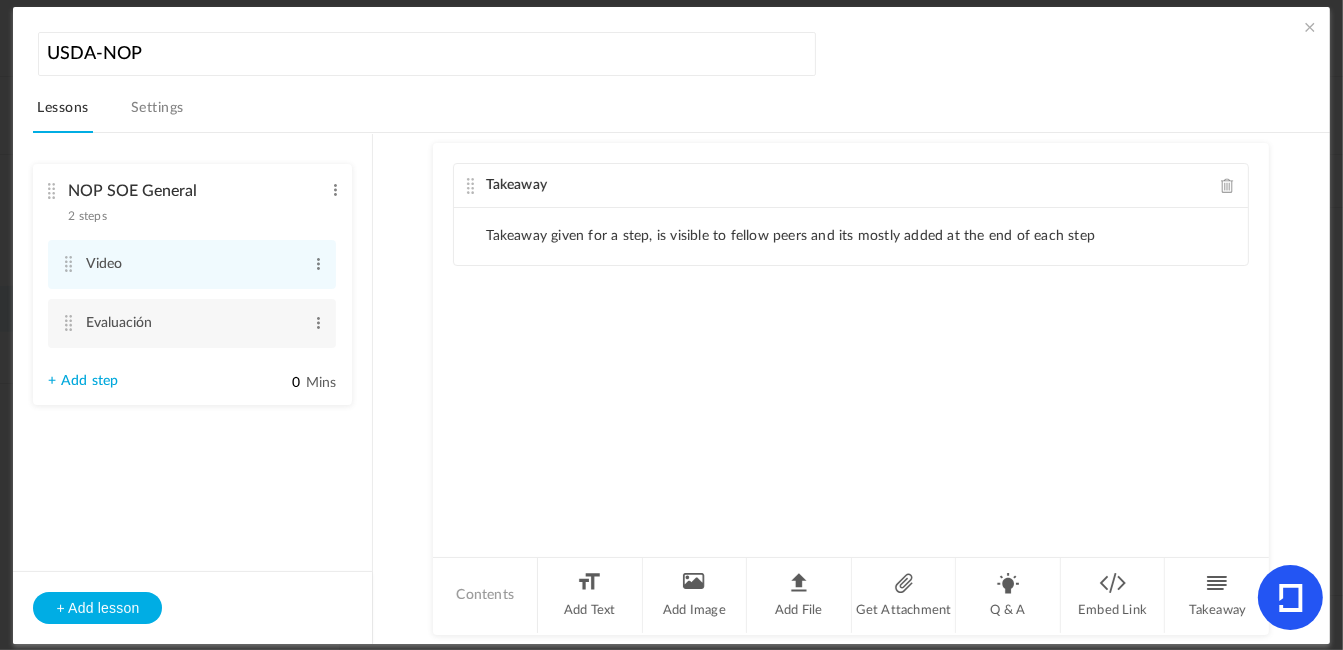click on "Takeaway given for a step, is visible to fellow peers and its mostly added at the end of each step" 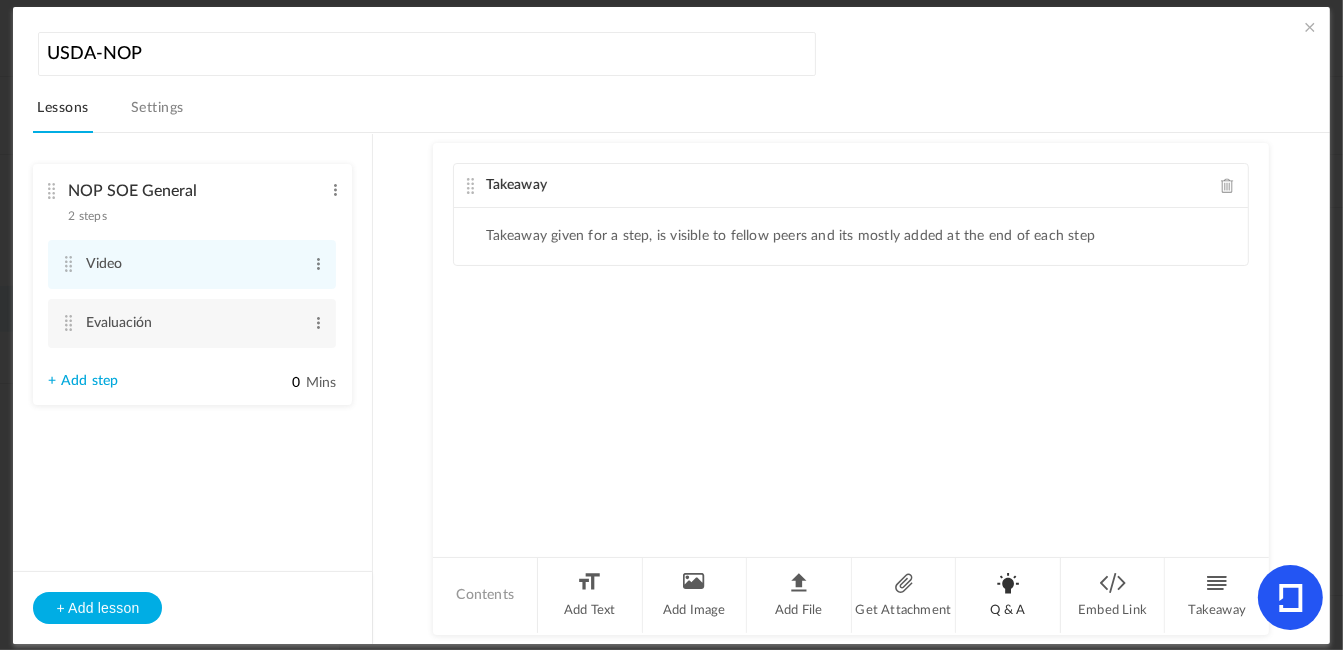 click on "Q & A" 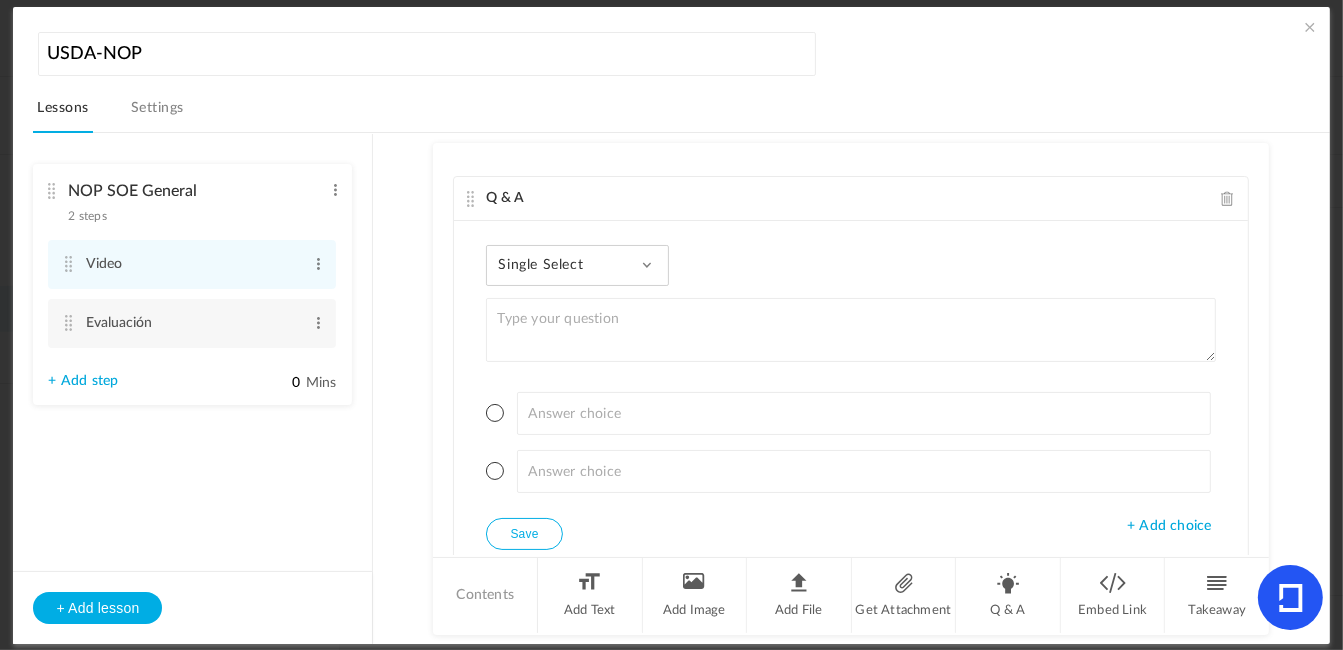 scroll, scrollTop: 96, scrollLeft: 0, axis: vertical 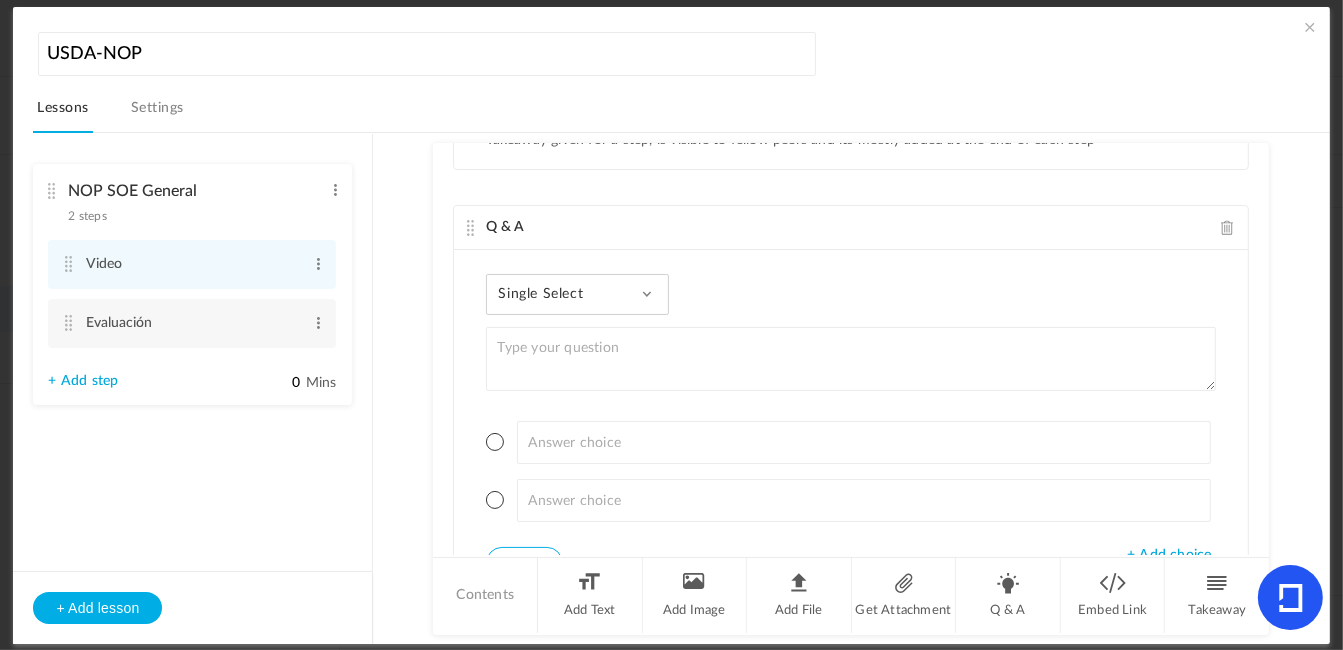 click 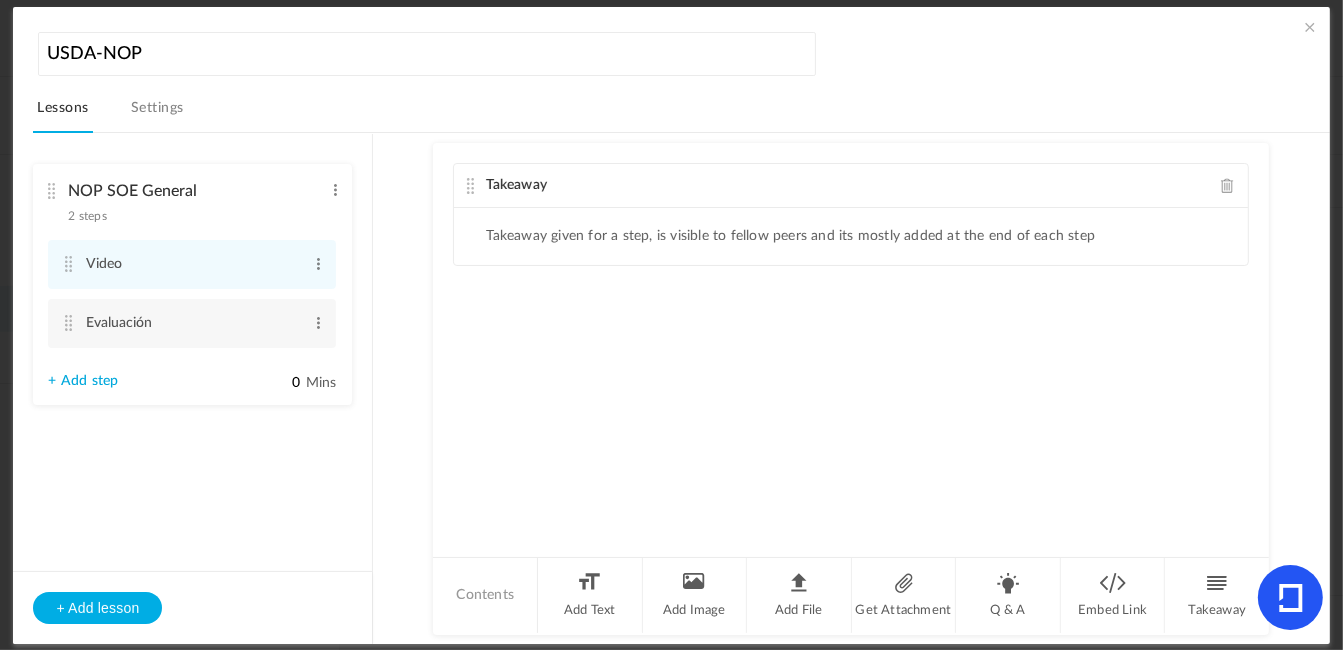 scroll, scrollTop: 0, scrollLeft: 0, axis: both 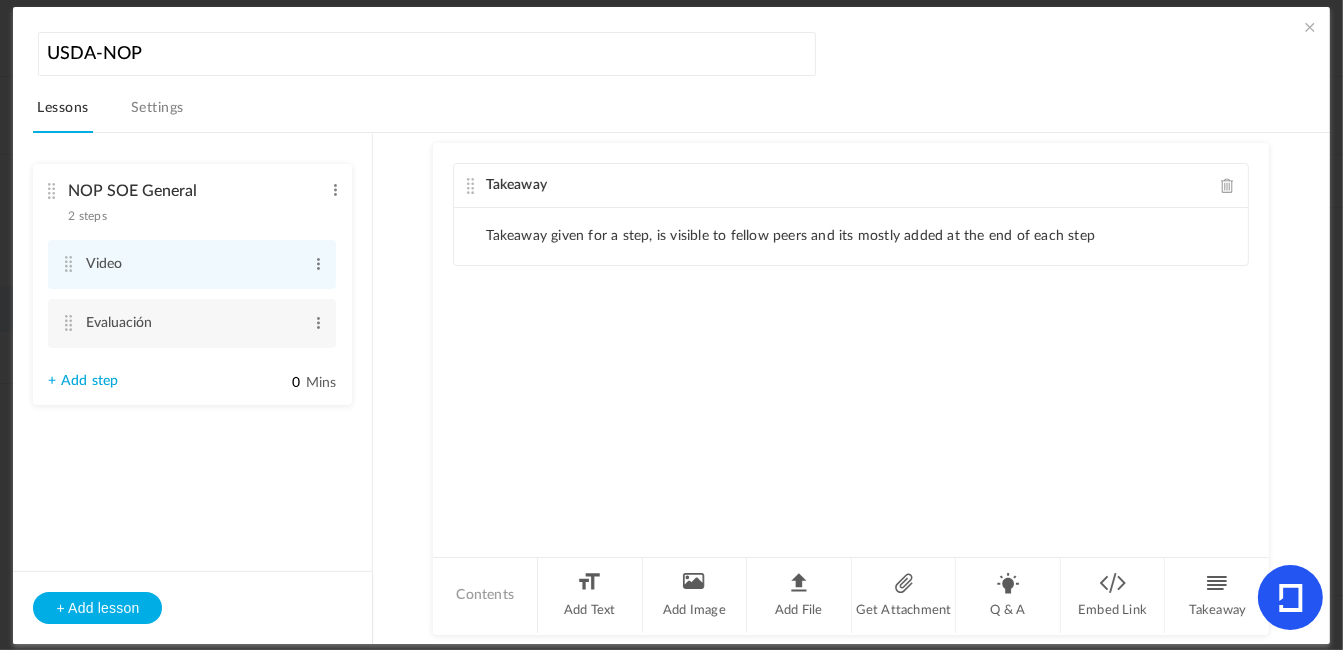 click on "Takeaway given for a step, is visible to fellow peers and its mostly added at the end of each step" 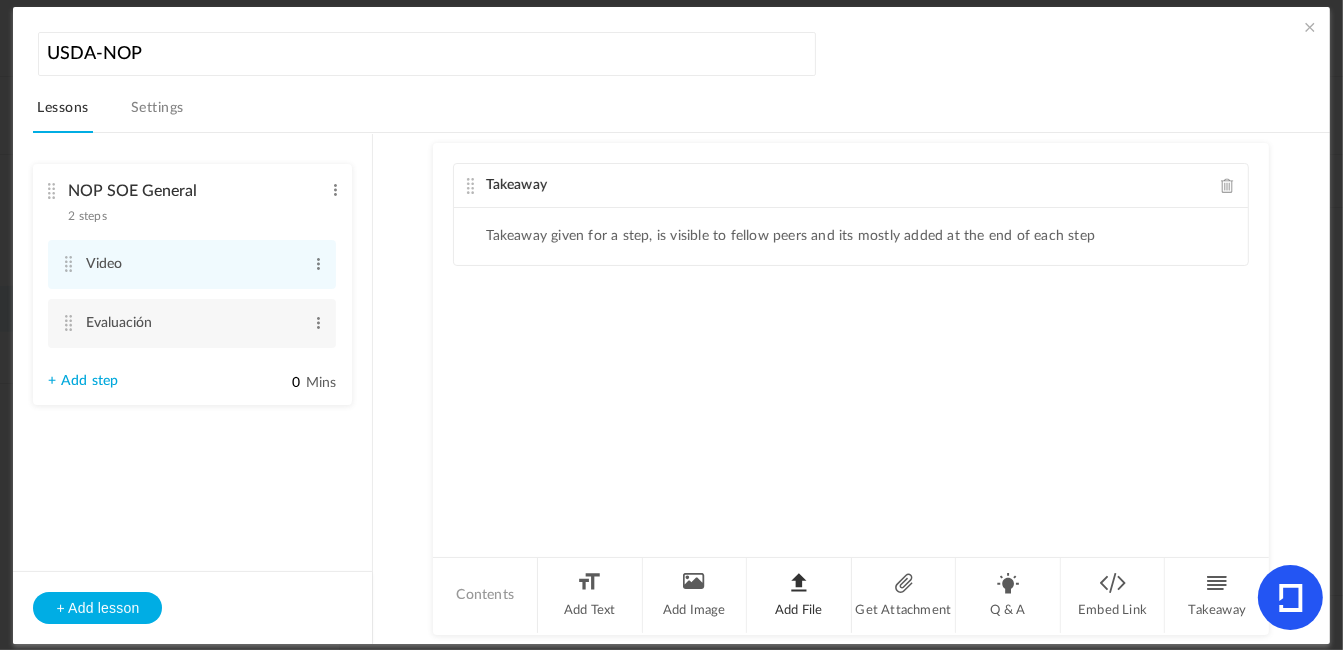 click on "Add File" 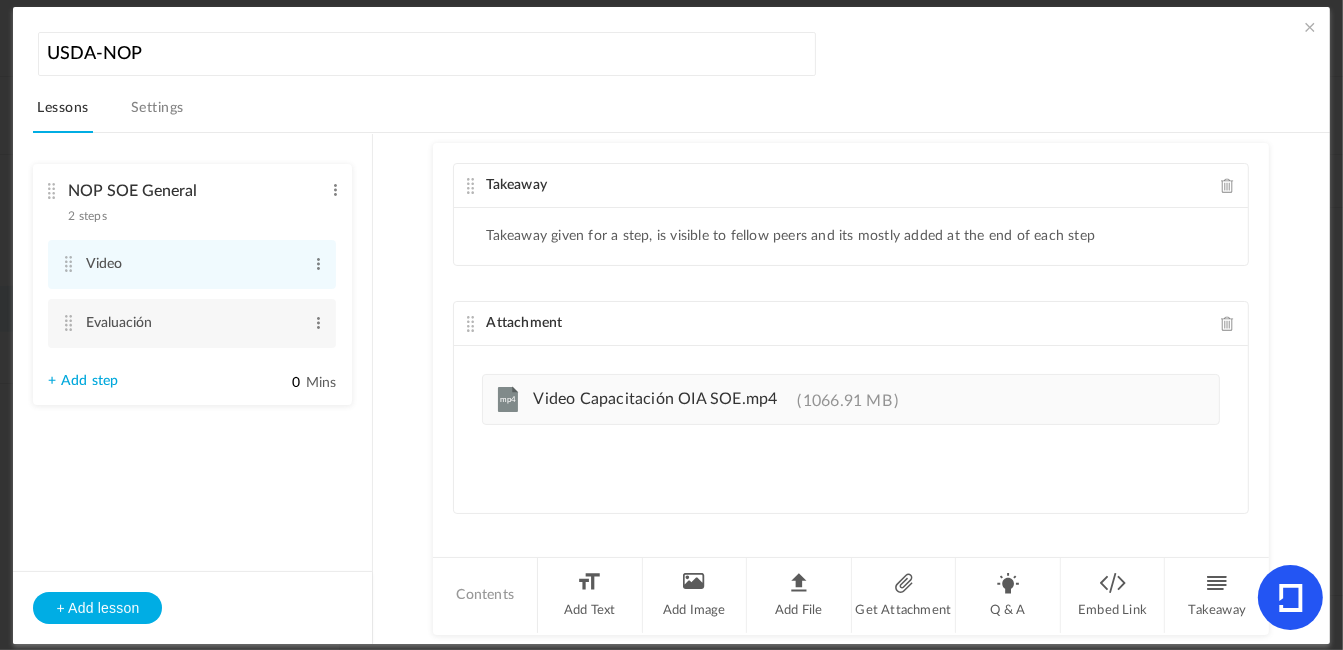 click 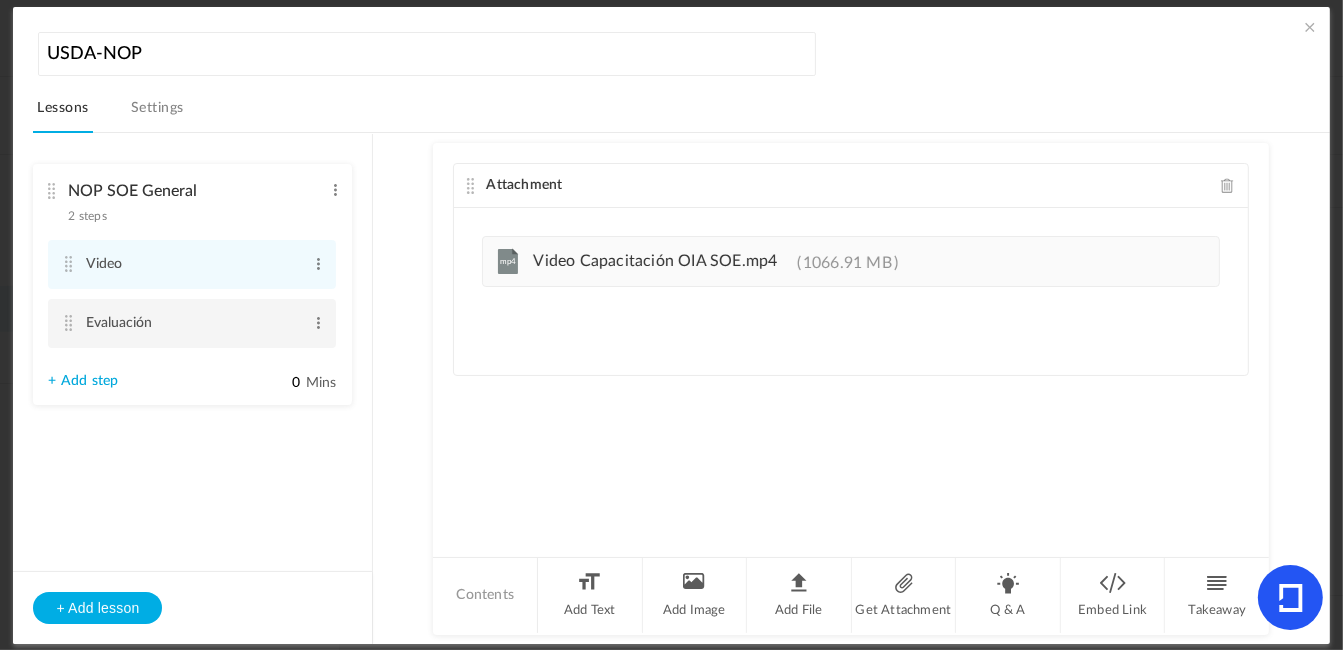 click on "Evaluación
Edit
Delete" at bounding box center [192, 323] 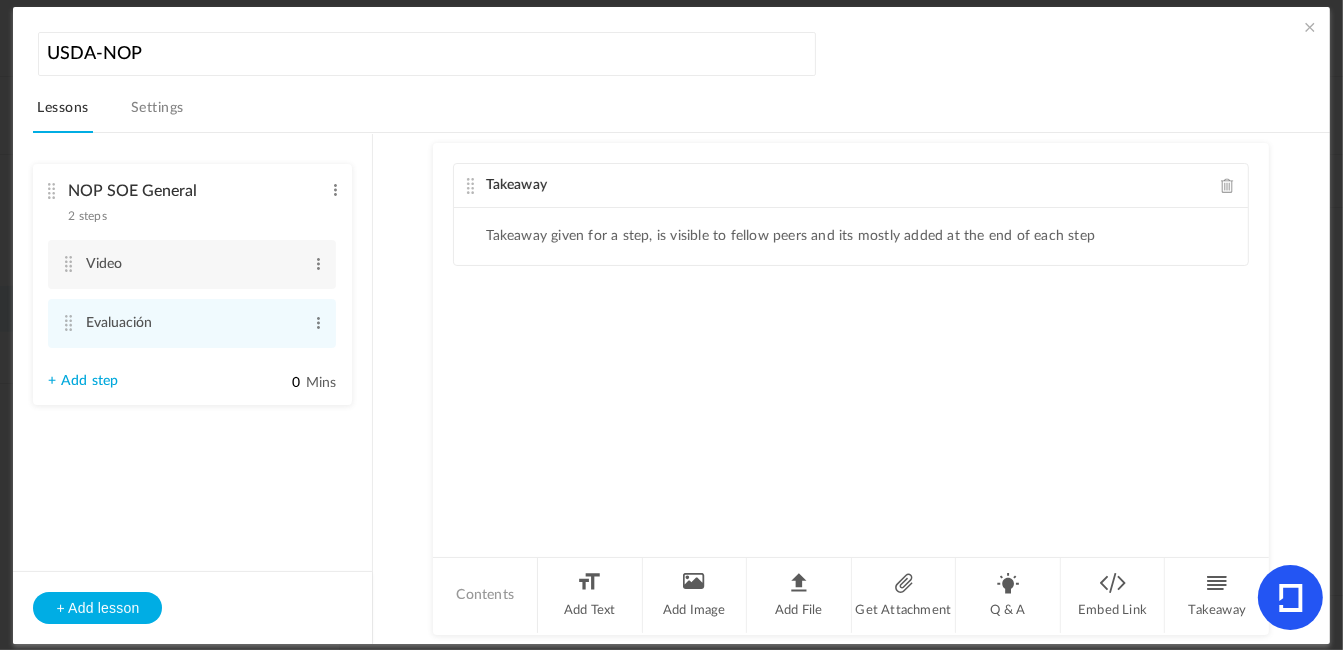 click on "Takeaway given for a step, is visible to fellow peers and its mostly added at the end of each step" 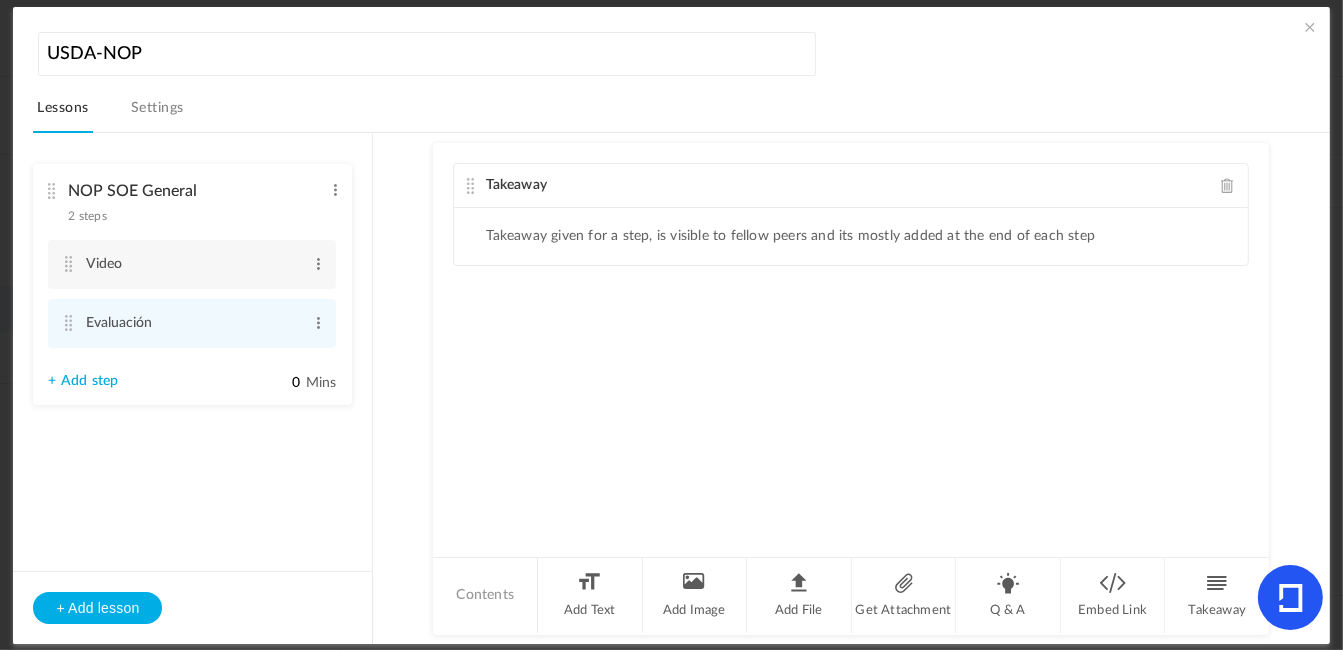 click on "Takeaway
Takeaway given for a step, is visible to fellow peers and its mostly added at the end of each step" 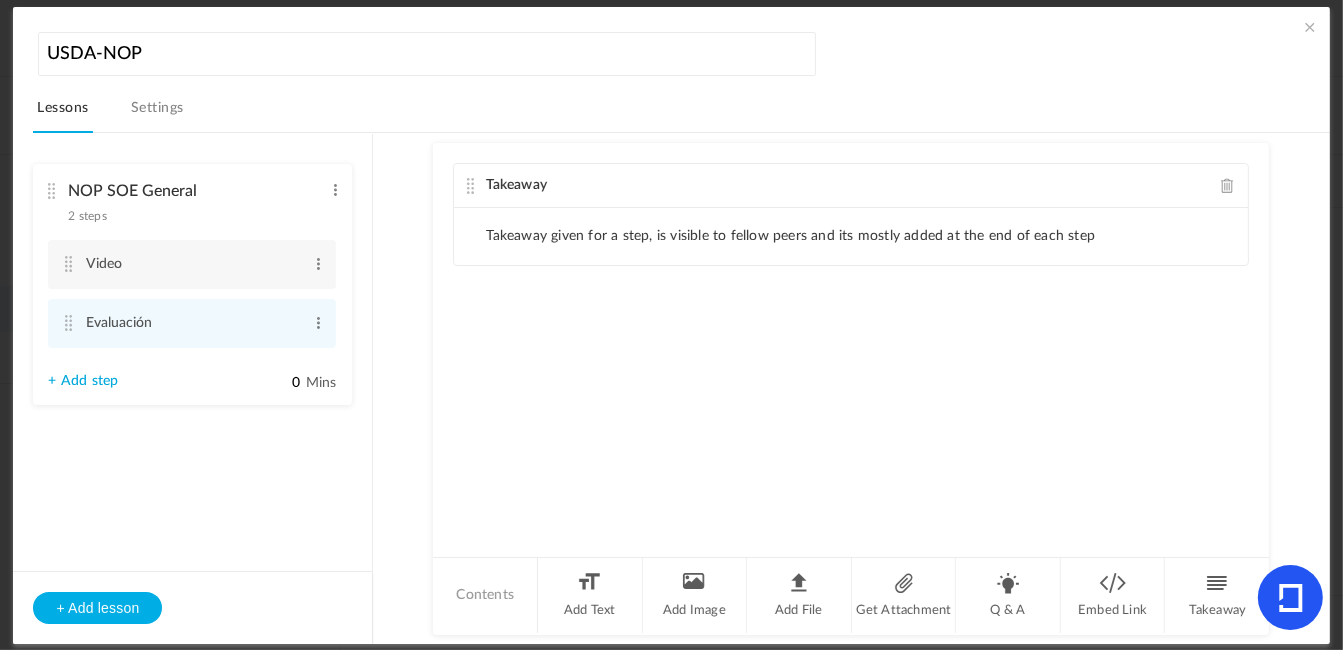 click on "Takeaway given for a step, is visible to fellow peers and its mostly added at the end of each step" 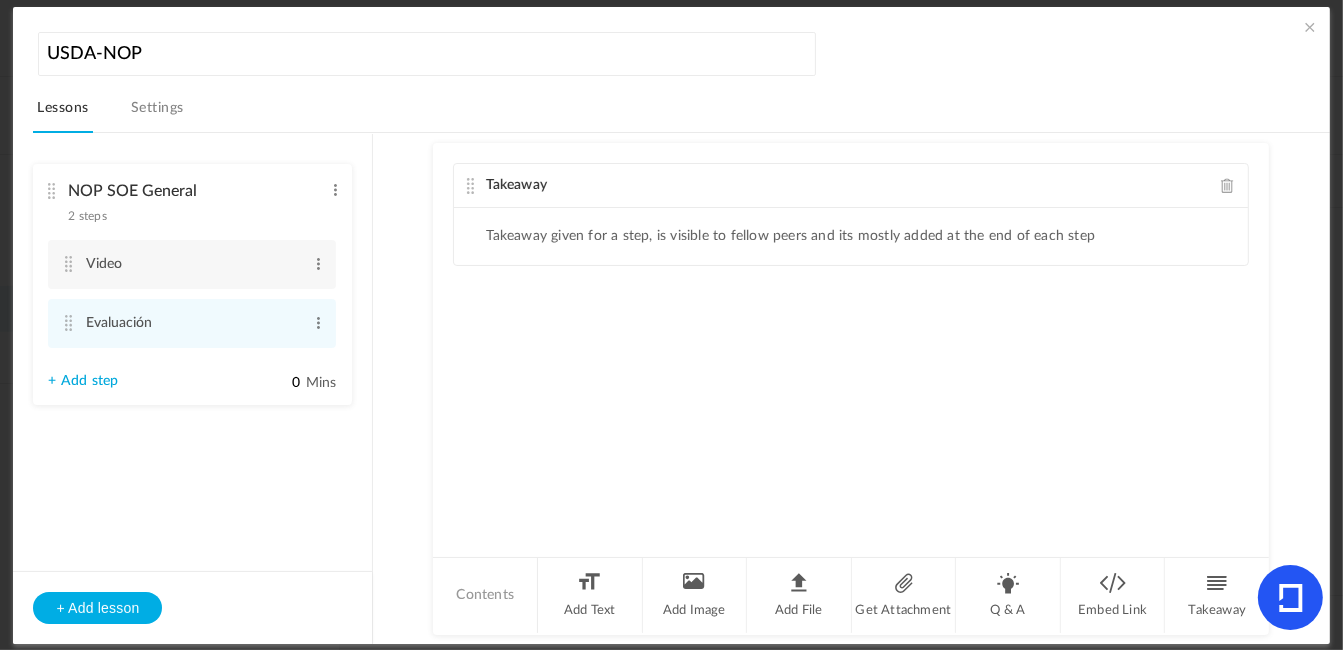 click on "Takeaway" 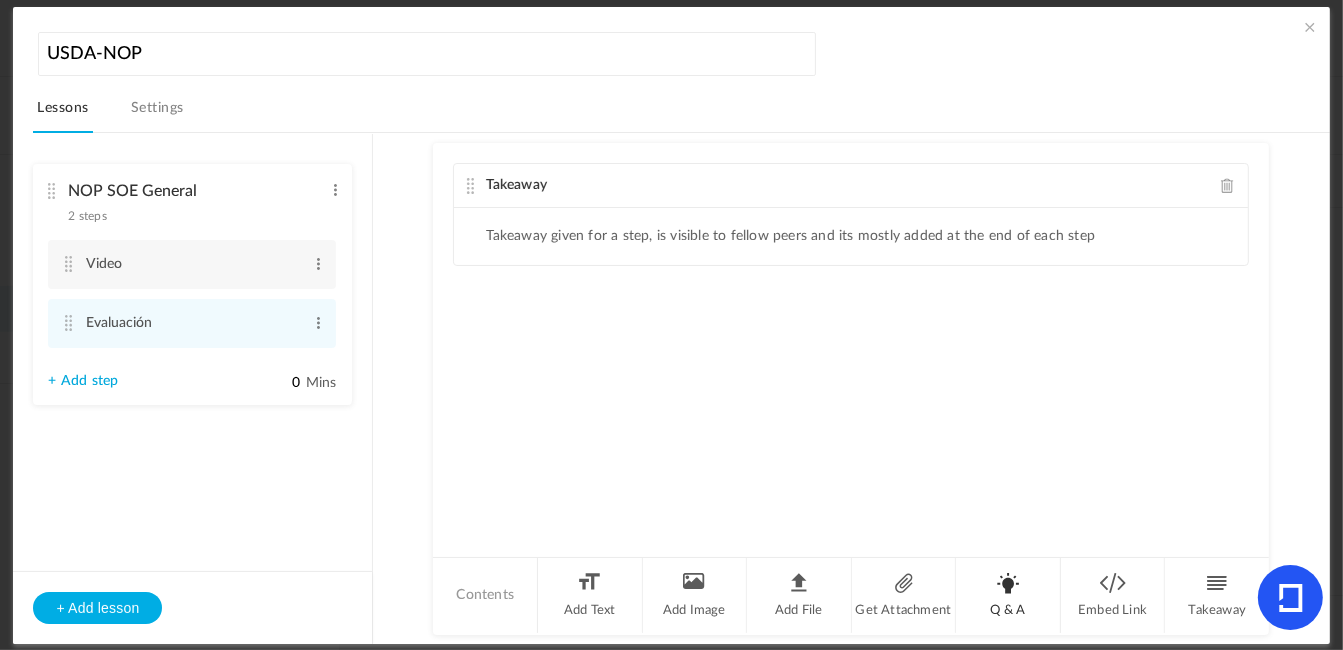 click on "Q & A" 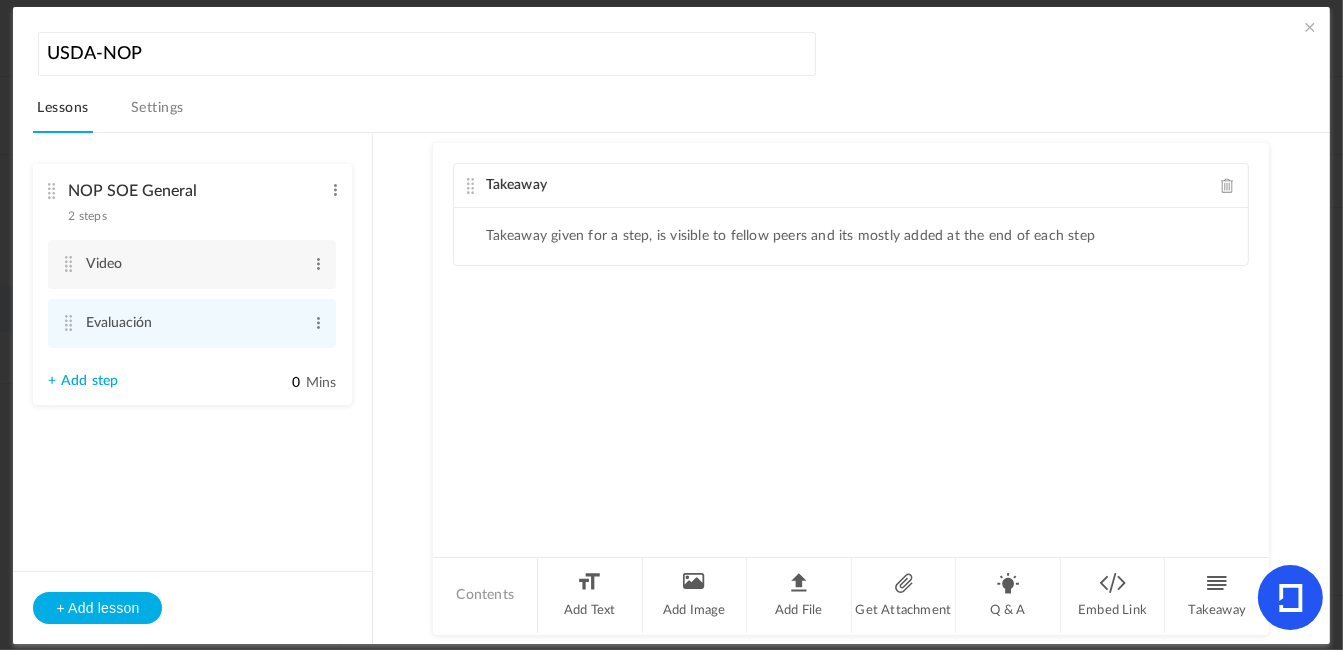 scroll, scrollTop: 196, scrollLeft: 0, axis: vertical 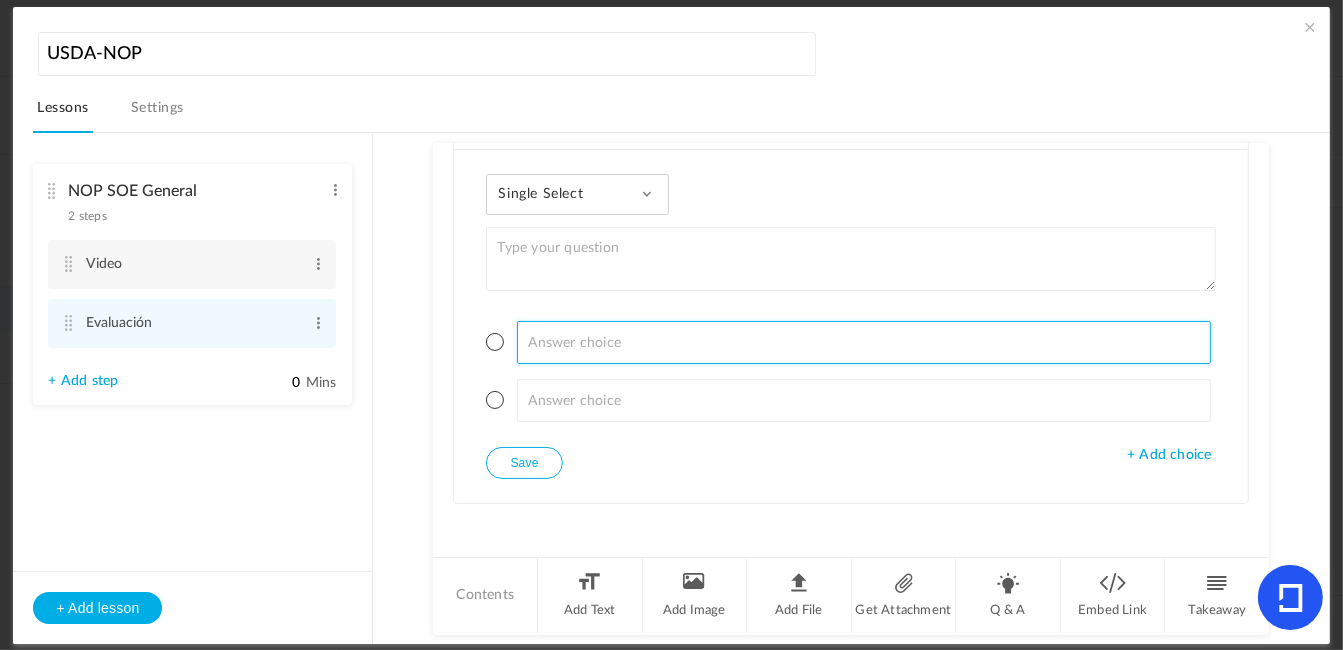 click on "Single Select
Single Select
Multi Select
True or False
Paragraph Answer
+ Add choice
Save" 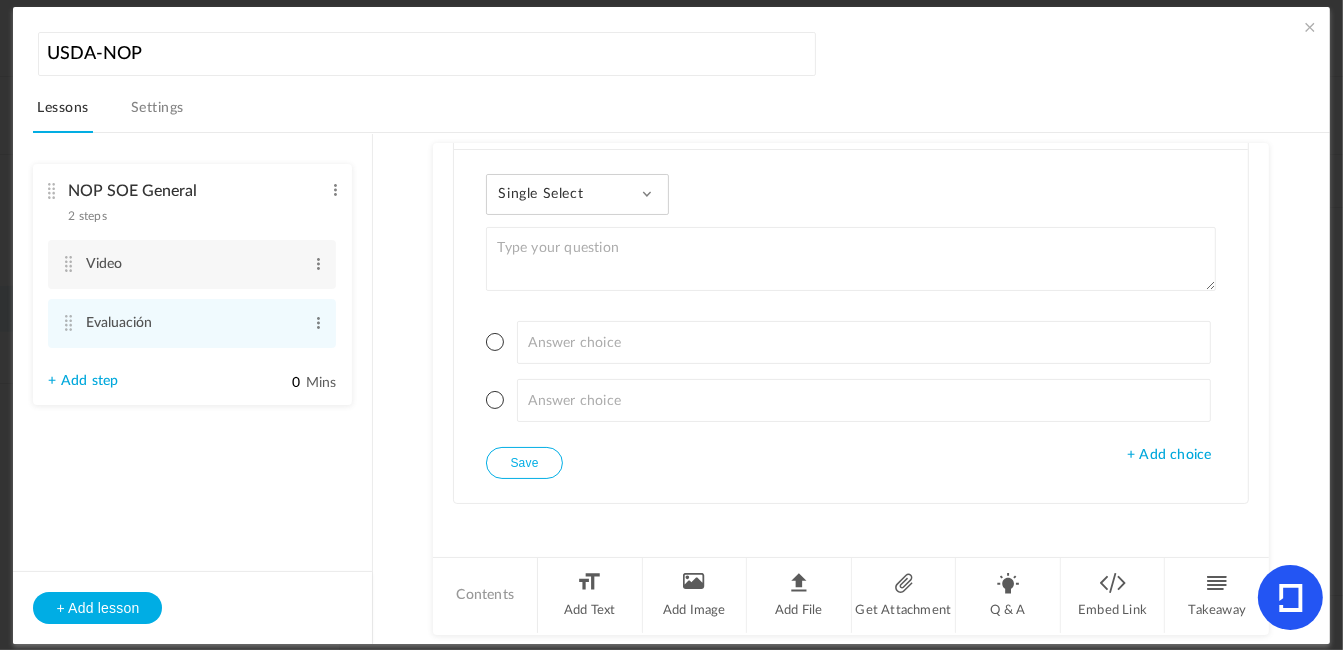 click 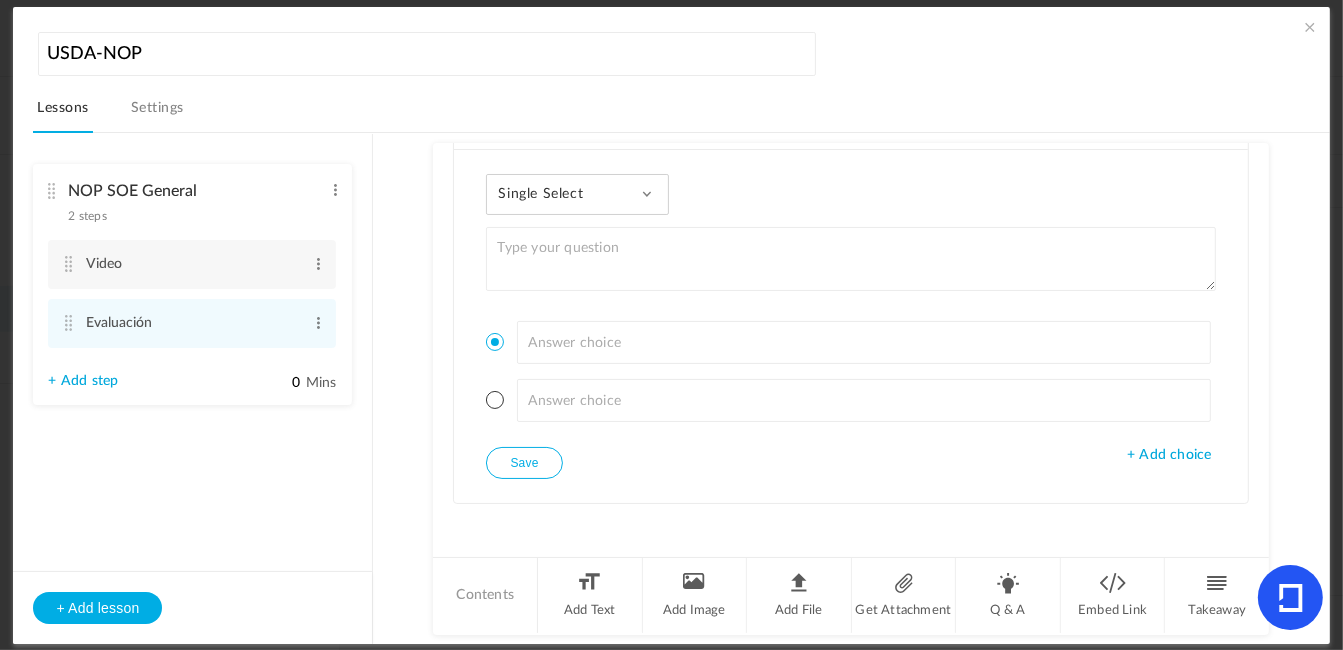 click 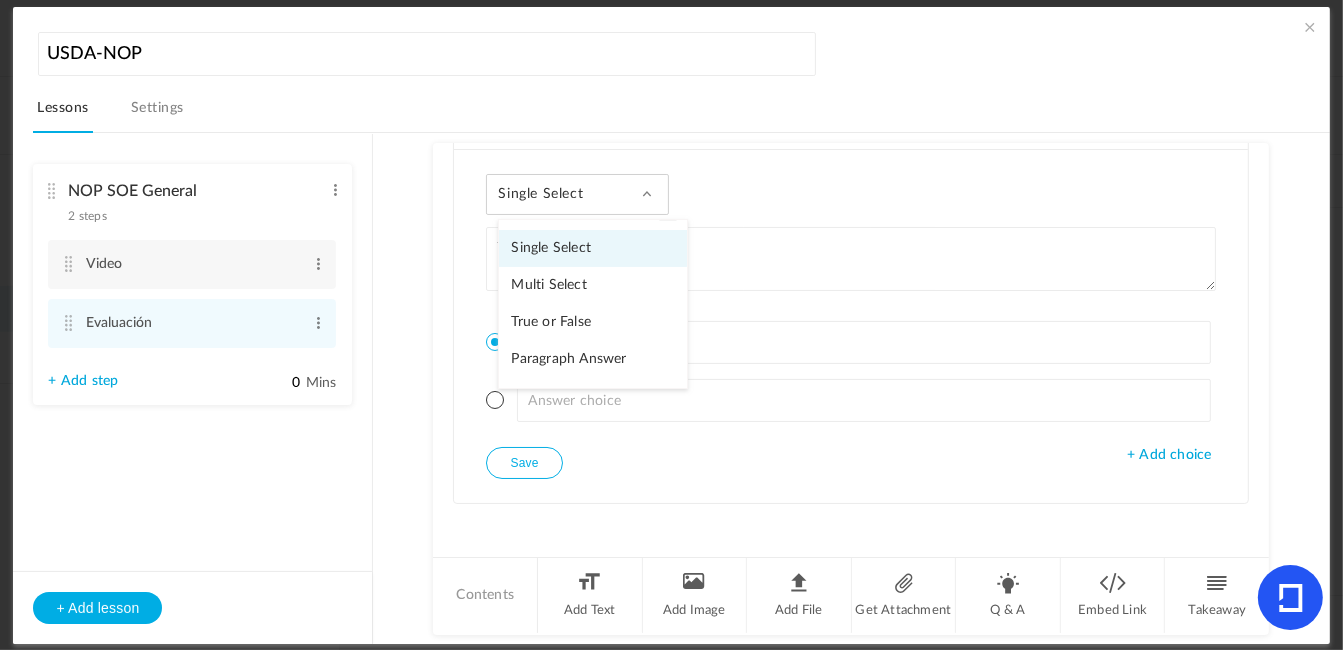 click on "Paragraph Answer" 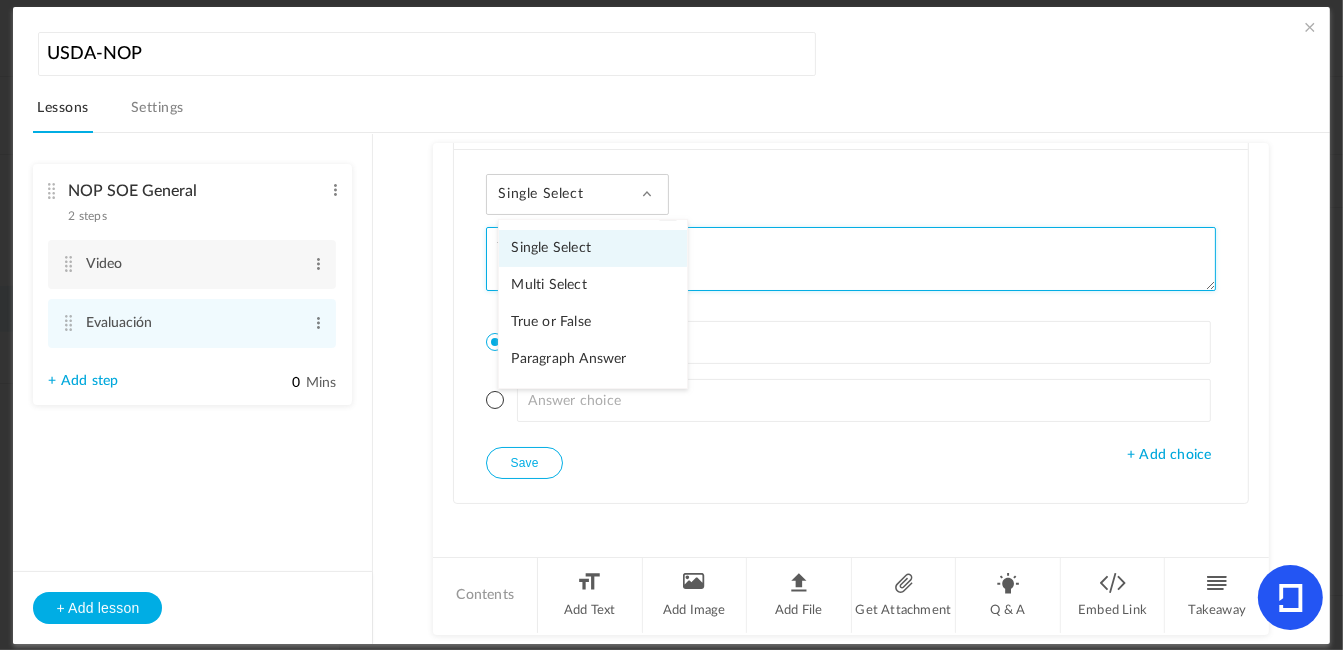 scroll, scrollTop: 84, scrollLeft: 0, axis: vertical 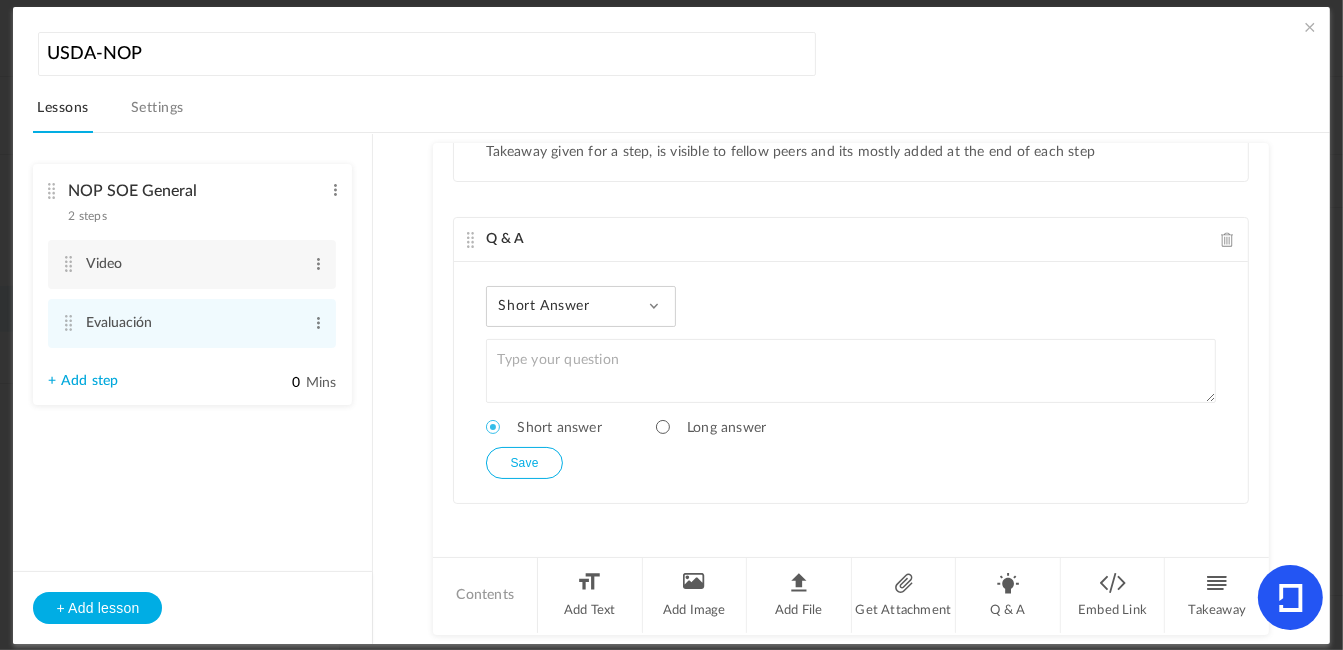 click on "Short Answer
Single Select
Multi Select
True or False
Paragraph Answer" 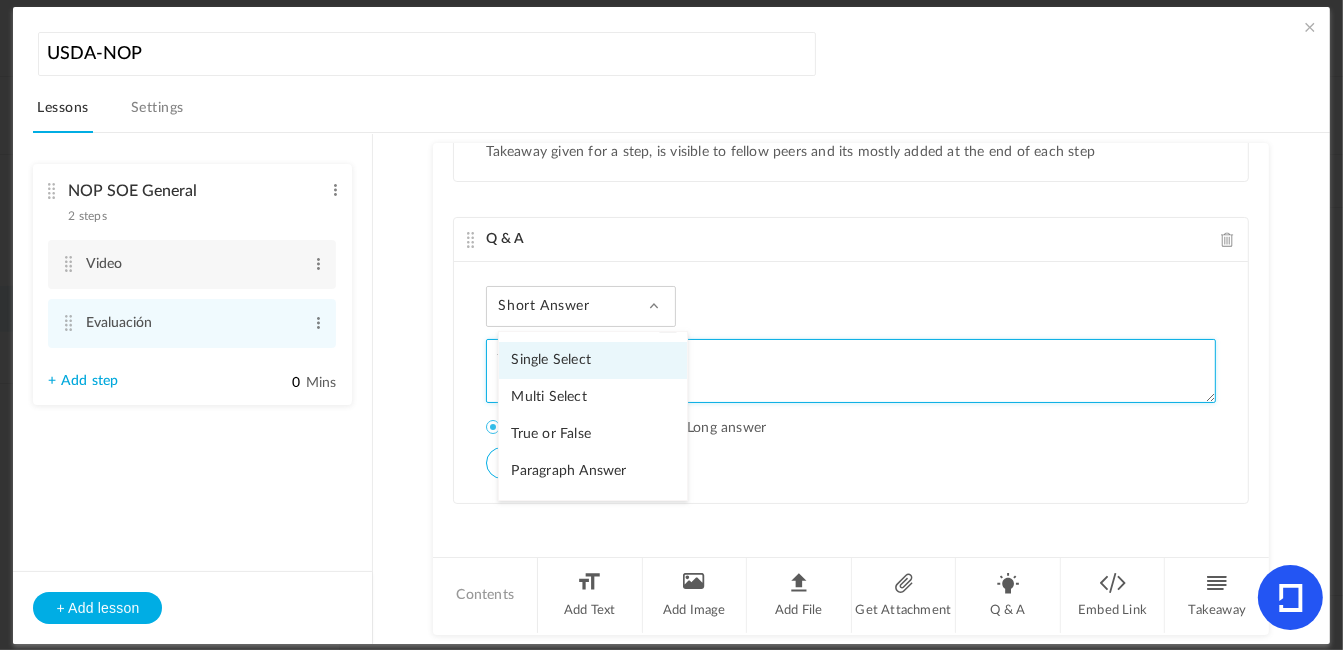 click 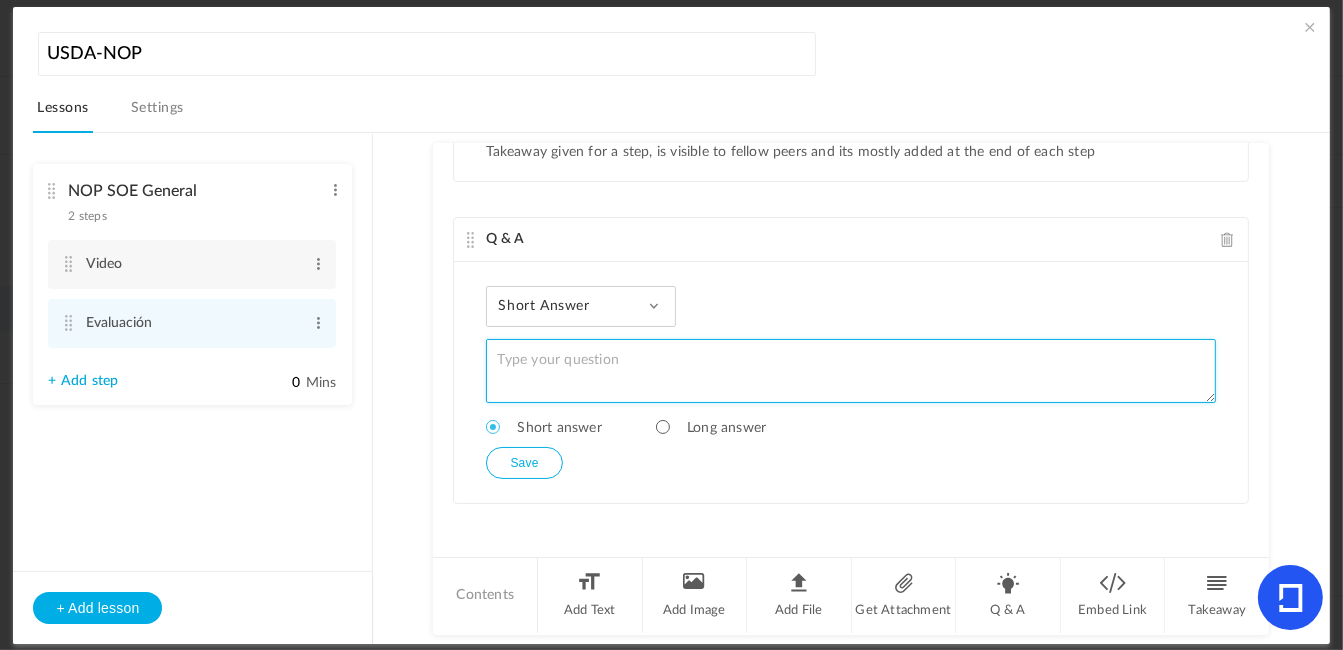 click 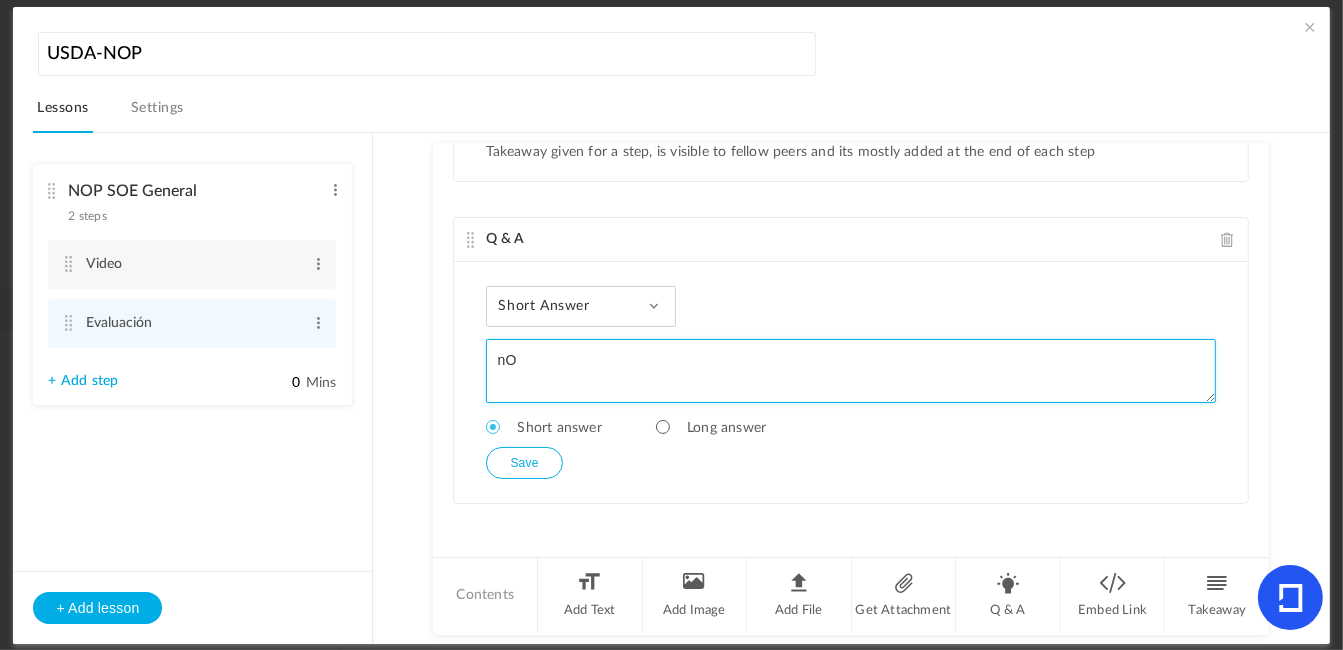 type on "n" 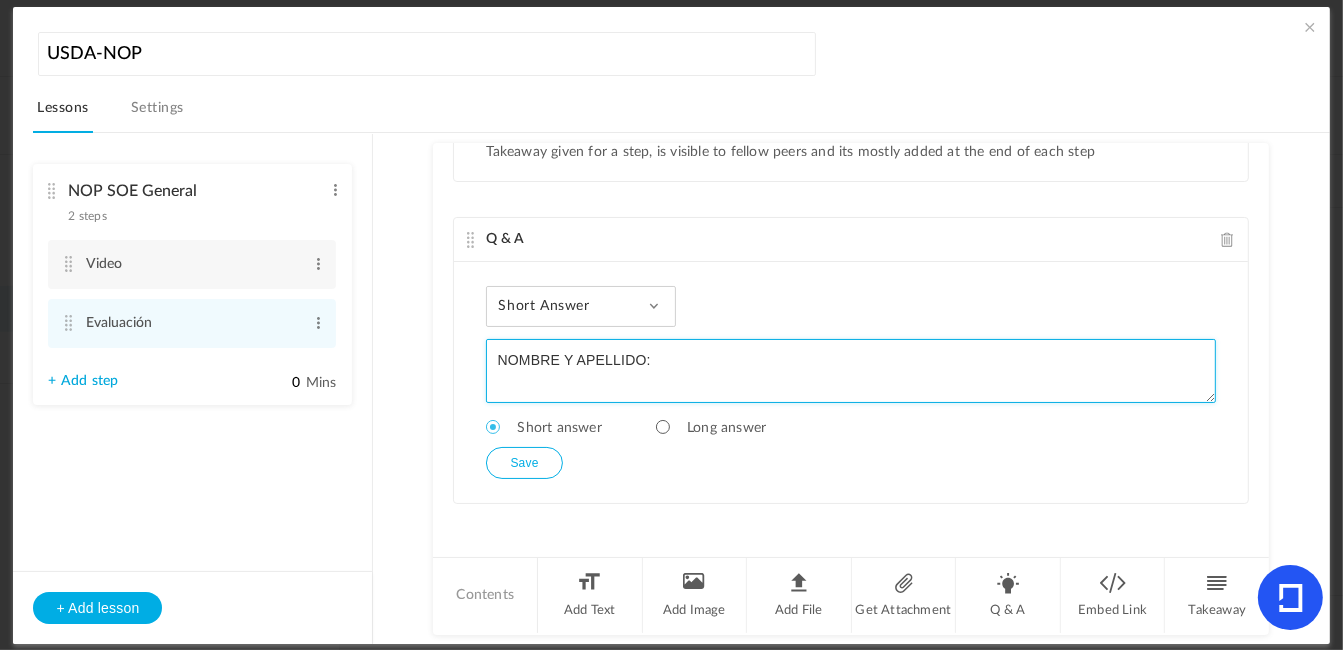 type on "NOMBRE Y APELLIDO:" 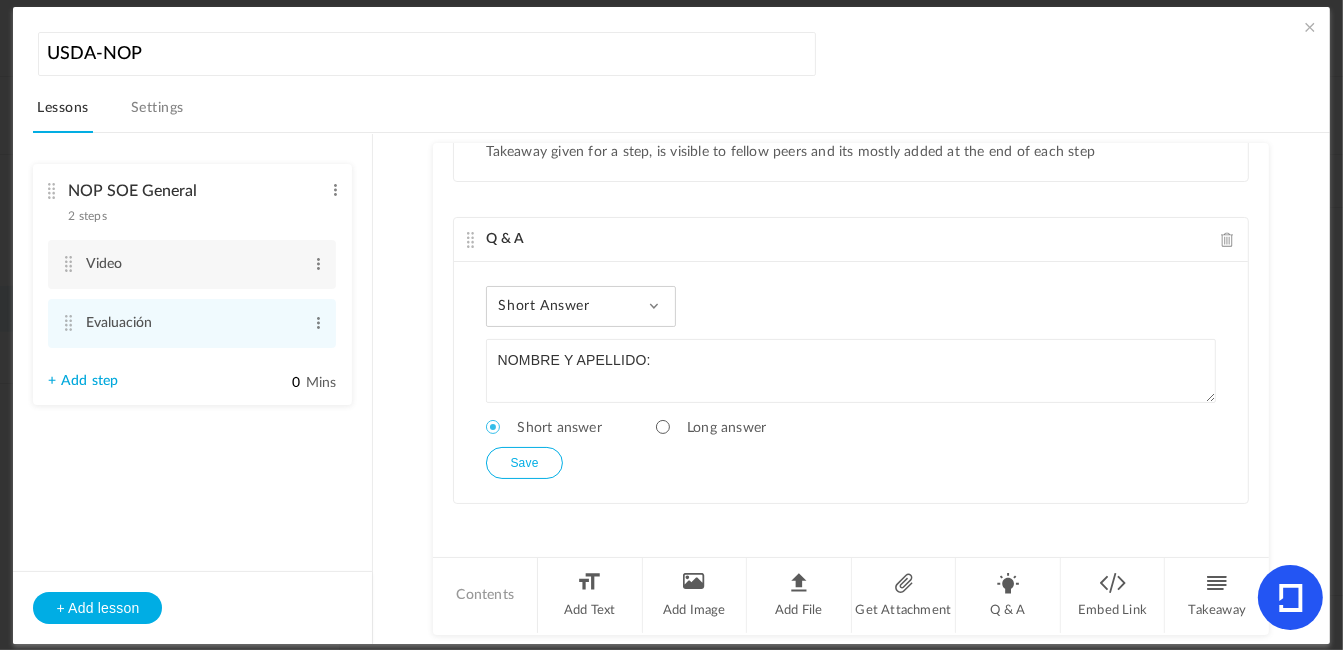 click on "Save" 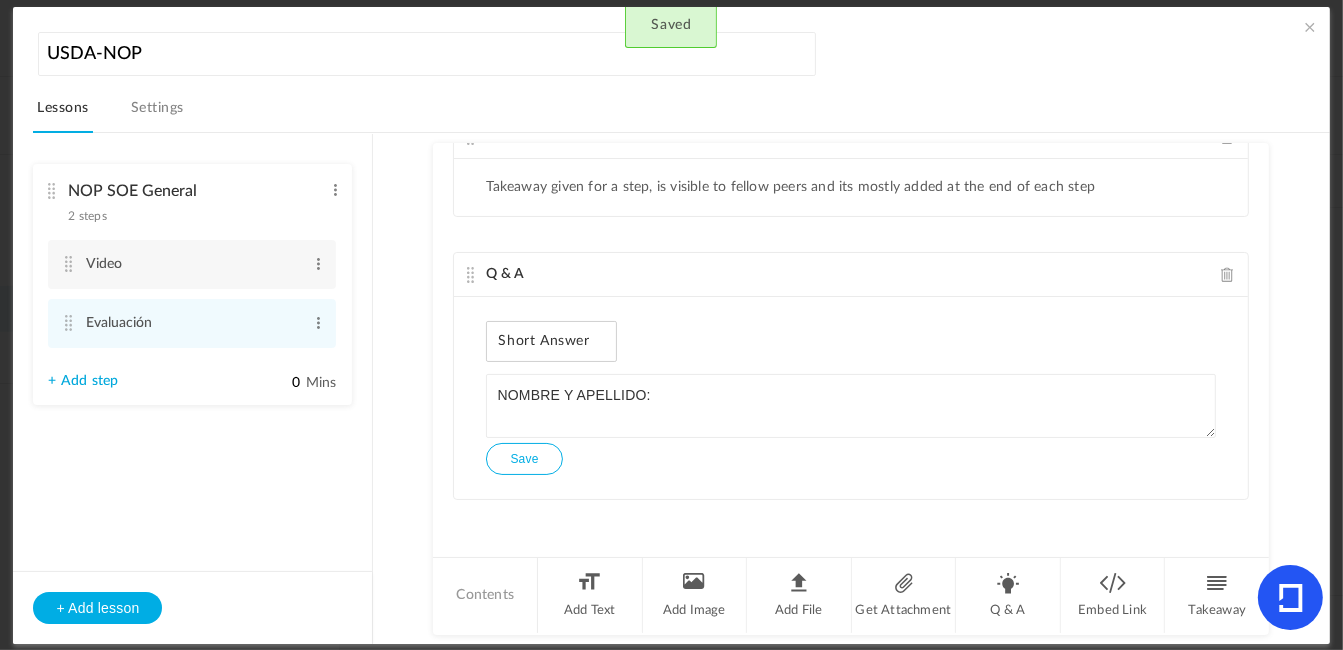 scroll, scrollTop: 45, scrollLeft: 0, axis: vertical 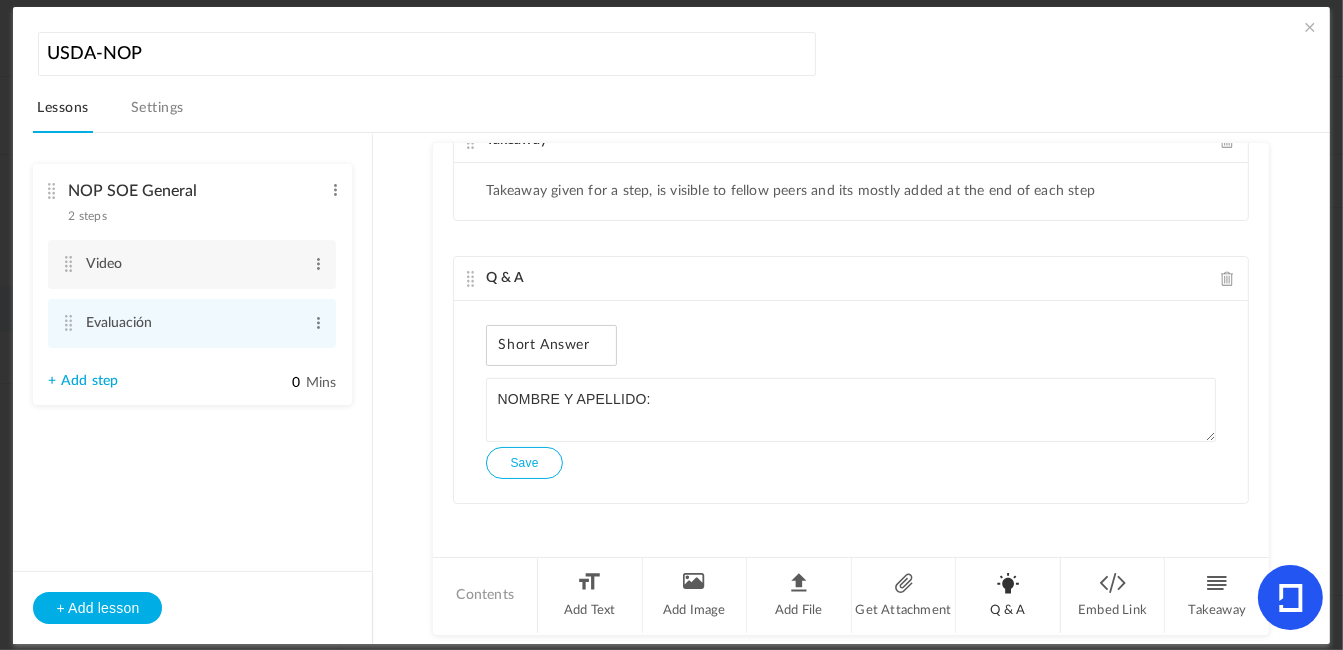 click on "Q & A" 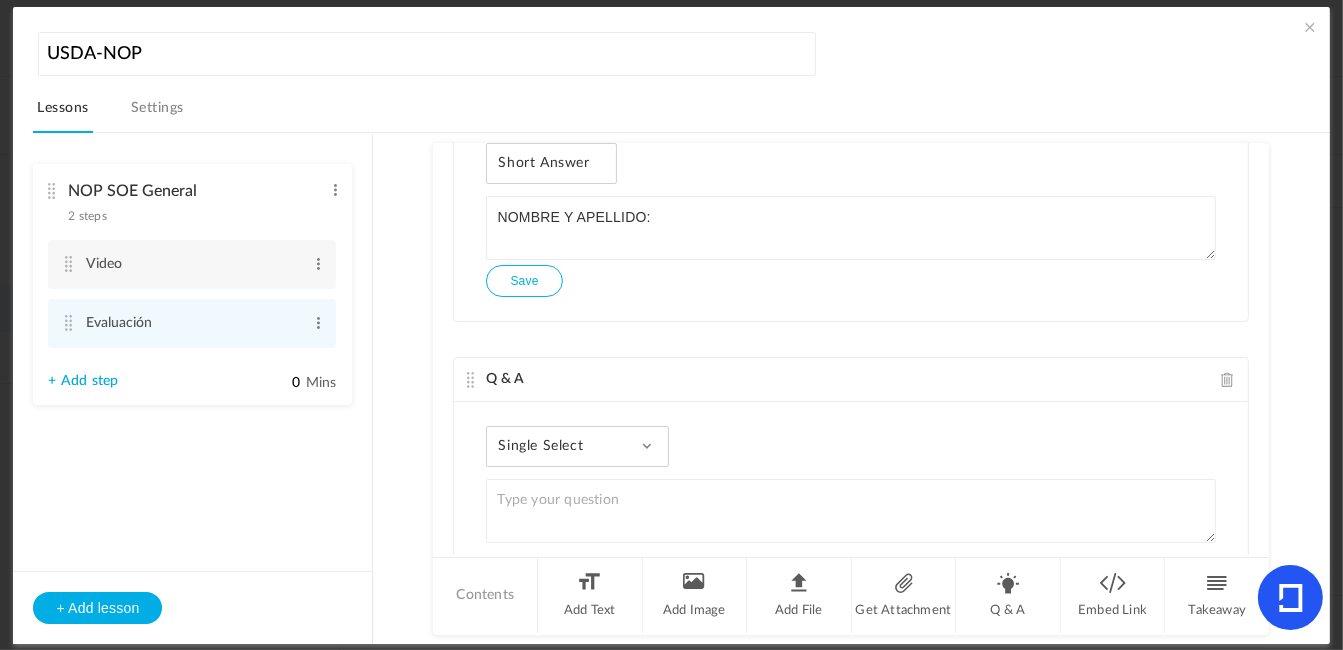 scroll, scrollTop: 276, scrollLeft: 0, axis: vertical 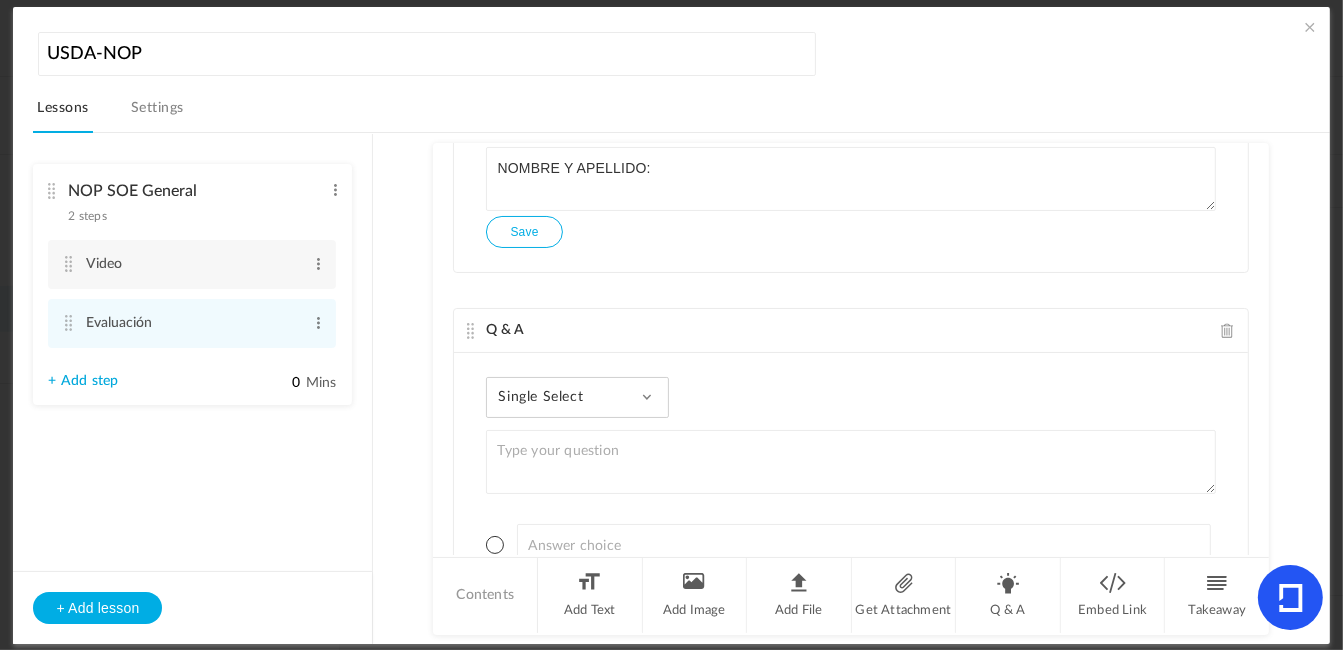 click on "Single Select
Single Select
Multi Select
True or False
Paragraph Answer" 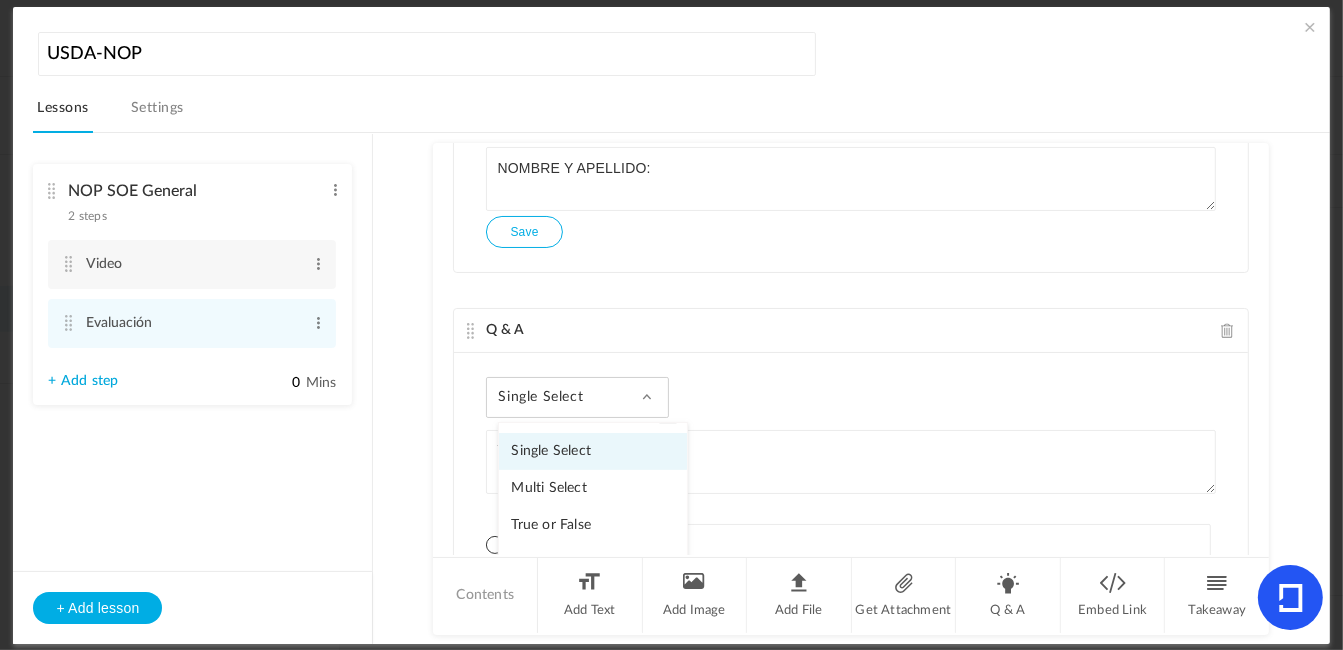 click on "Single Select
Single Select
Multi Select
True or False
Paragraph Answer" 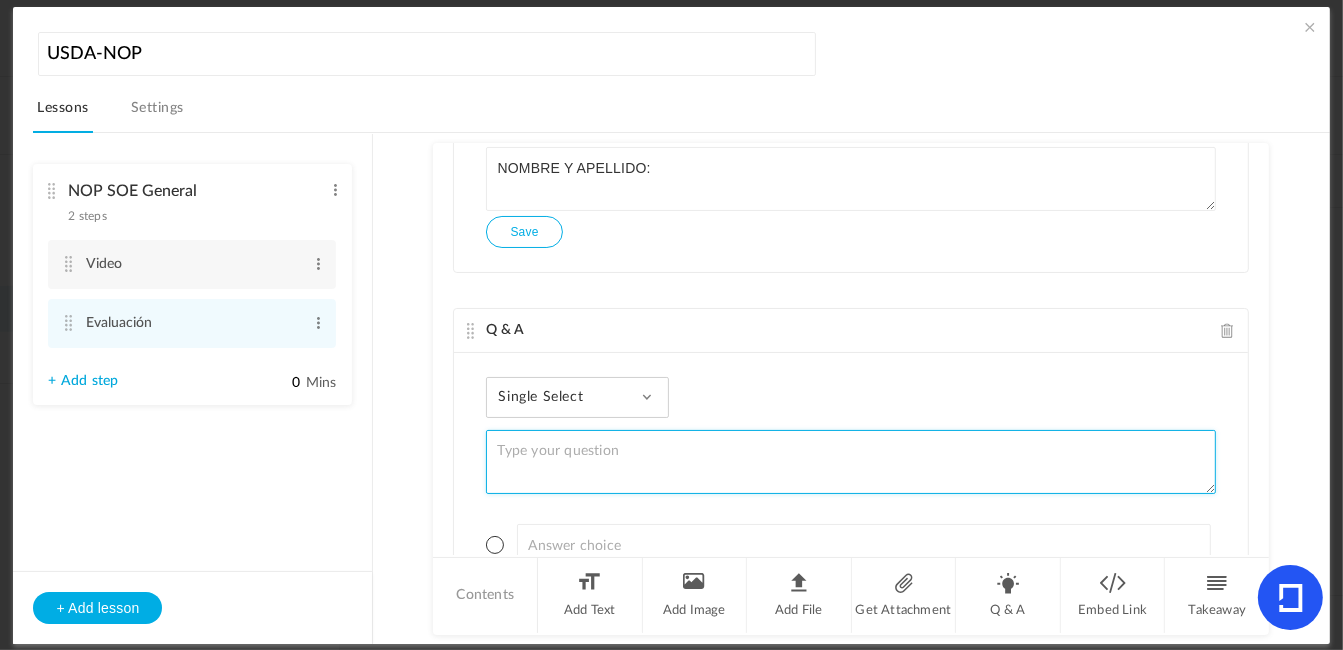 click 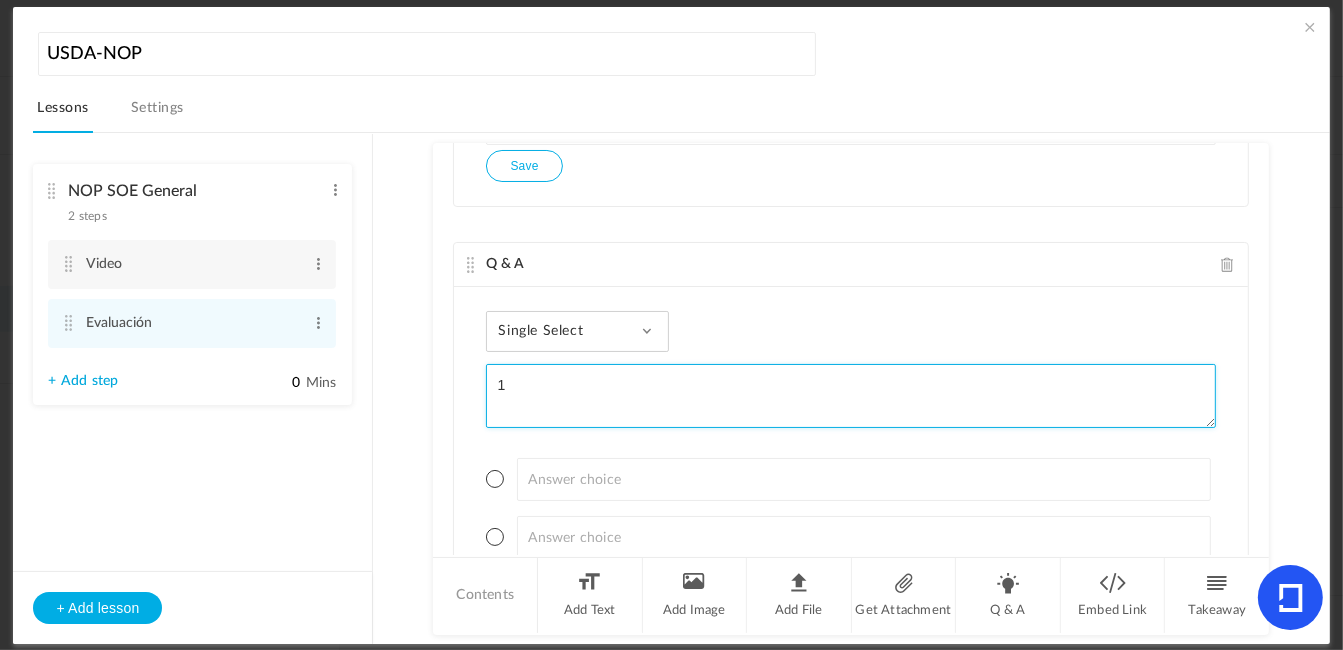 scroll, scrollTop: 376, scrollLeft: 0, axis: vertical 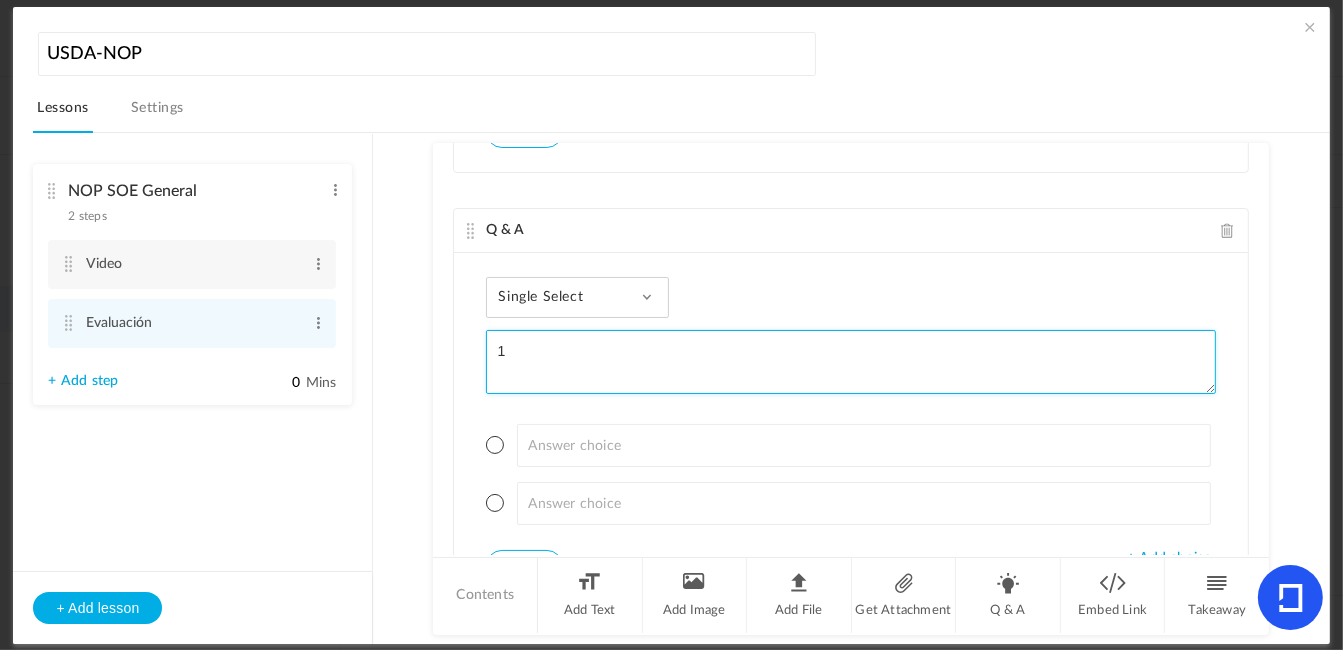 type on "1" 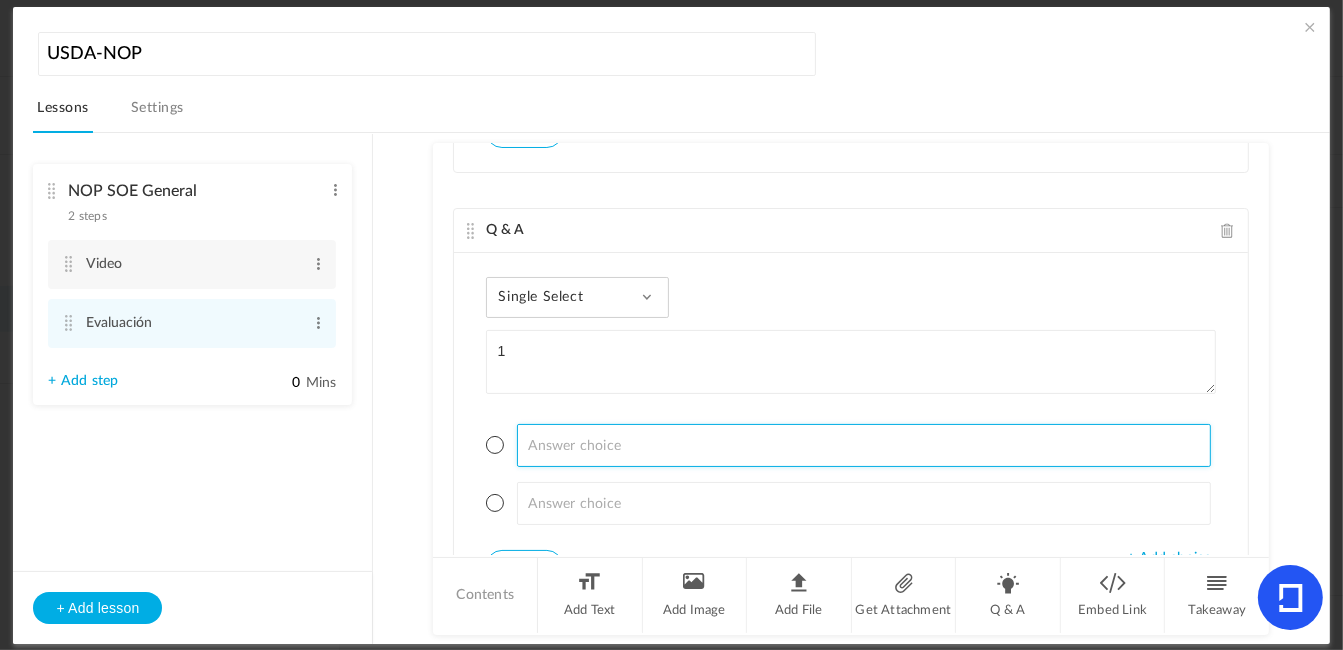 click 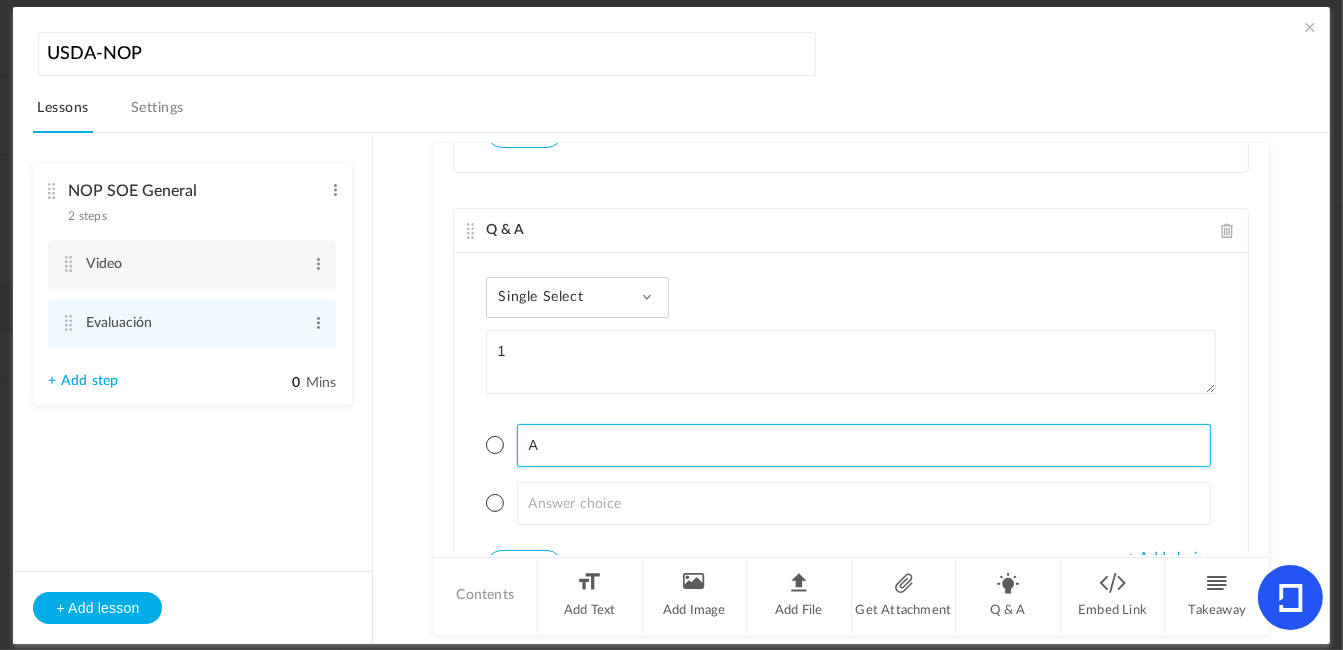 type on "A" 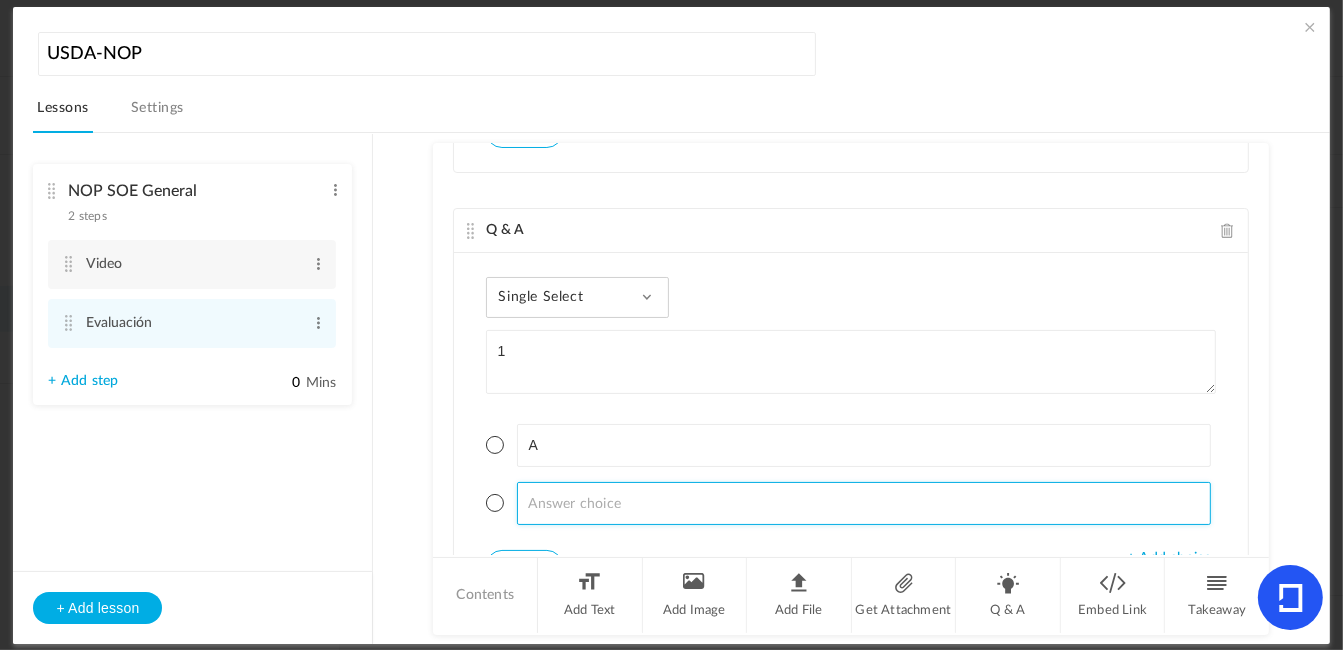 click 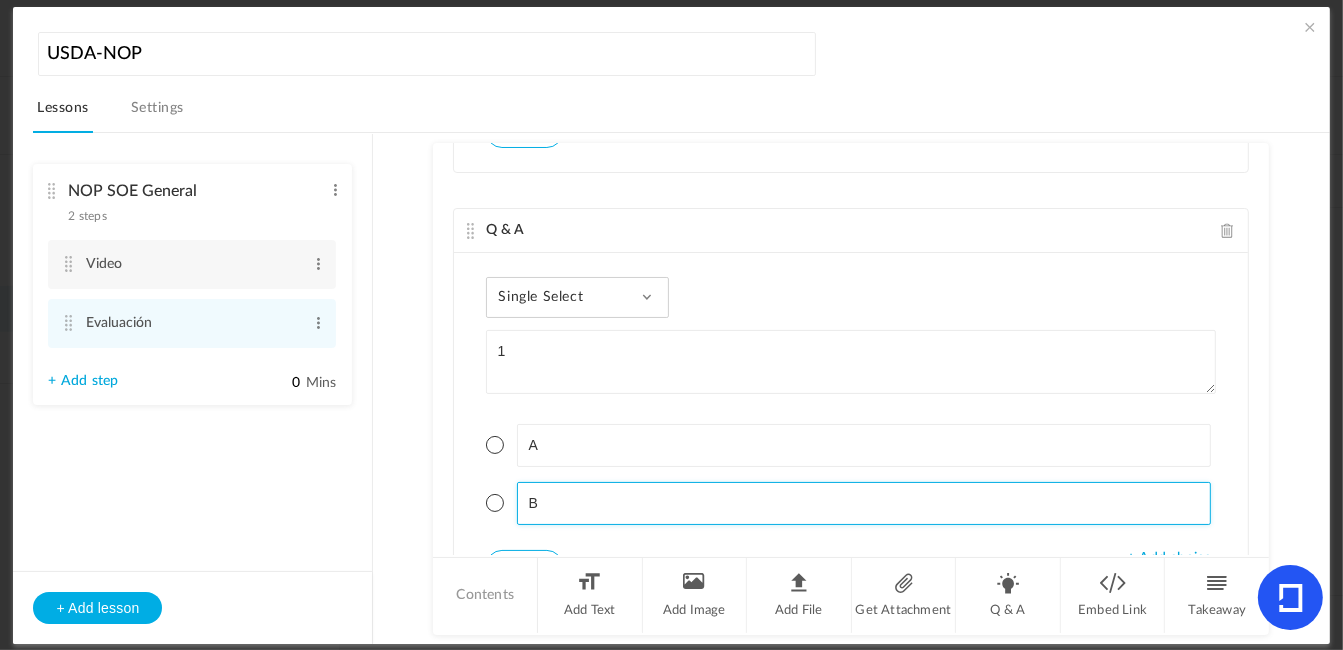 scroll, scrollTop: 476, scrollLeft: 0, axis: vertical 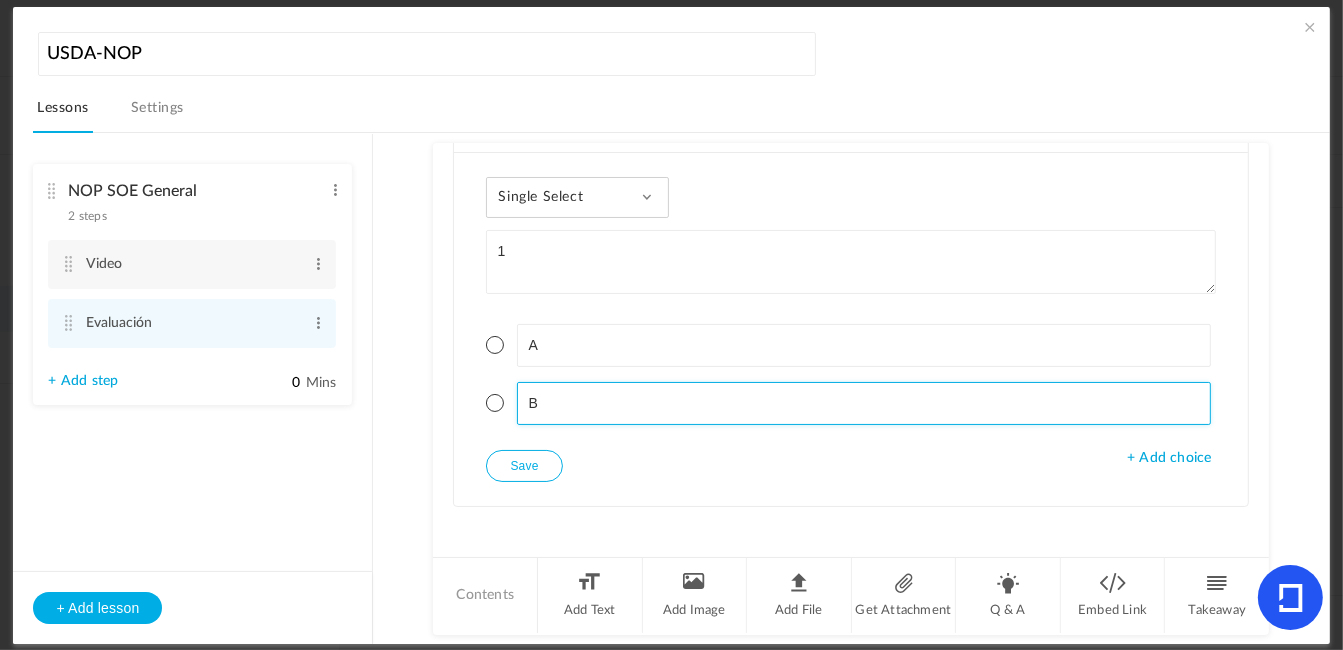 type on "B" 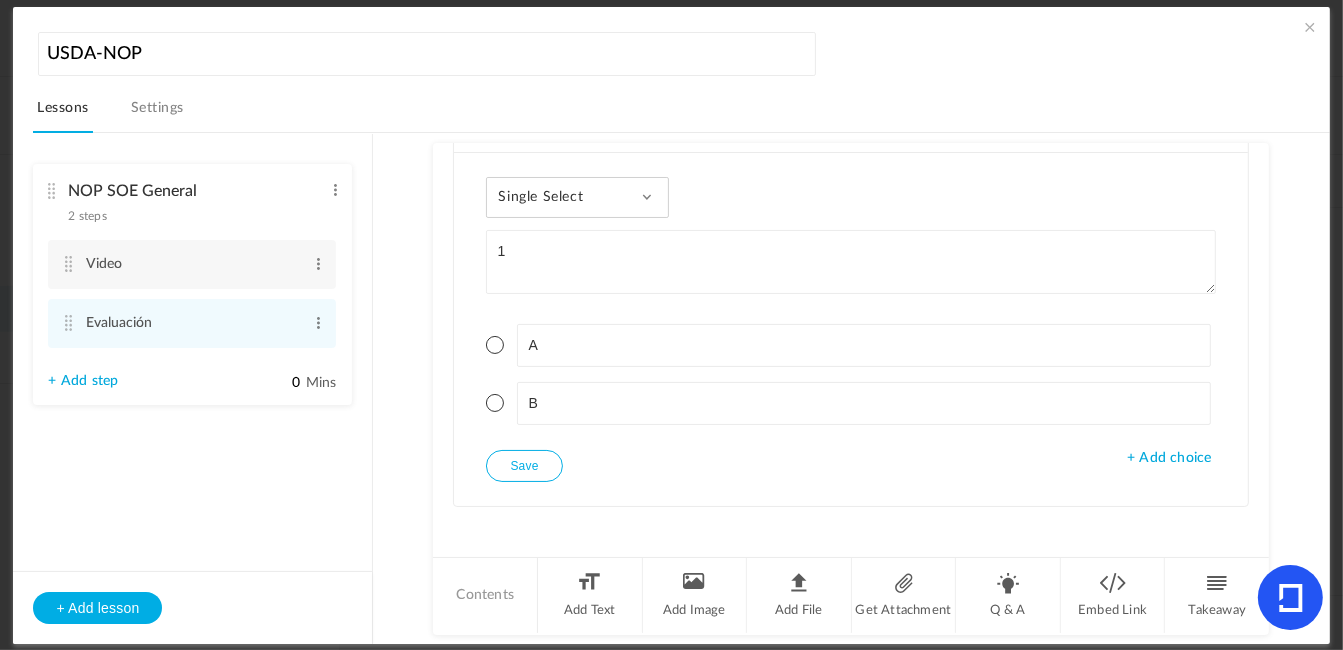 click on "+ Add choice" 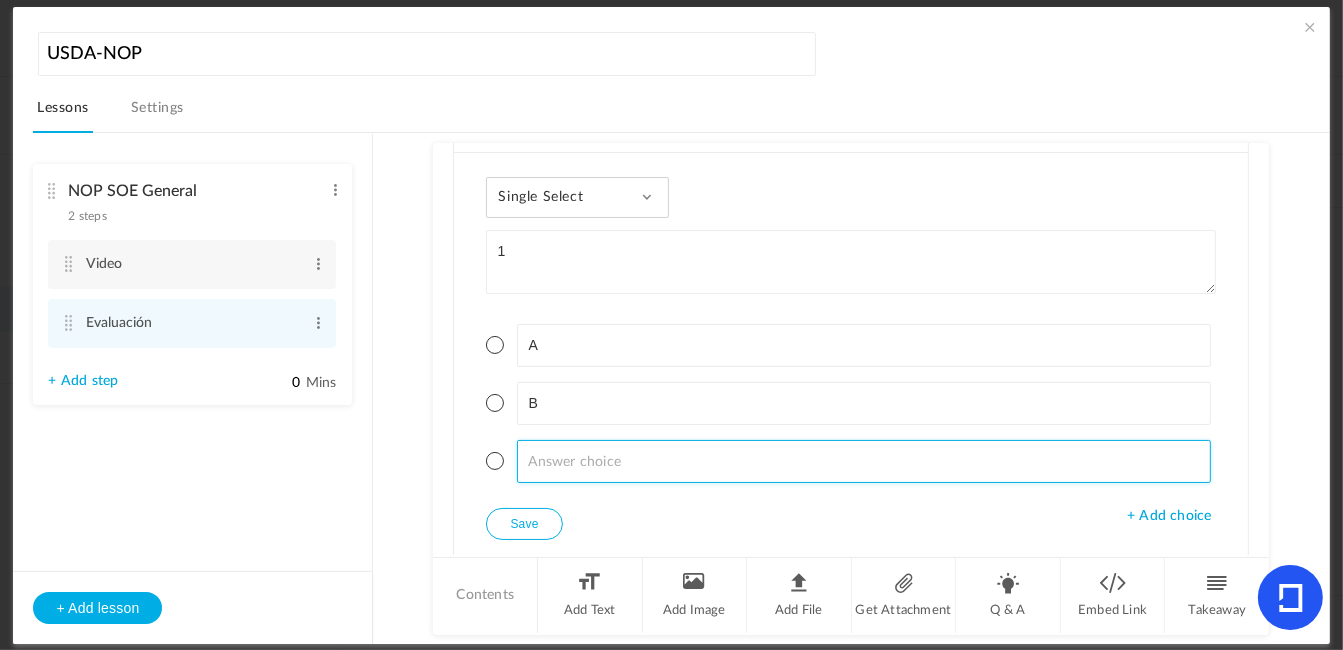 click 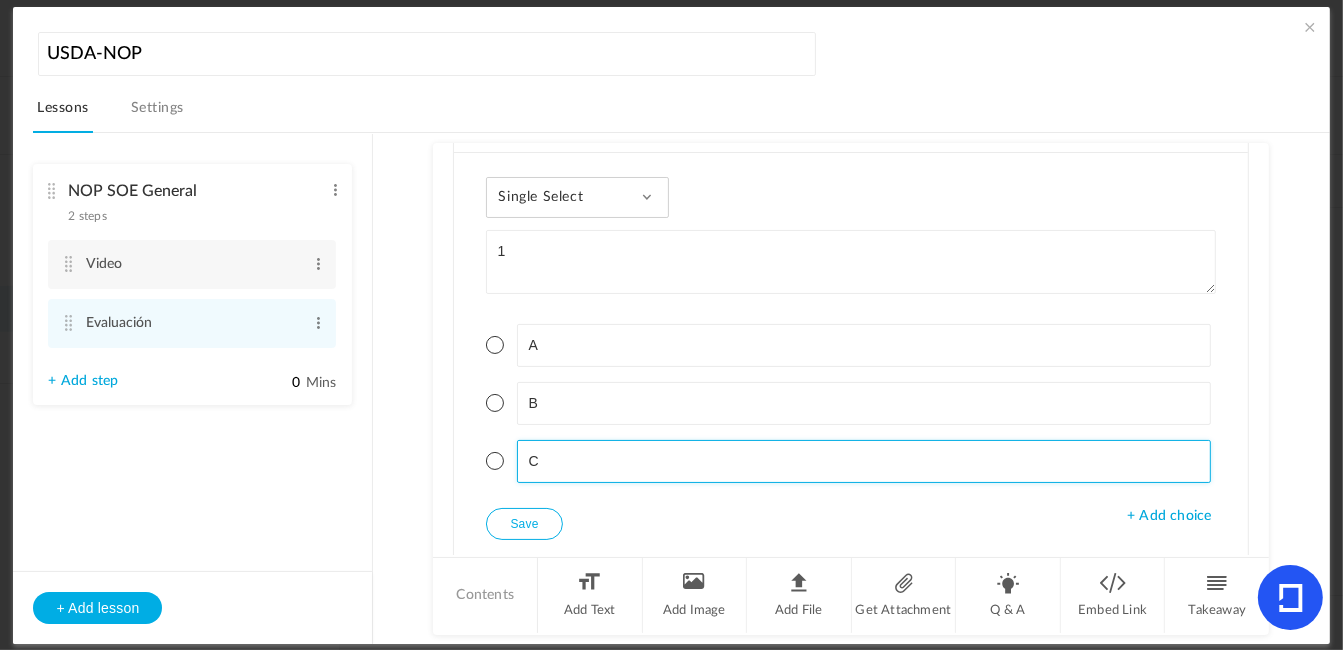 type on "C" 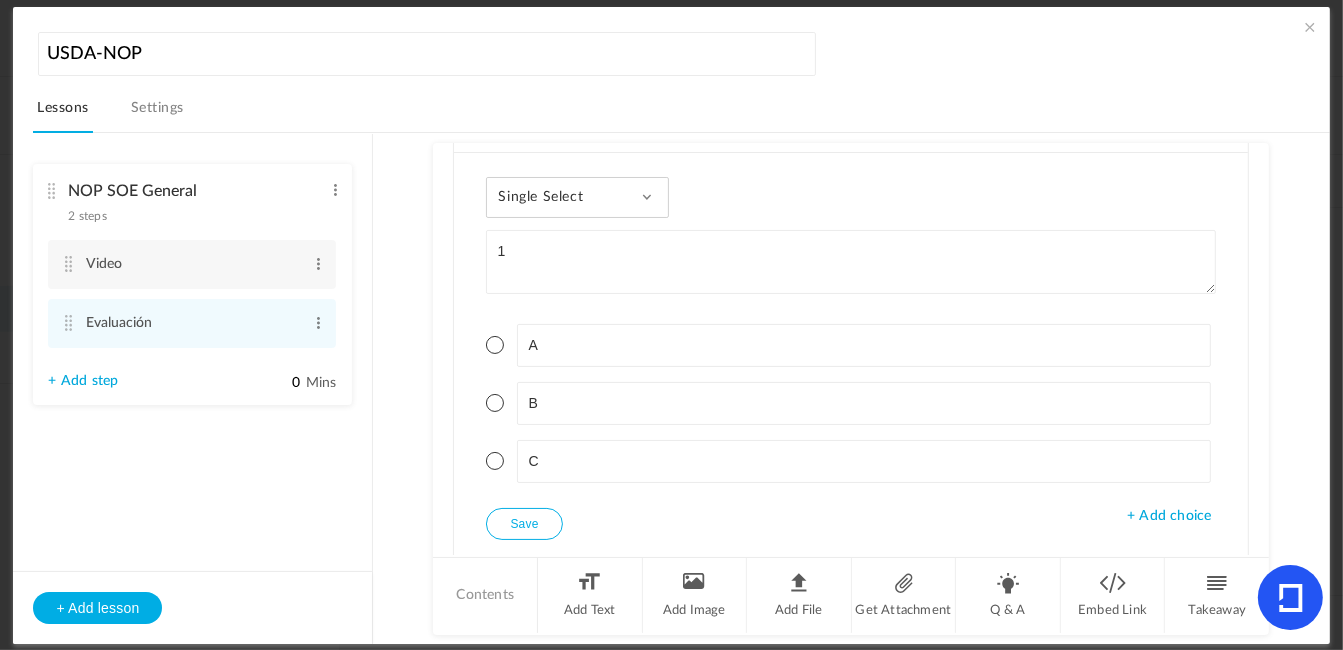 click 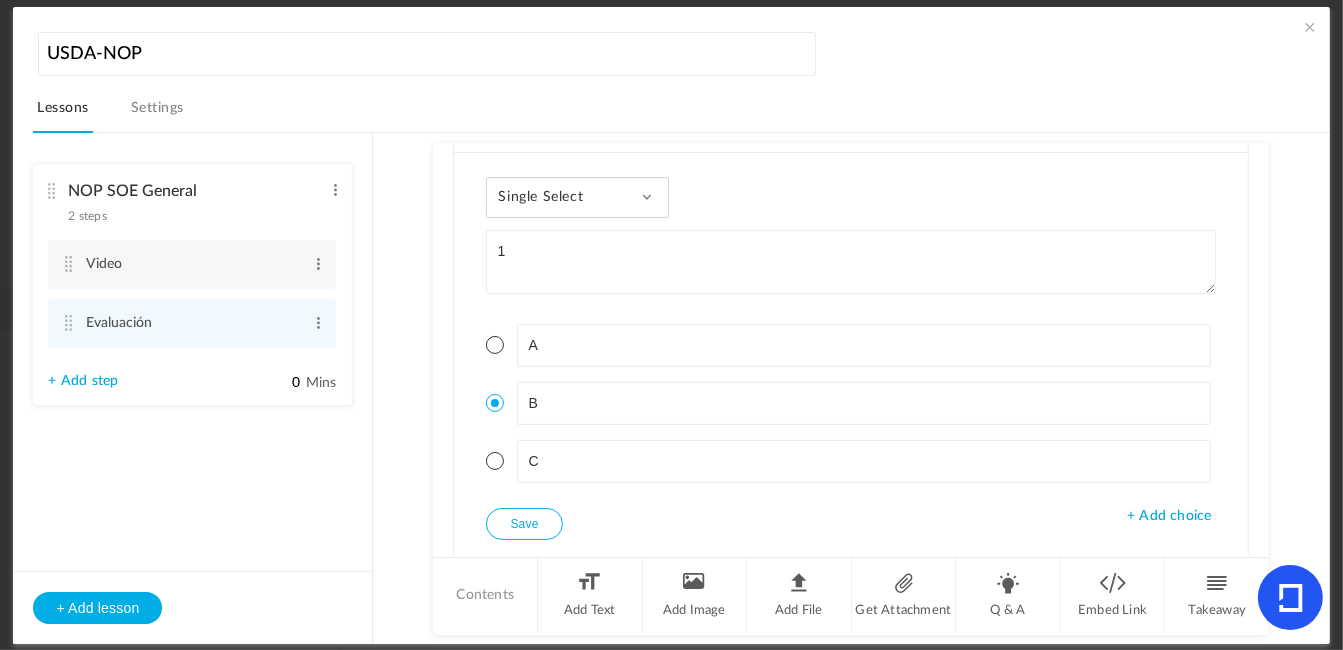 click on "Save" 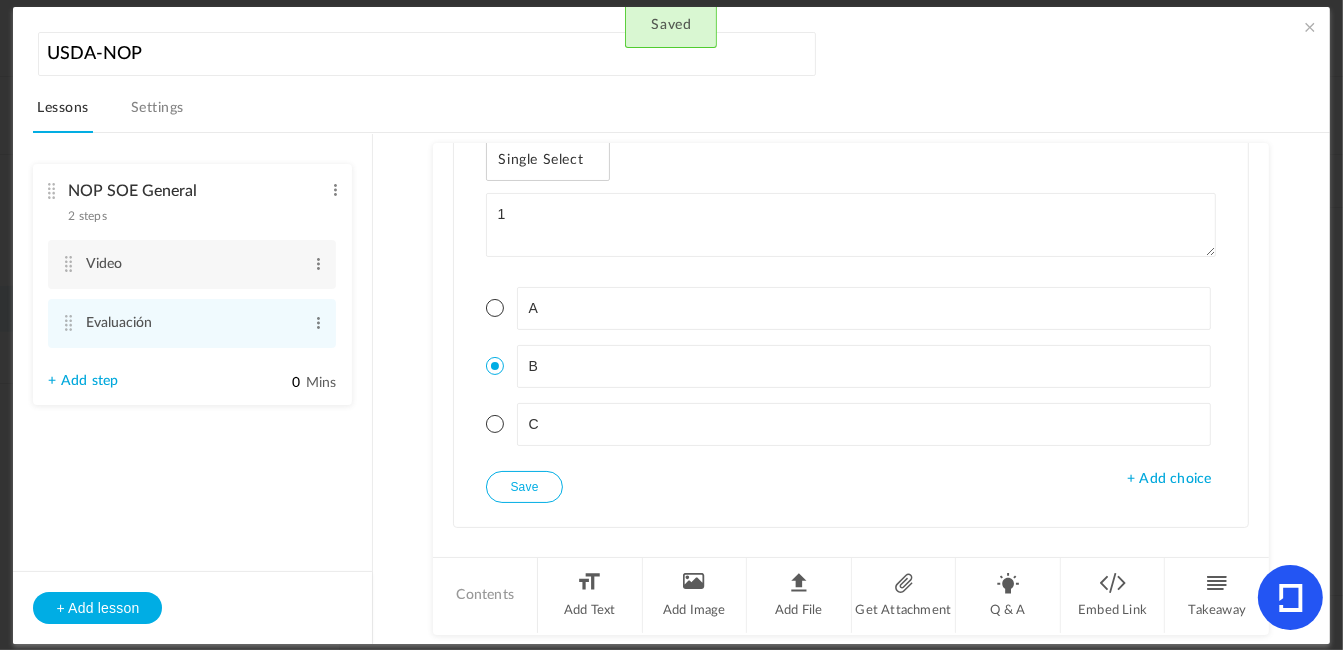 scroll, scrollTop: 533, scrollLeft: 0, axis: vertical 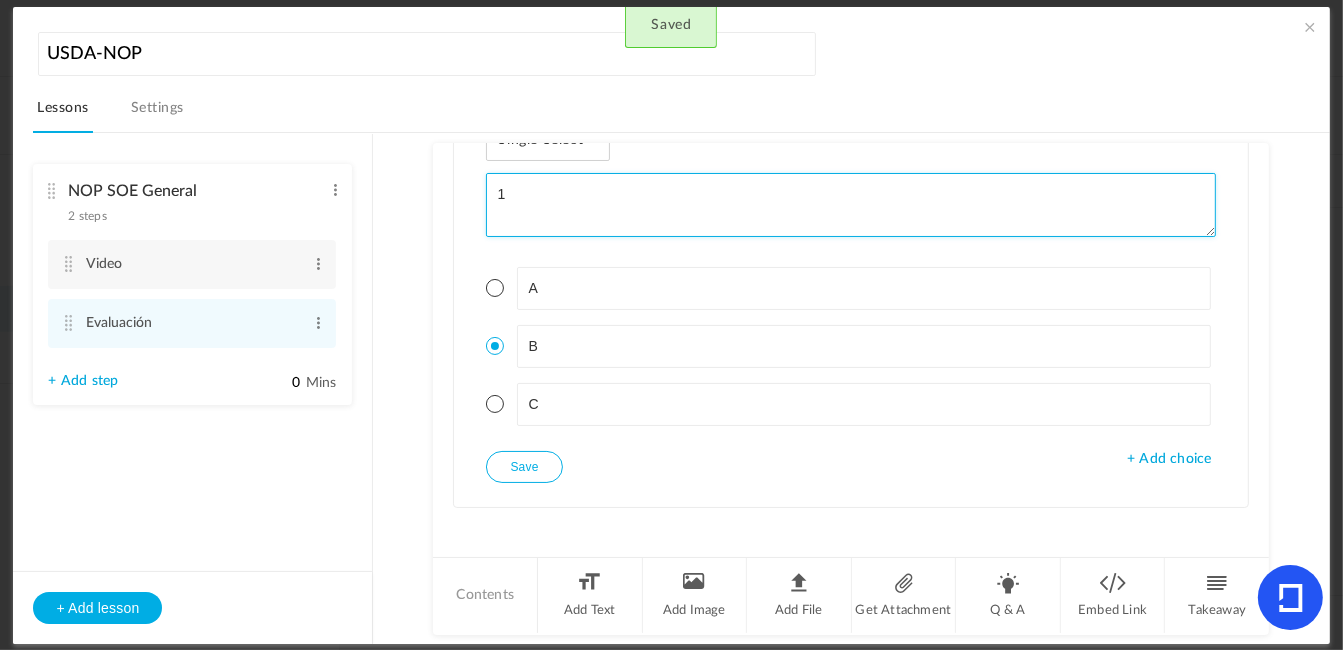 click on "1" 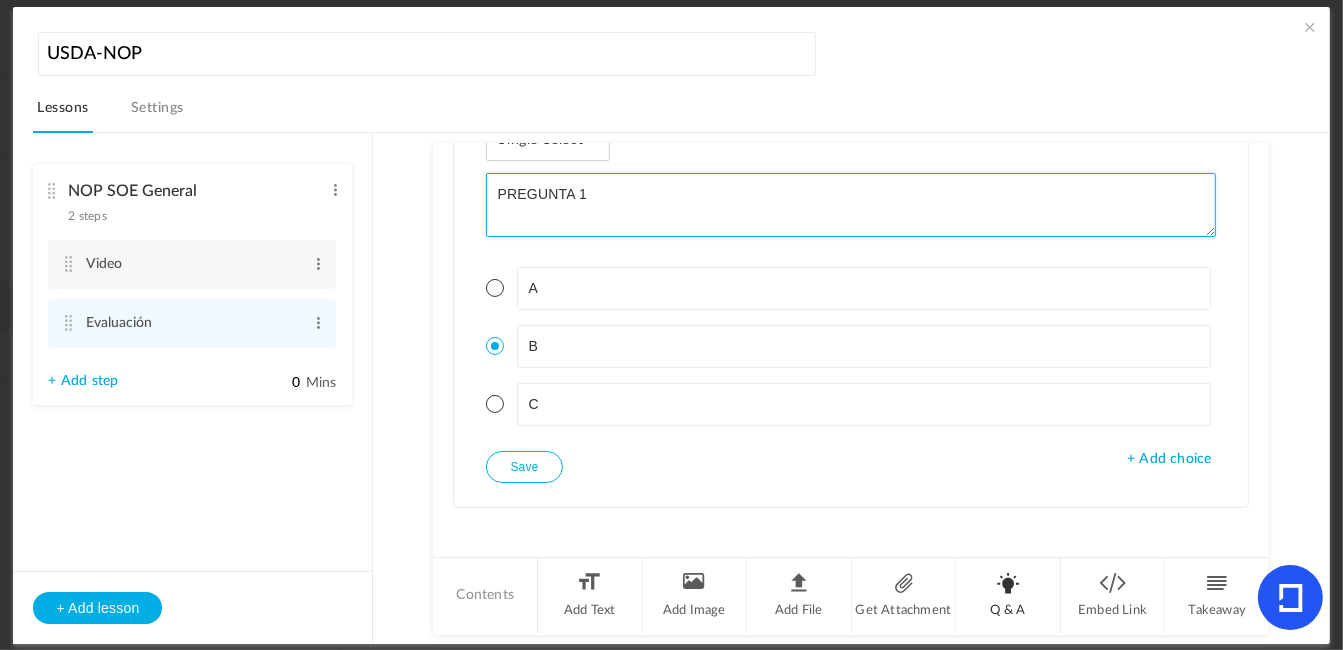 type on "PREGUNTA 1" 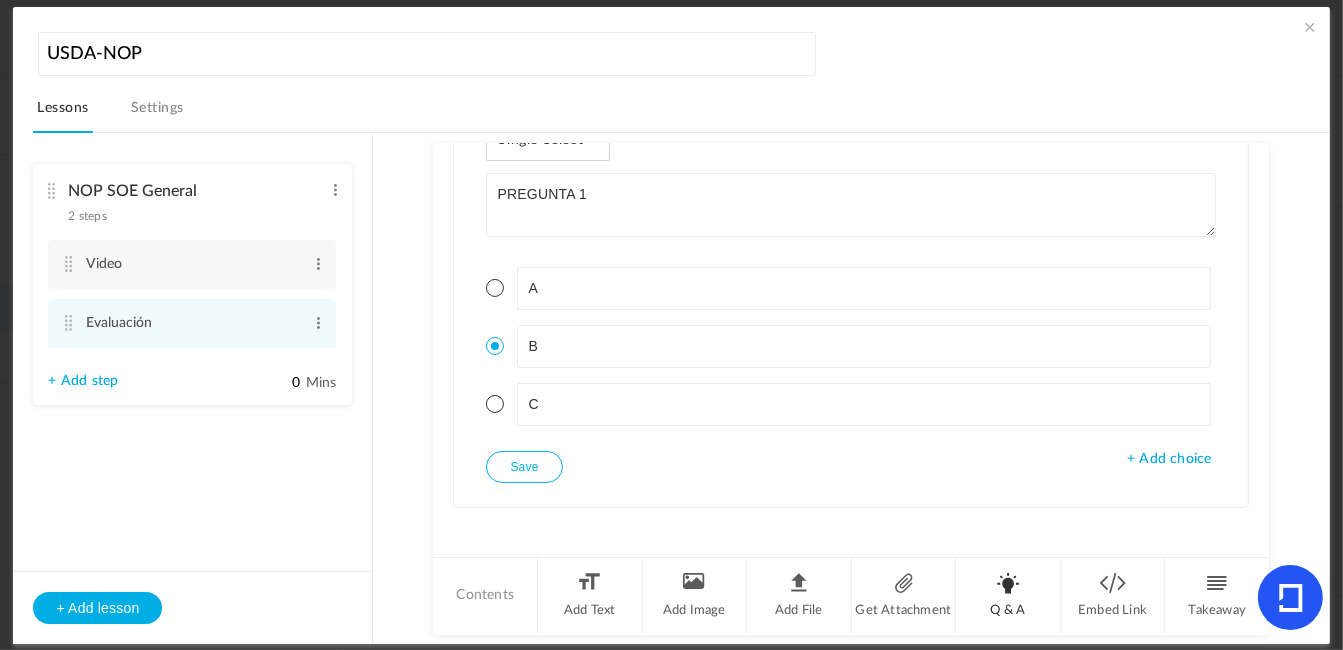 click on "Q & A" 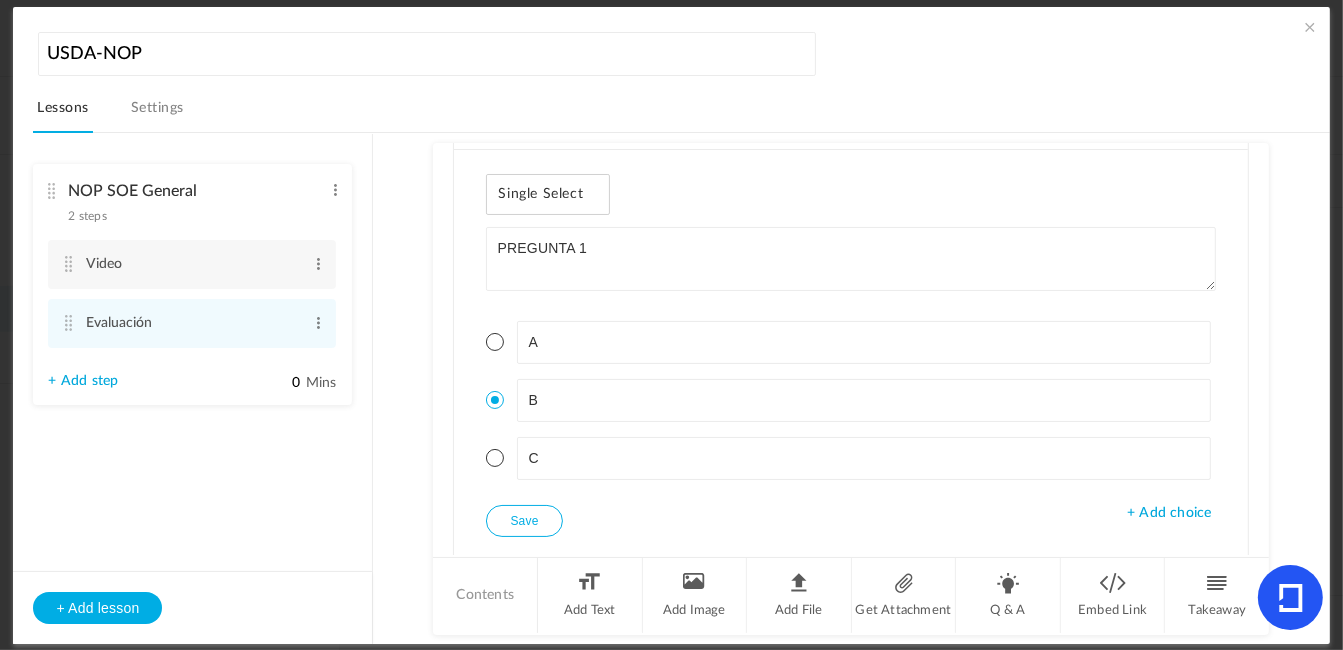scroll, scrollTop: 864, scrollLeft: 0, axis: vertical 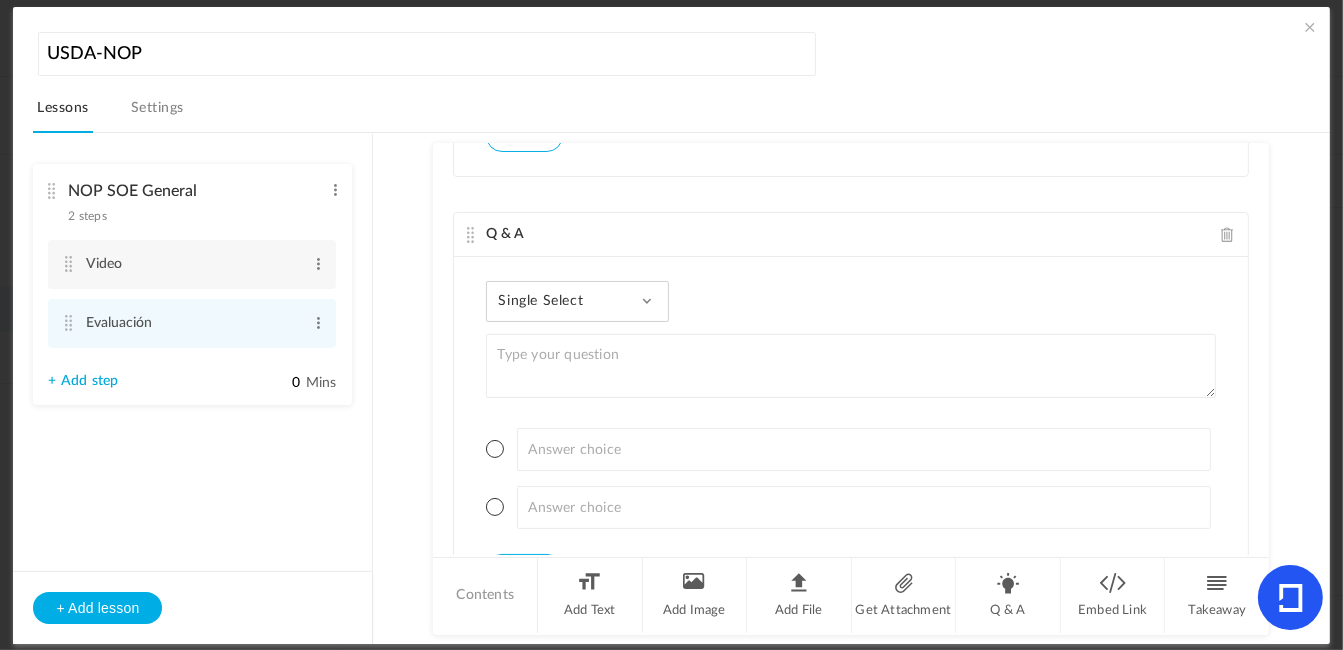 click 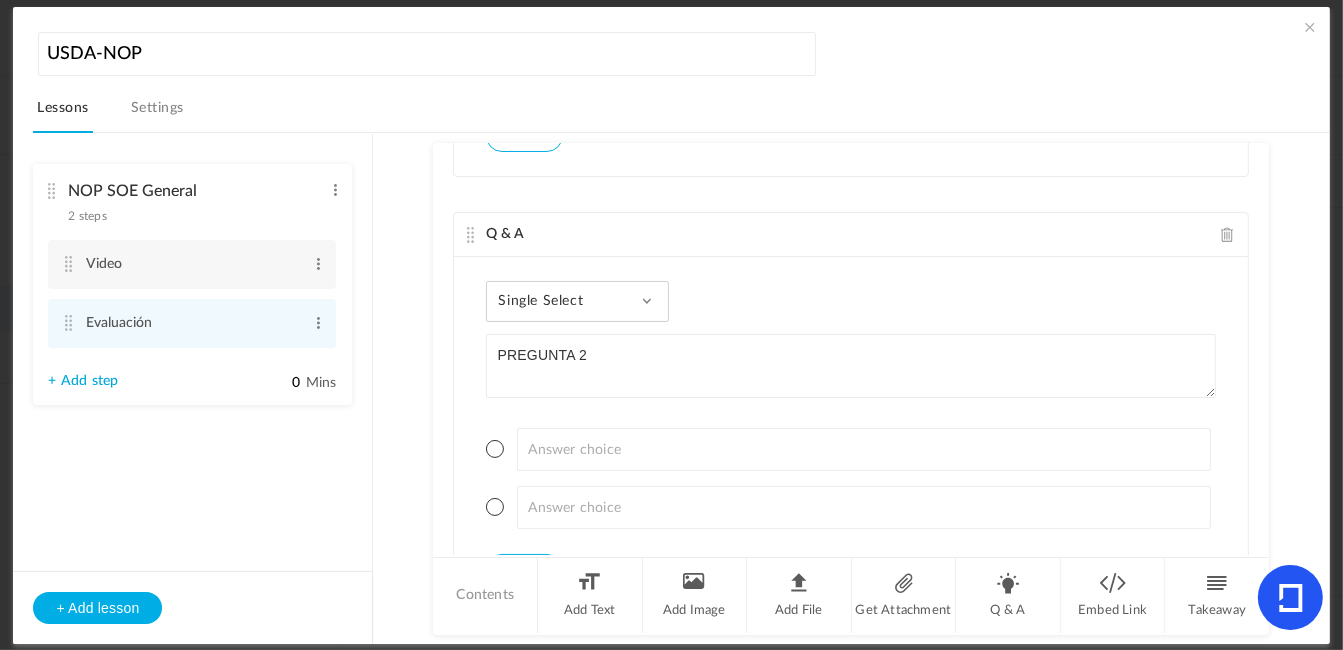 type on "PREGUNTA 2" 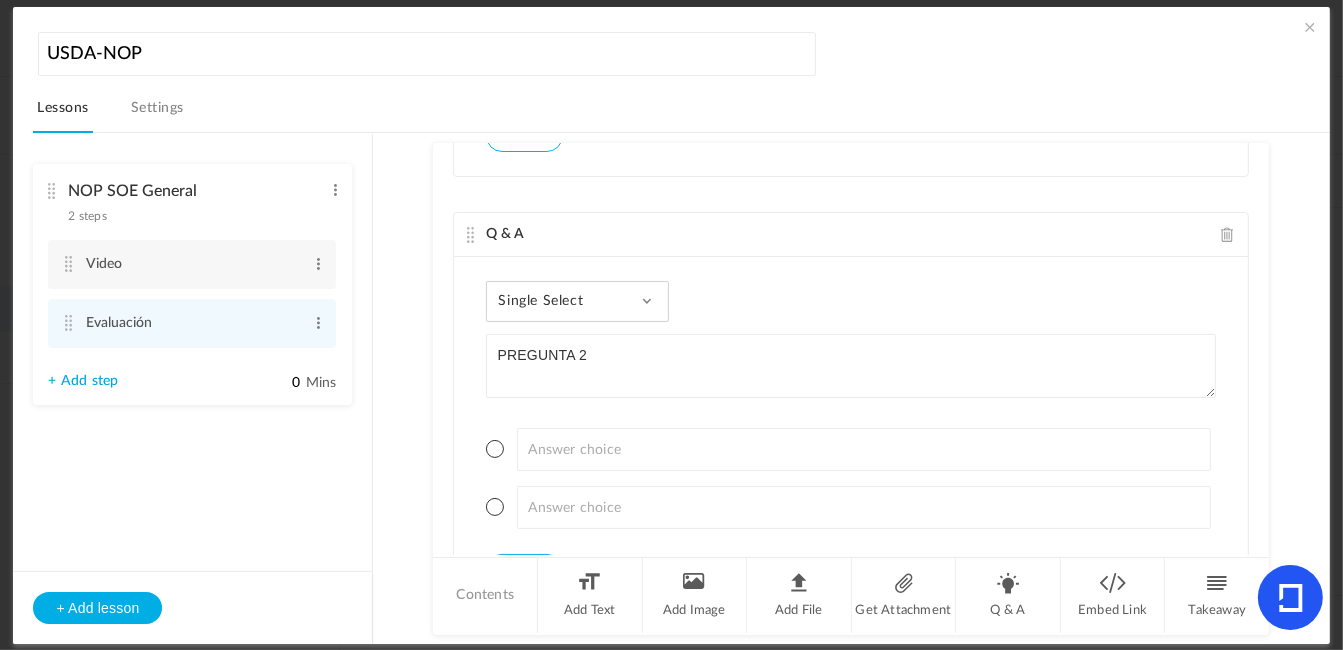 click on "Single Select" 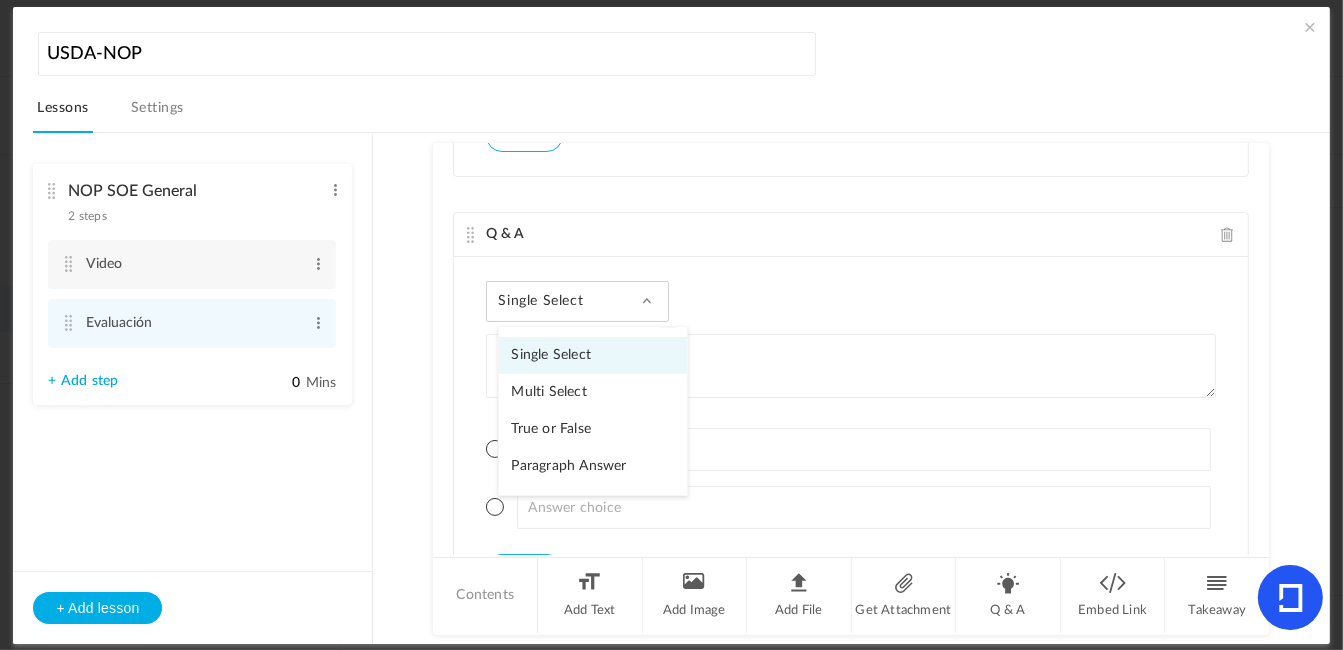 click on "Multi Select" 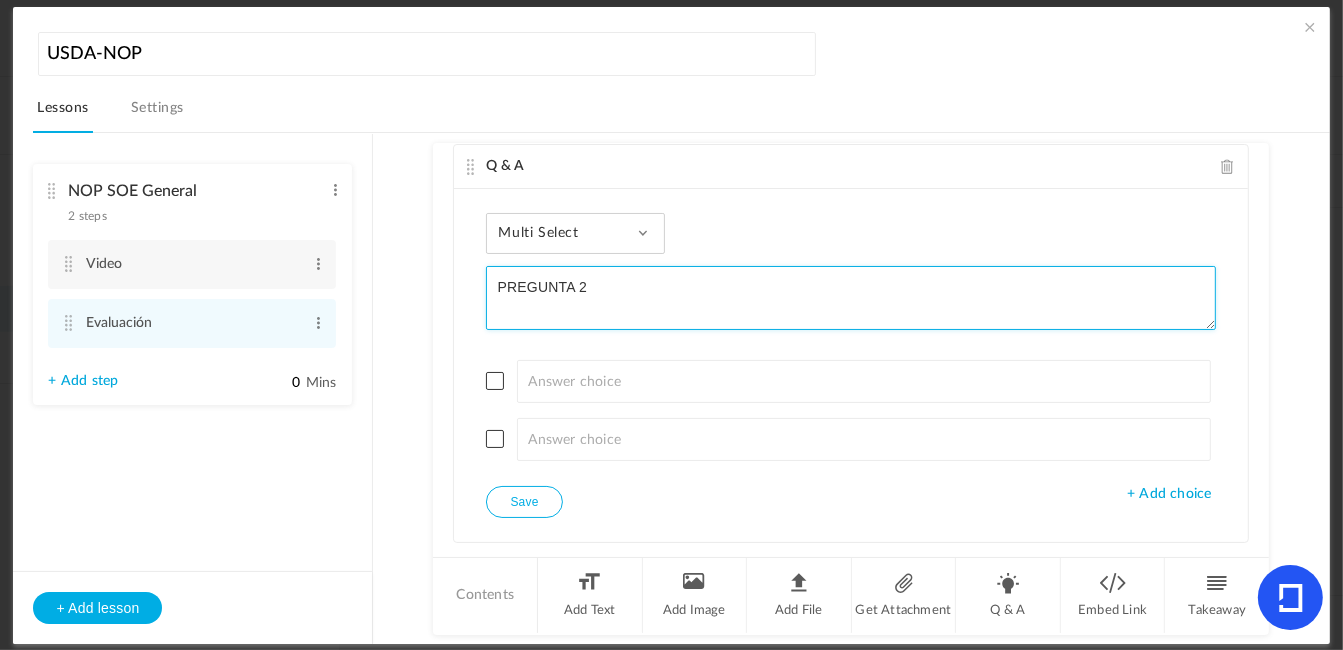 scroll, scrollTop: 964, scrollLeft: 0, axis: vertical 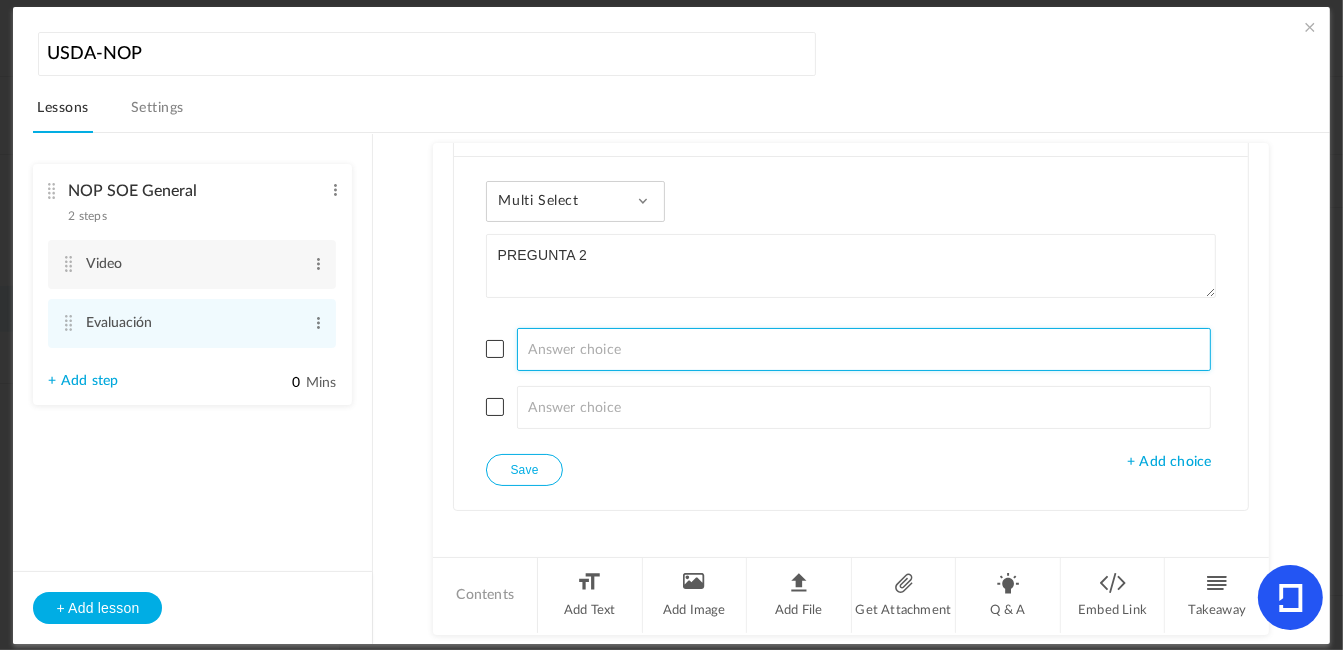 click 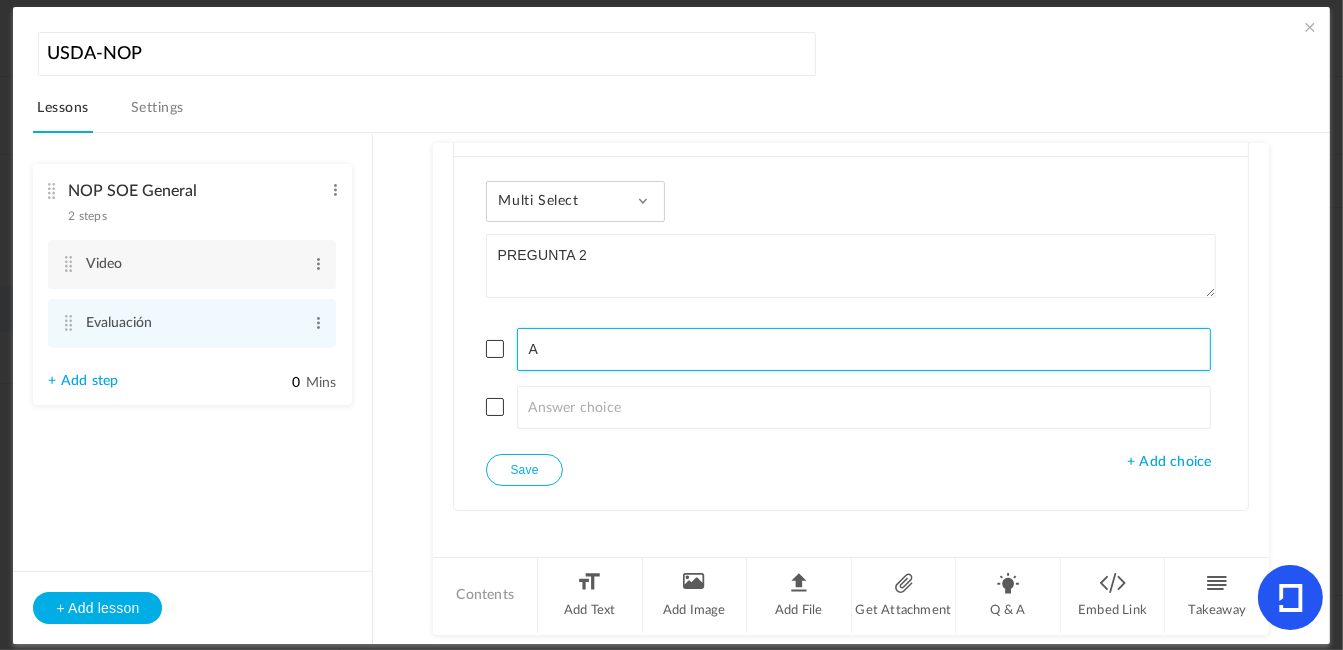 type on "A" 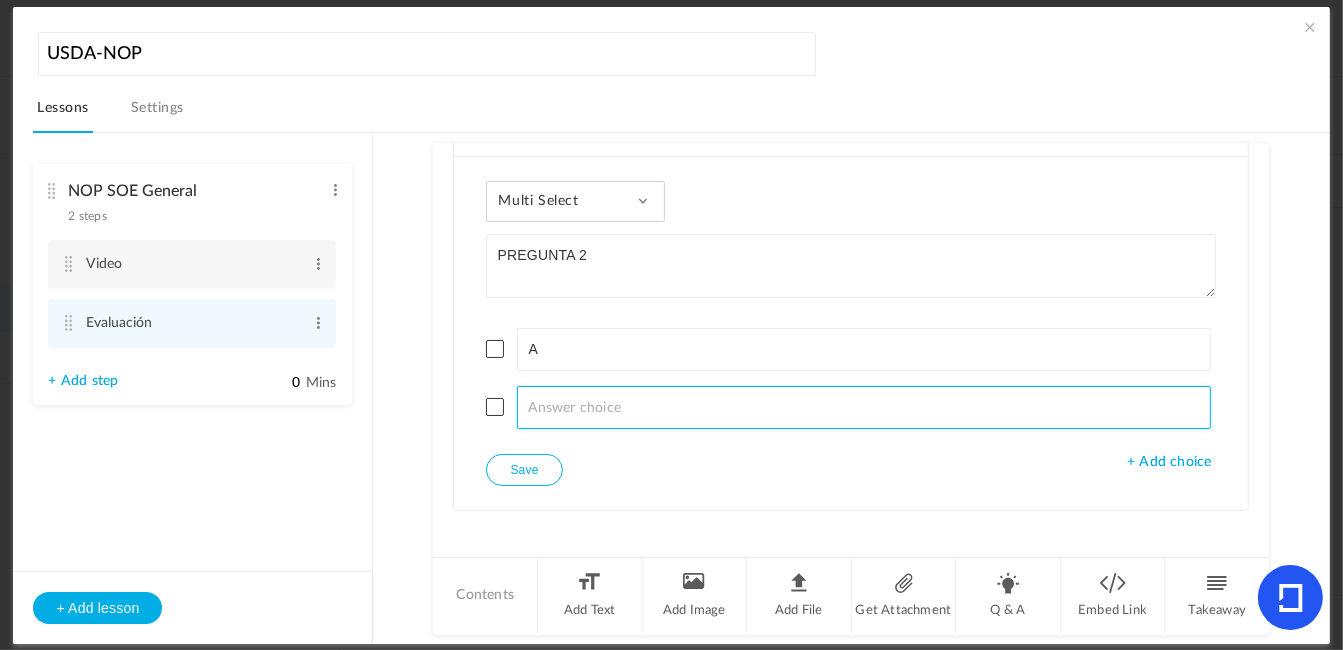 click 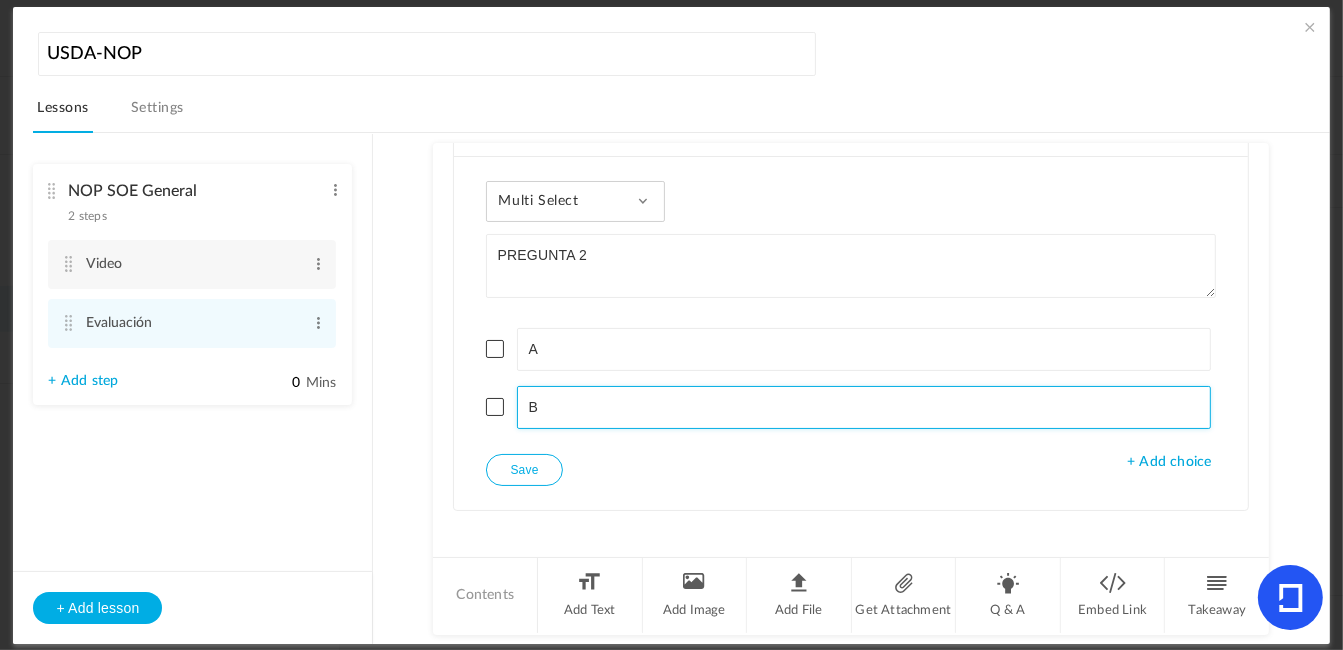 type on "B" 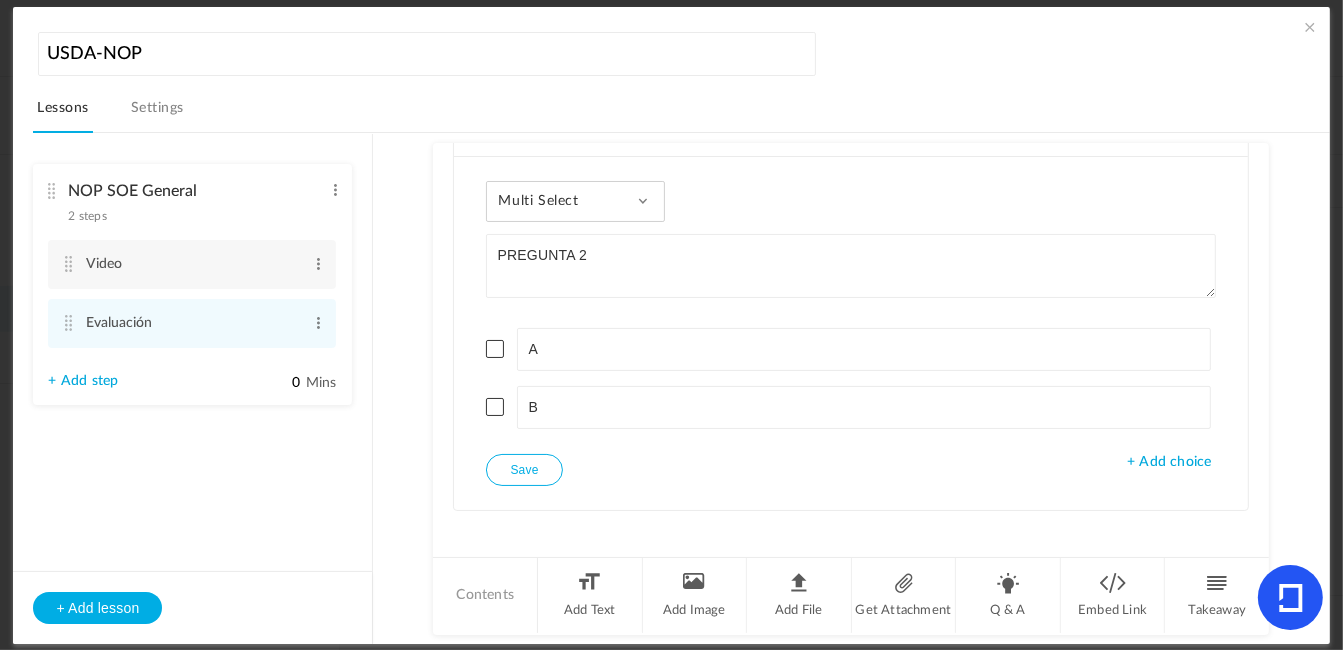 drag, startPoint x: 1161, startPoint y: 472, endPoint x: 1156, endPoint y: 459, distance: 13.928389 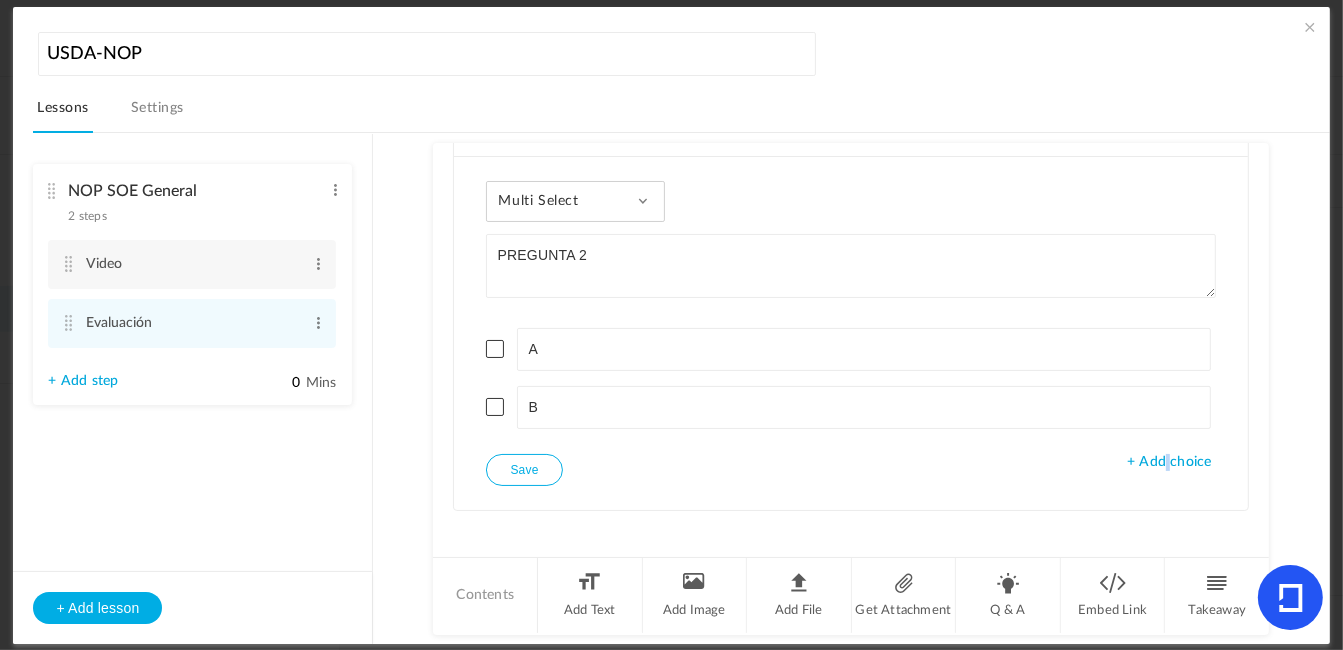 click on "+ Add choice" 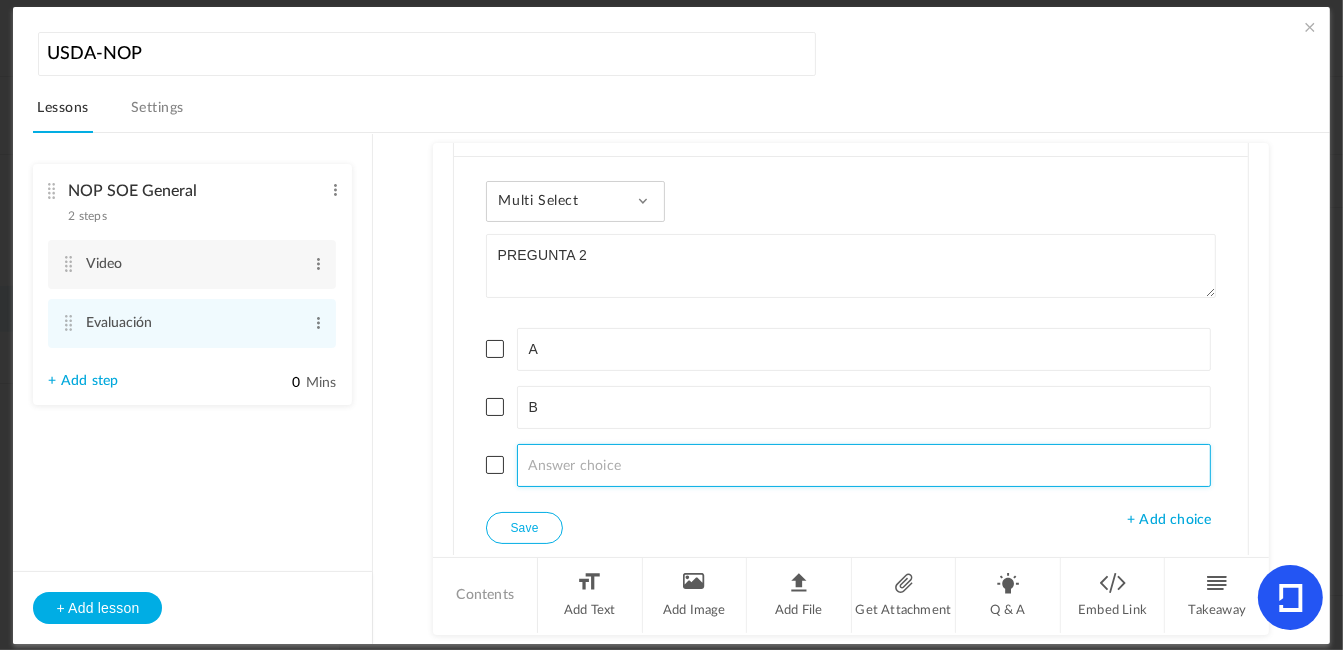 click 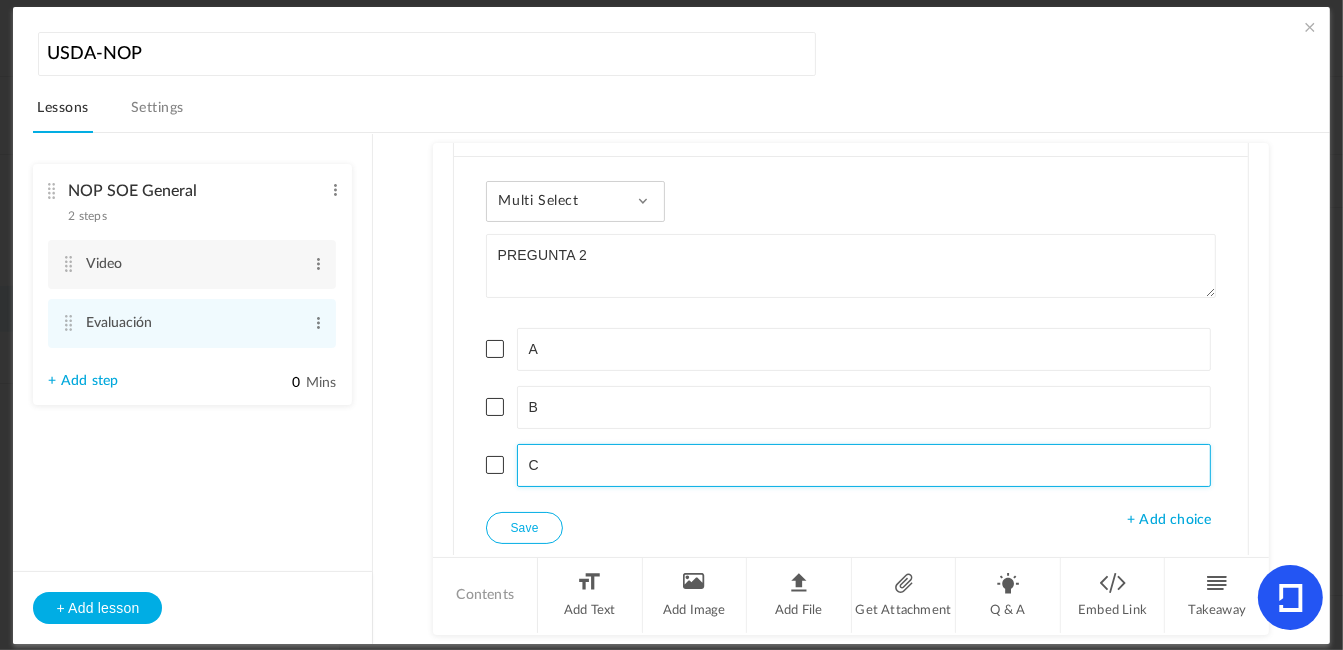type on "C" 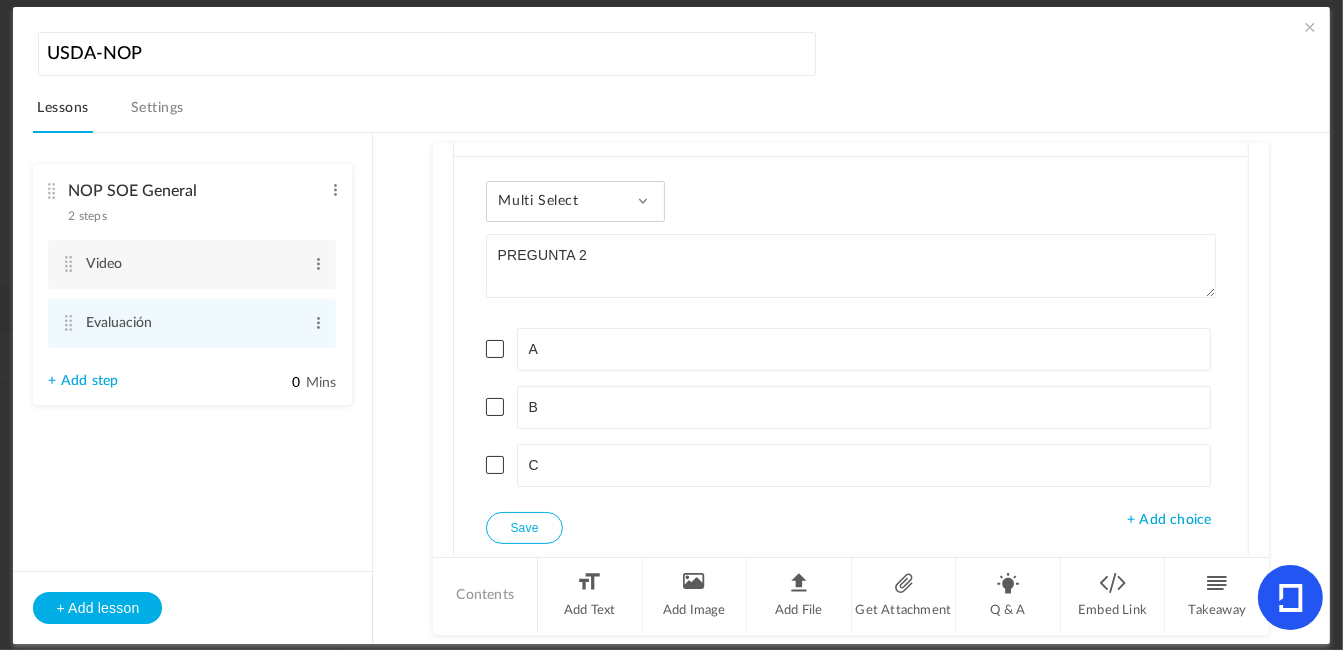 click on "+ Add choice" 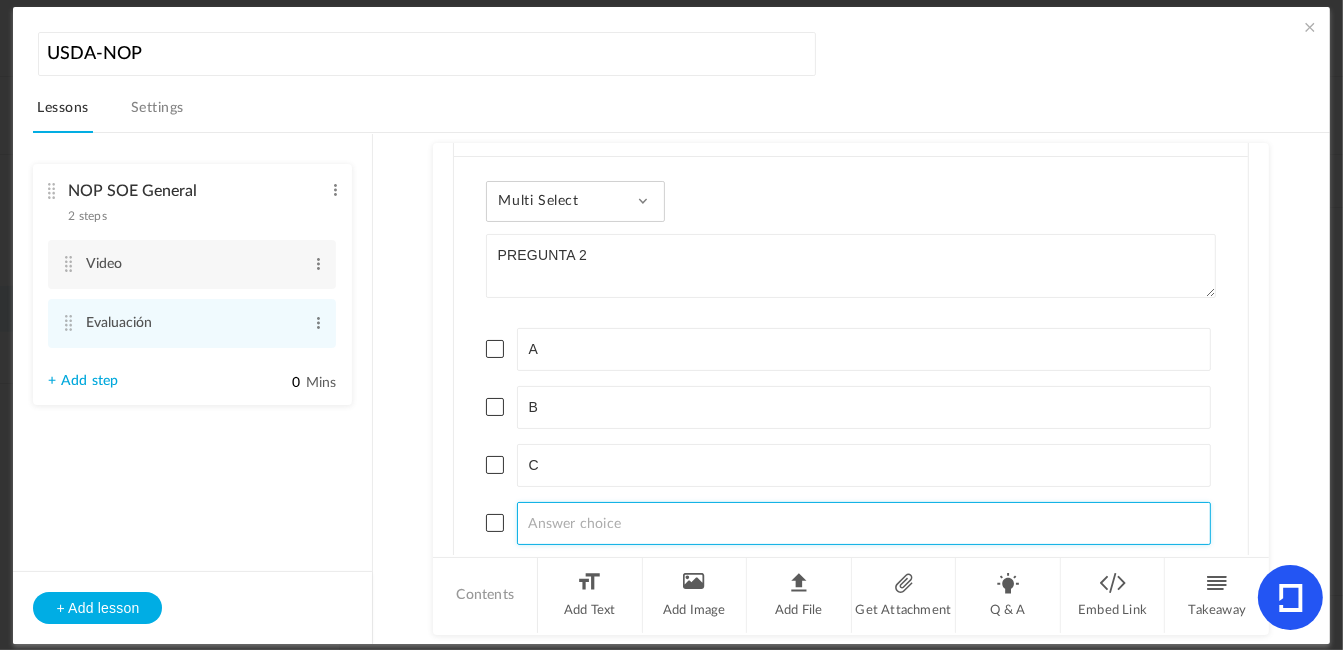 click 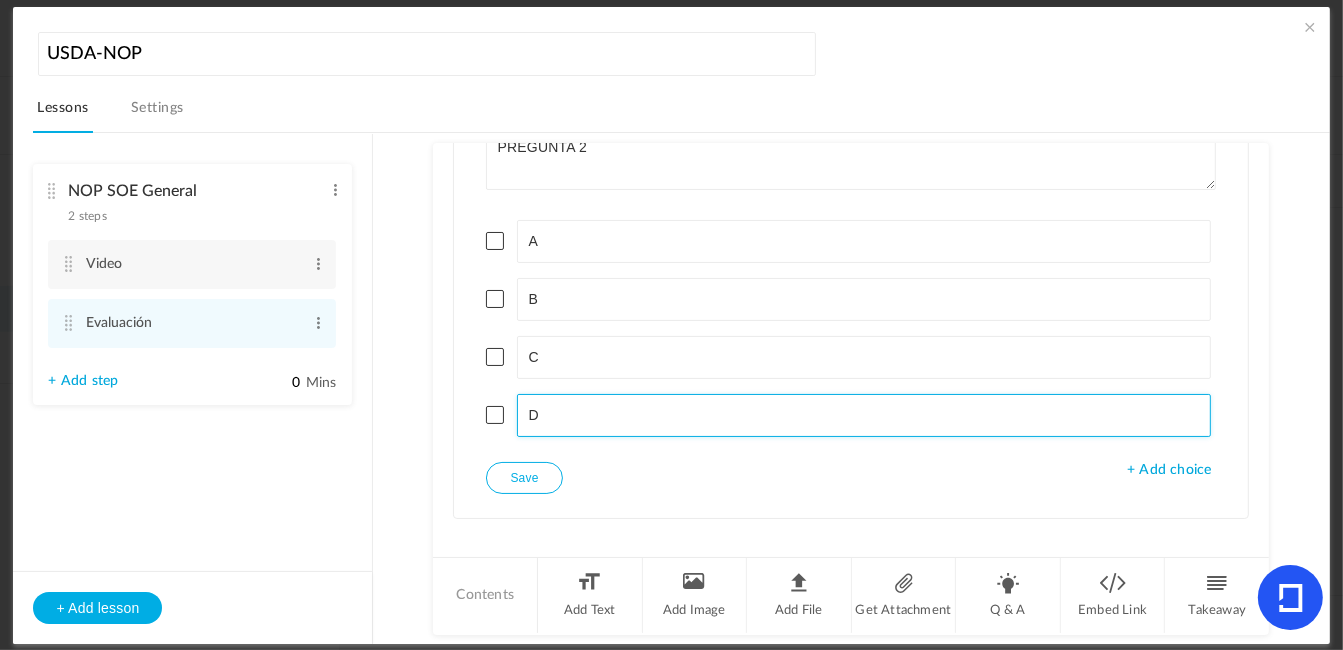 scroll, scrollTop: 1079, scrollLeft: 0, axis: vertical 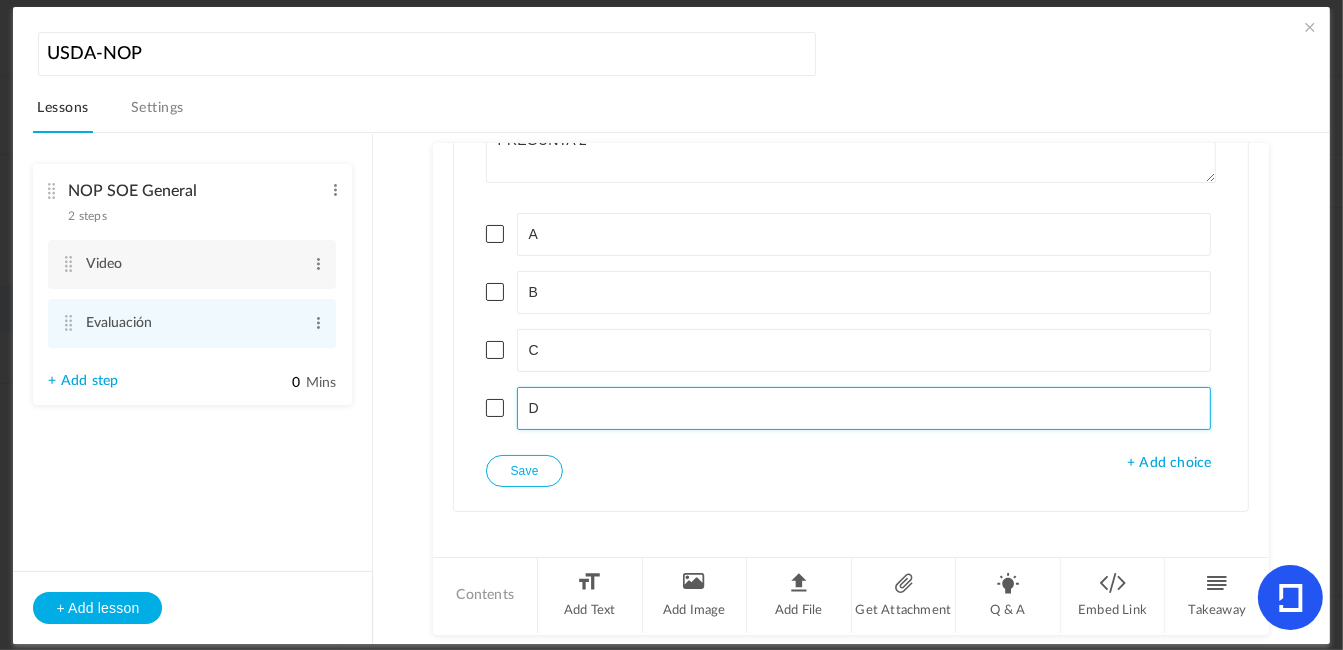 type on "D" 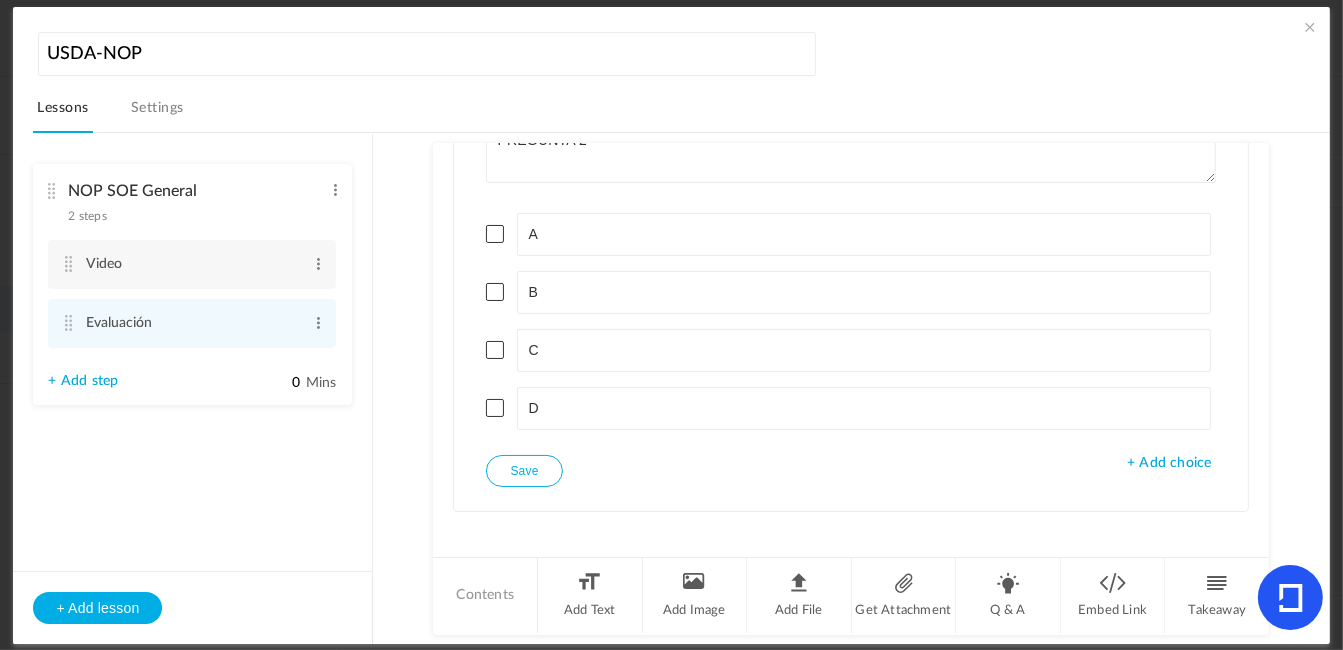 click on "D" 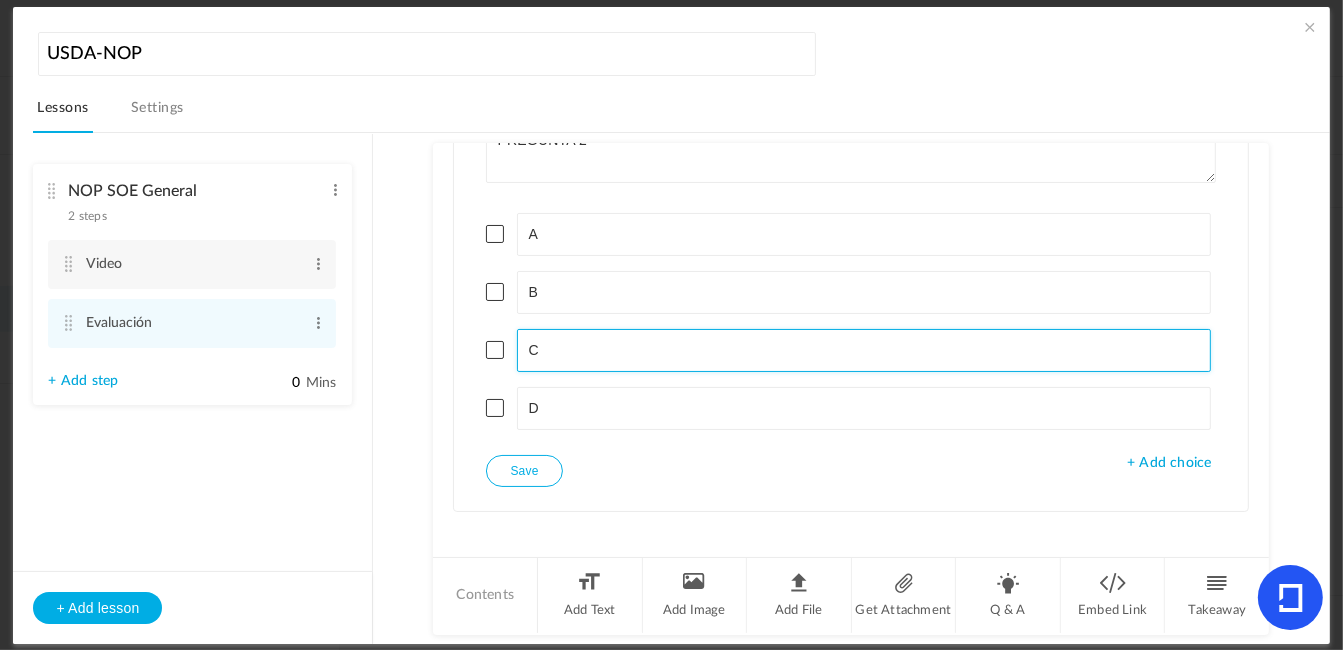 click on "C" 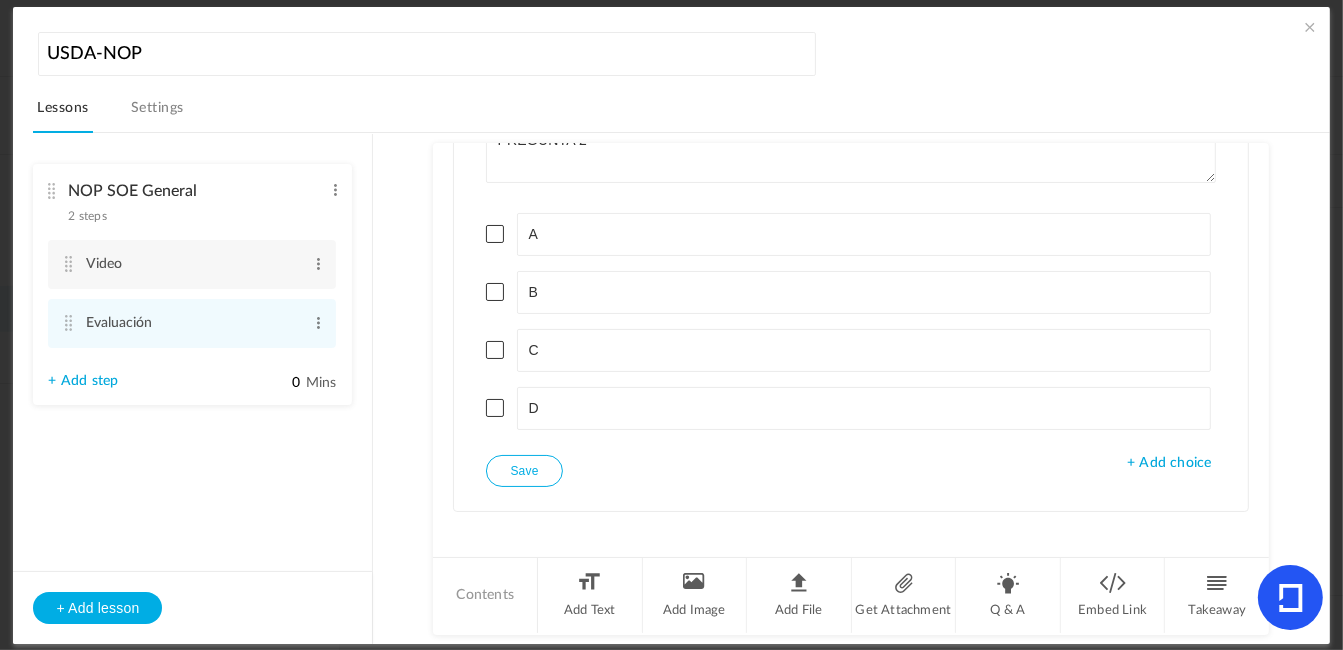 click 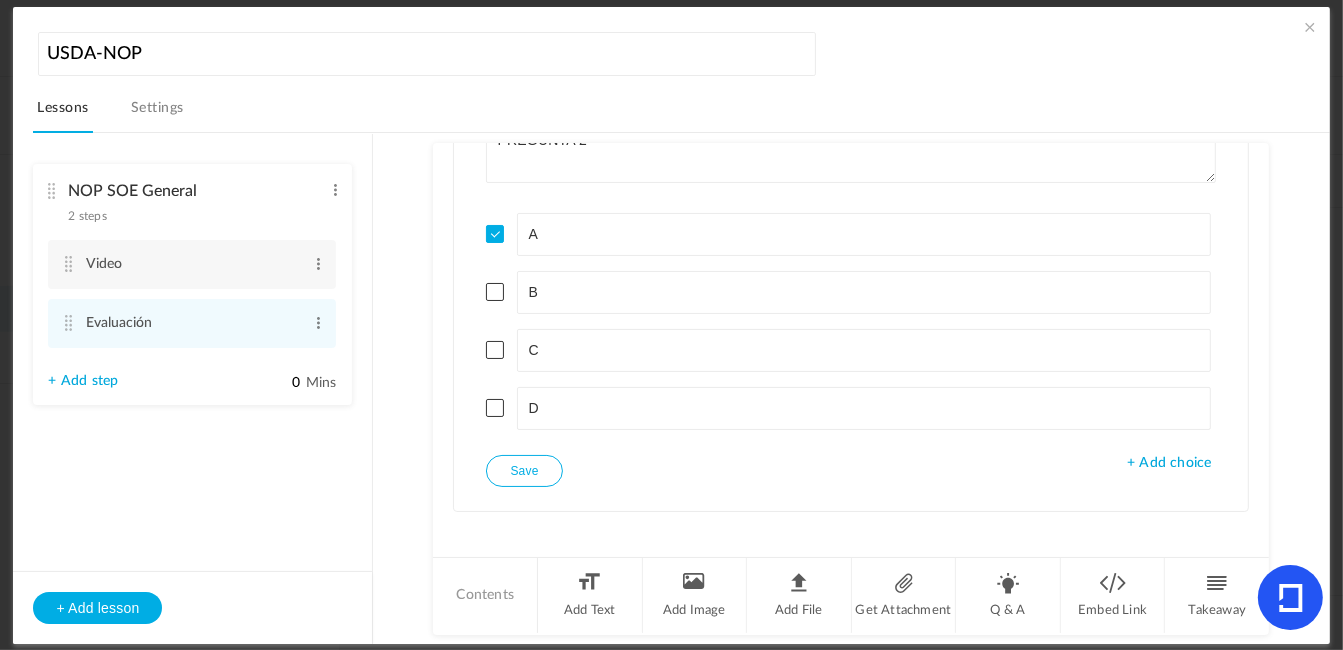 click 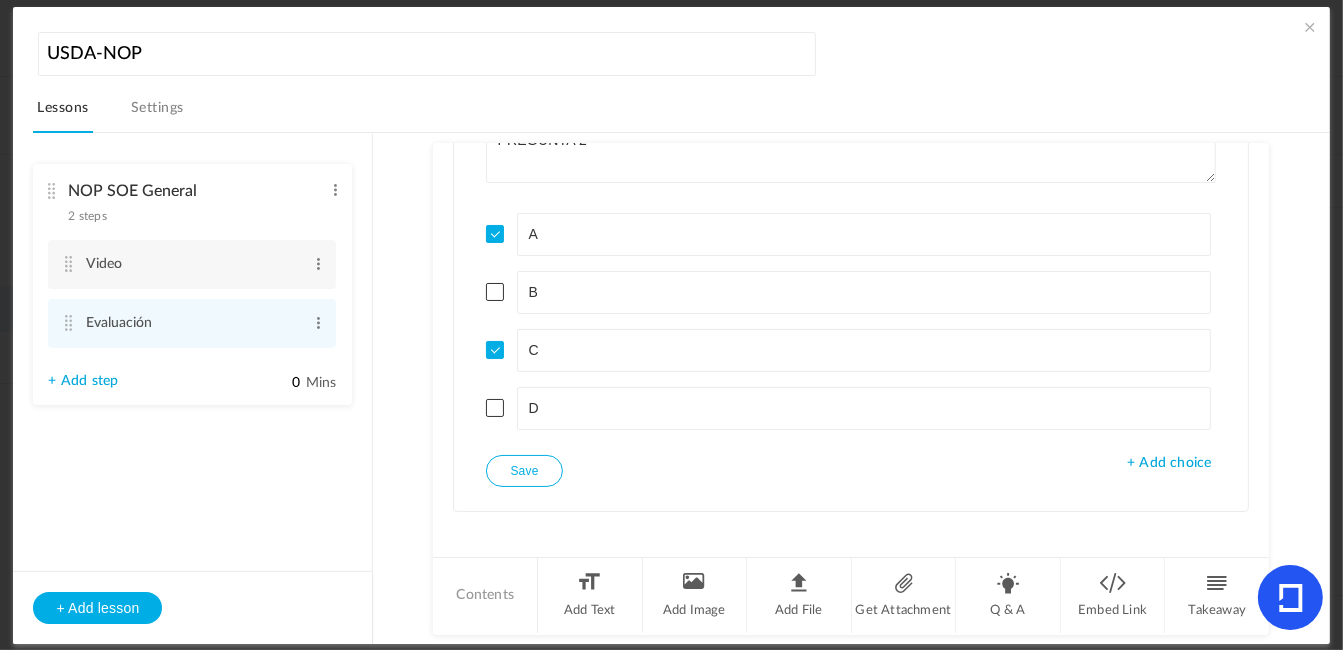 click on "Save" 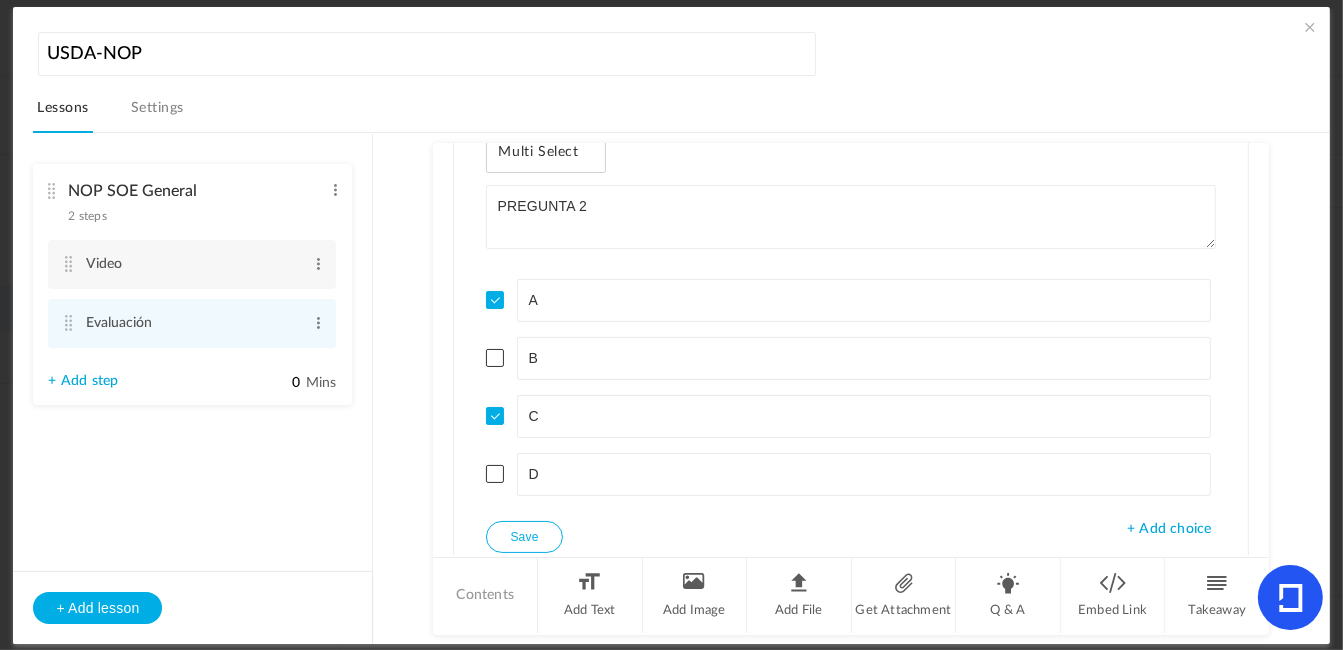 scroll, scrollTop: 1079, scrollLeft: 0, axis: vertical 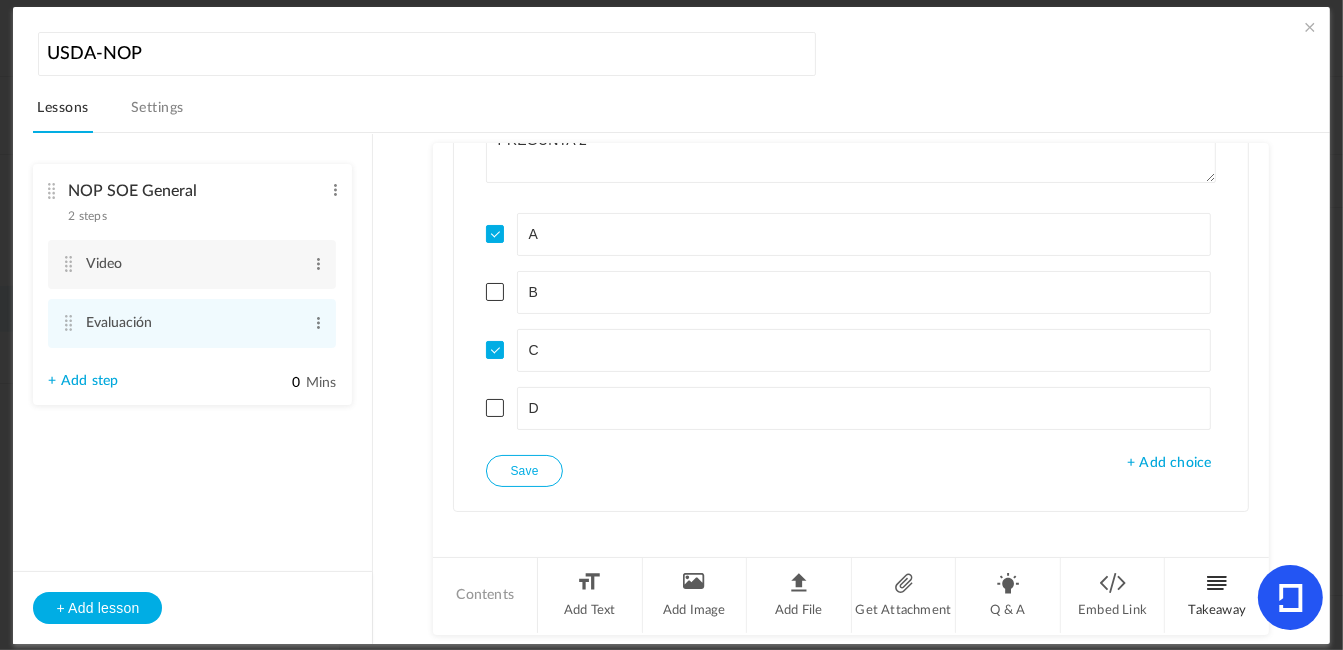 click on "Takeaway" 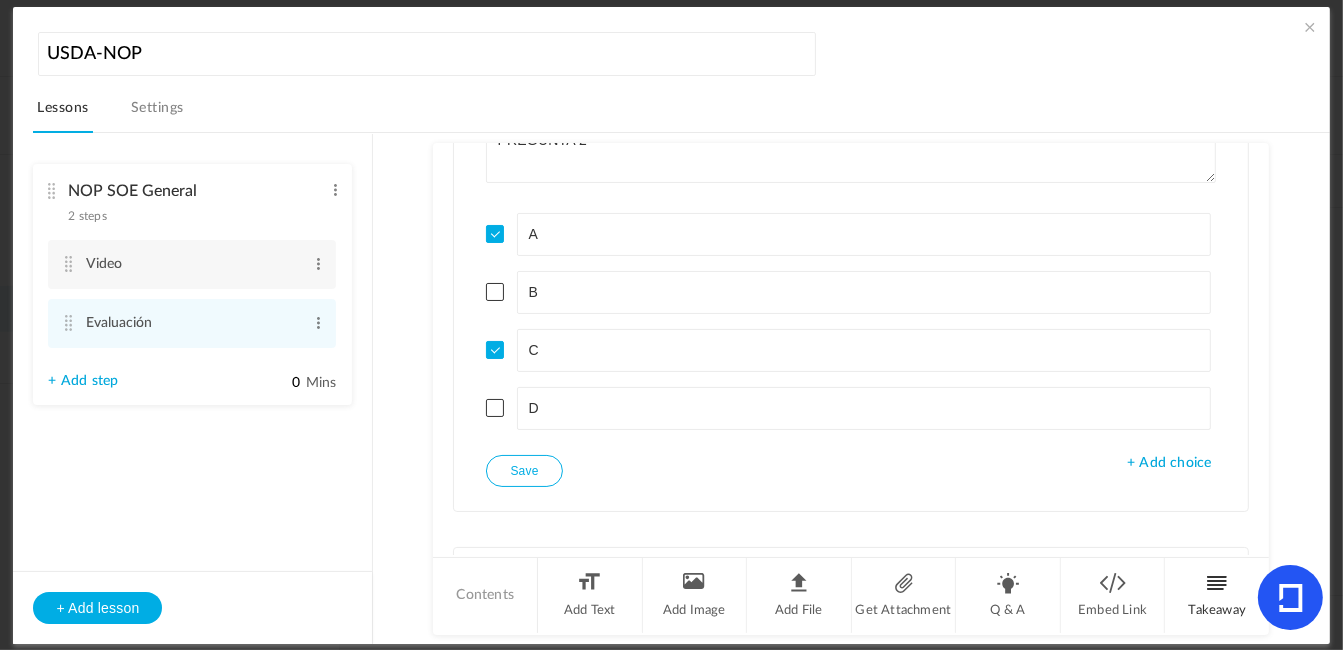 scroll, scrollTop: 1216, scrollLeft: 0, axis: vertical 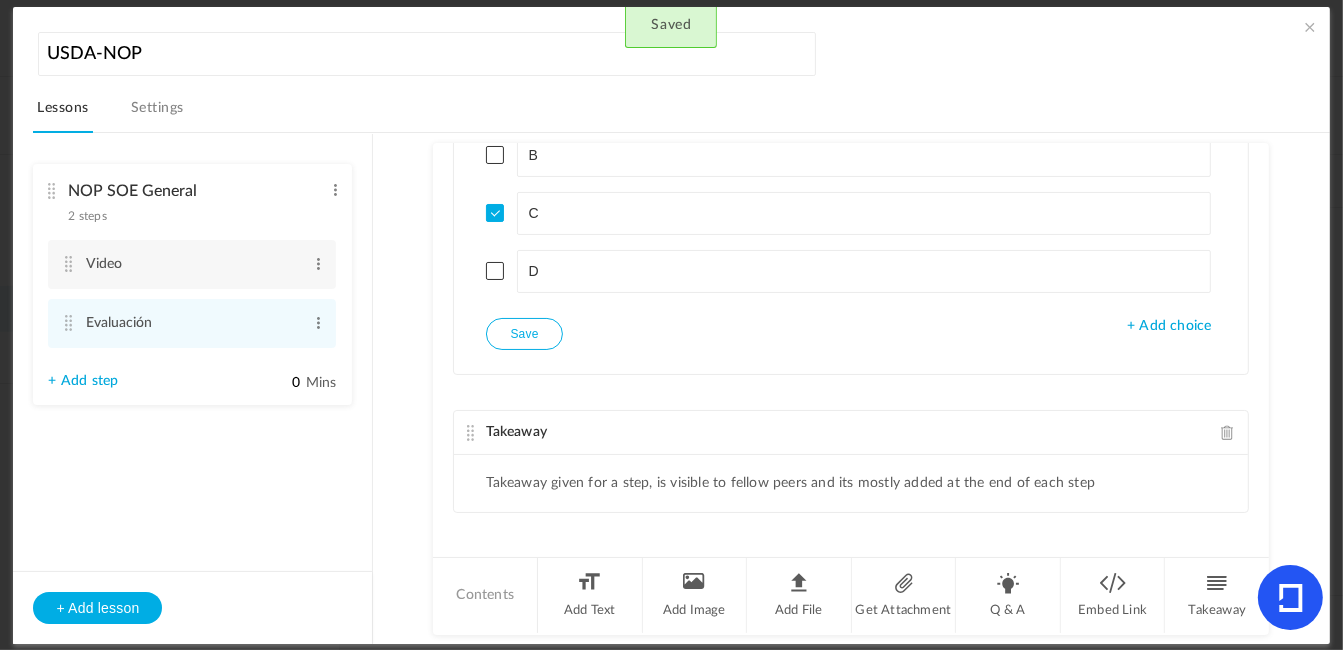 drag, startPoint x: 1218, startPoint y: 420, endPoint x: 1208, endPoint y: 415, distance: 11.18034 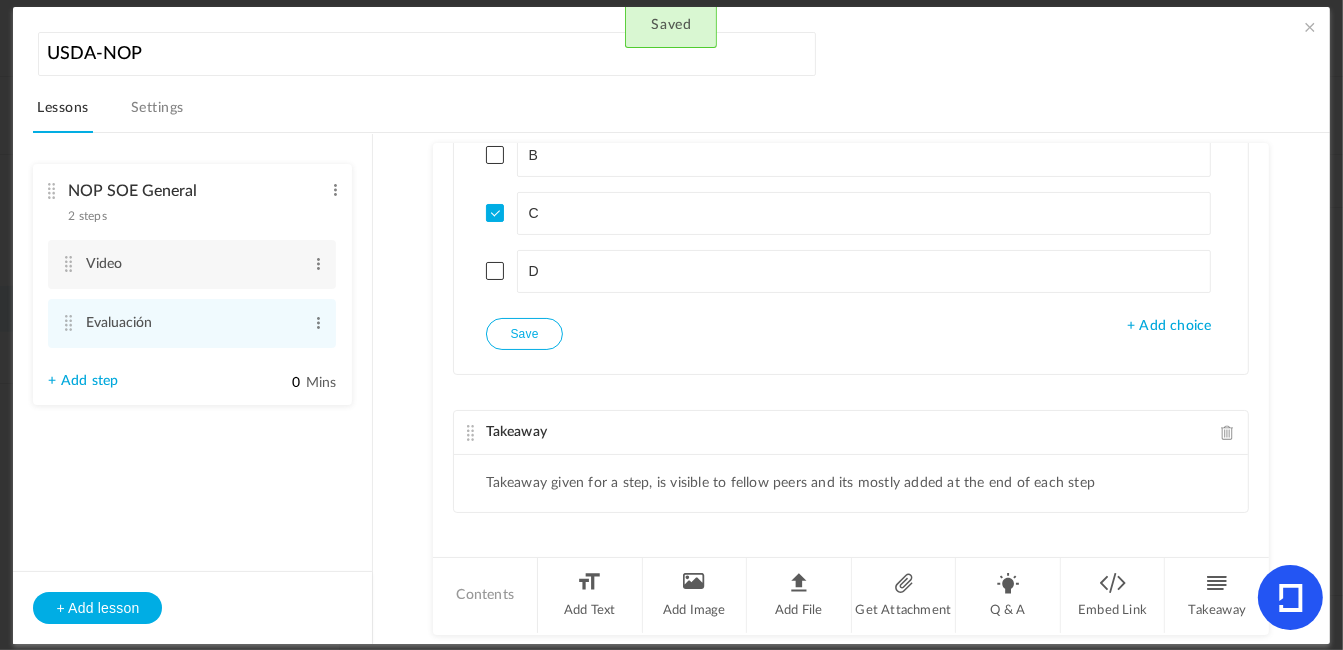 click 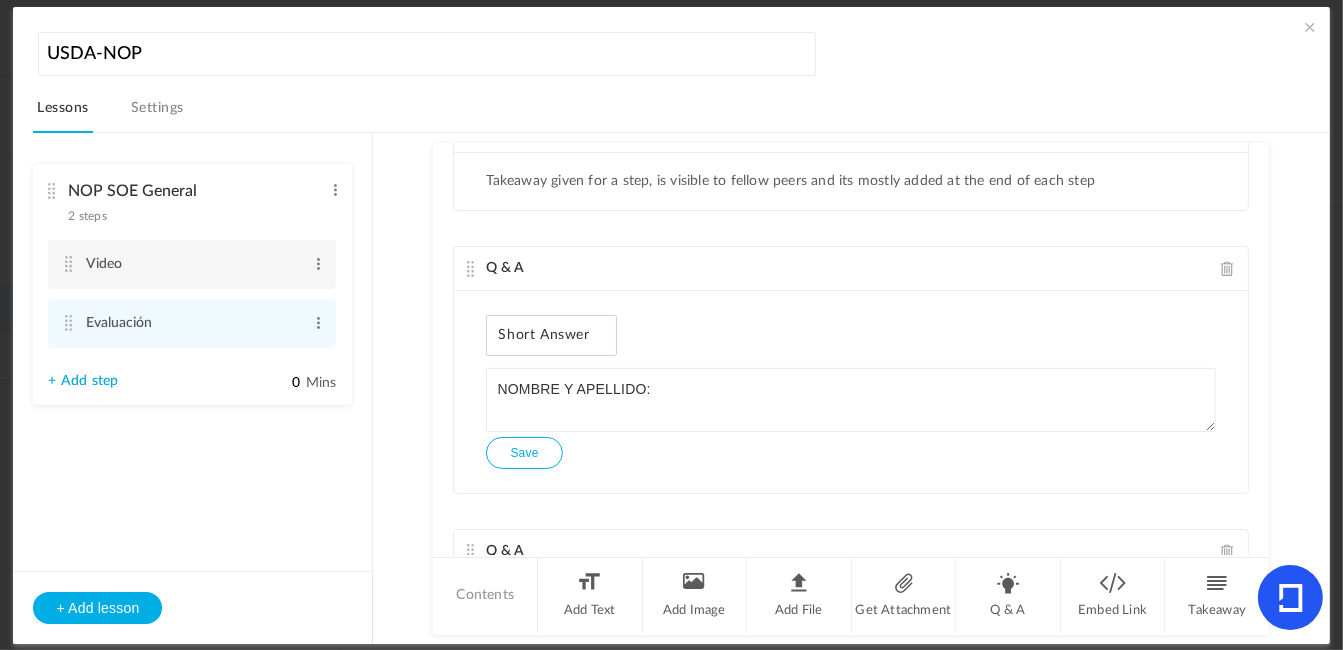 scroll, scrollTop: 0, scrollLeft: 0, axis: both 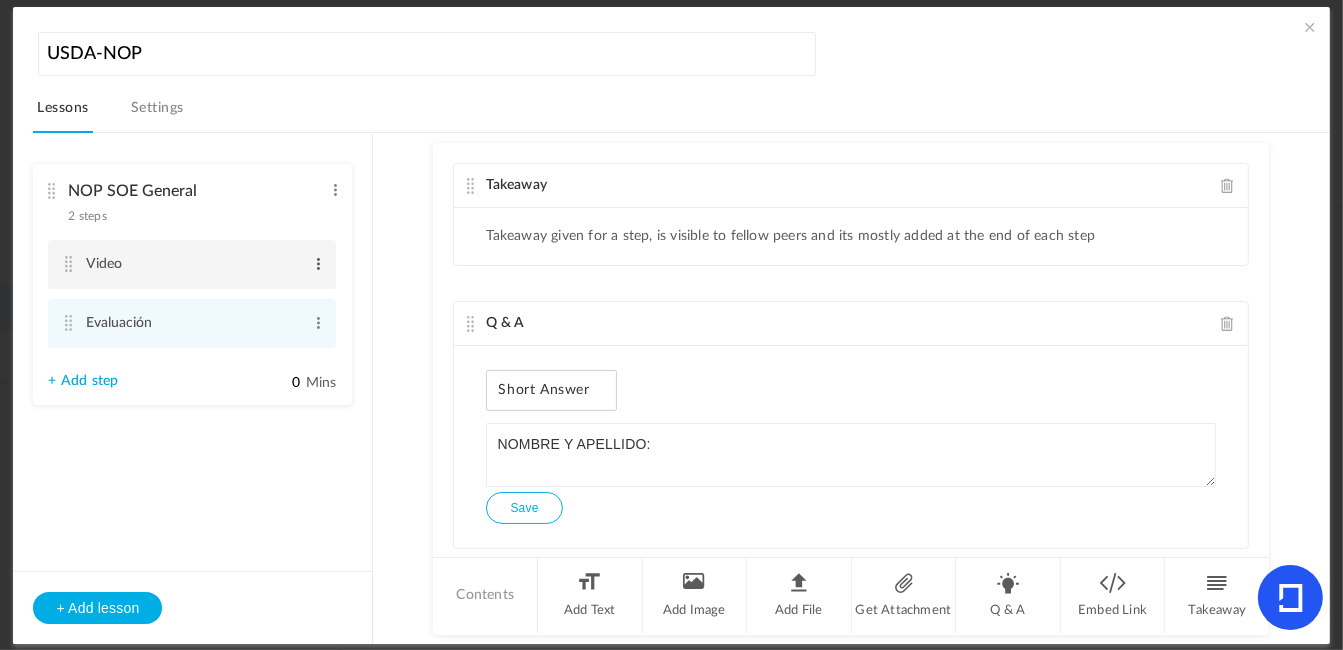 click at bounding box center (318, 264) 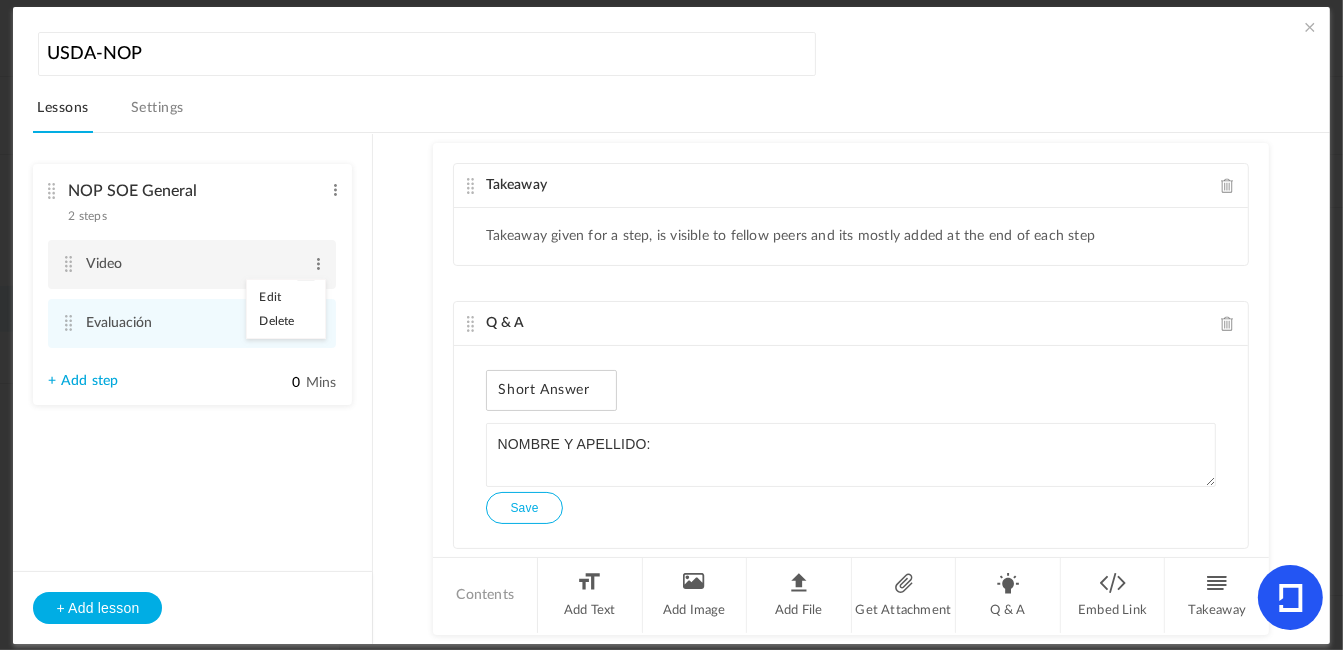 click on "Edit" at bounding box center [286, 297] 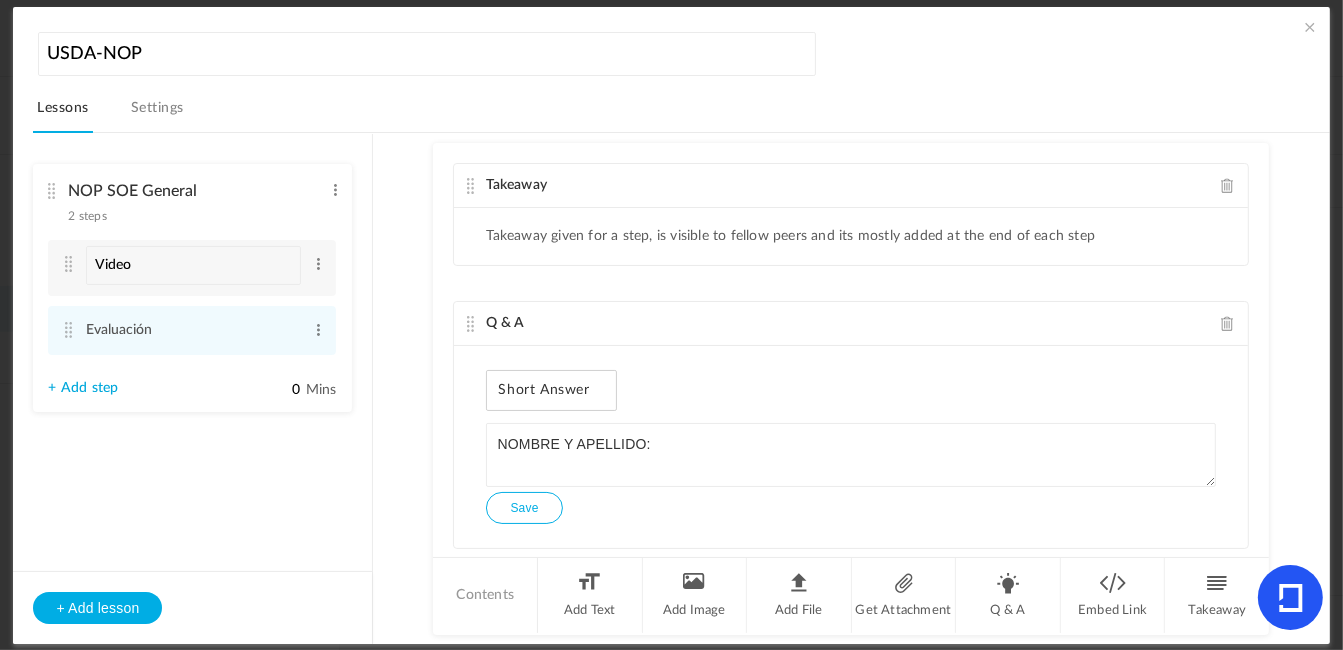 click on "NOP SOE General
2 steps
Edit
Delete
Video
Edit
Delete
Edit 0" at bounding box center (192, 288) 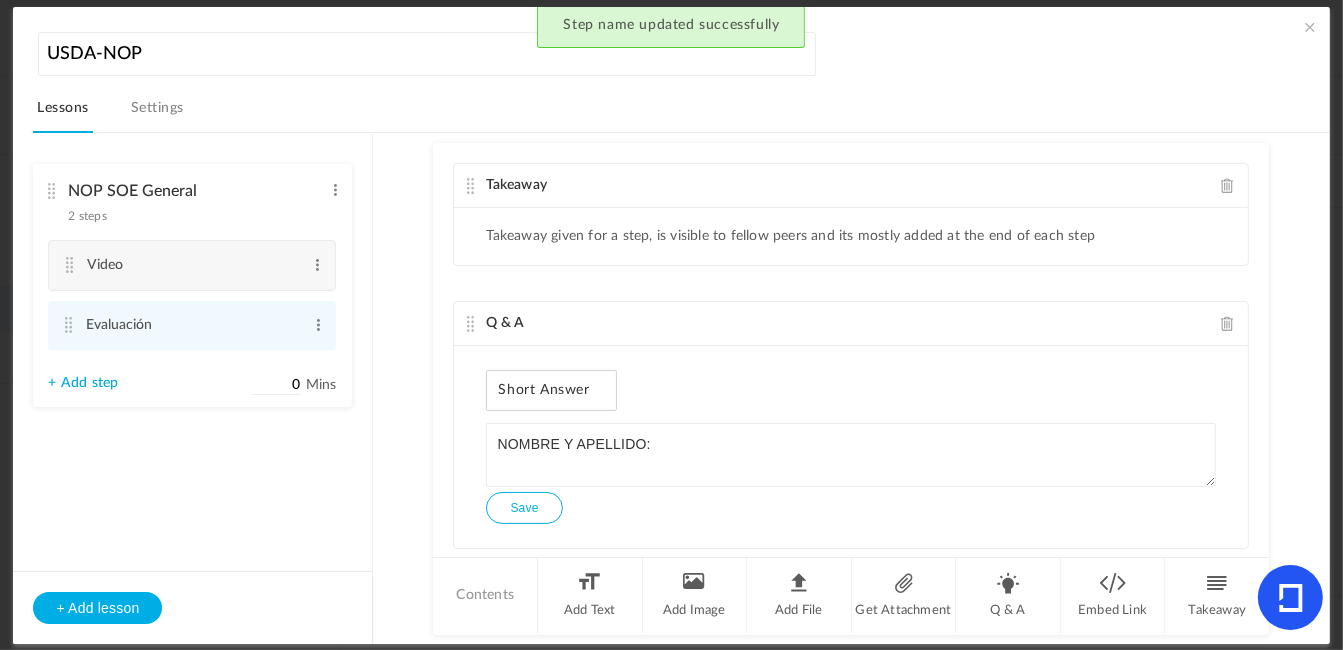 click on "Mins" at bounding box center (321, 385) 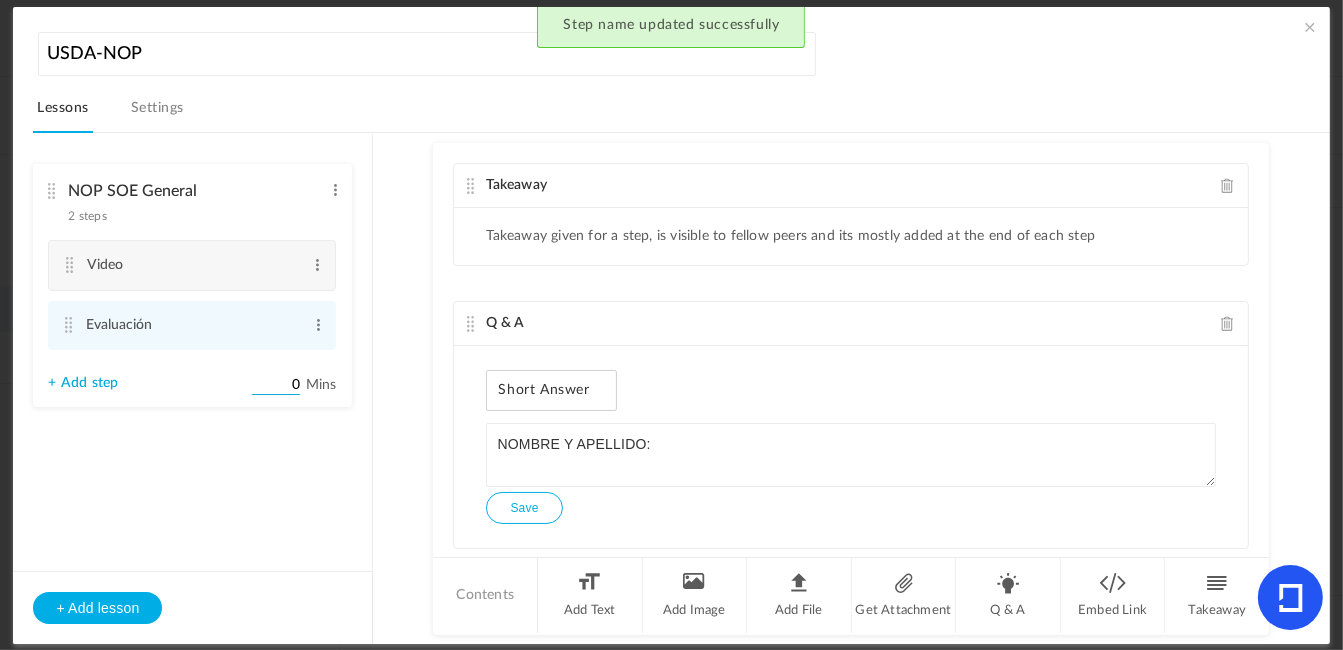 click on "0" at bounding box center [276, 385] 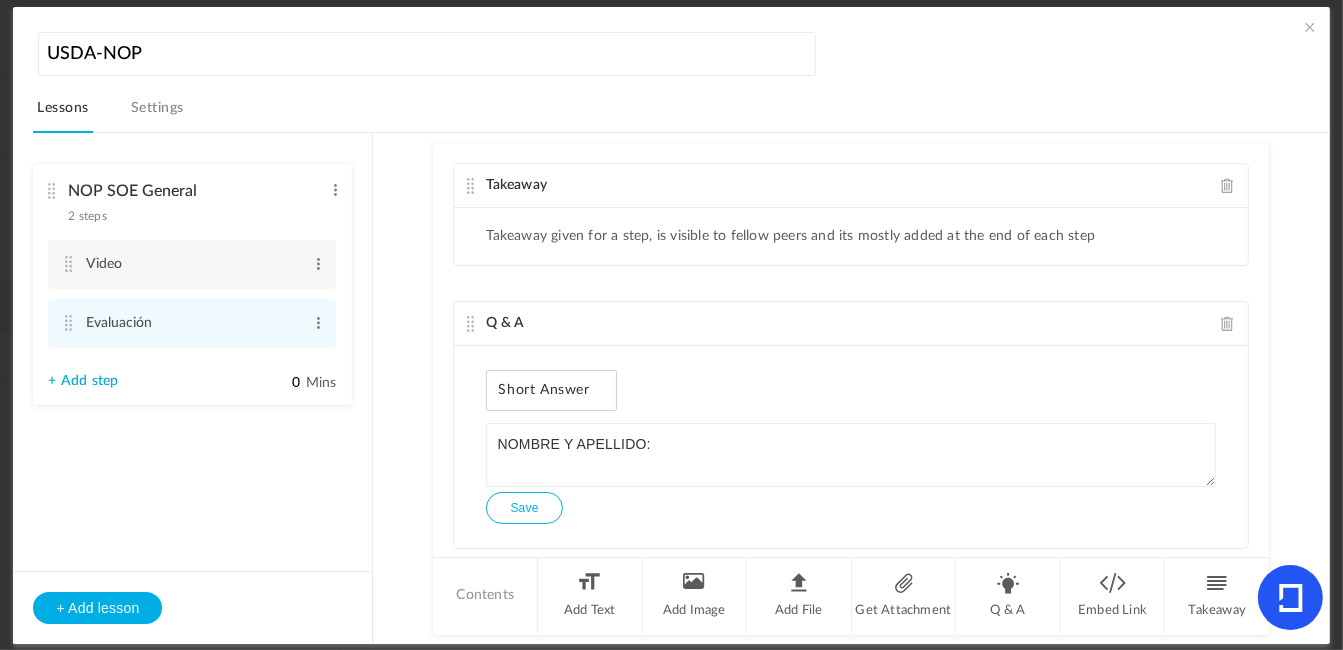 click on "Takeaway" 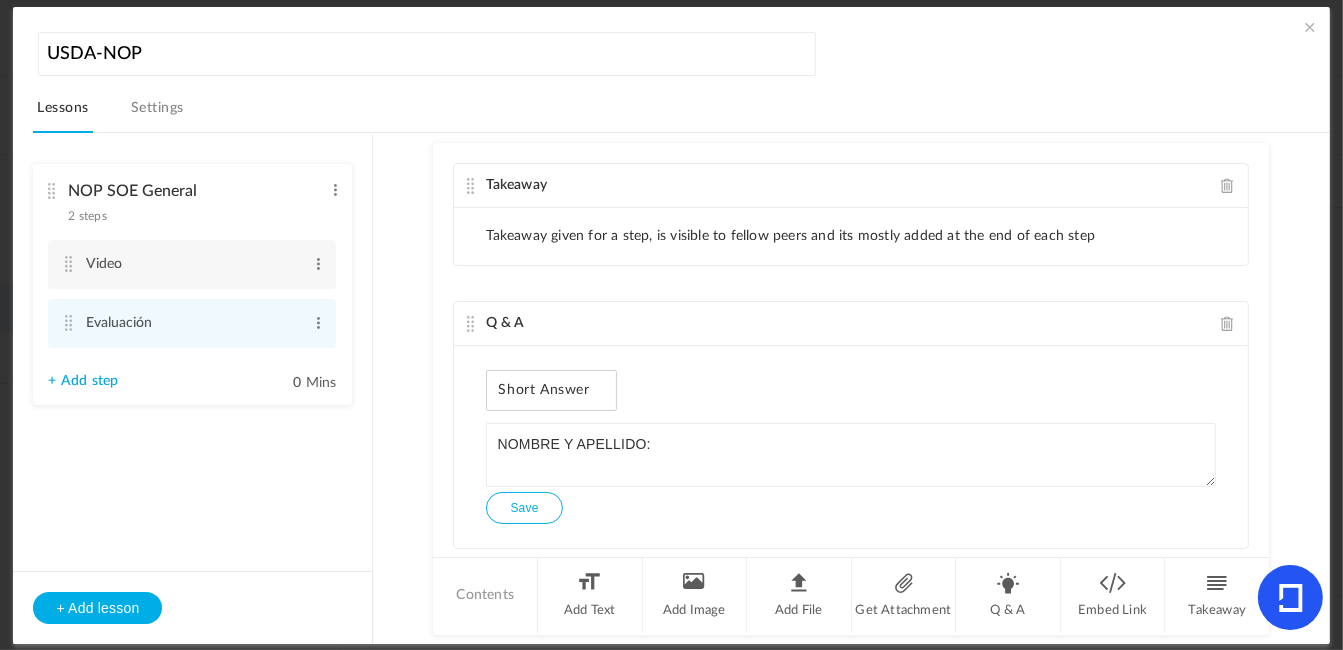 click on "Takeaway given for a step, is visible to fellow peers and its mostly added at the end of each step" 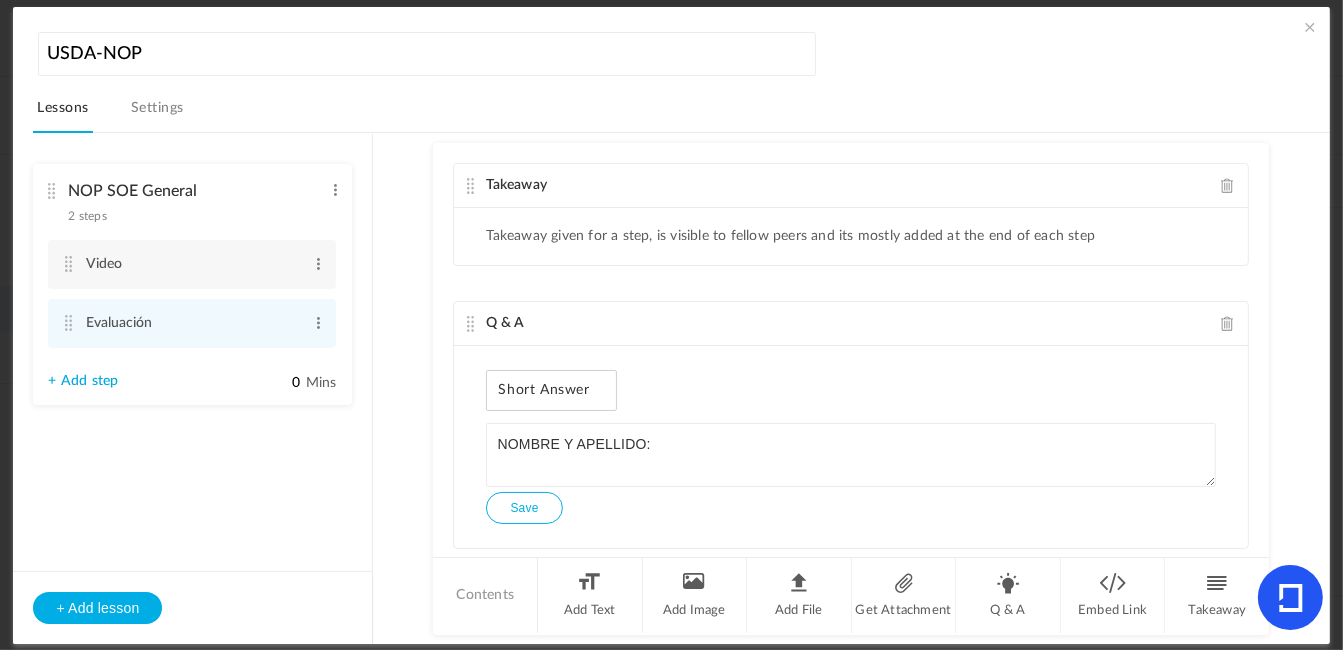 scroll, scrollTop: 0, scrollLeft: 0, axis: both 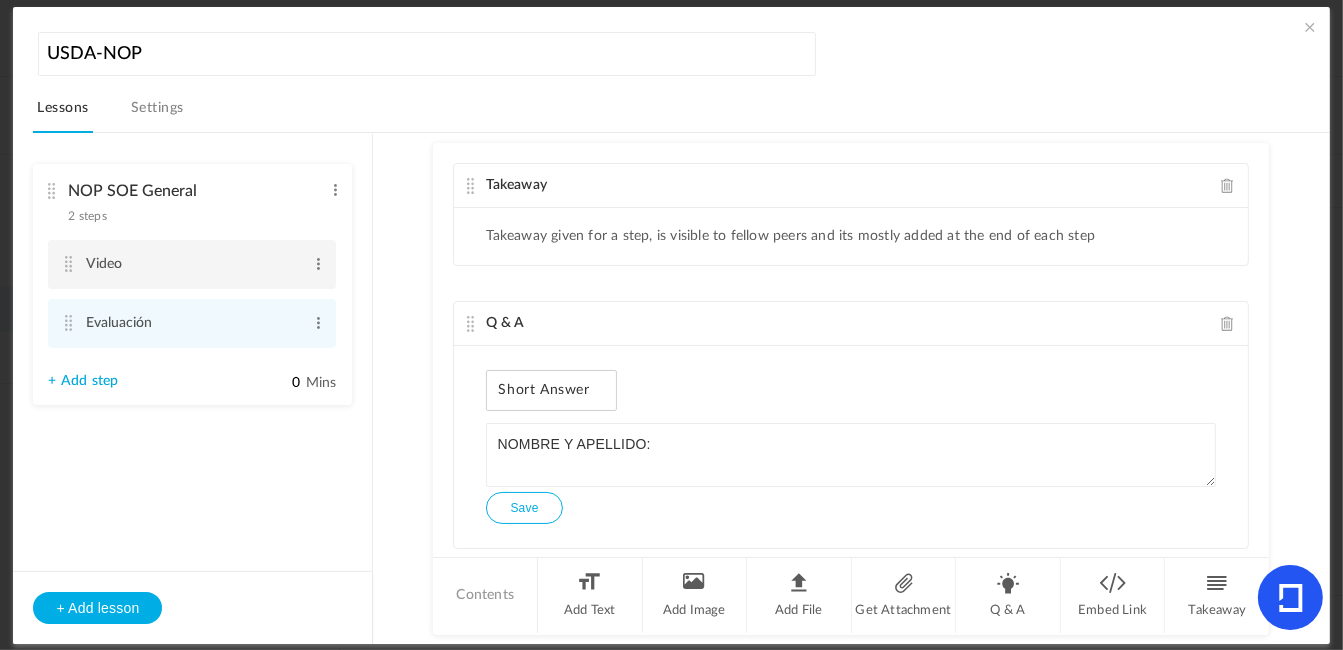 click on "Video
Edit
Delete" at bounding box center [192, 264] 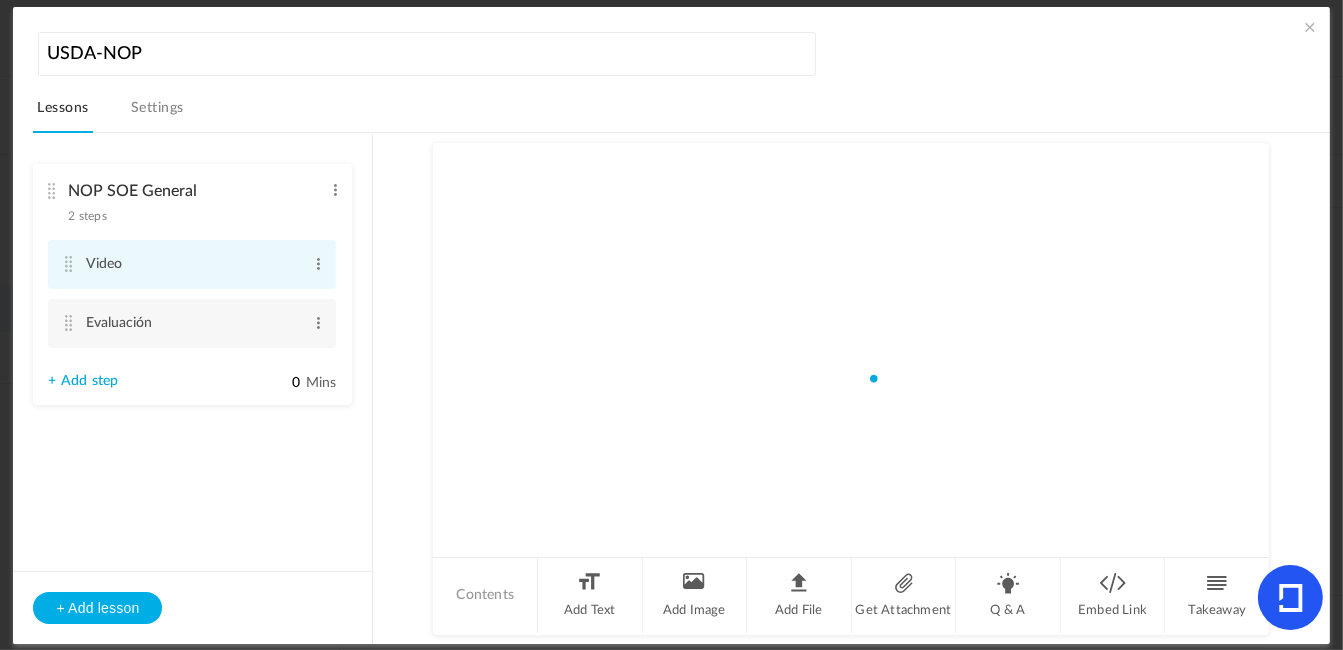 click at bounding box center (68, 264) 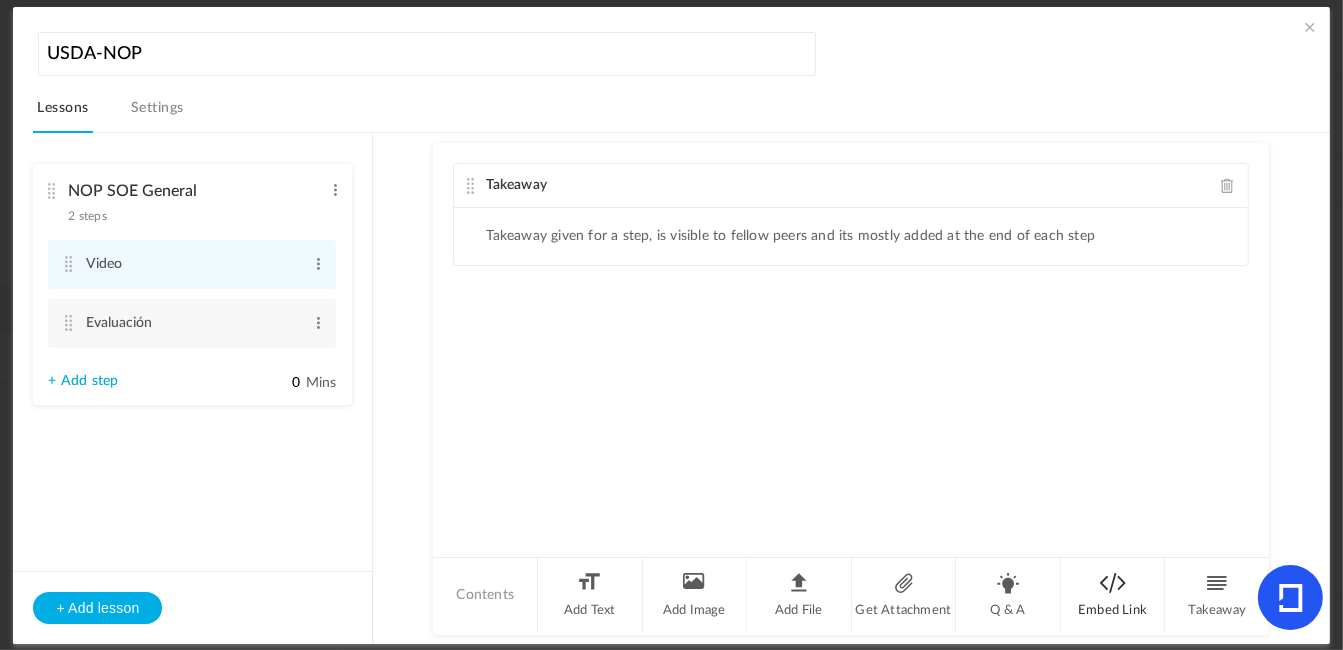 click on "Embed Link" 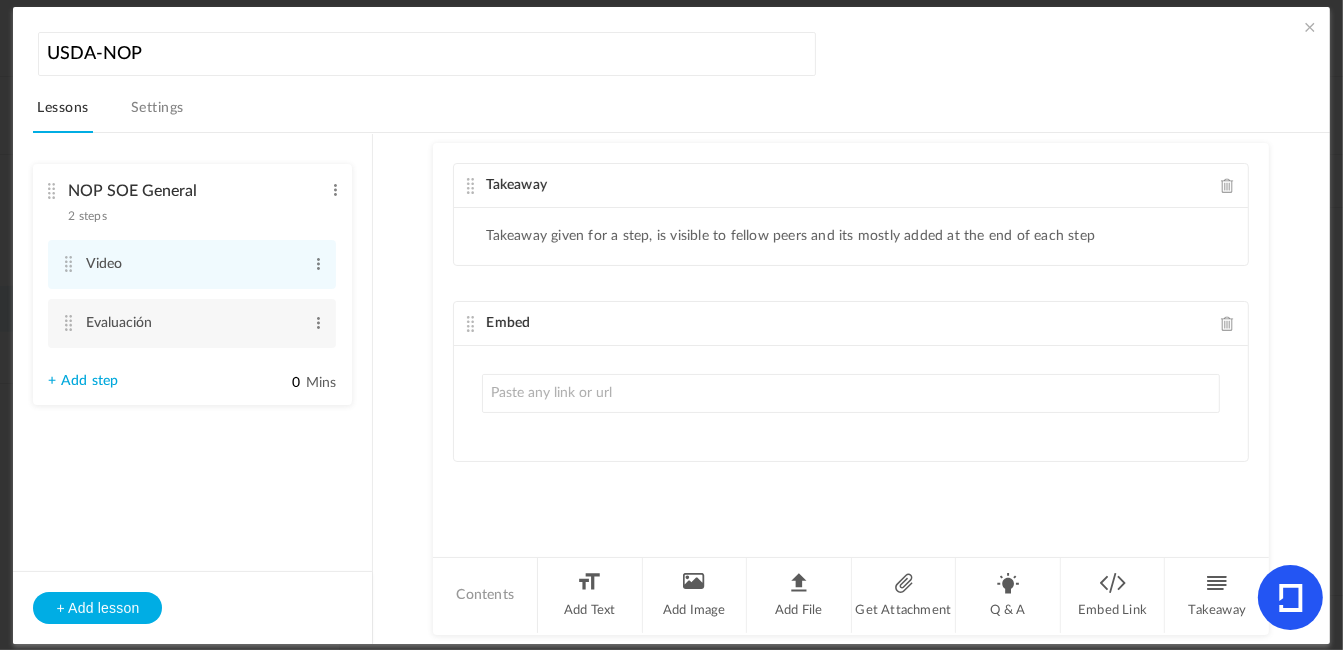 click 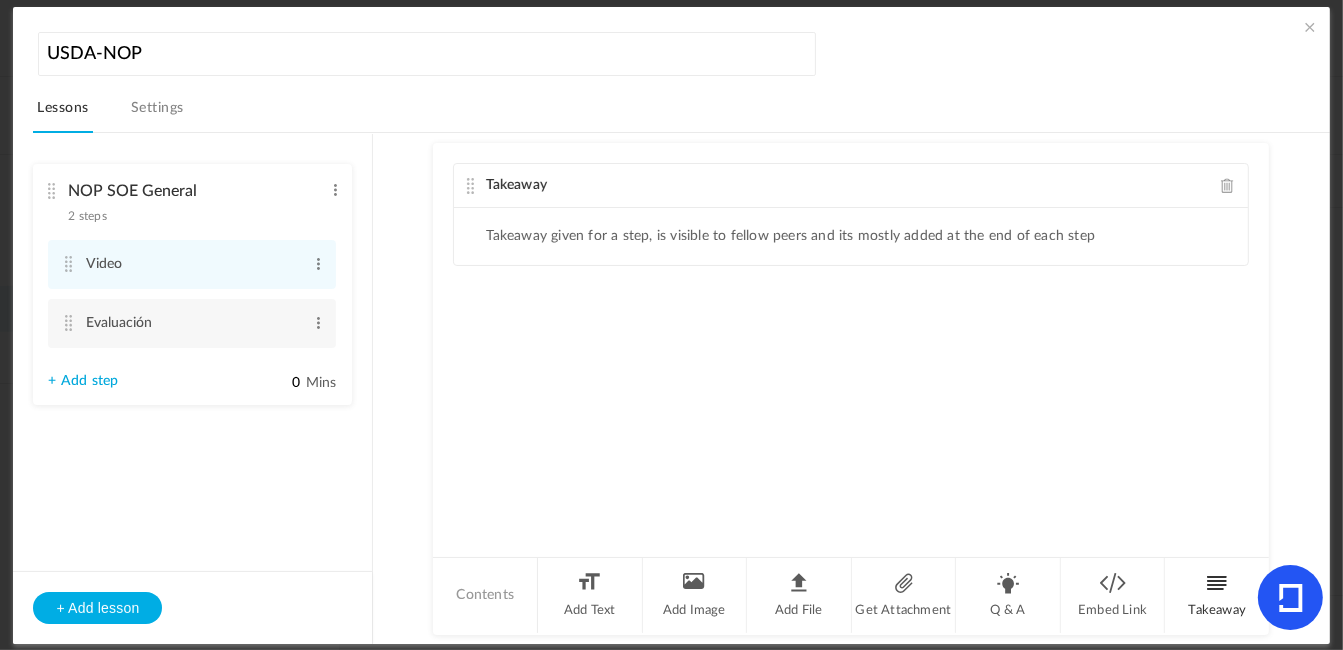 click on "Takeaway" 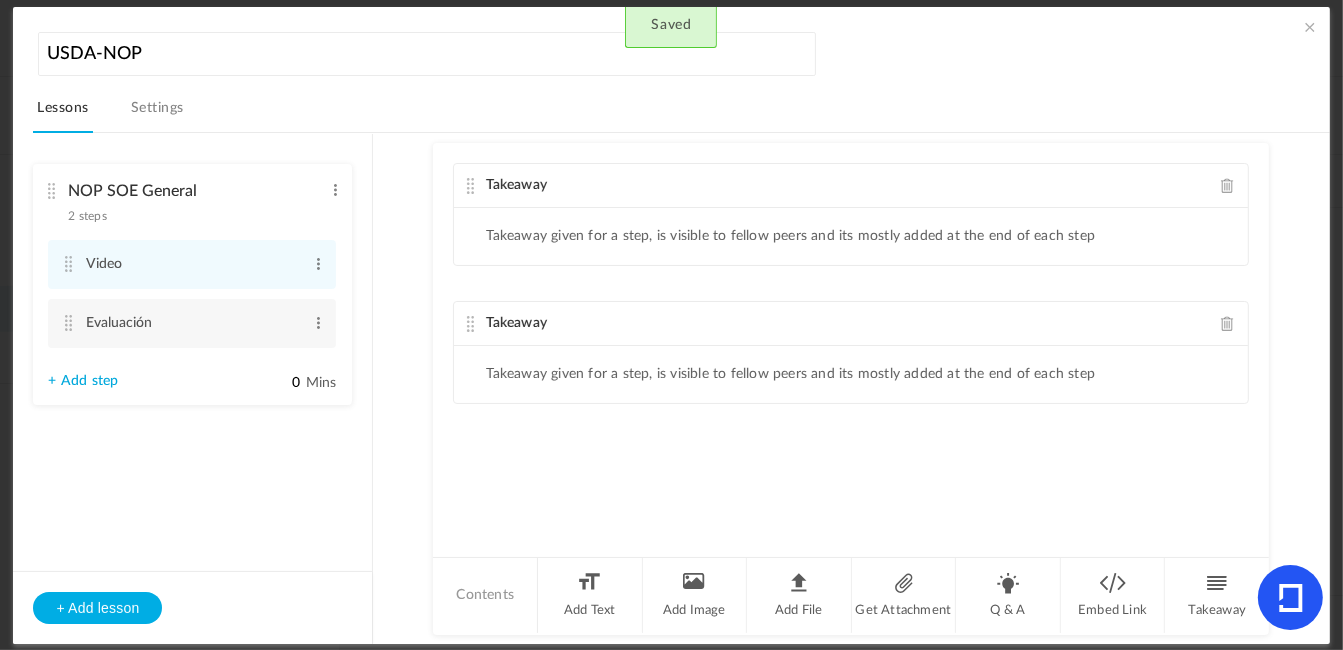 click 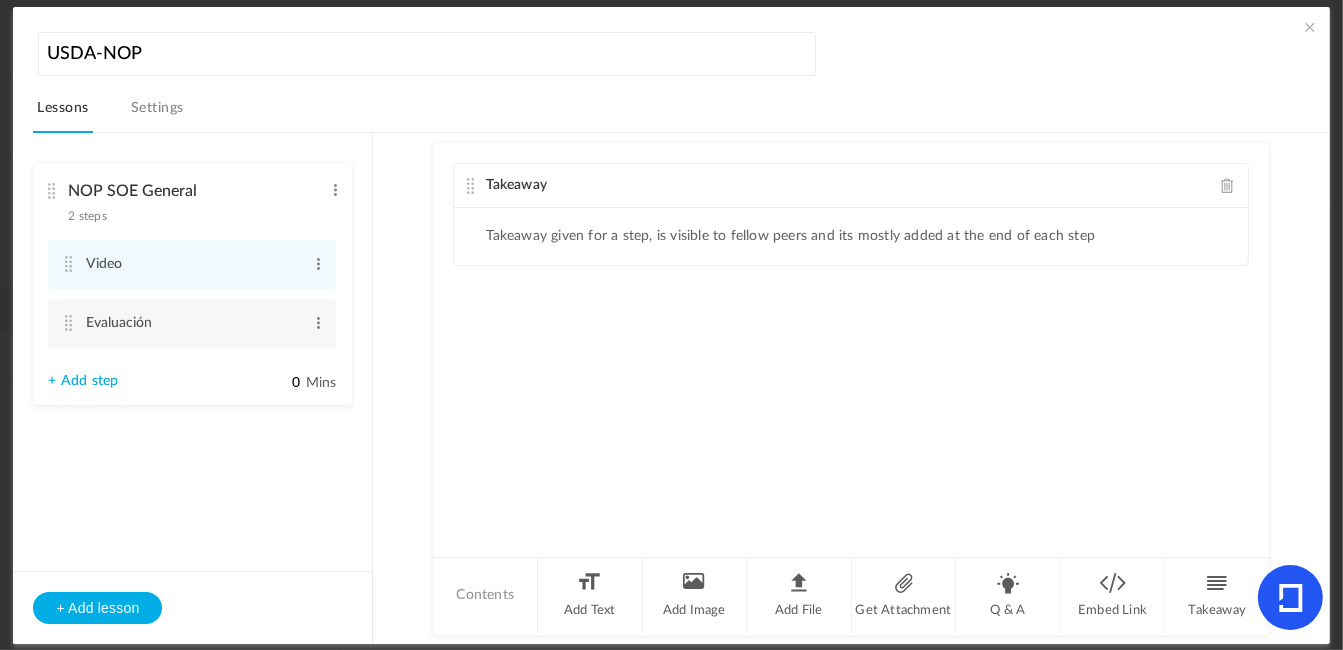 click on "Settings" at bounding box center [157, 114] 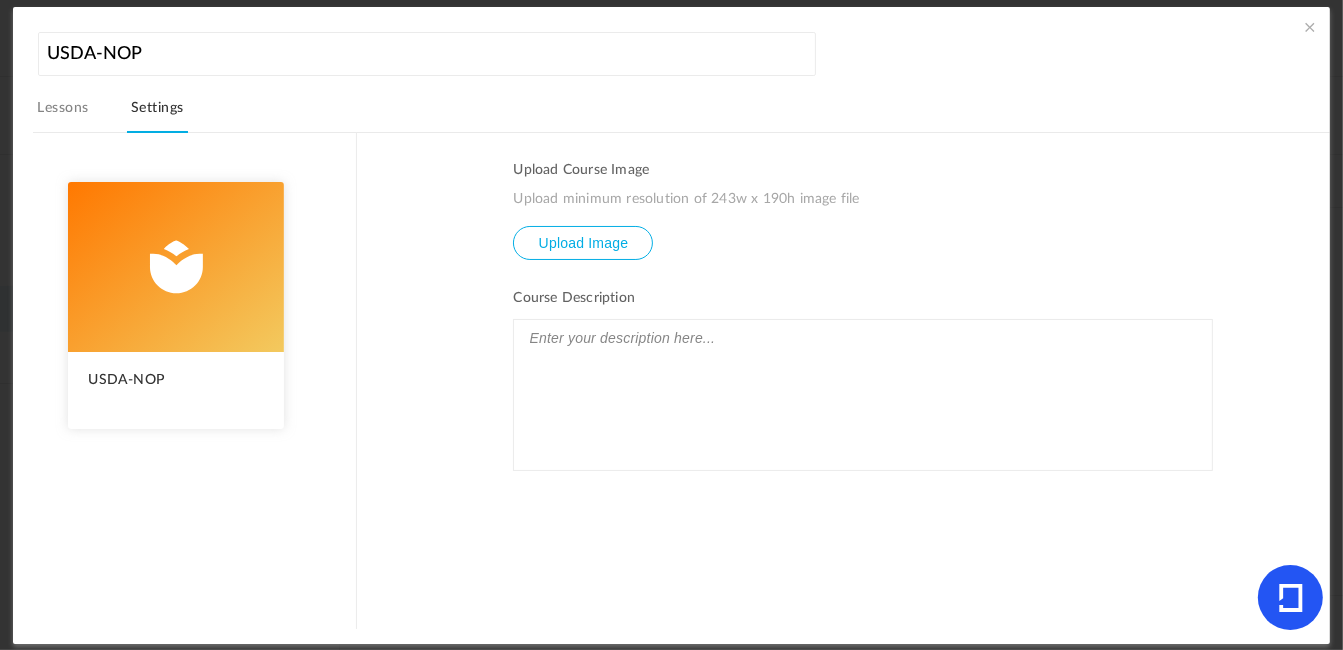 click on "Lessons" at bounding box center (62, 114) 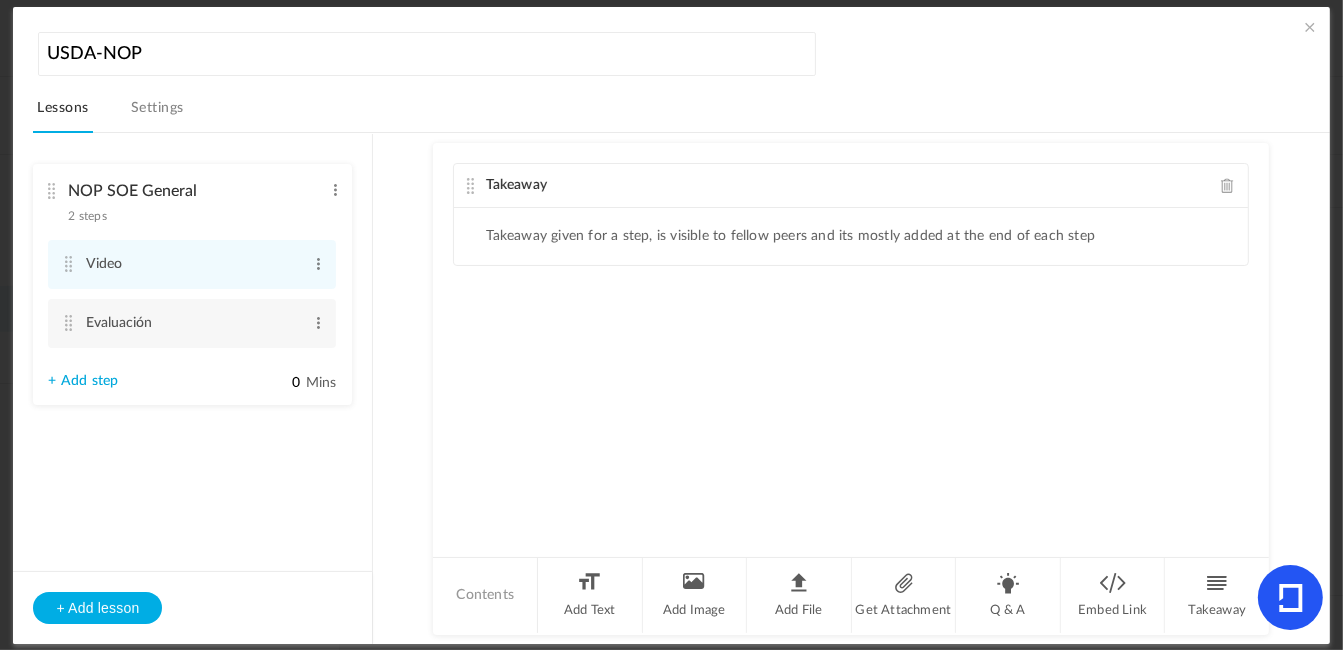 click on "Takeaway
Takeaway given for a step, is visible to fellow peers and its mostly added at the end of each step" 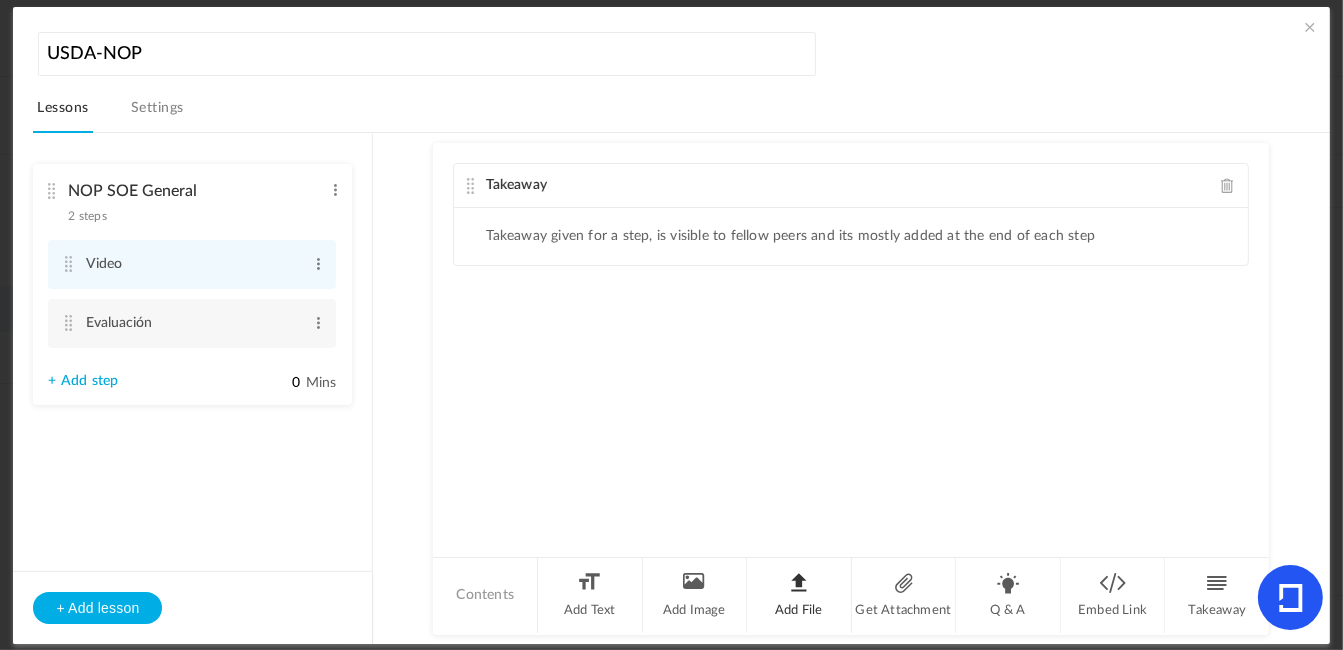click on "Add File" 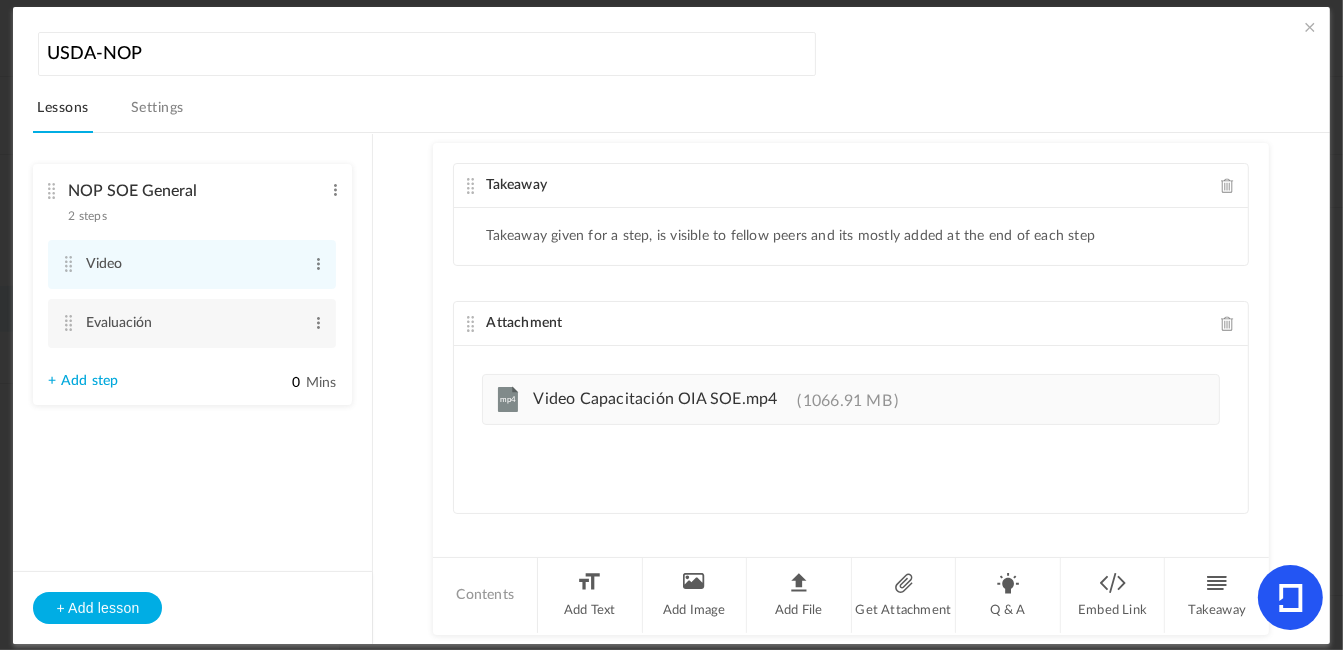 click on "Video Capacitación OIA SOE.mp4" 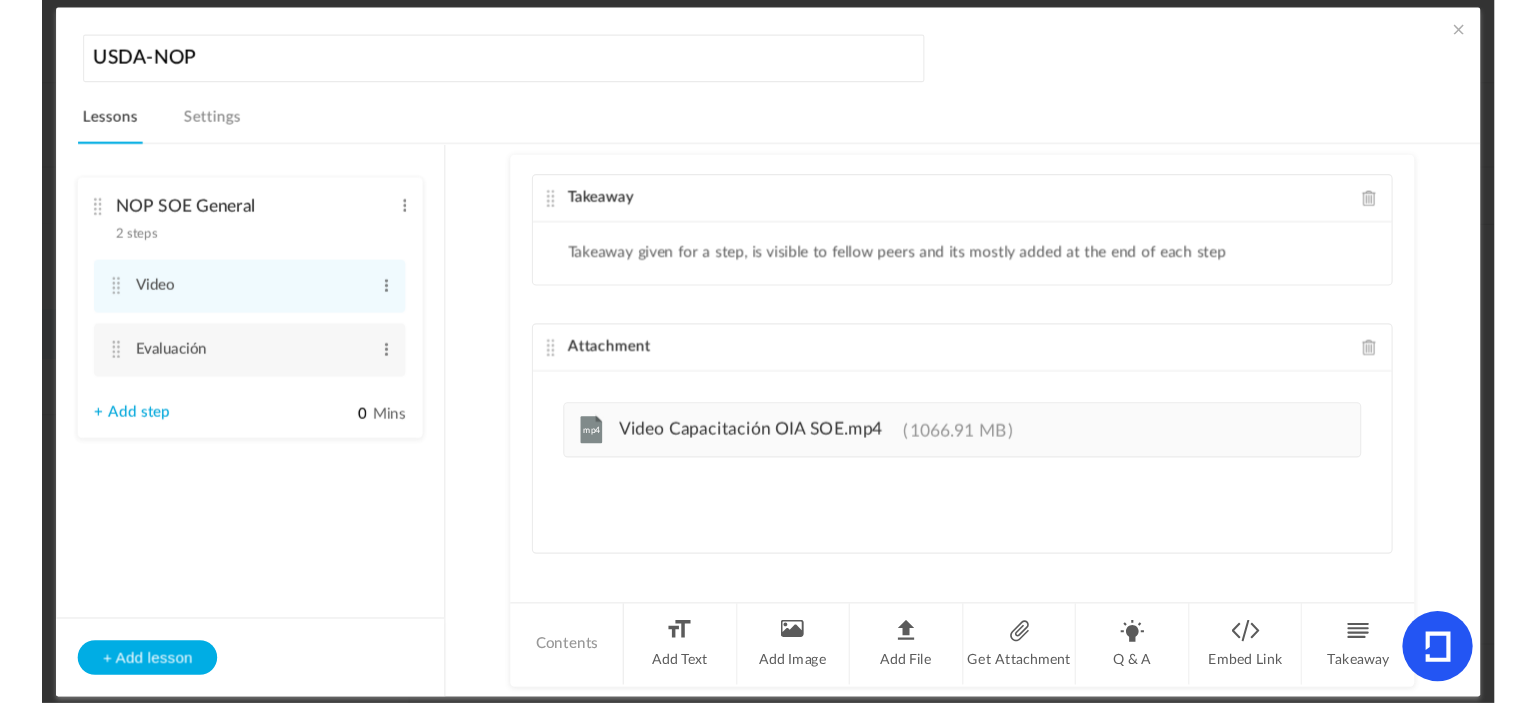 scroll, scrollTop: 0, scrollLeft: 0, axis: both 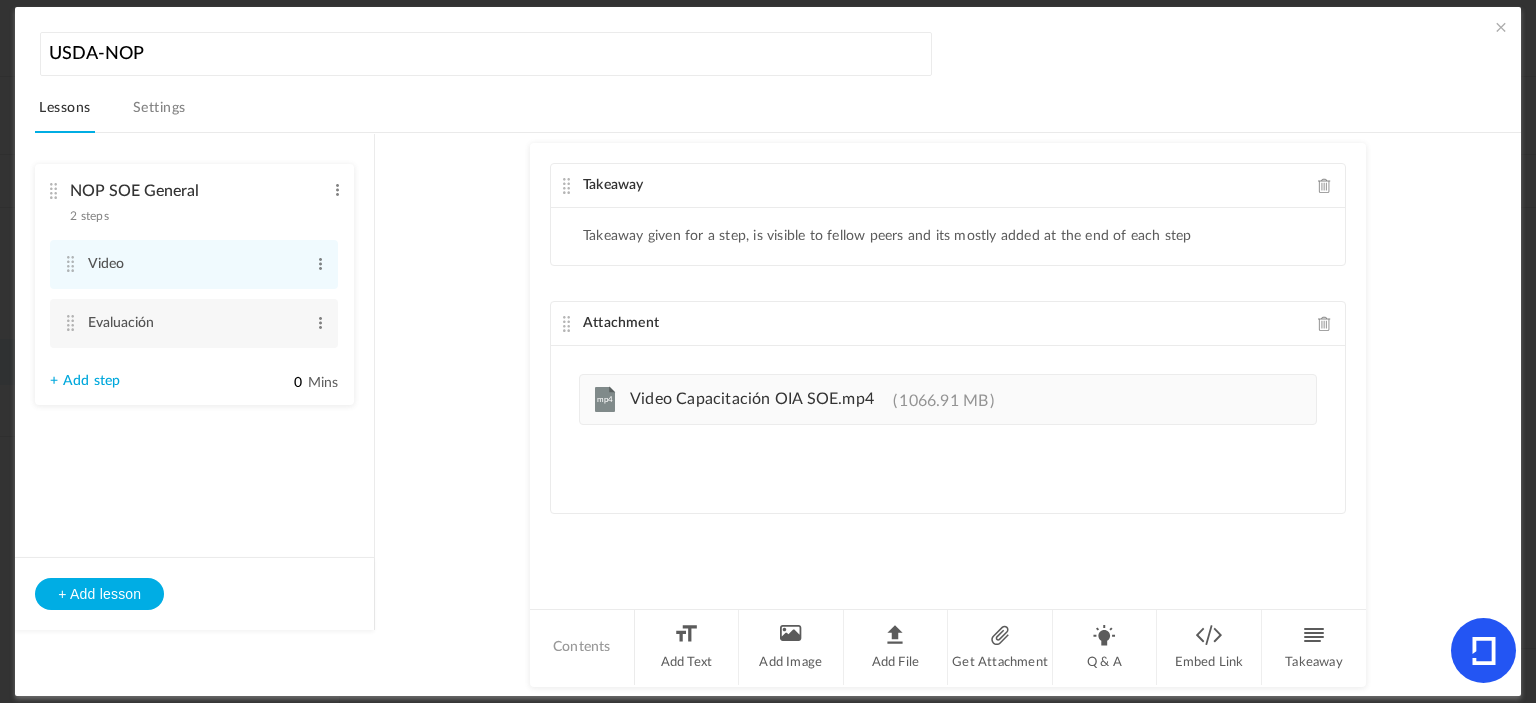 click 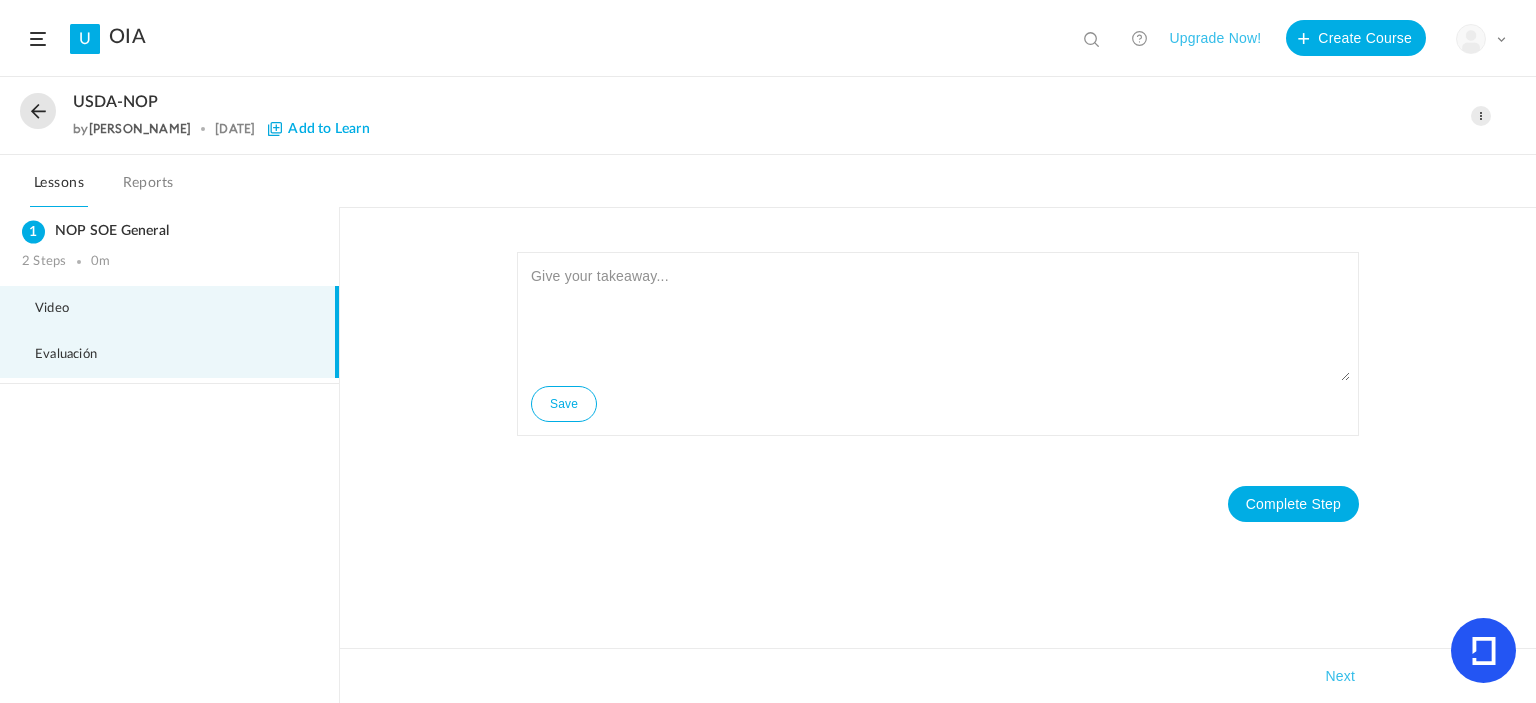 click on "Evaluación" at bounding box center (169, 355) 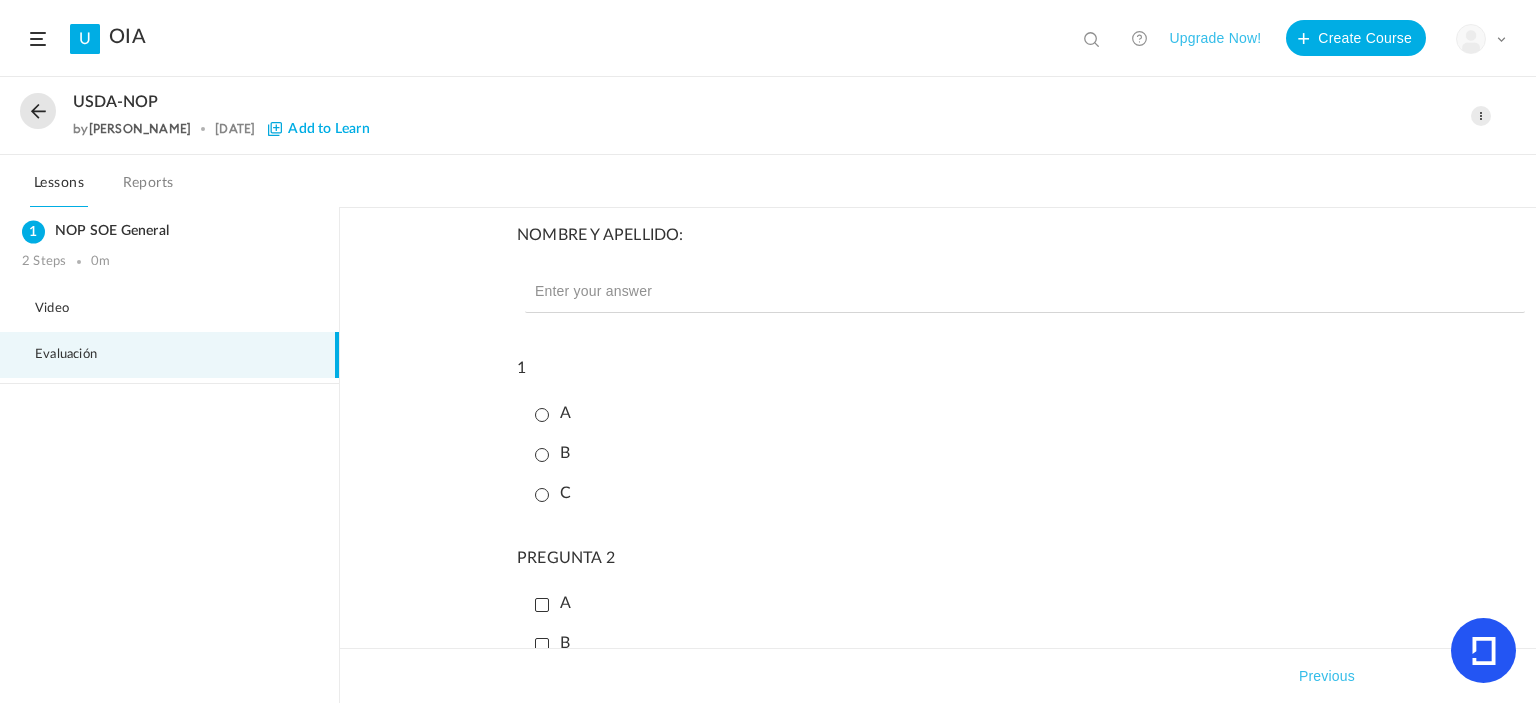 scroll, scrollTop: 300, scrollLeft: 0, axis: vertical 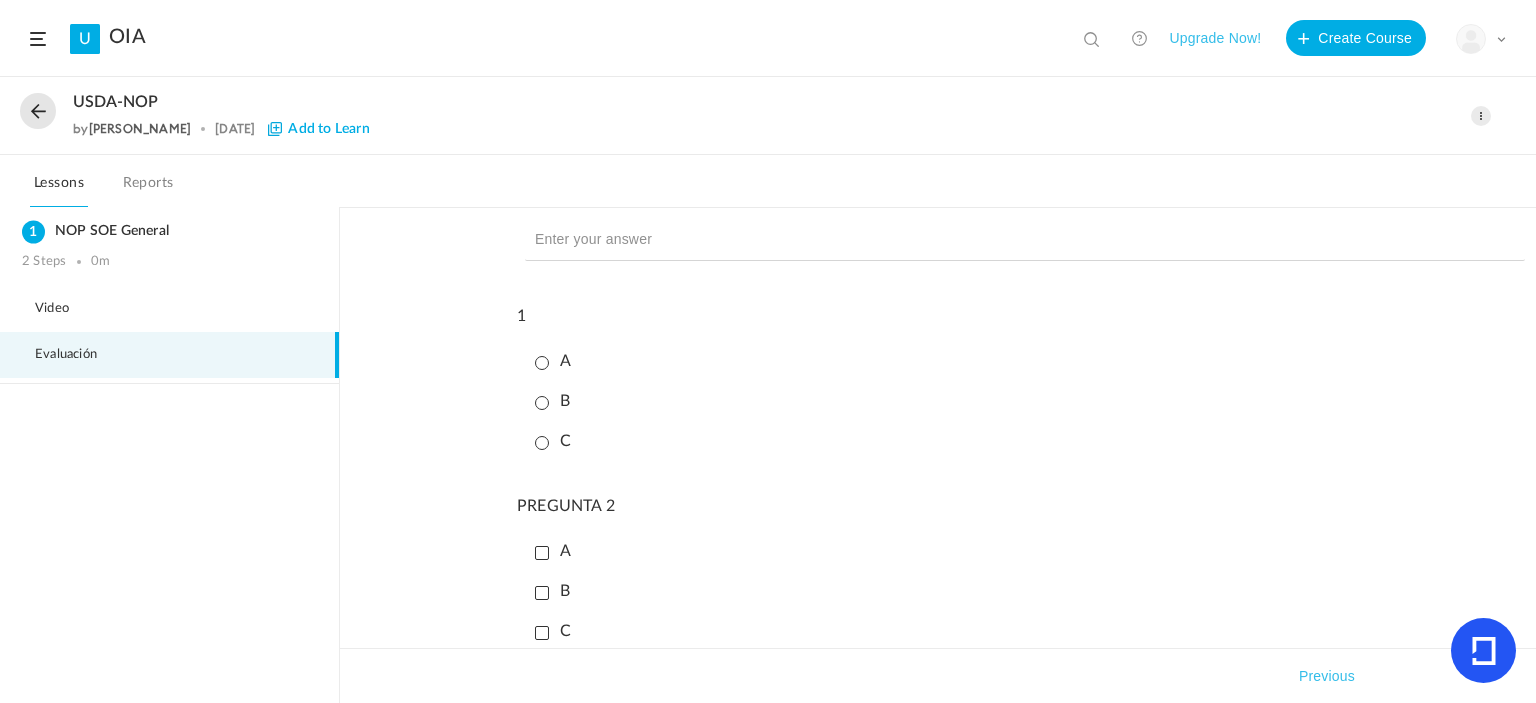 click on "B" at bounding box center [552, 401] 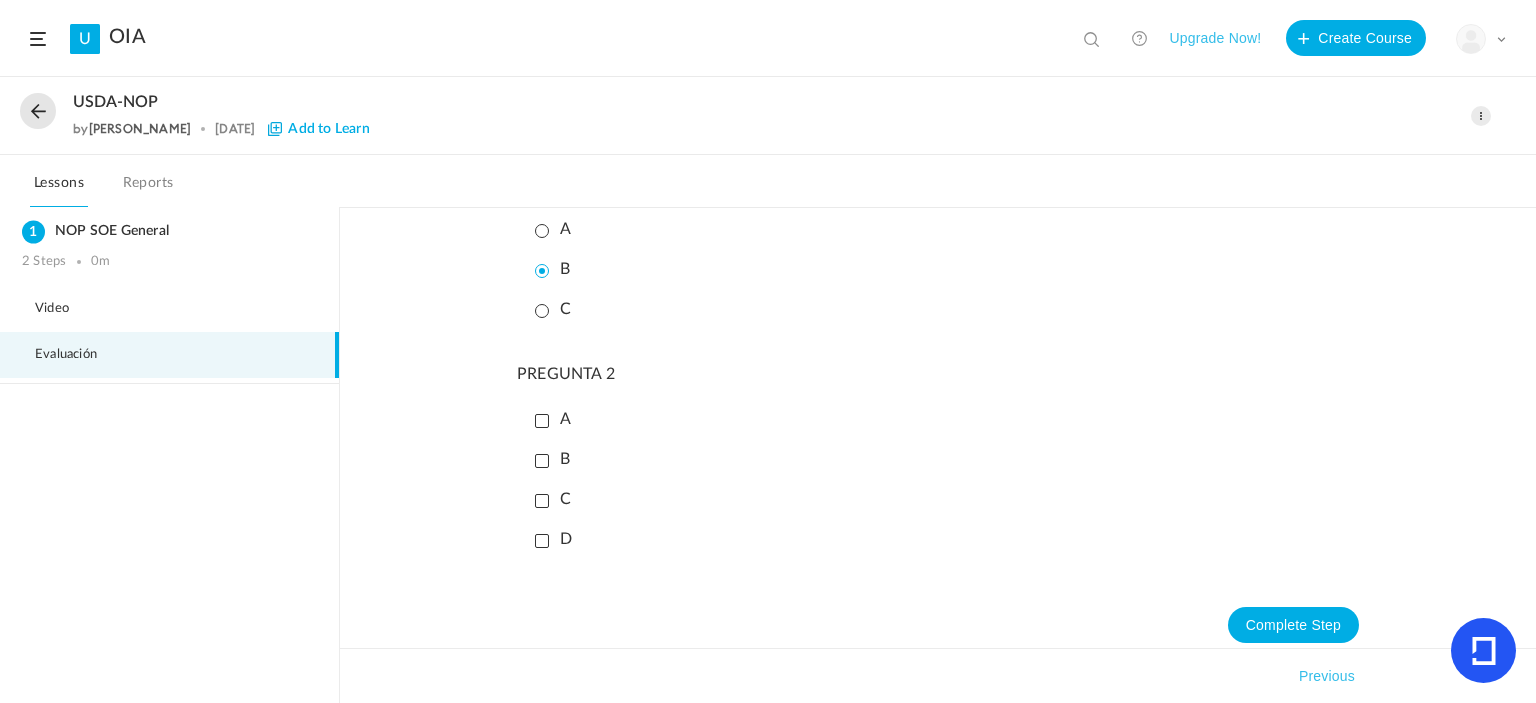 scroll, scrollTop: 447, scrollLeft: 0, axis: vertical 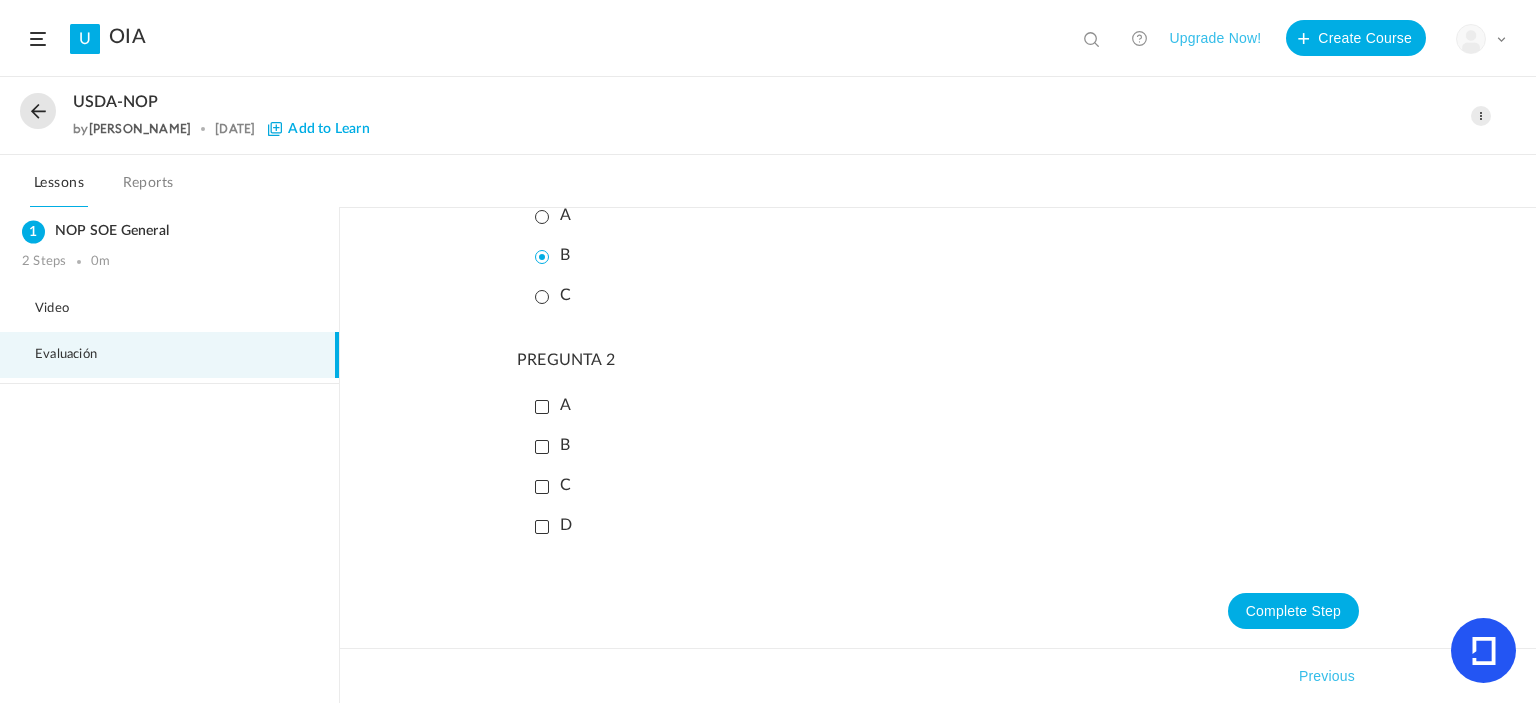 click on "A" at bounding box center (553, 405) 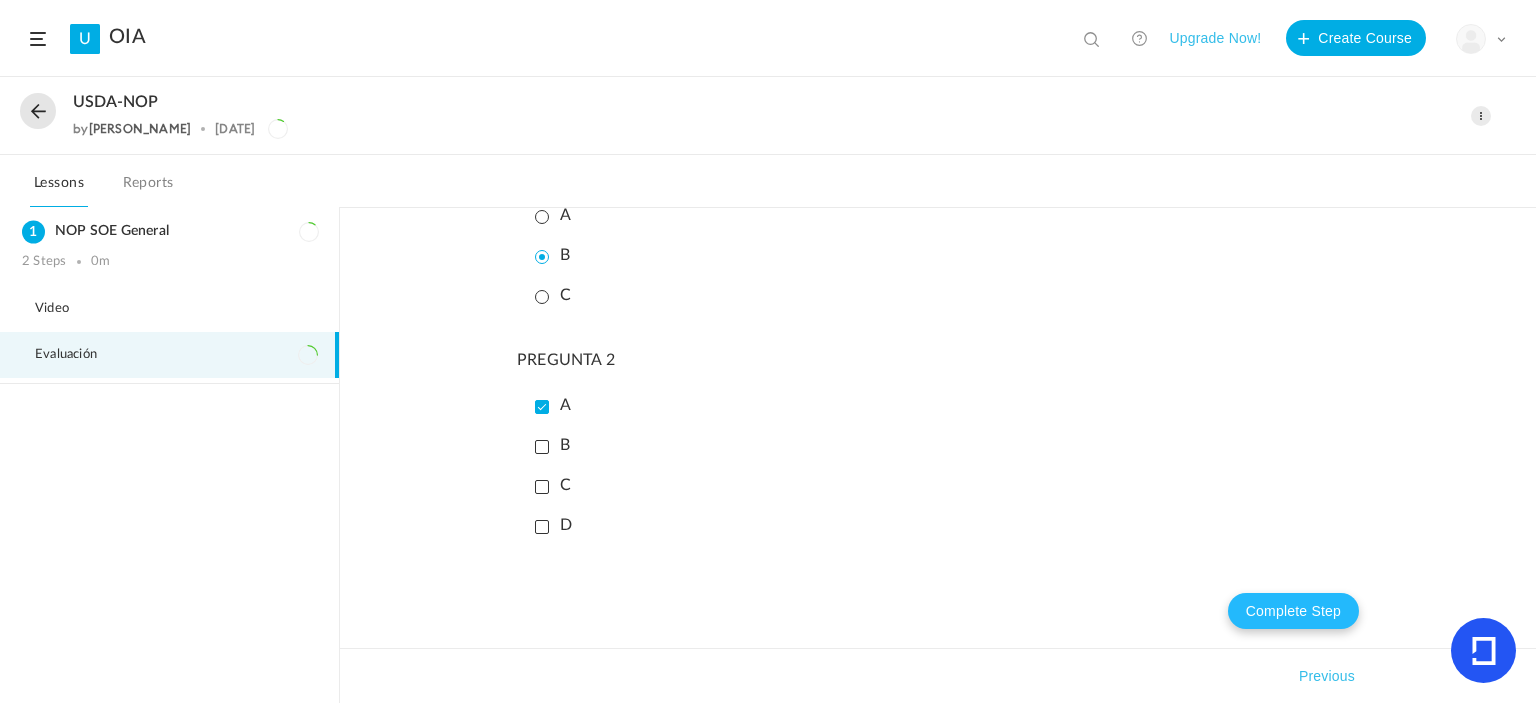 click on "Complete Step" 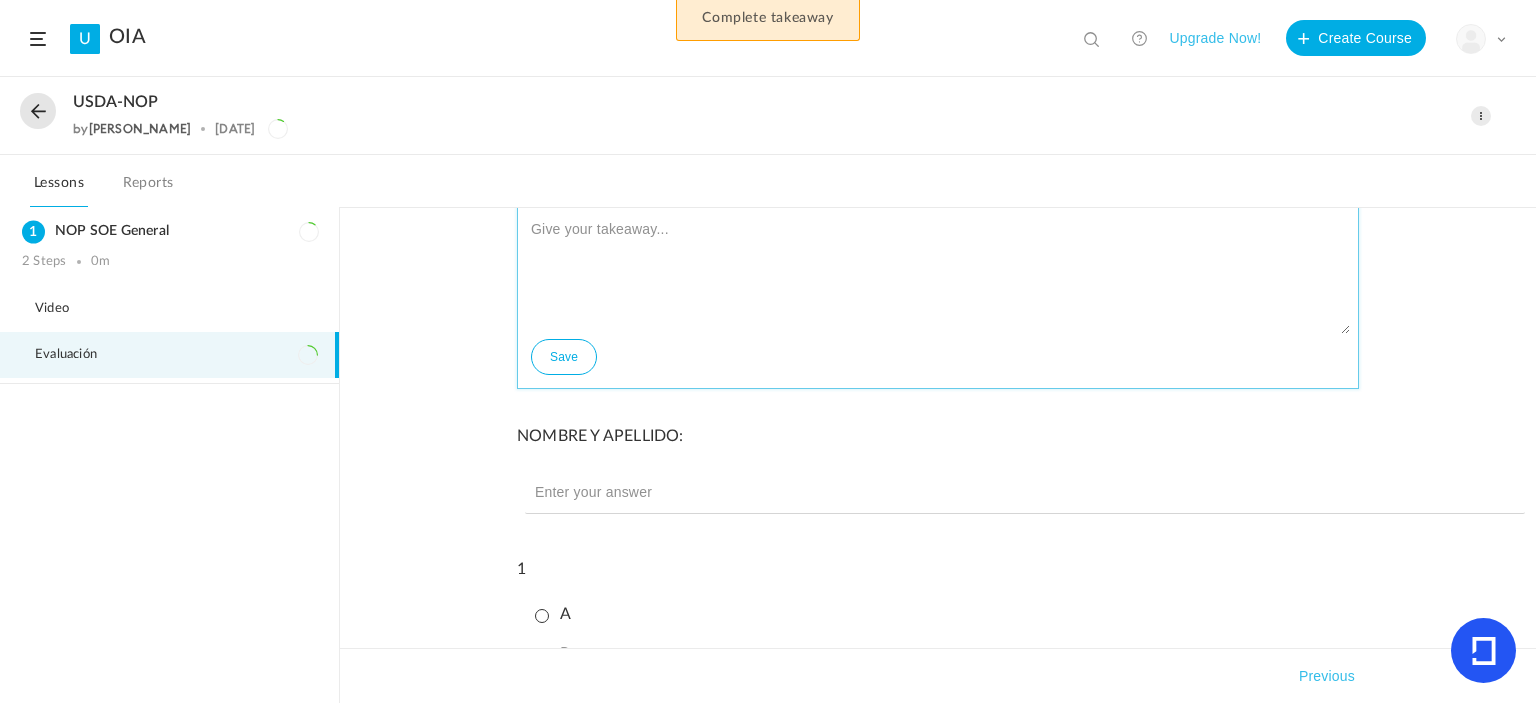 click 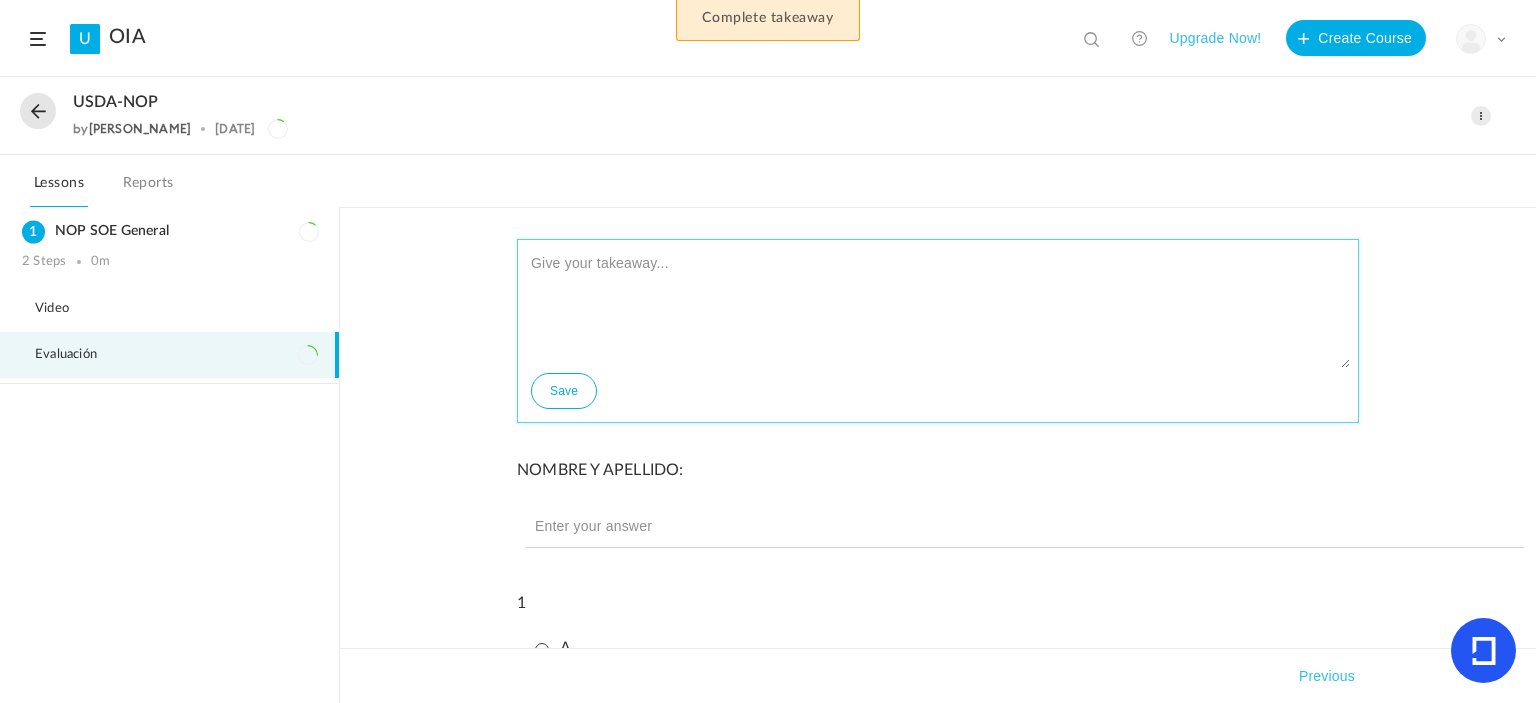 scroll, scrollTop: 0, scrollLeft: 0, axis: both 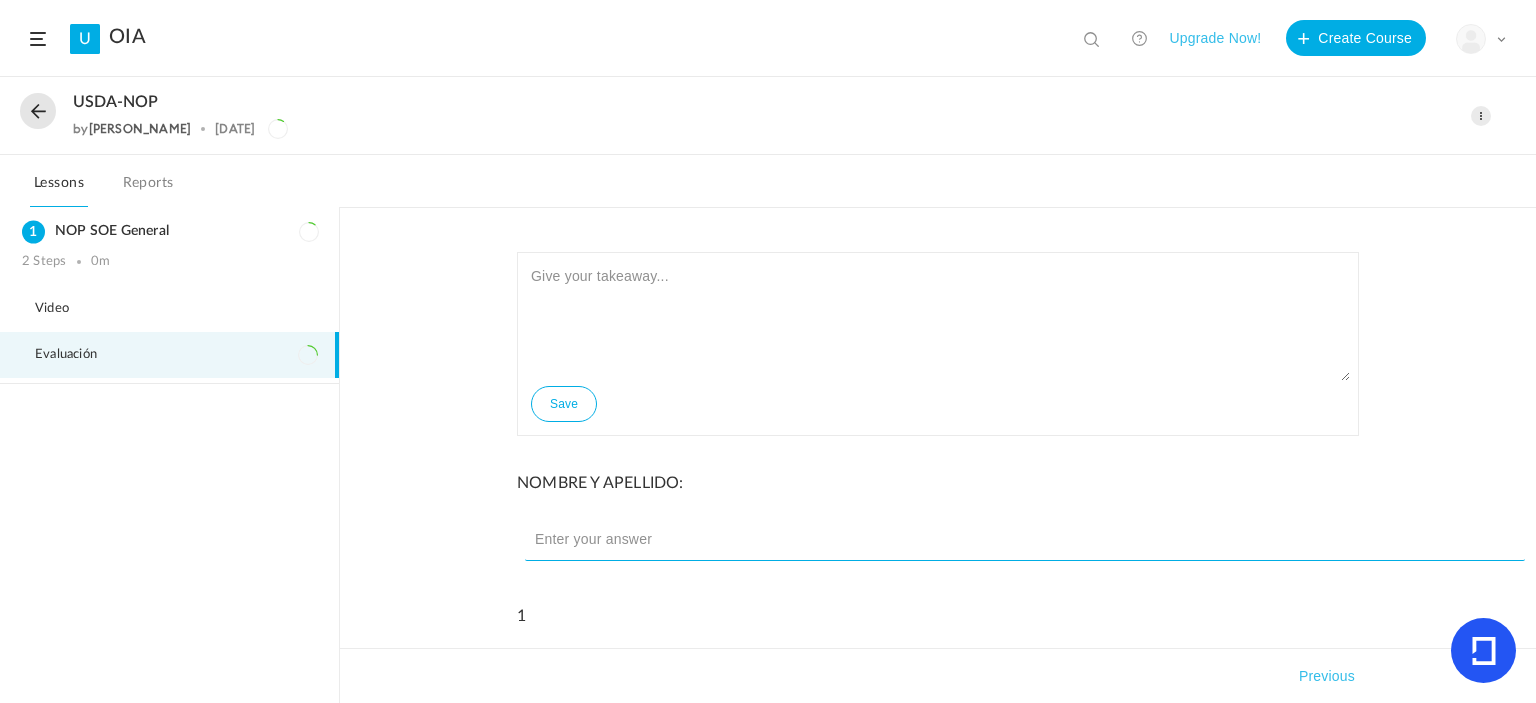 click at bounding box center (1025, 540) 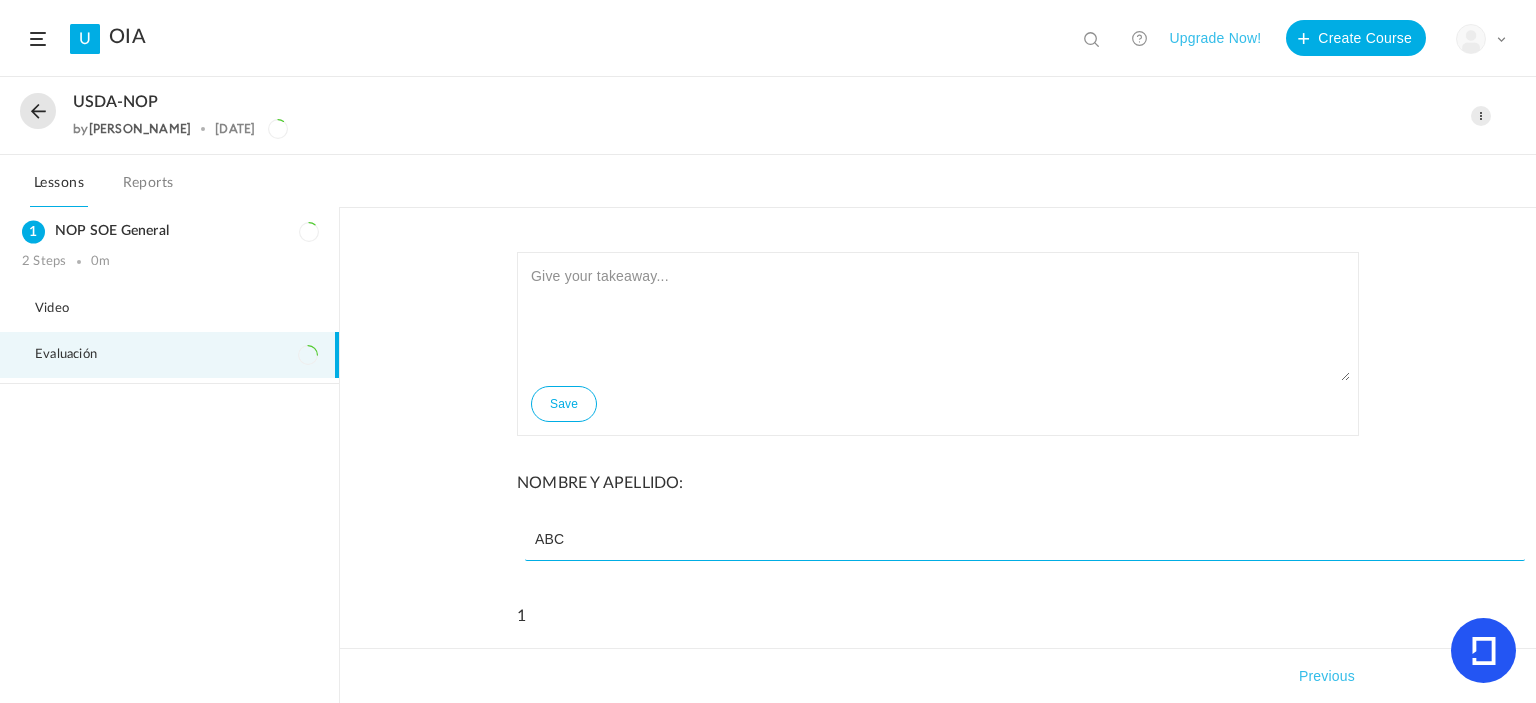 type on "ABC" 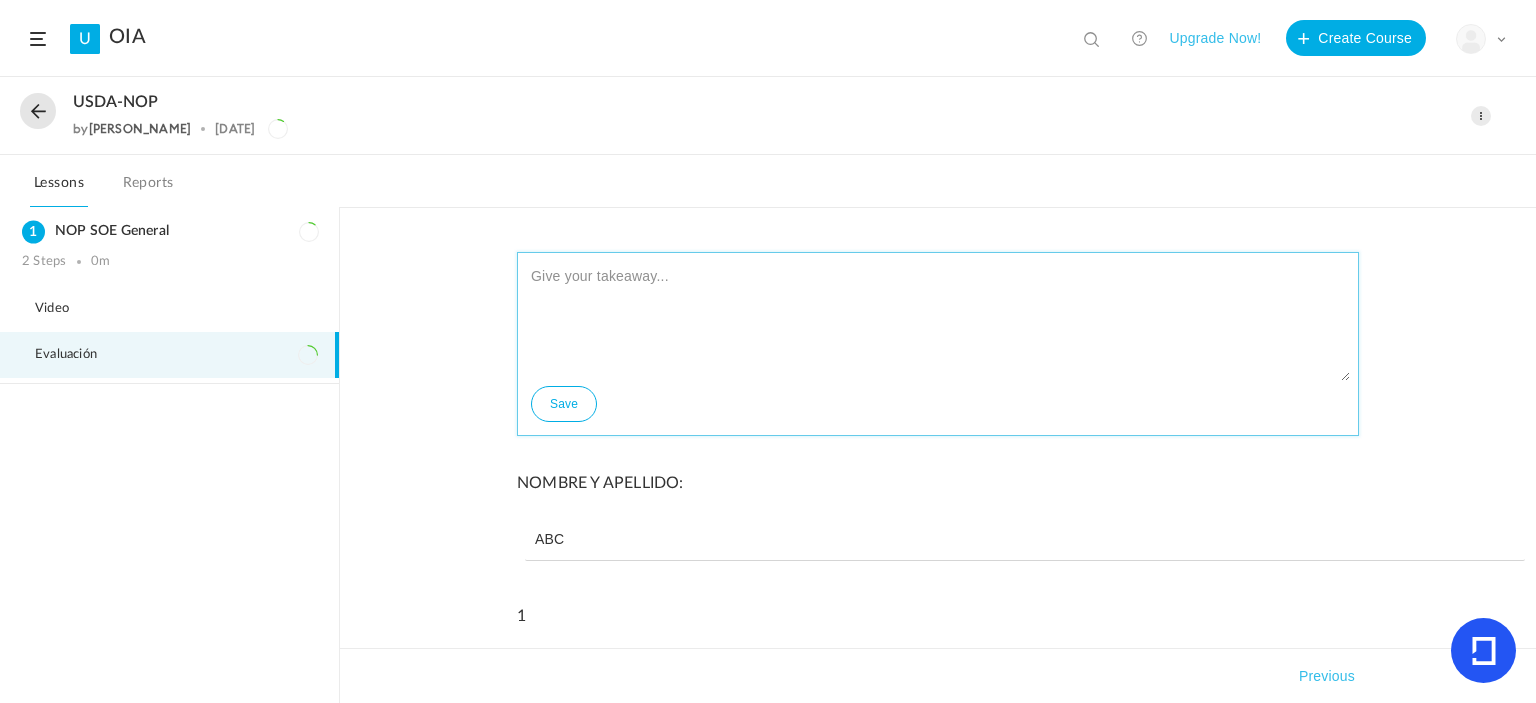 click 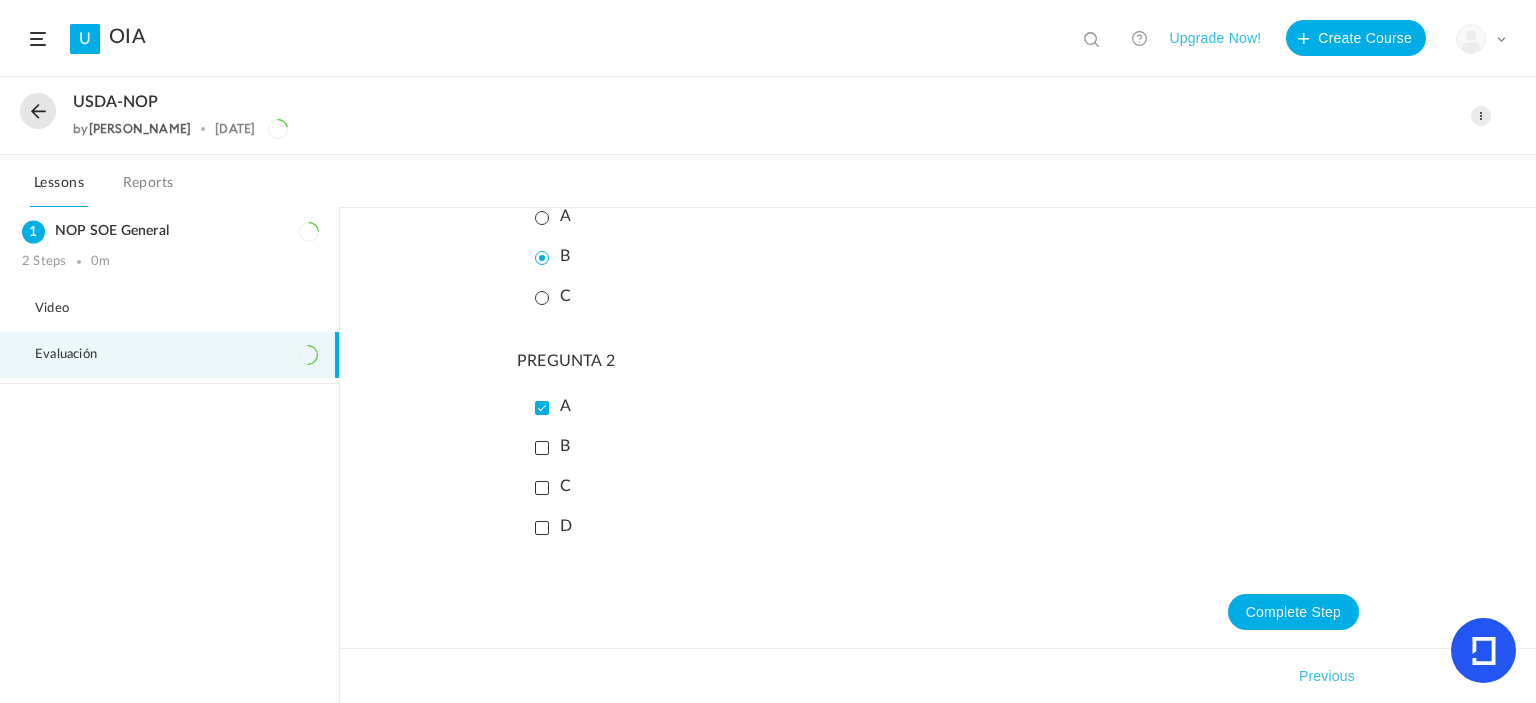scroll, scrollTop: 447, scrollLeft: 0, axis: vertical 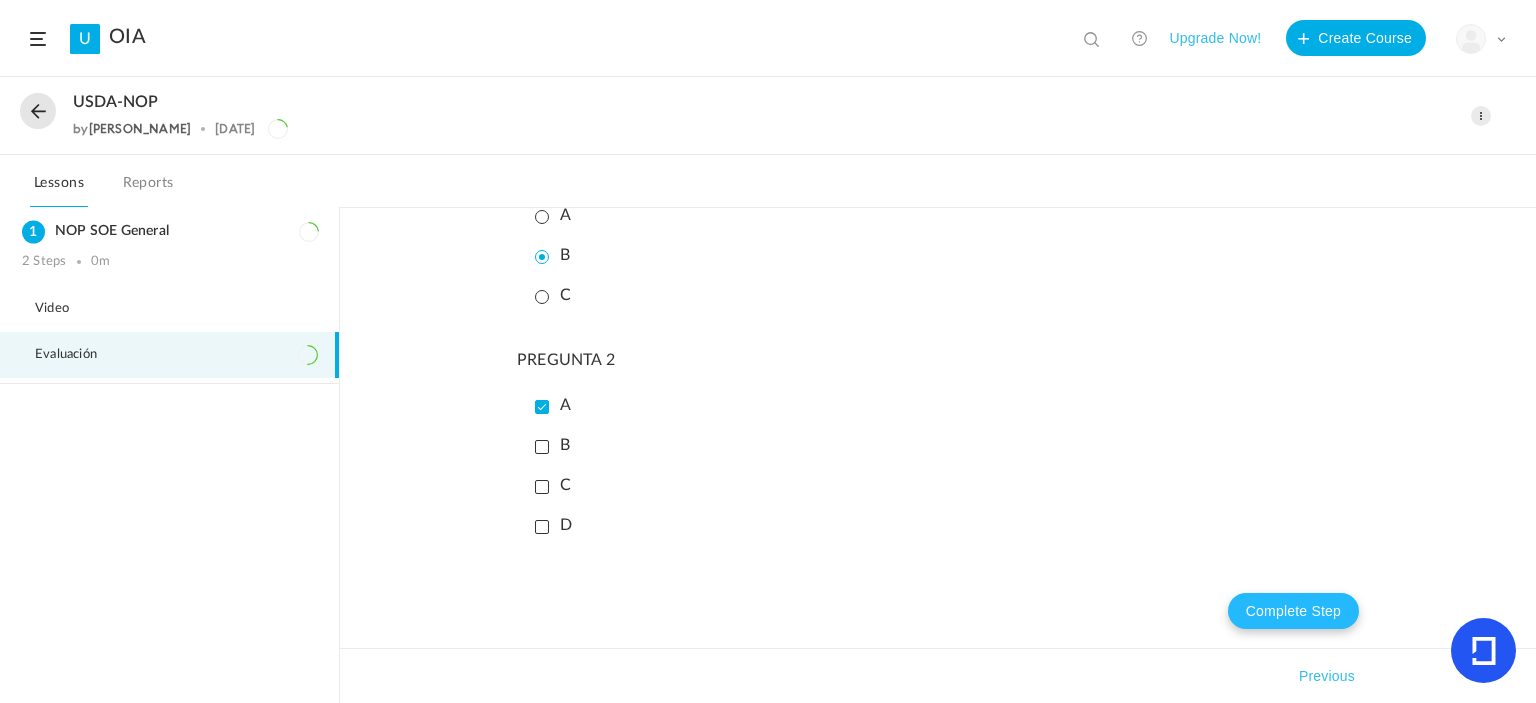 click on "Complete Step" 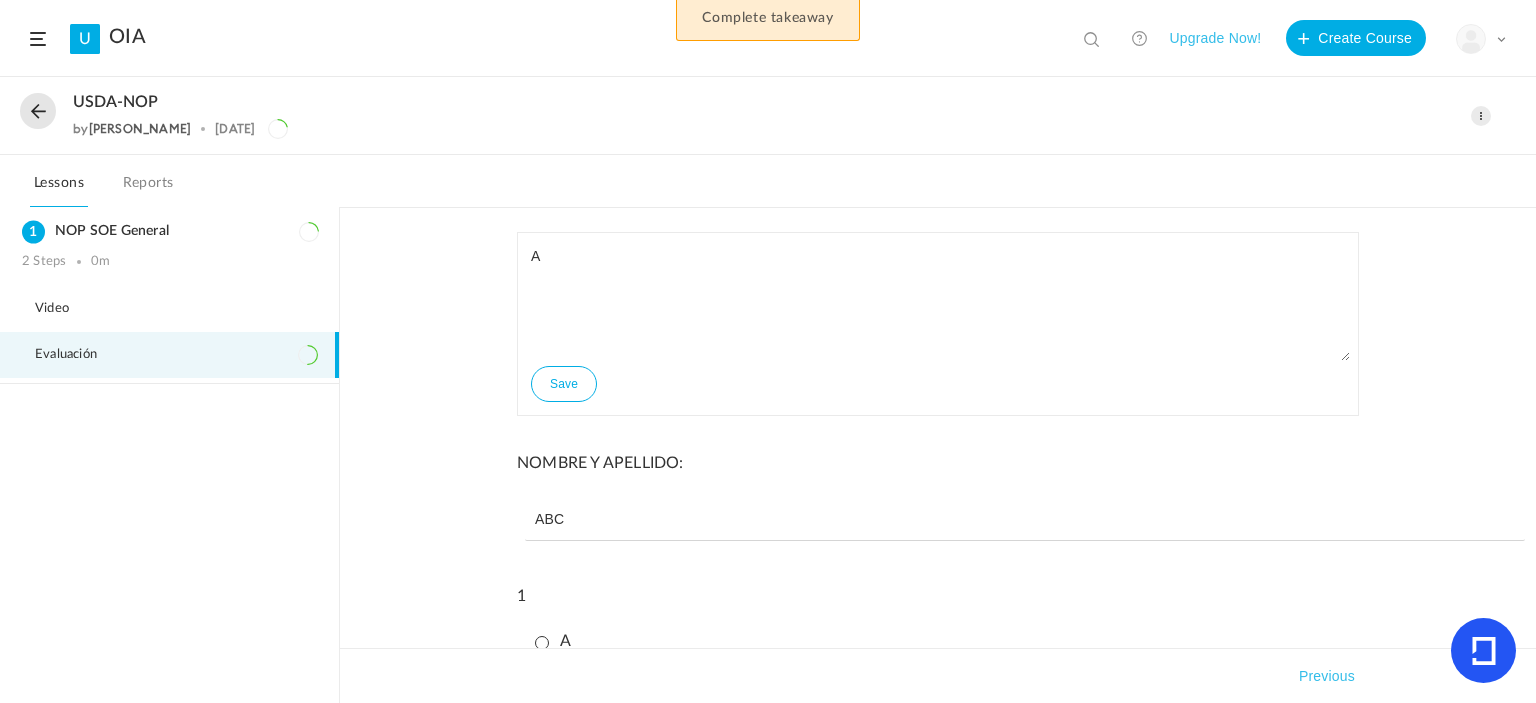 scroll, scrollTop: 0, scrollLeft: 0, axis: both 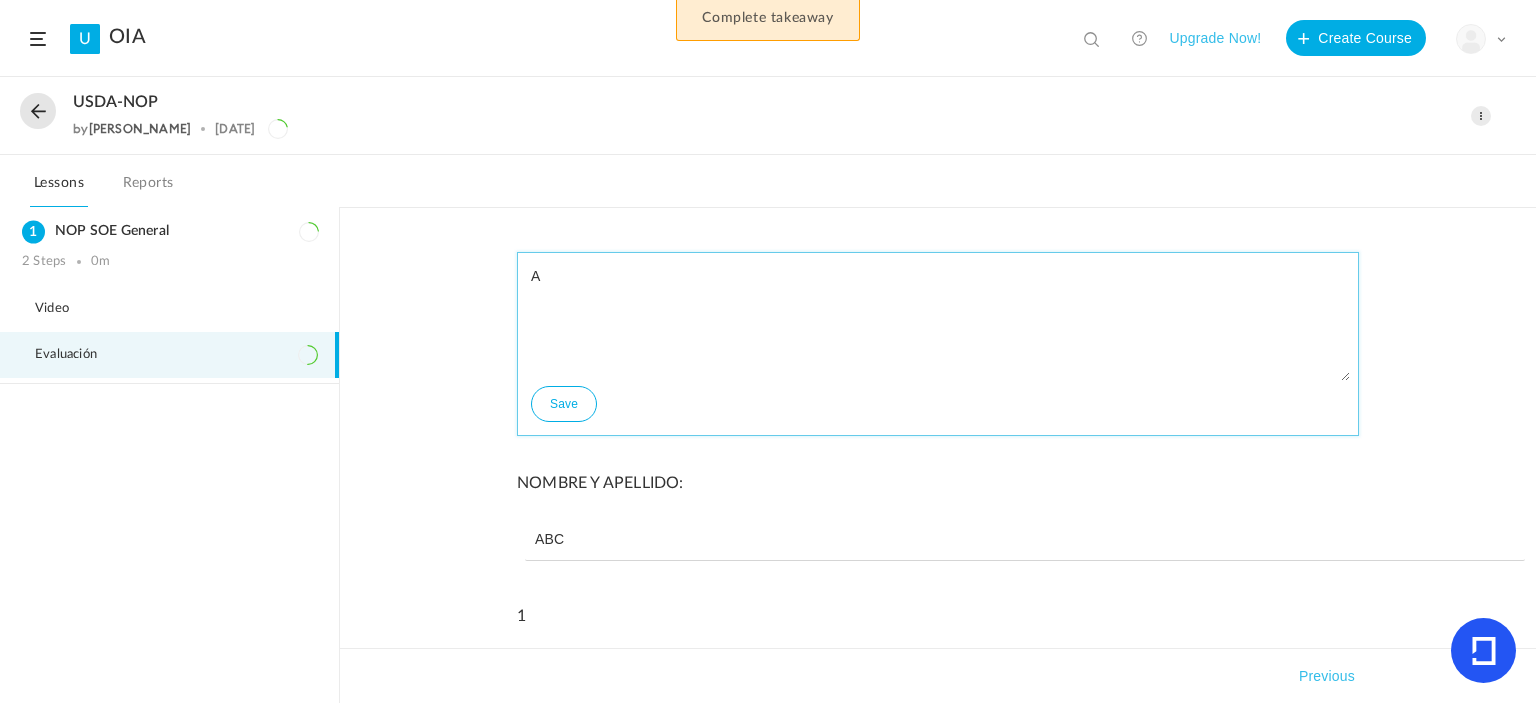 click on "A" 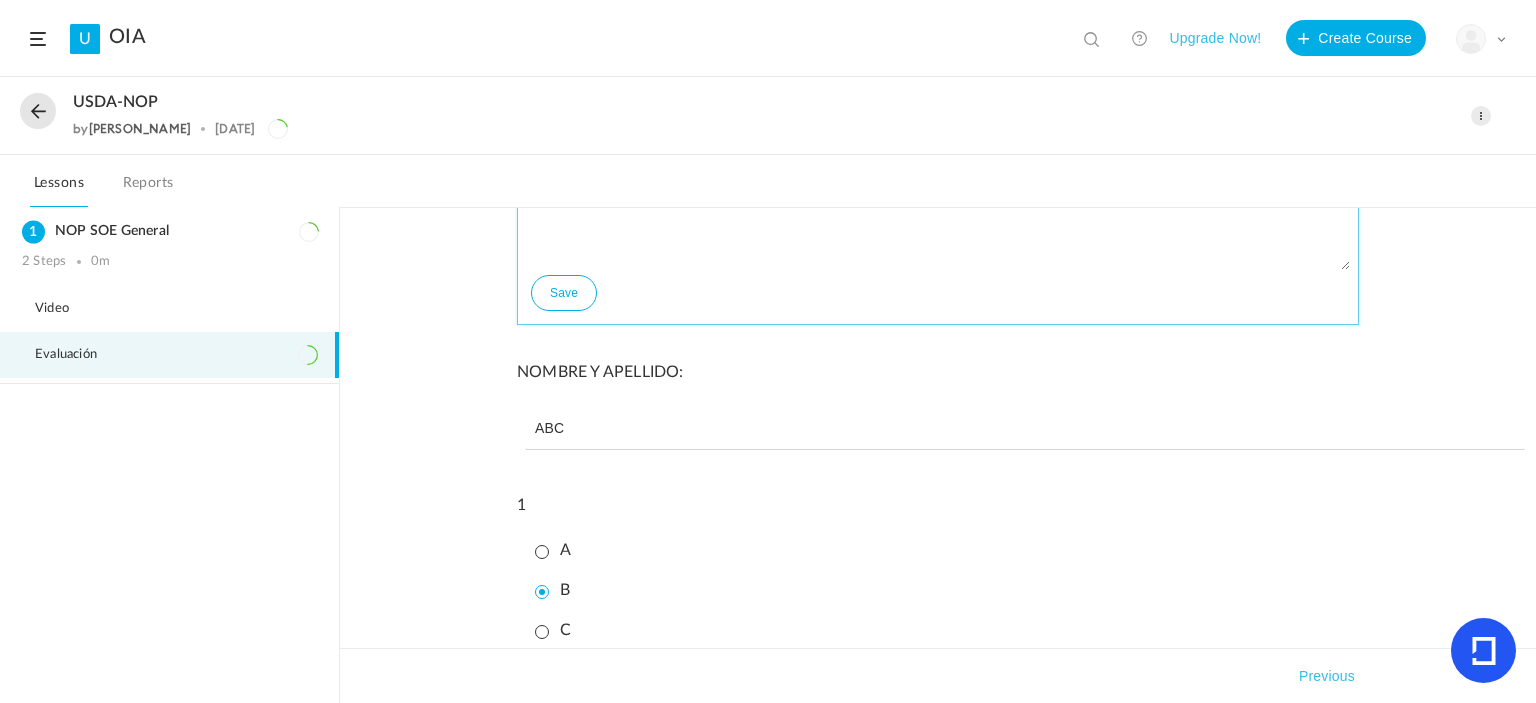 scroll, scrollTop: 447, scrollLeft: 0, axis: vertical 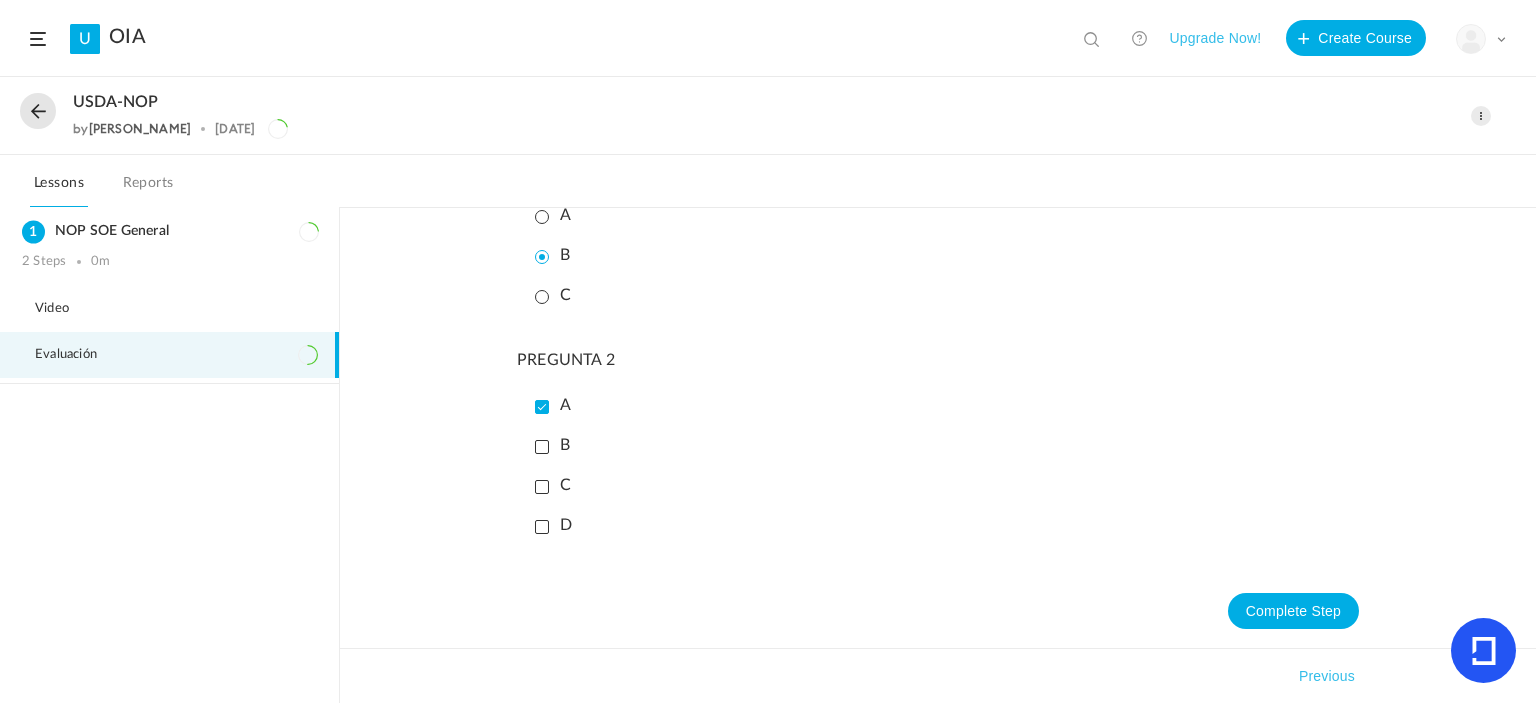 type on "ASSSSSSS" 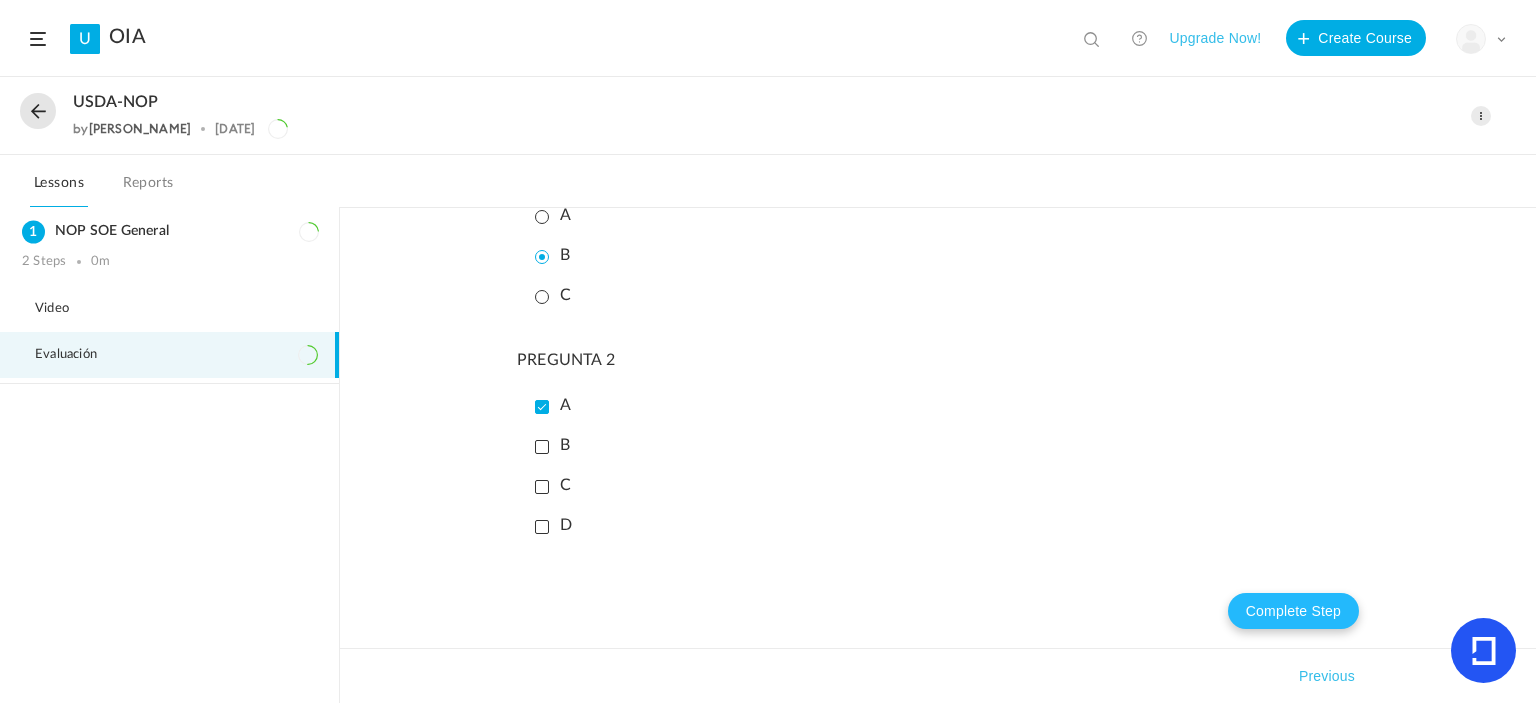 click on "Complete Step" 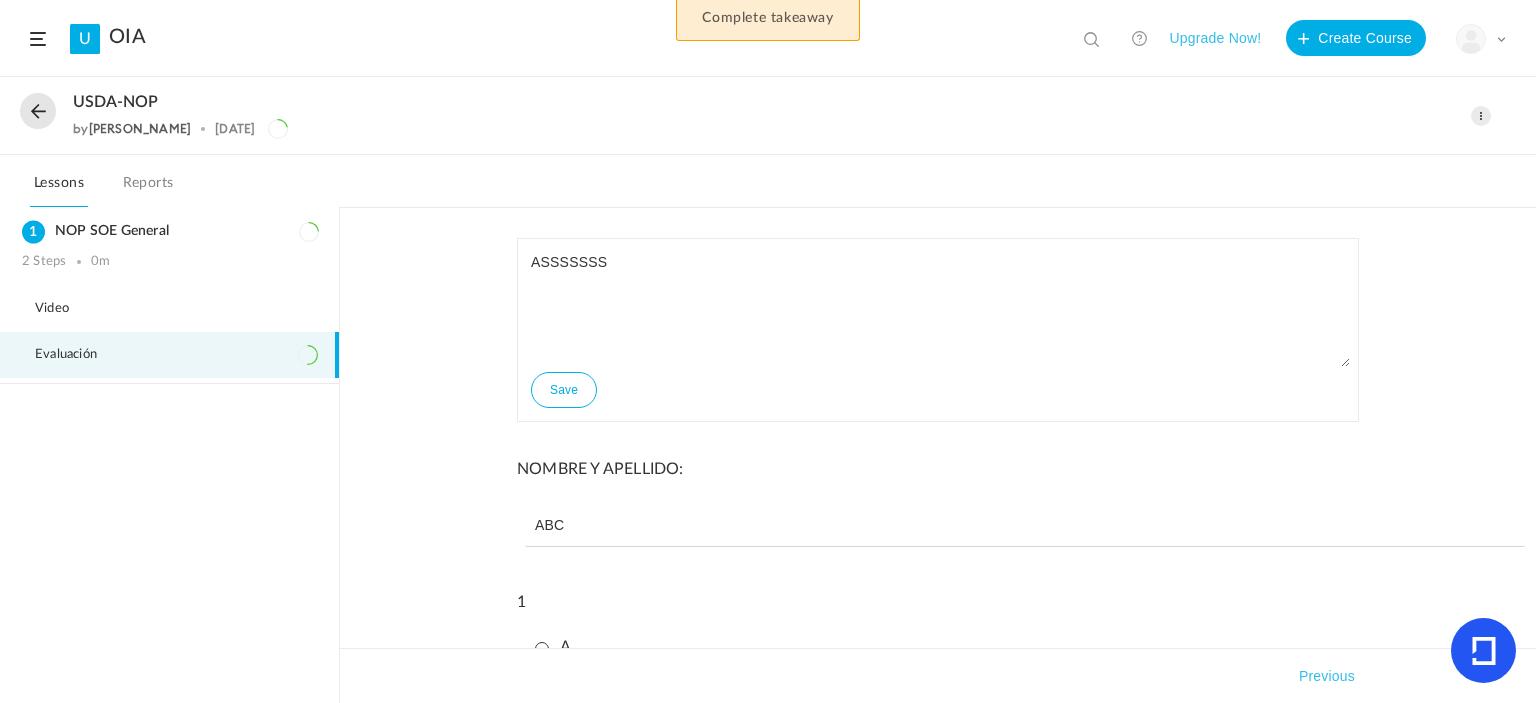 scroll, scrollTop: 0, scrollLeft: 0, axis: both 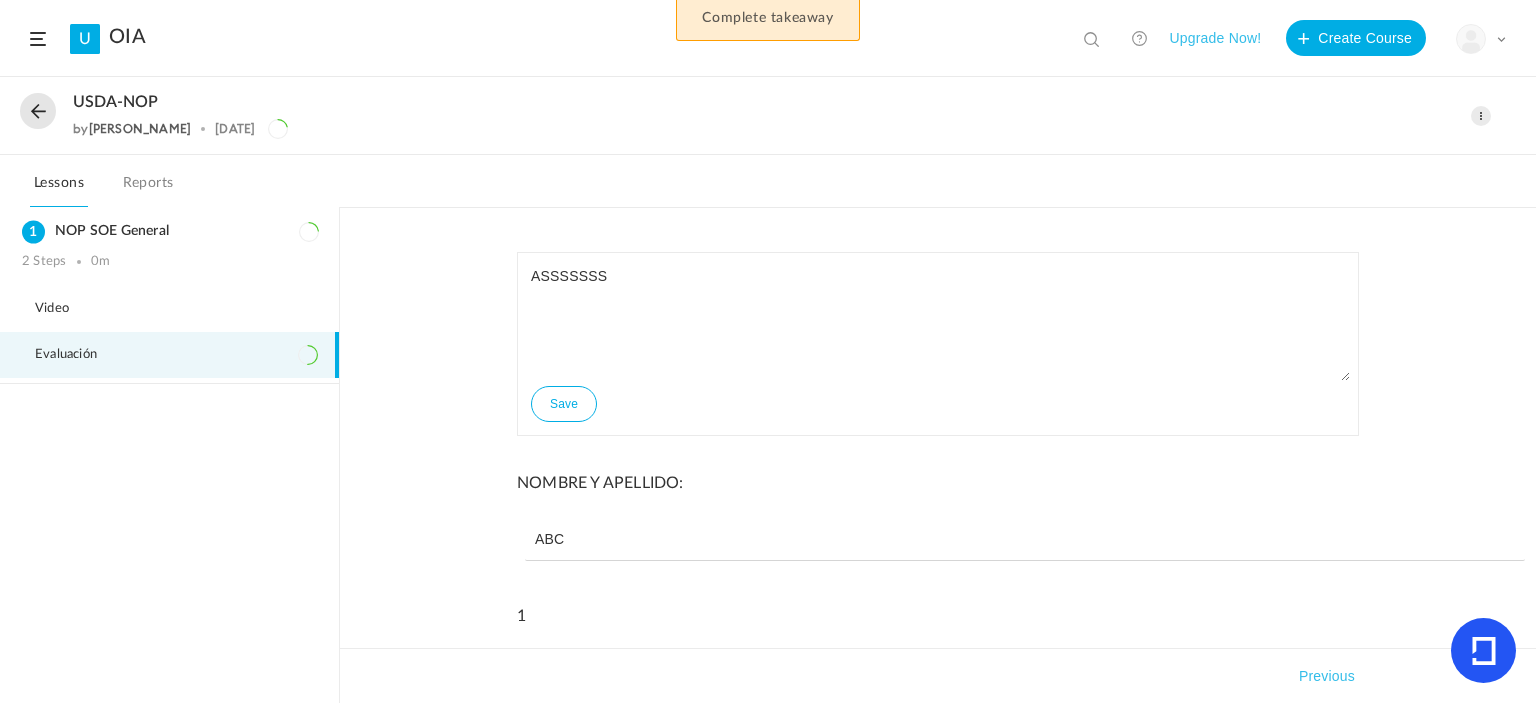 type 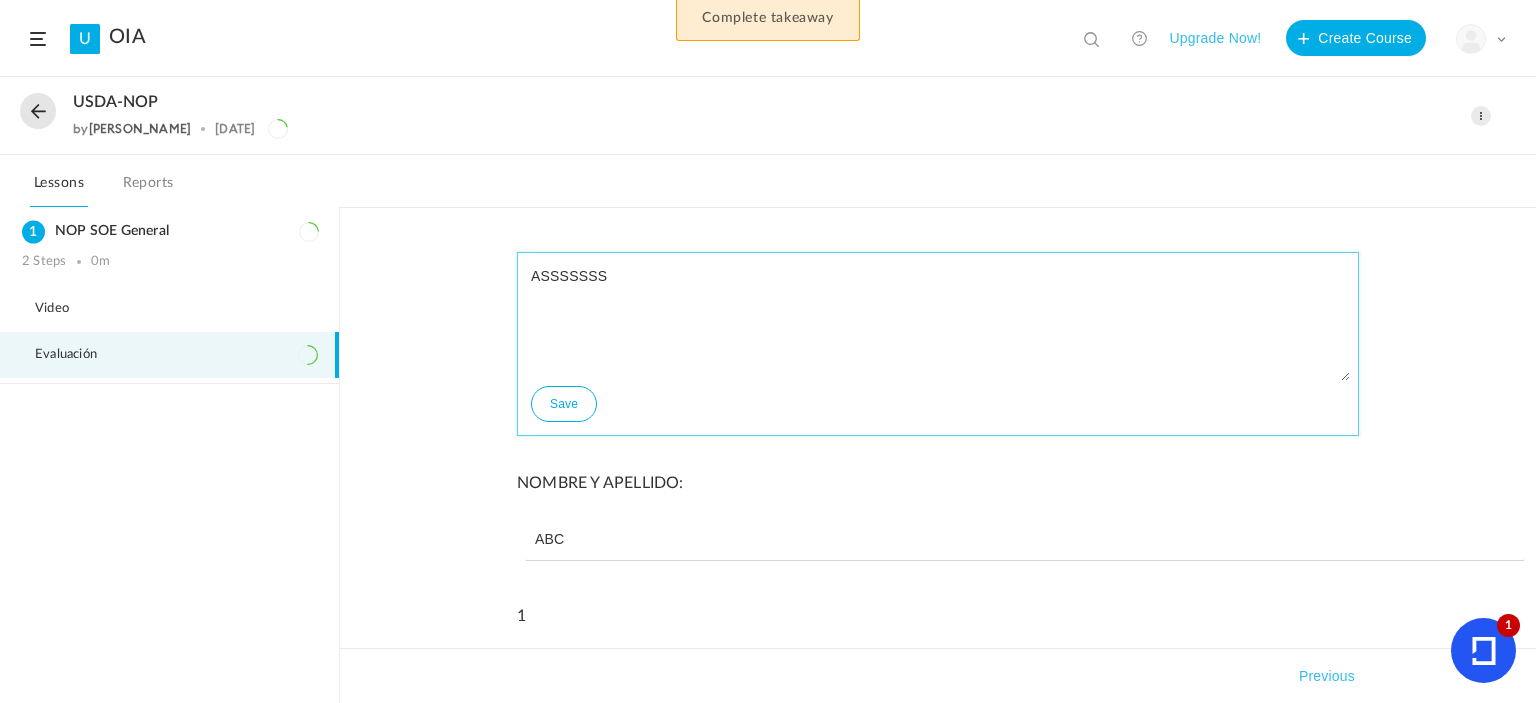 click on "ASSSSSSS" 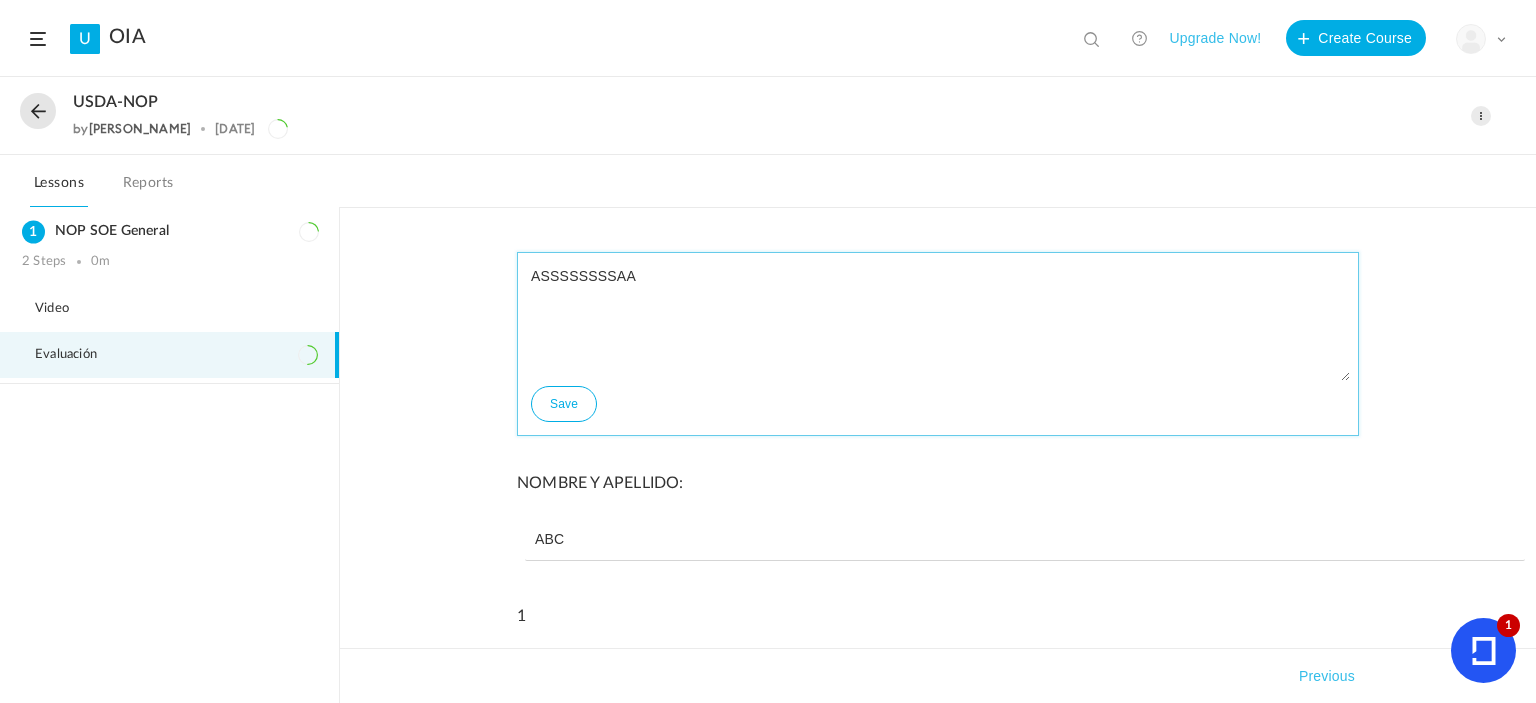 type on "ASSSSSSSSAA" 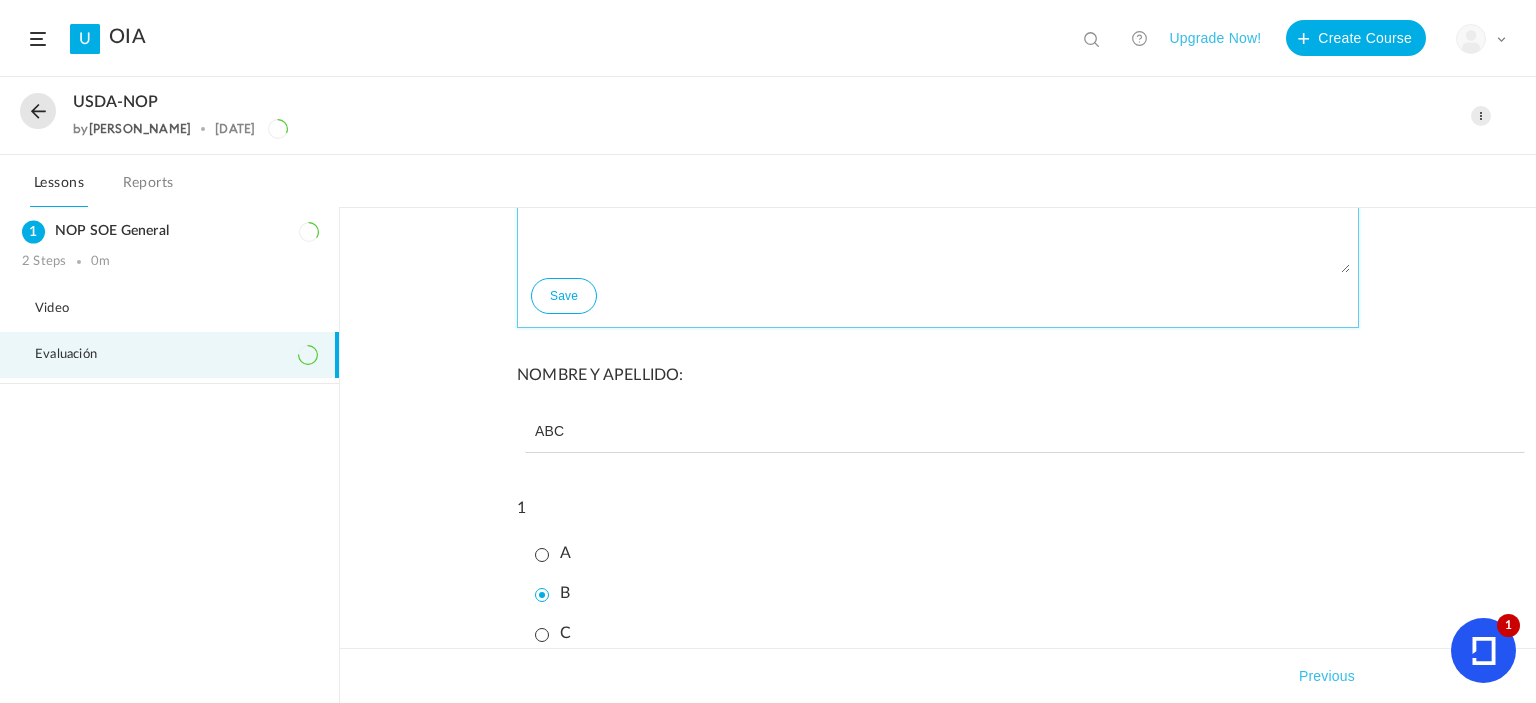 scroll, scrollTop: 447, scrollLeft: 0, axis: vertical 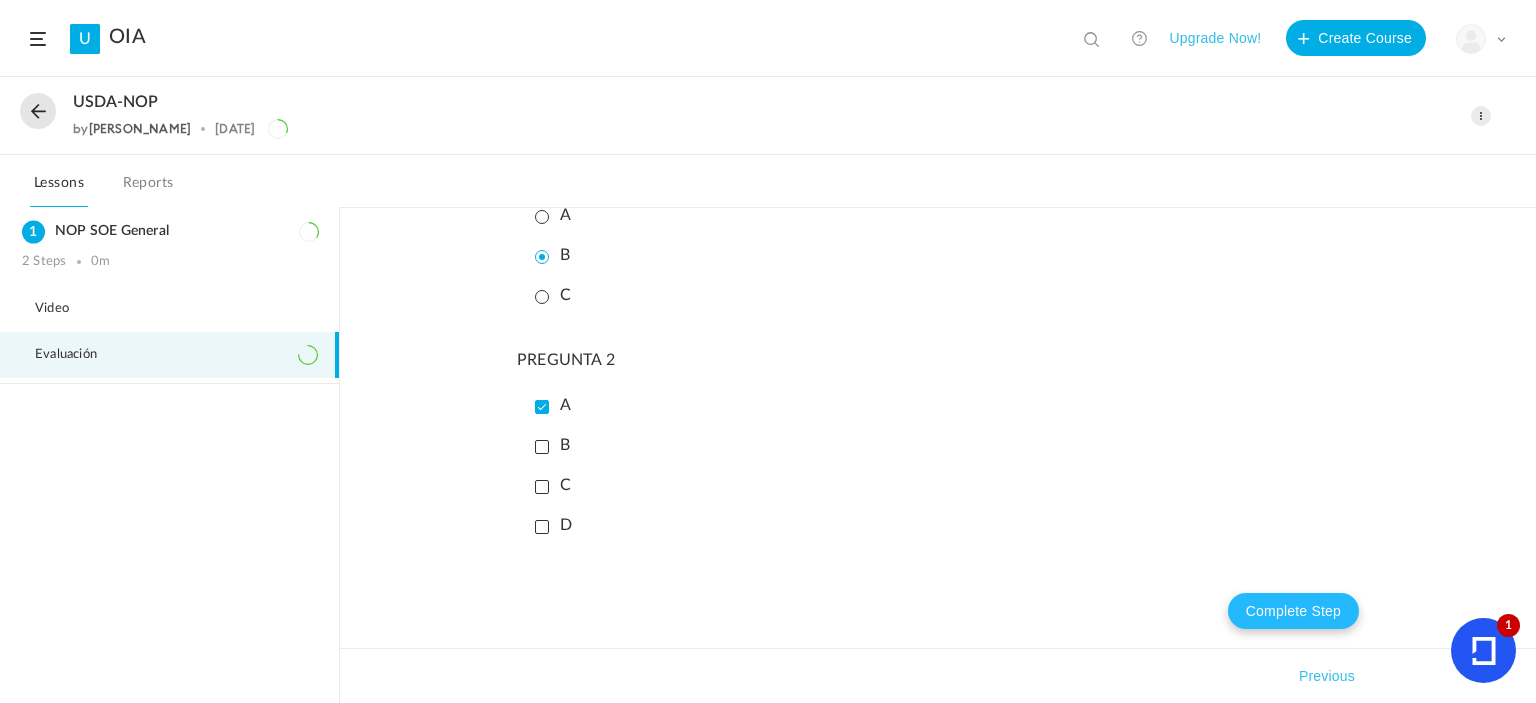 click on "Complete Step" 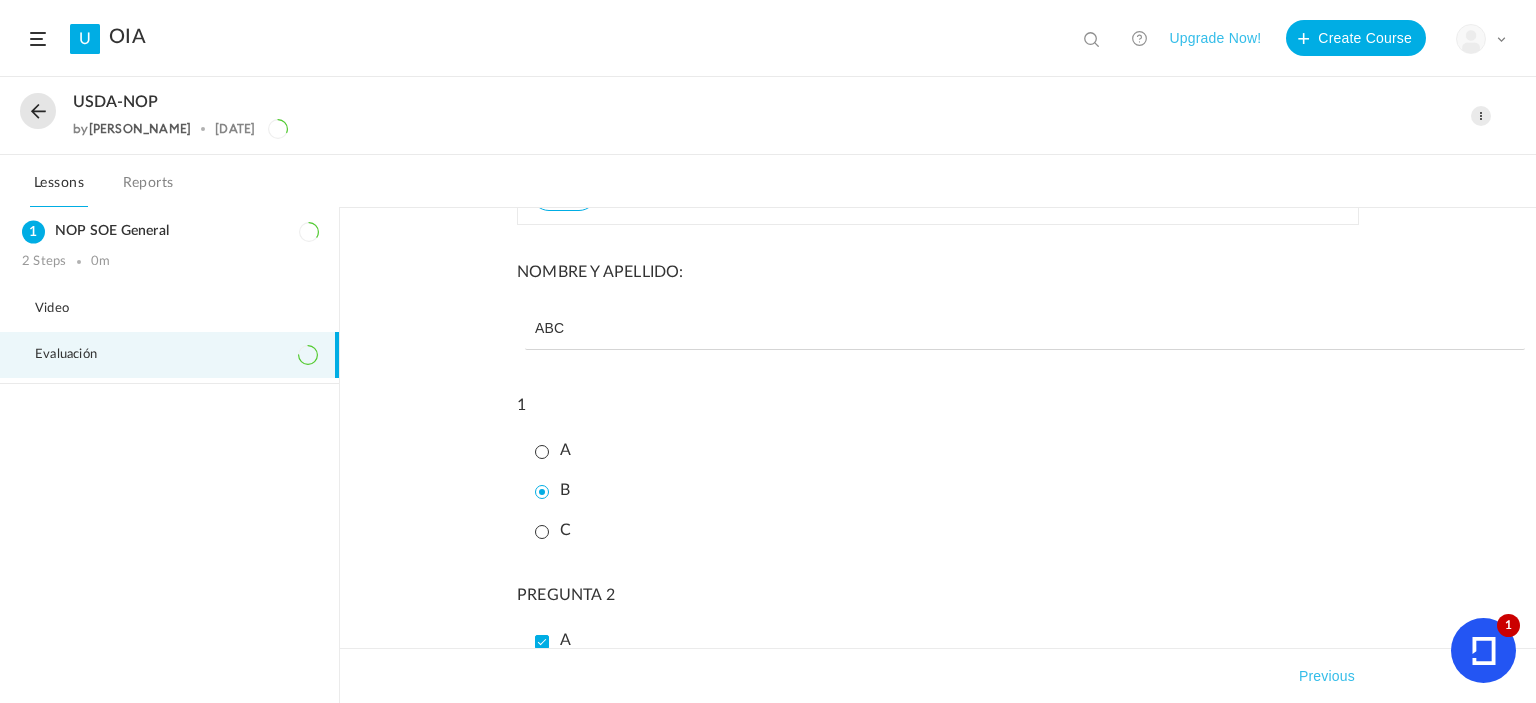 scroll, scrollTop: 47, scrollLeft: 0, axis: vertical 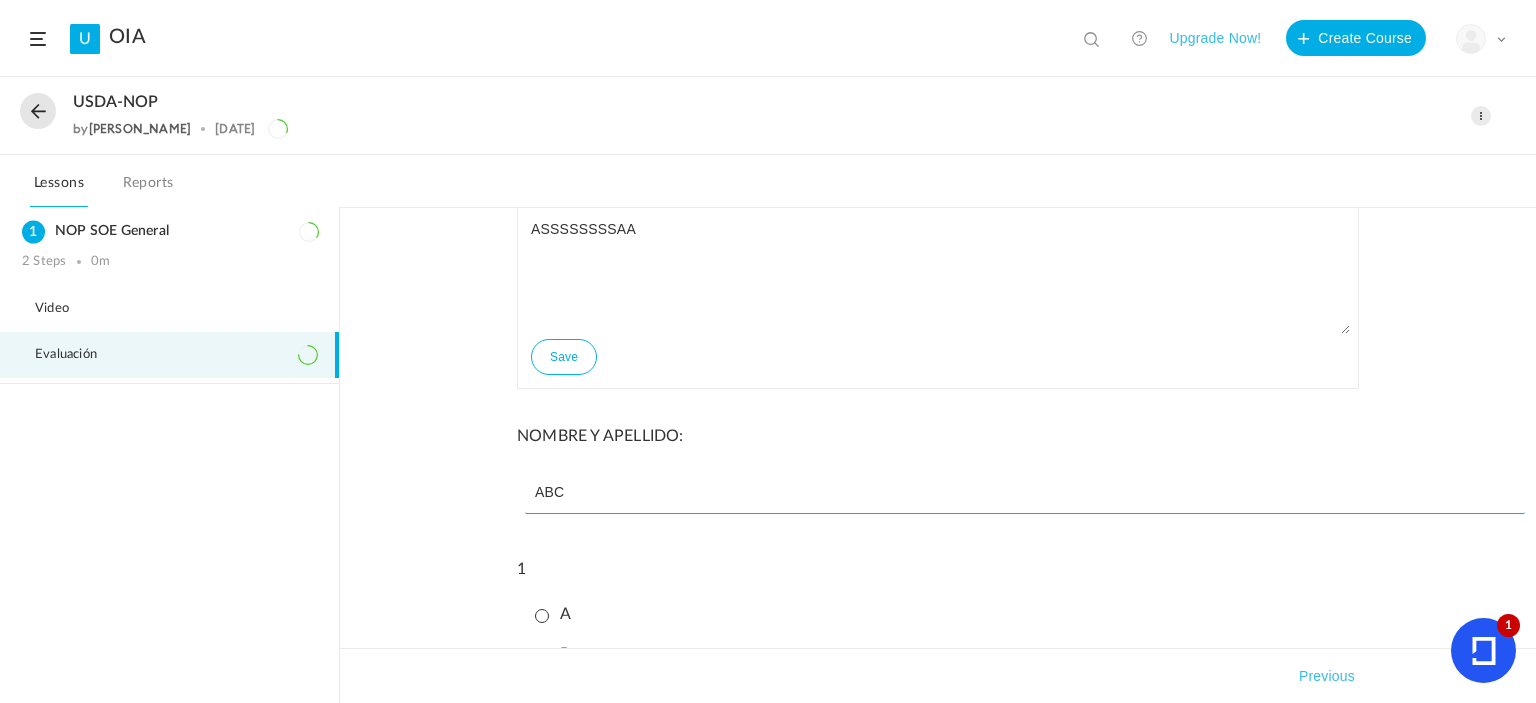 click on "ABC" at bounding box center (1025, 493) 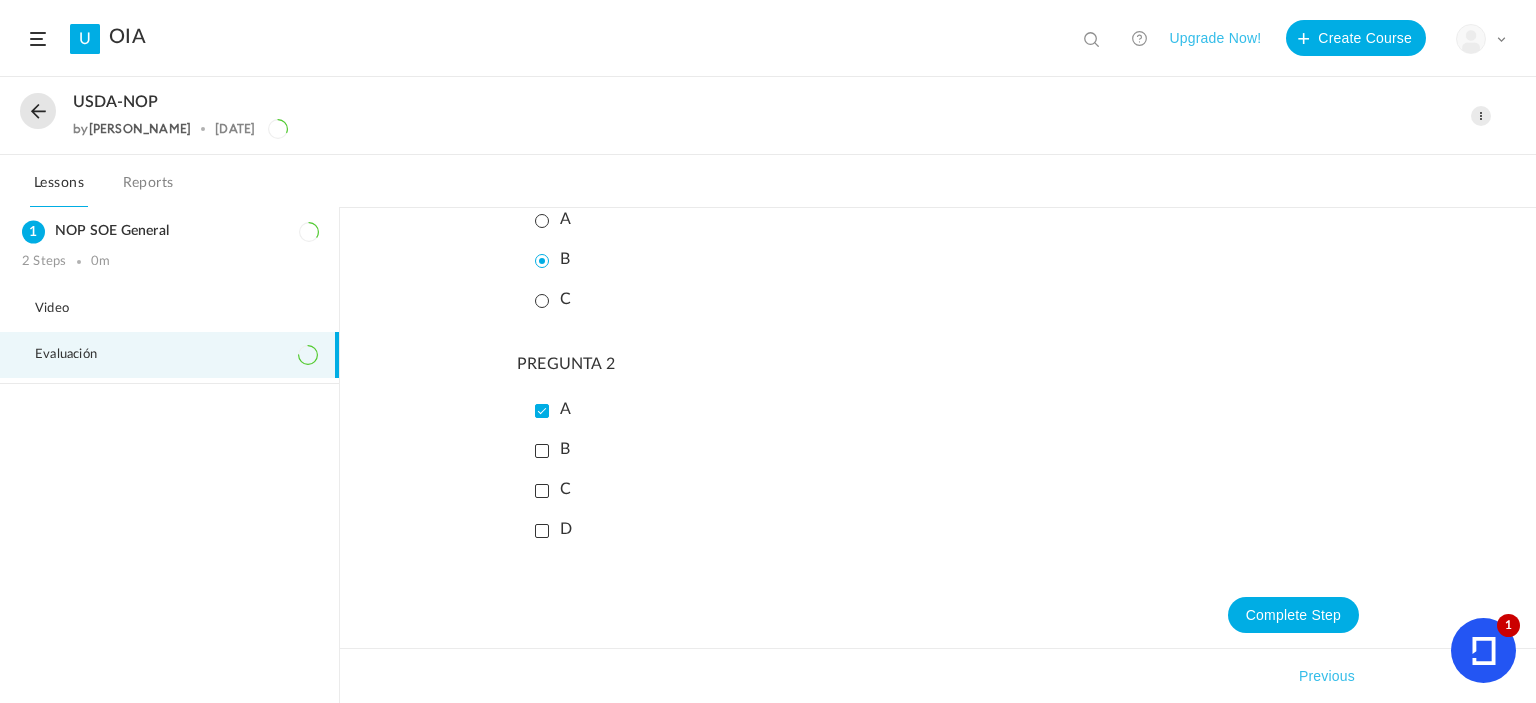 scroll, scrollTop: 447, scrollLeft: 0, axis: vertical 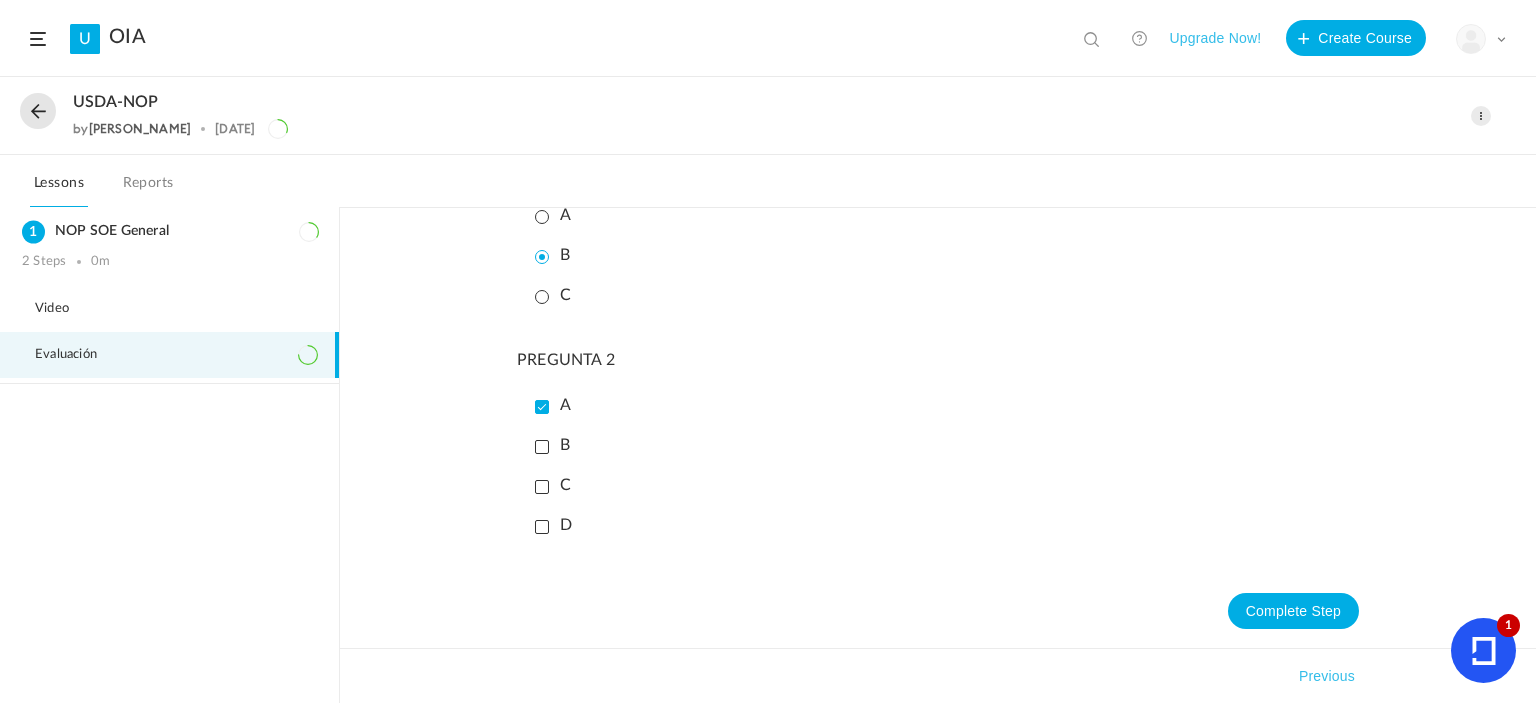 type on "ABCSSS" 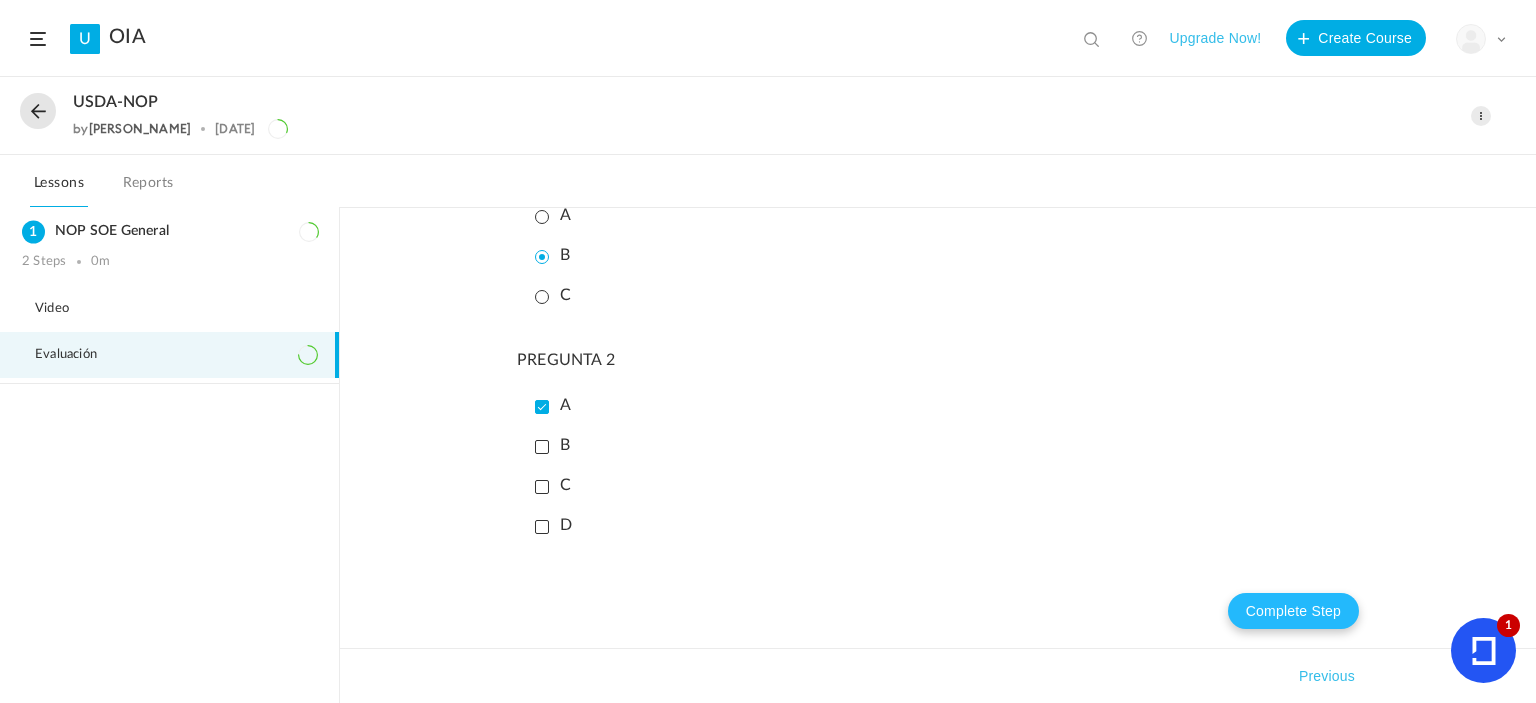 click on "Complete Step" 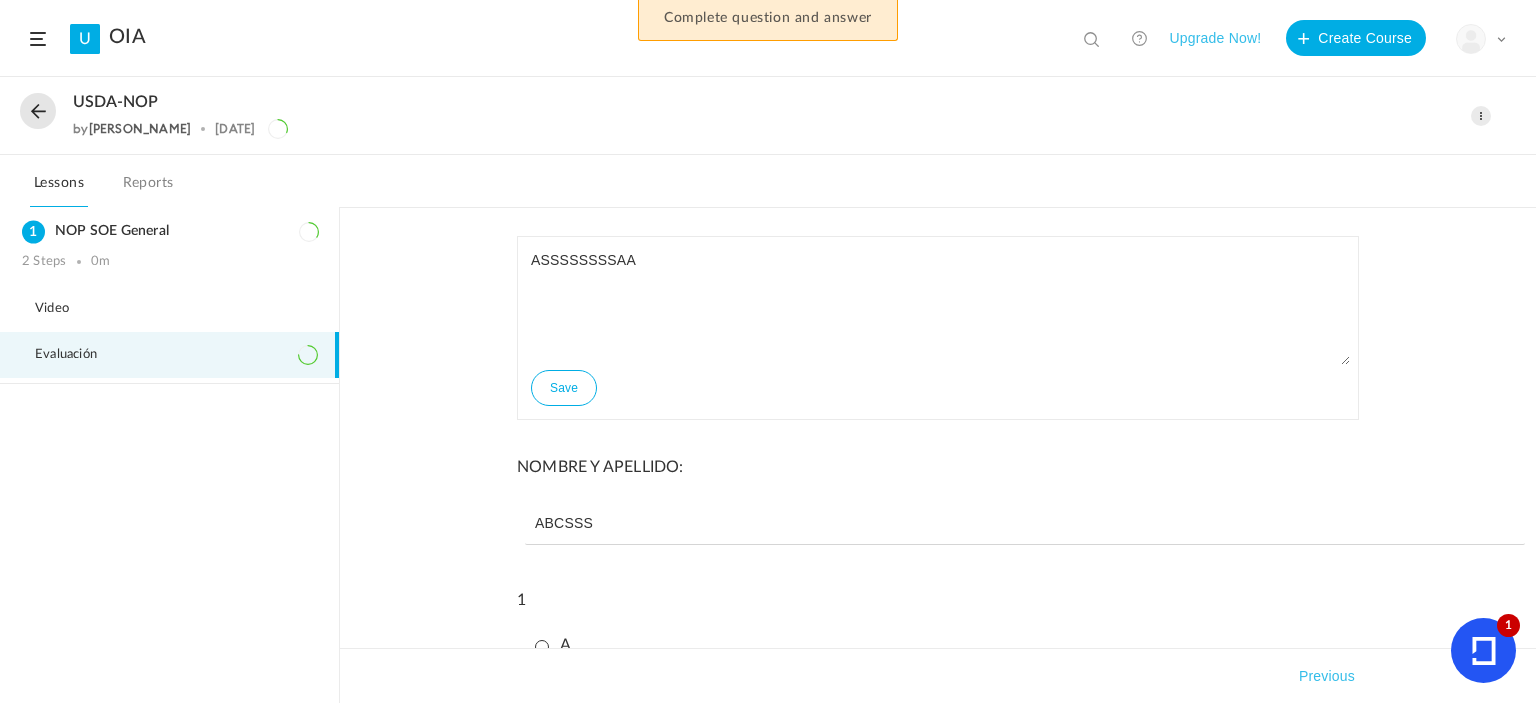 scroll, scrollTop: 0, scrollLeft: 0, axis: both 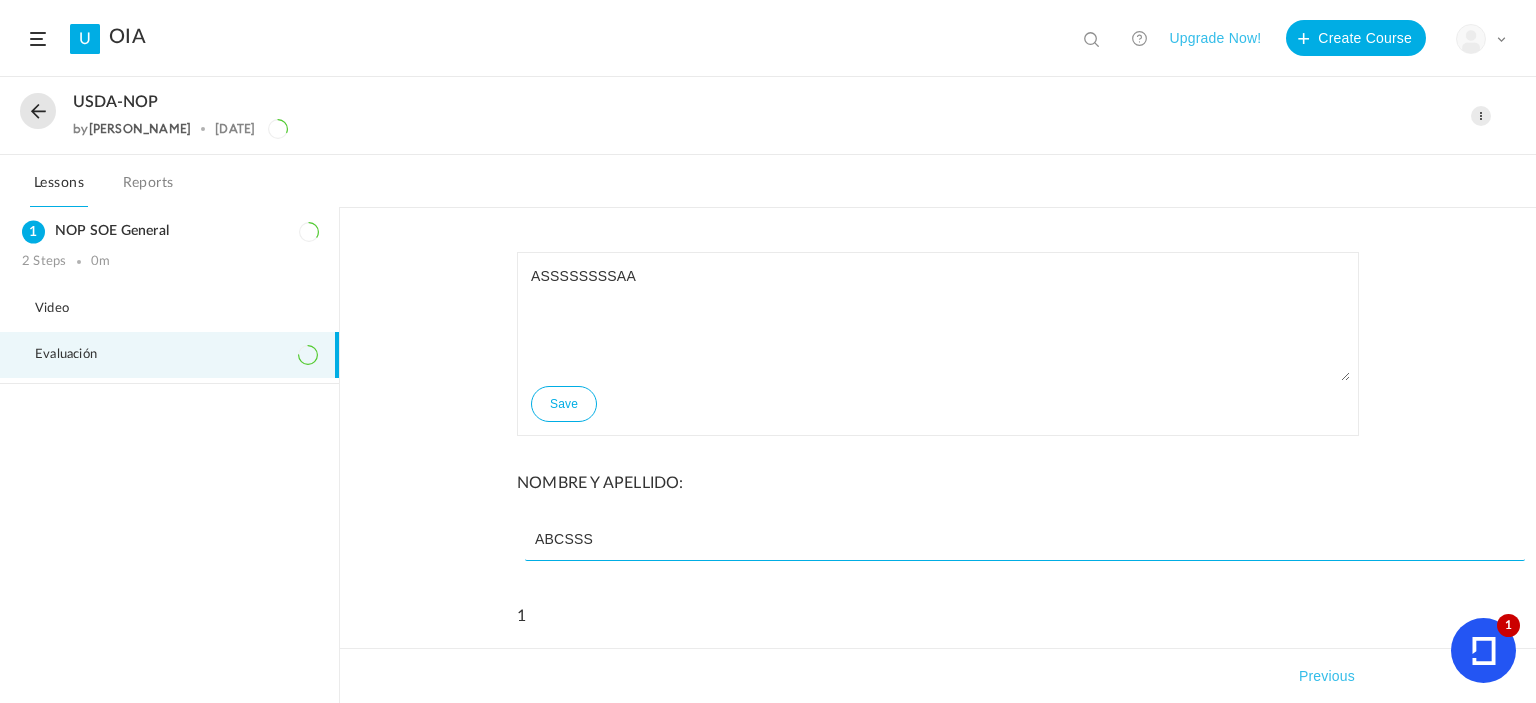 click on "ABCSSS" at bounding box center [1025, 540] 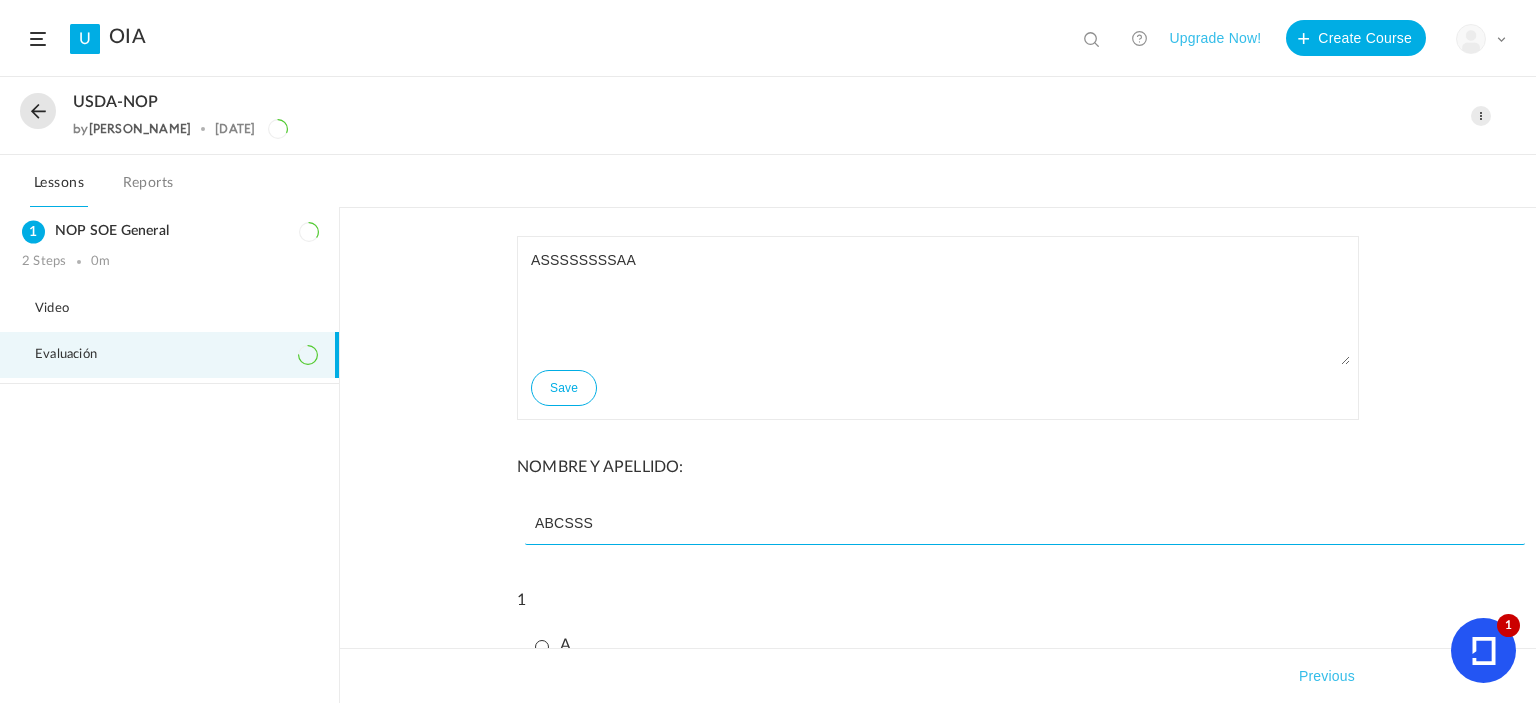 scroll, scrollTop: 0, scrollLeft: 0, axis: both 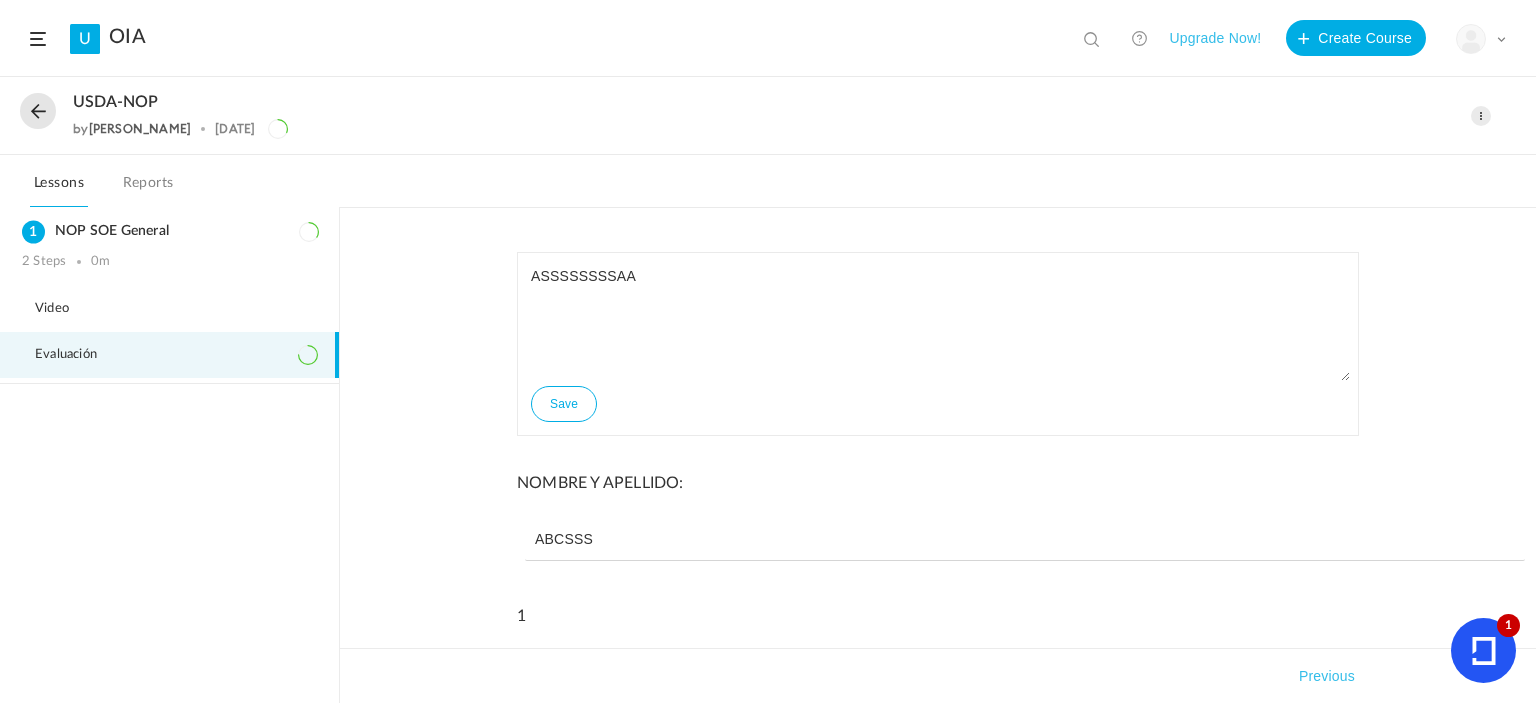click 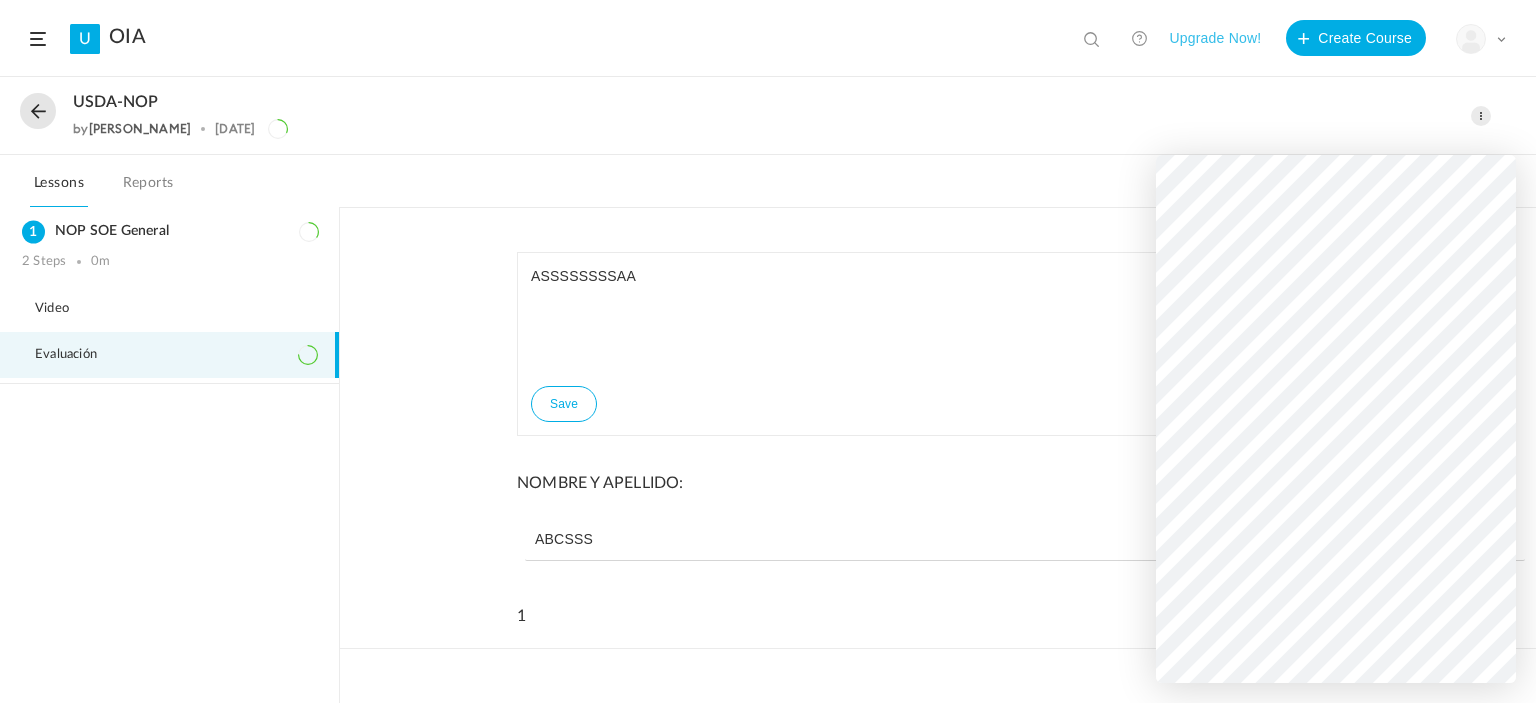 click on "NOMBRE Y APELLIDO:" 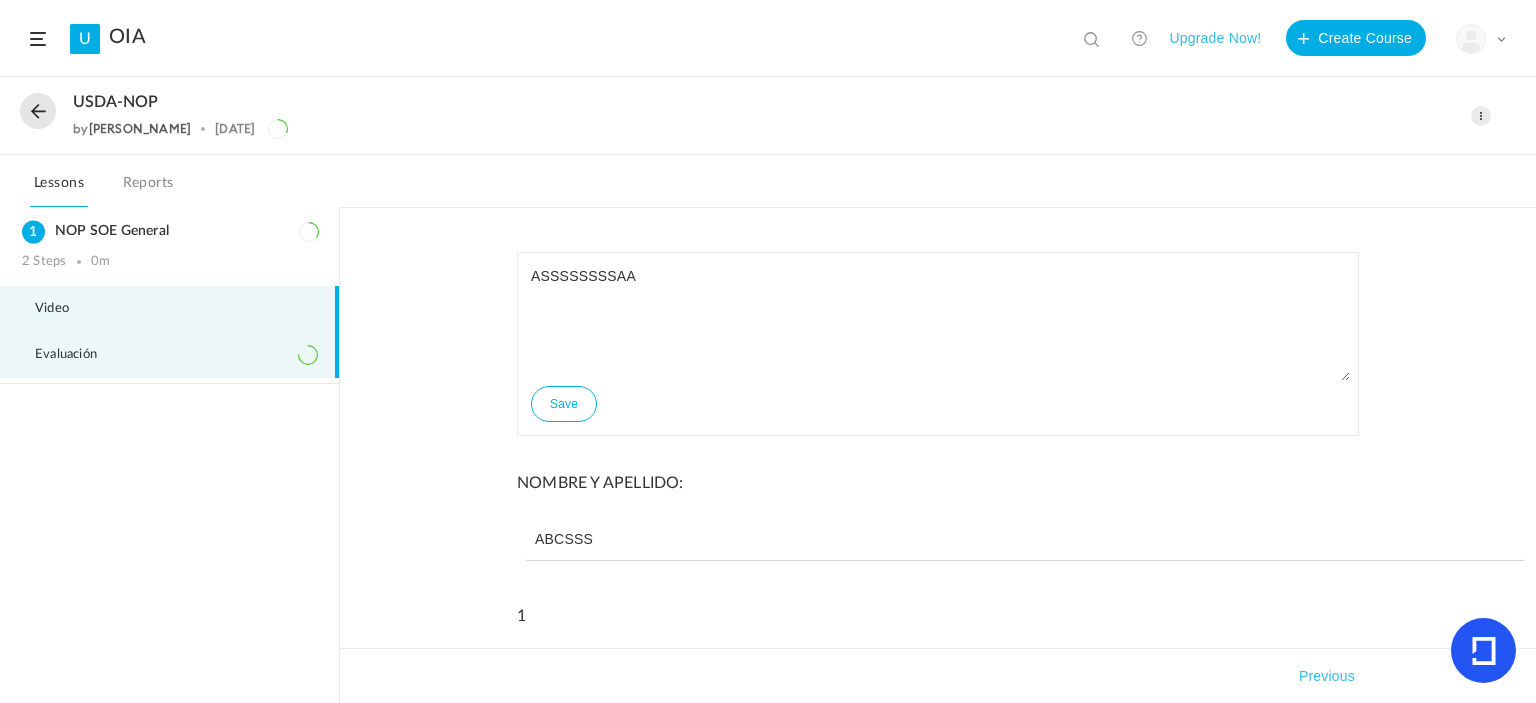 click on "Video" at bounding box center (169, 309) 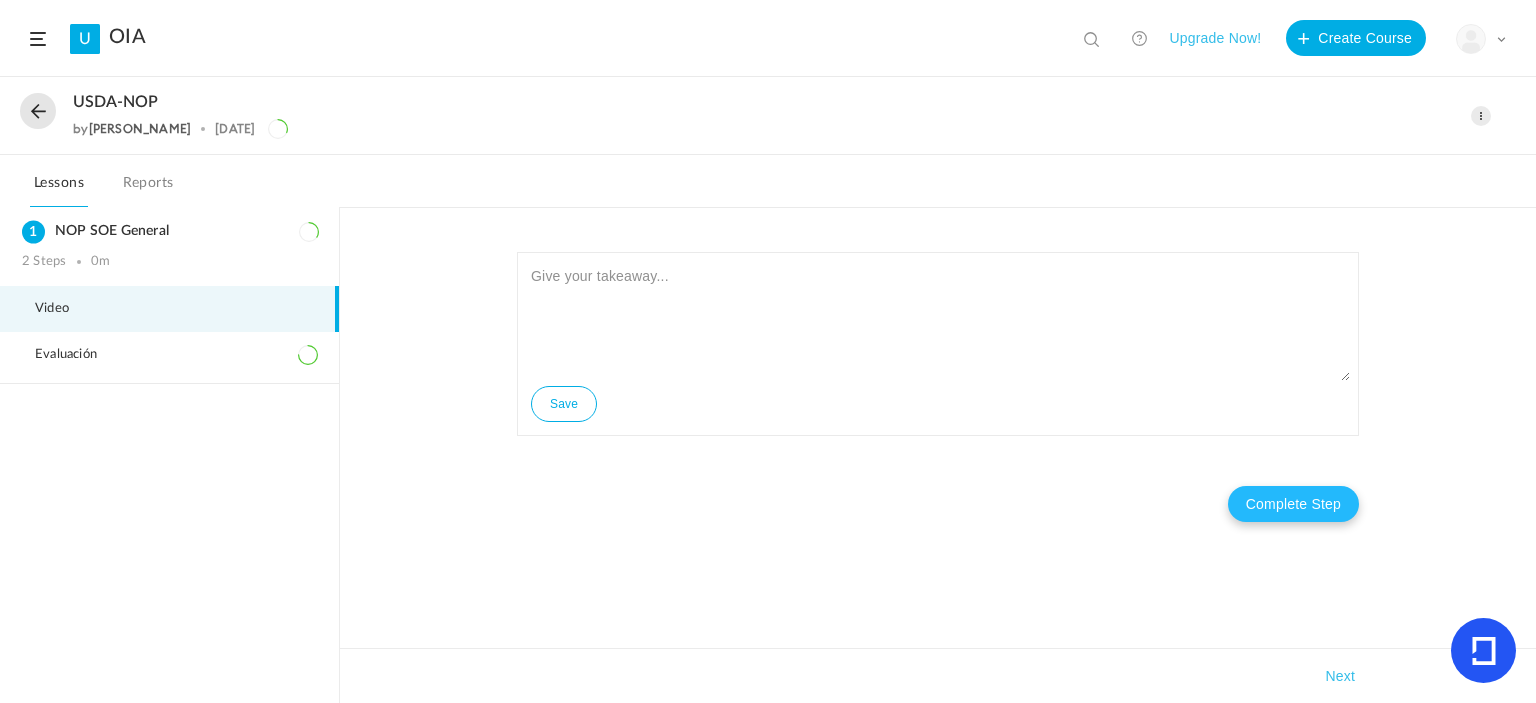 click on "Complete Step" 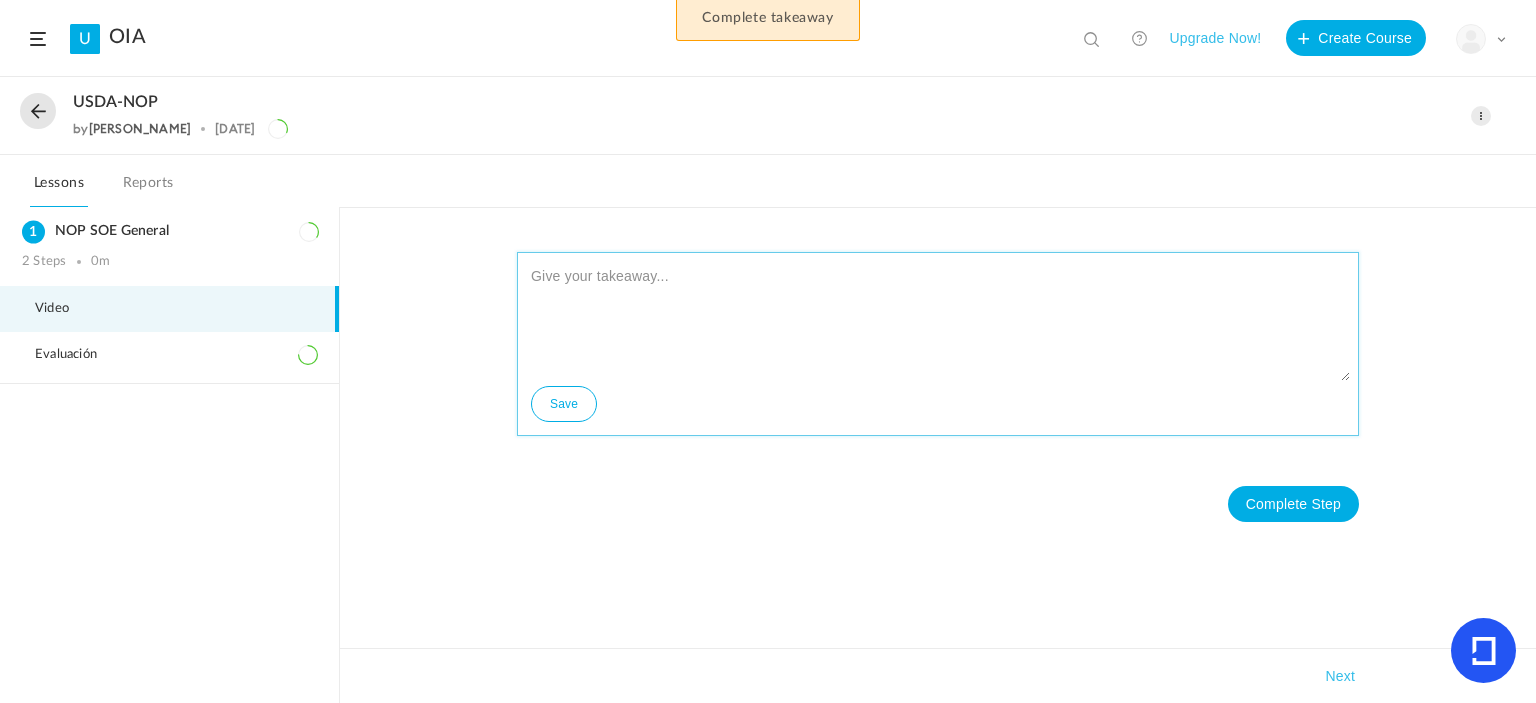 click 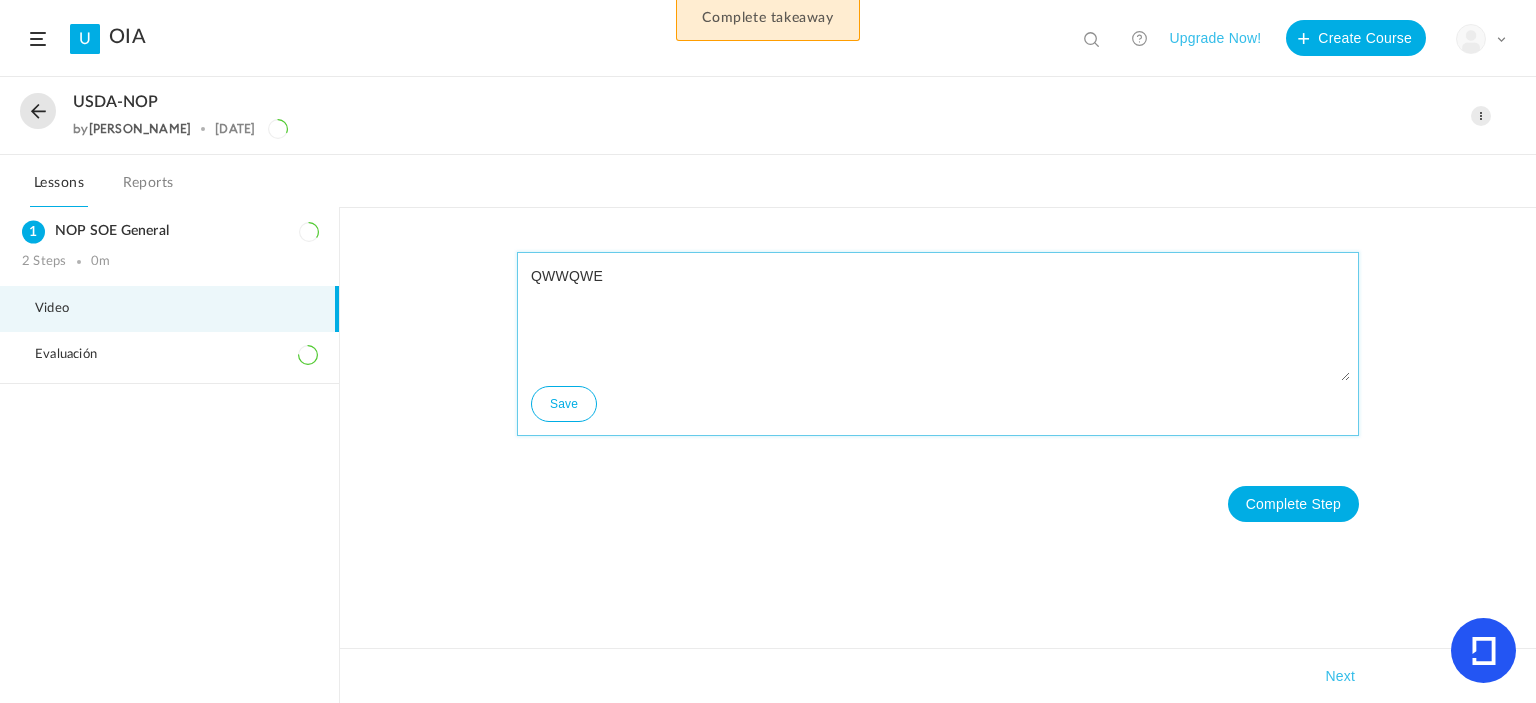 type on "QWWQWE" 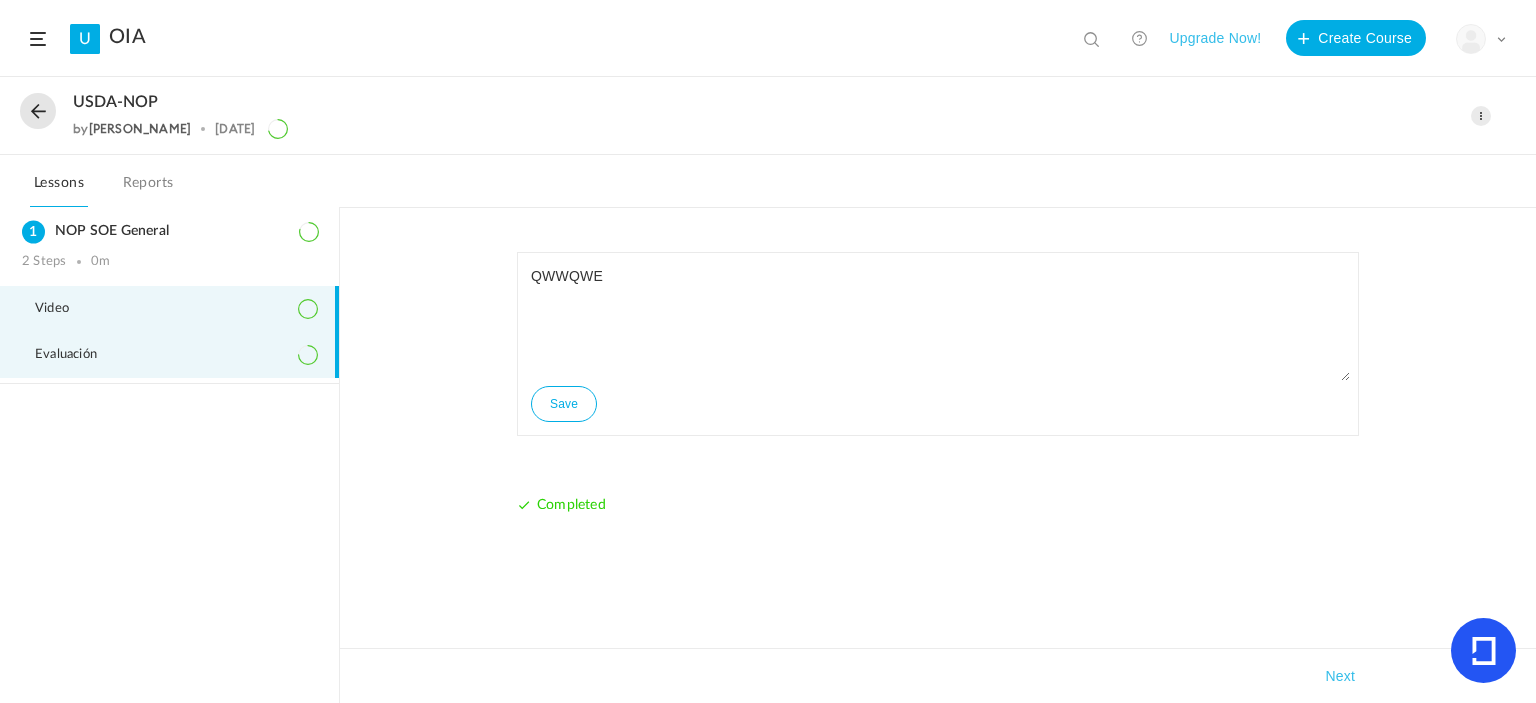 click on "Evaluación" at bounding box center (169, 355) 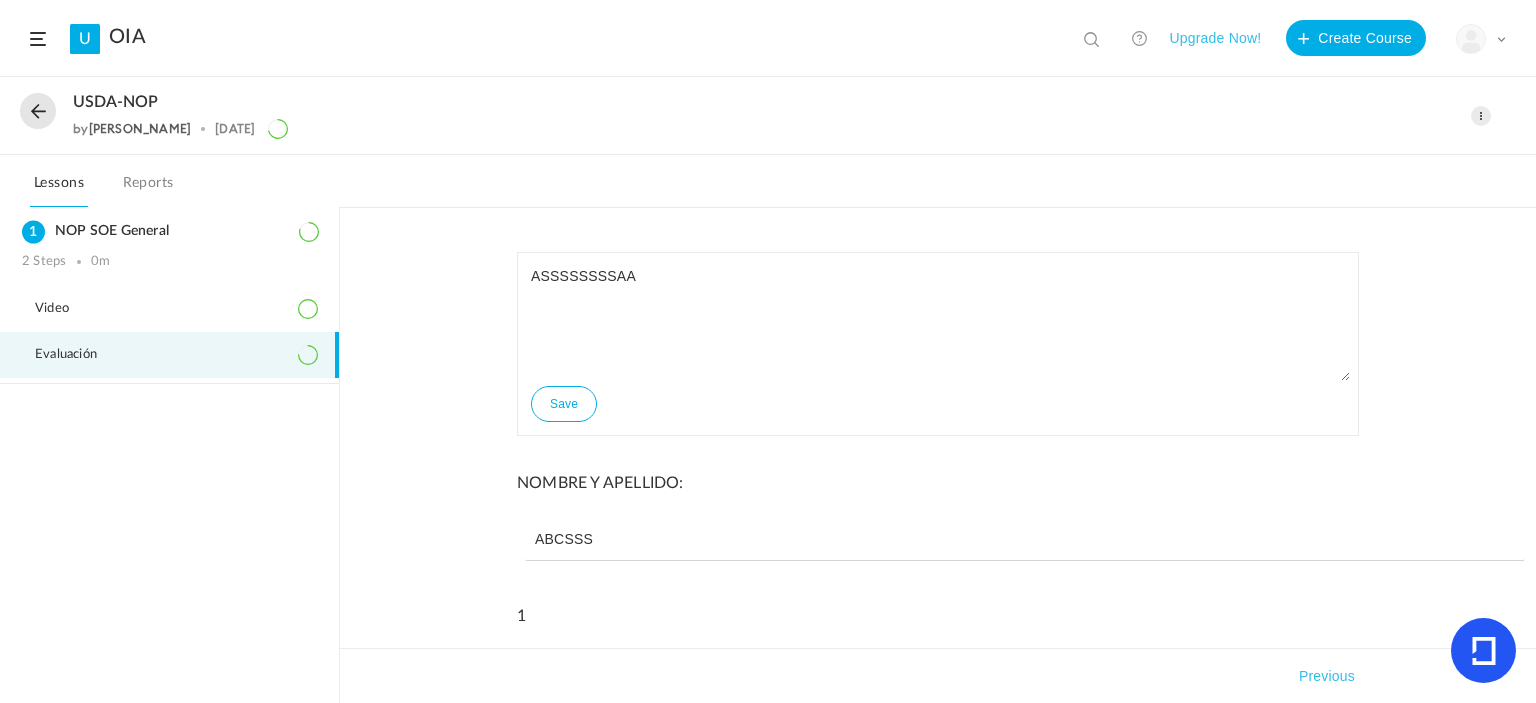 click 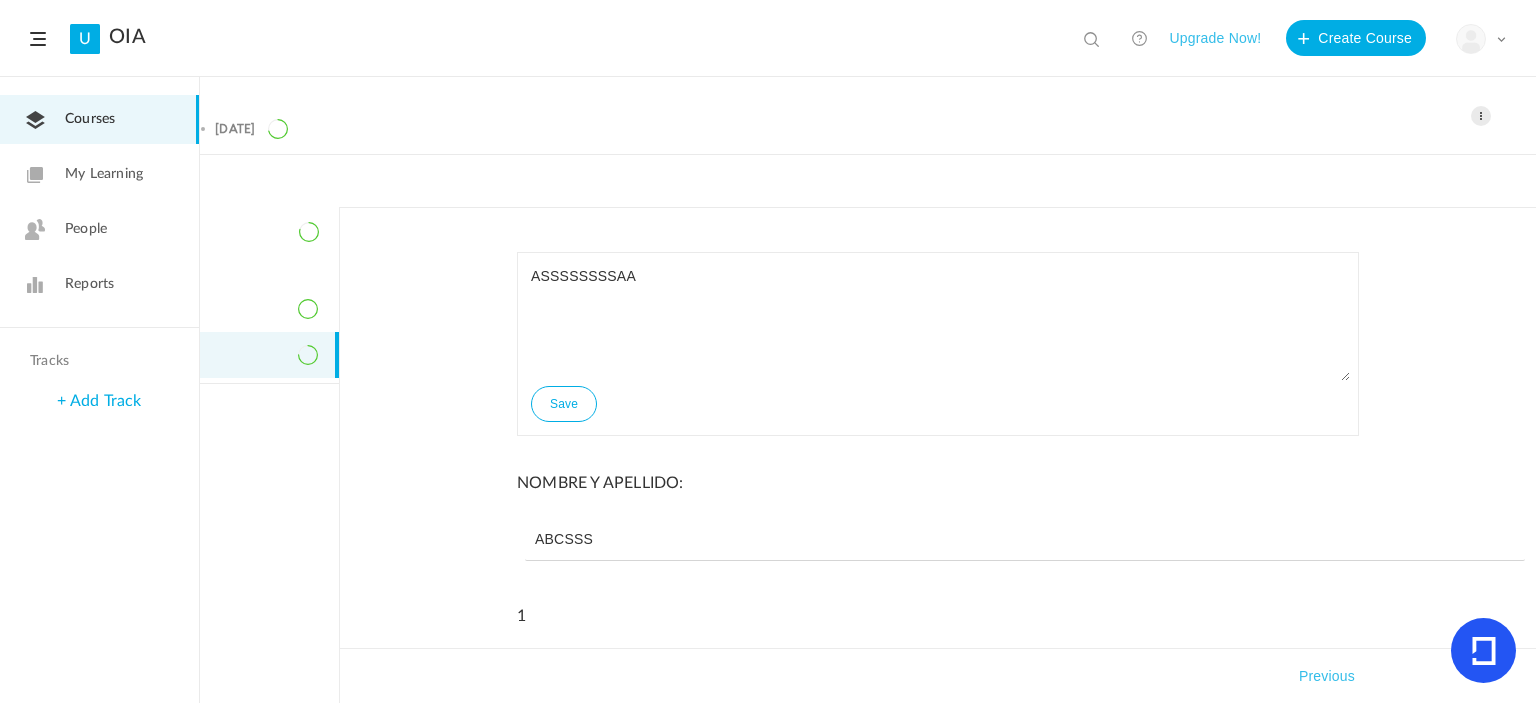 click 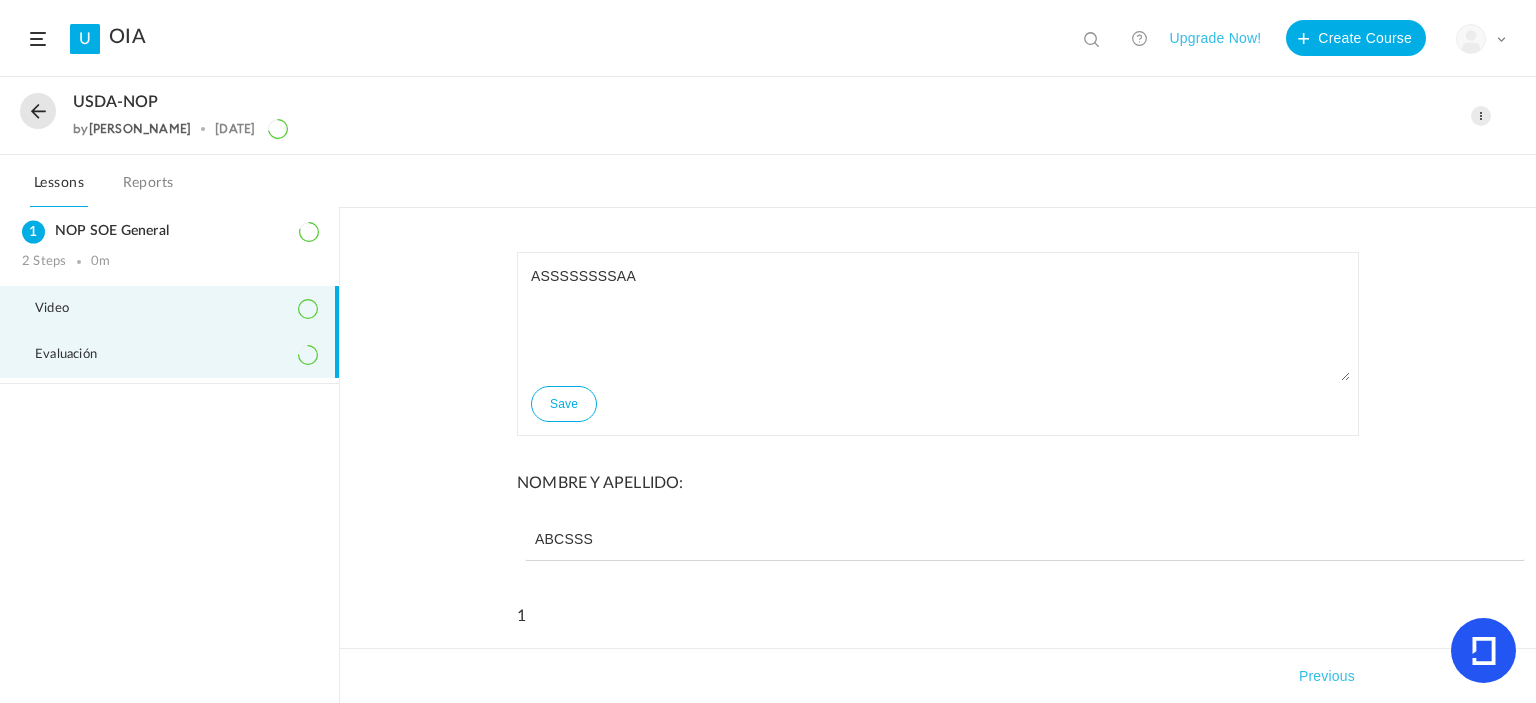 click on "Video" at bounding box center [169, 309] 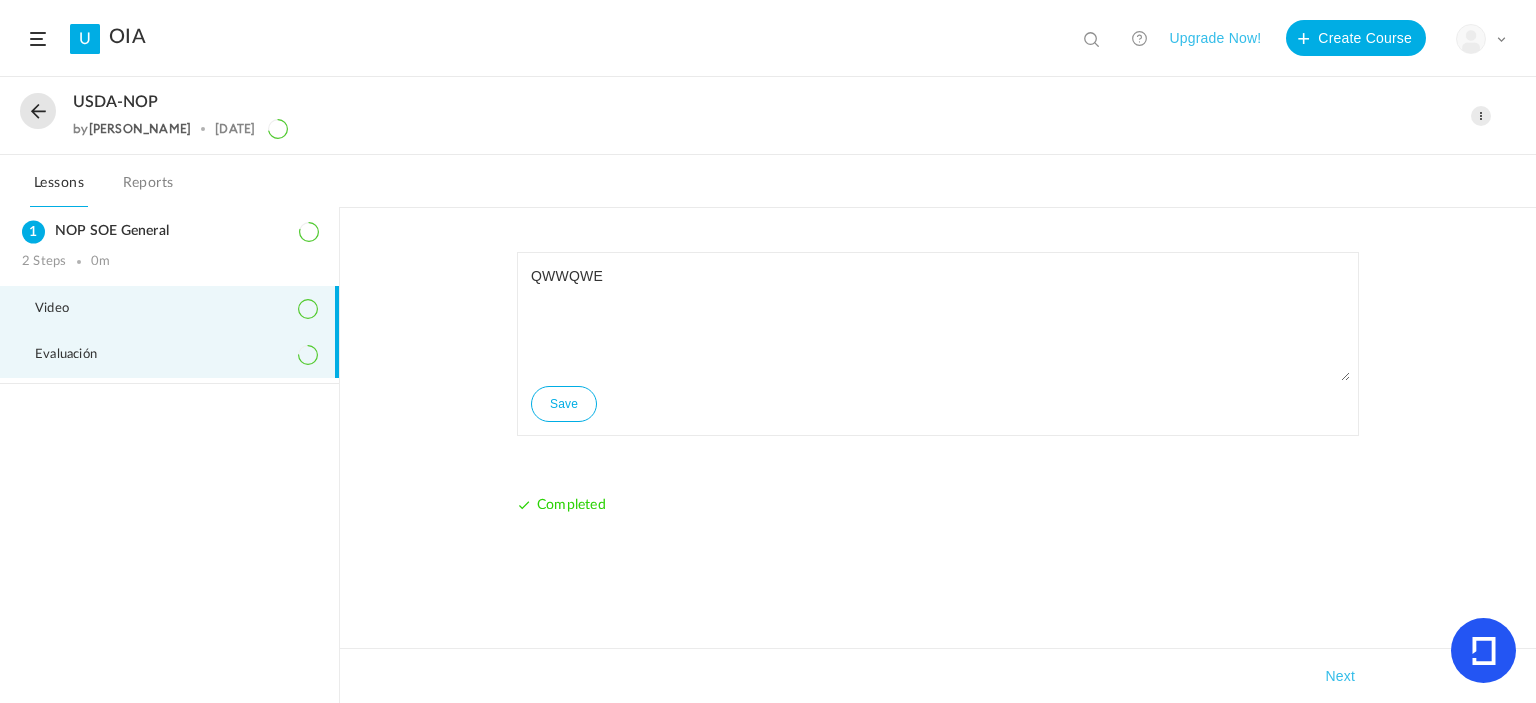 click on "Evaluación" at bounding box center [169, 355] 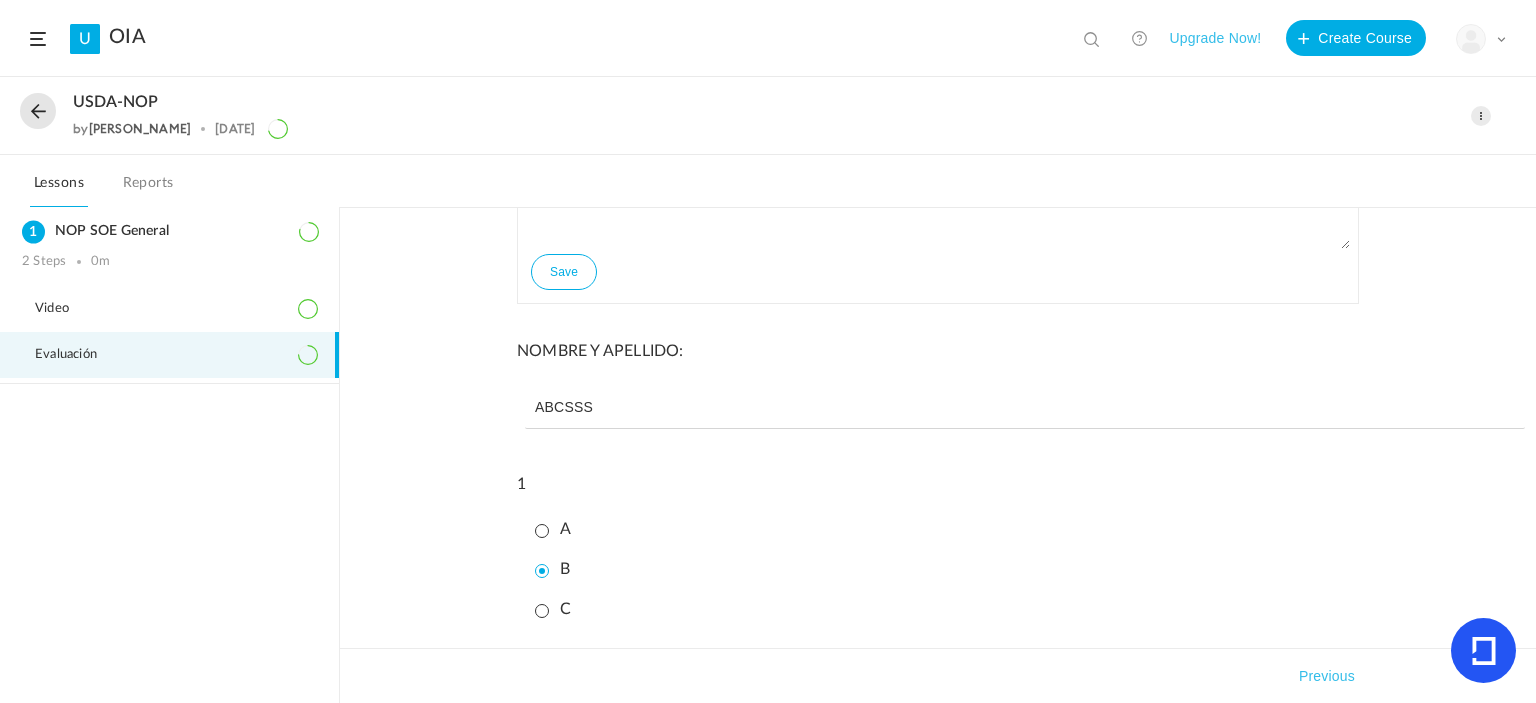 scroll, scrollTop: 447, scrollLeft: 0, axis: vertical 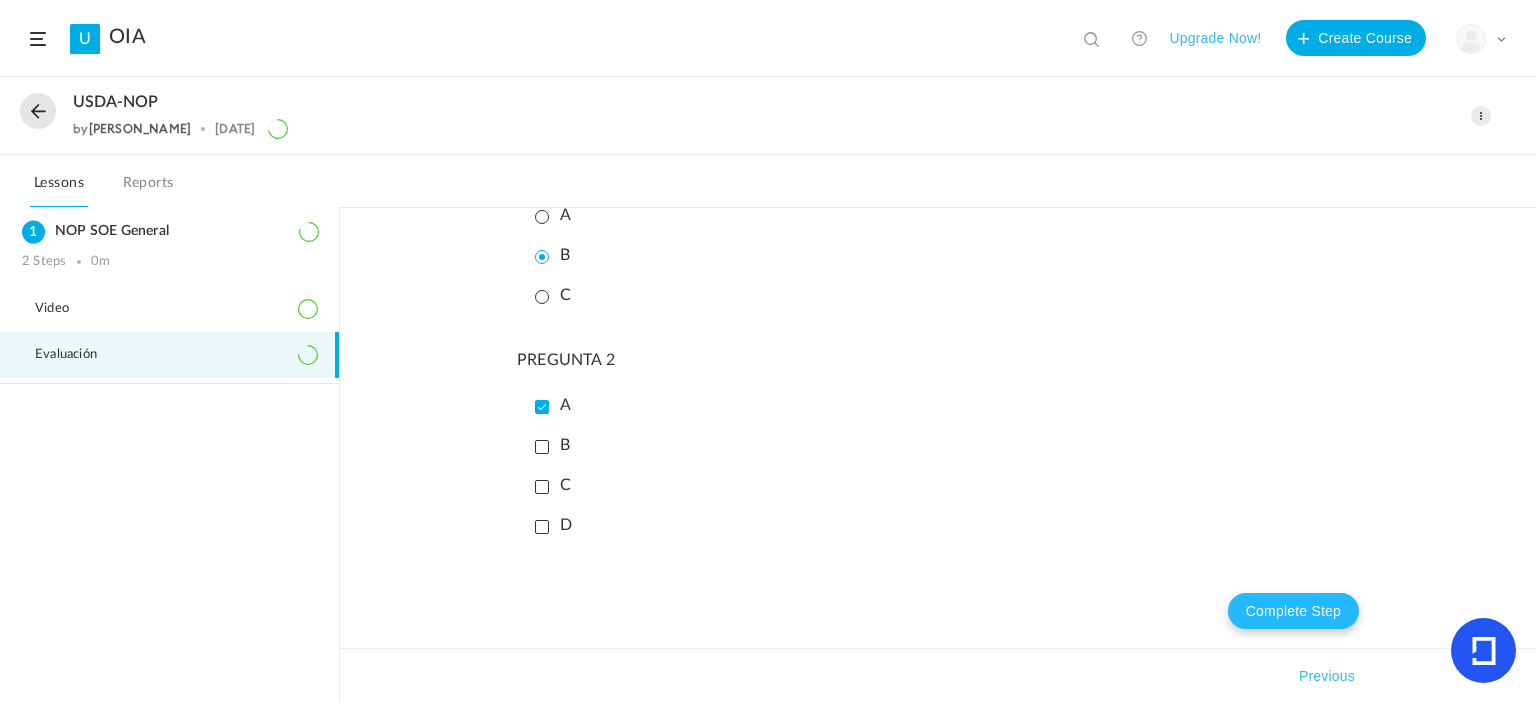 click on "Complete Step" 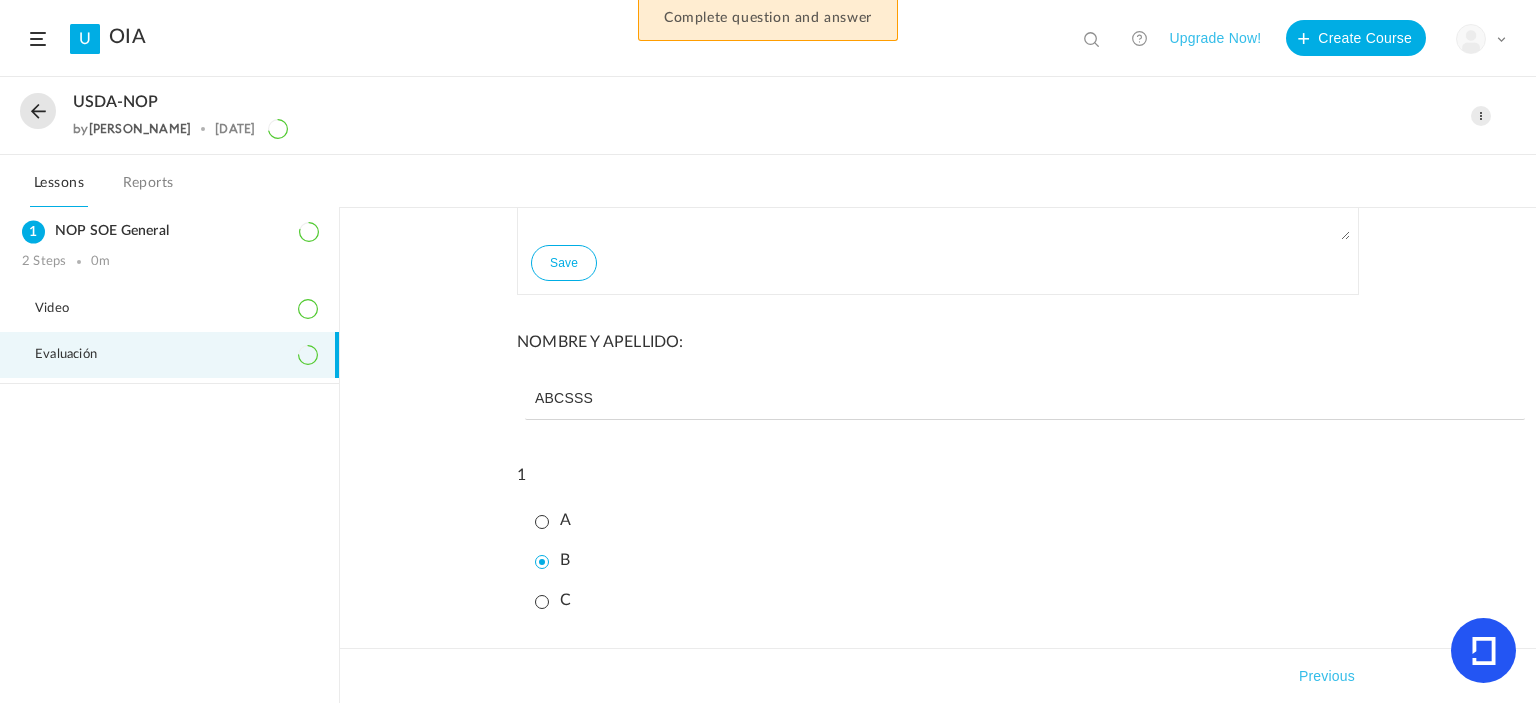 scroll, scrollTop: 200, scrollLeft: 0, axis: vertical 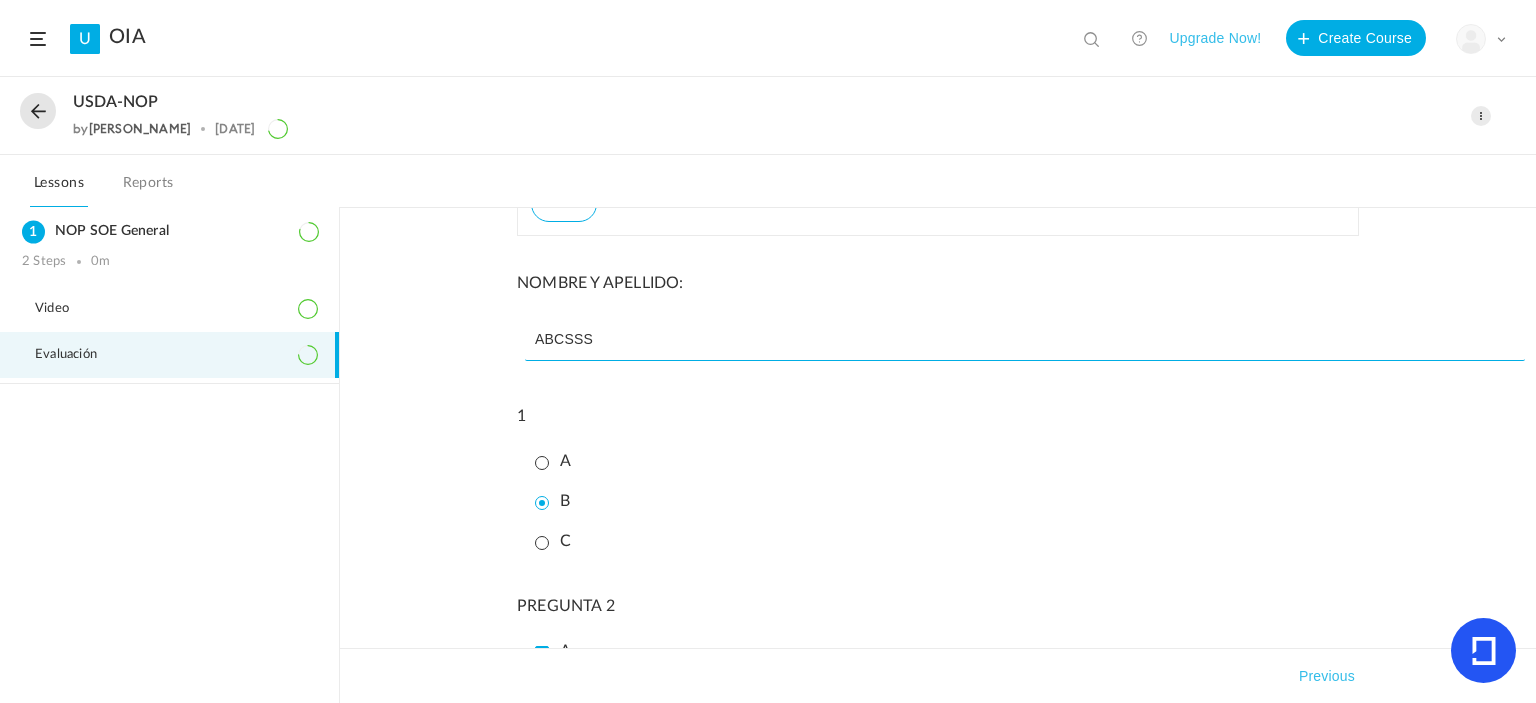 click on "ABCSSS" at bounding box center [1025, 340] 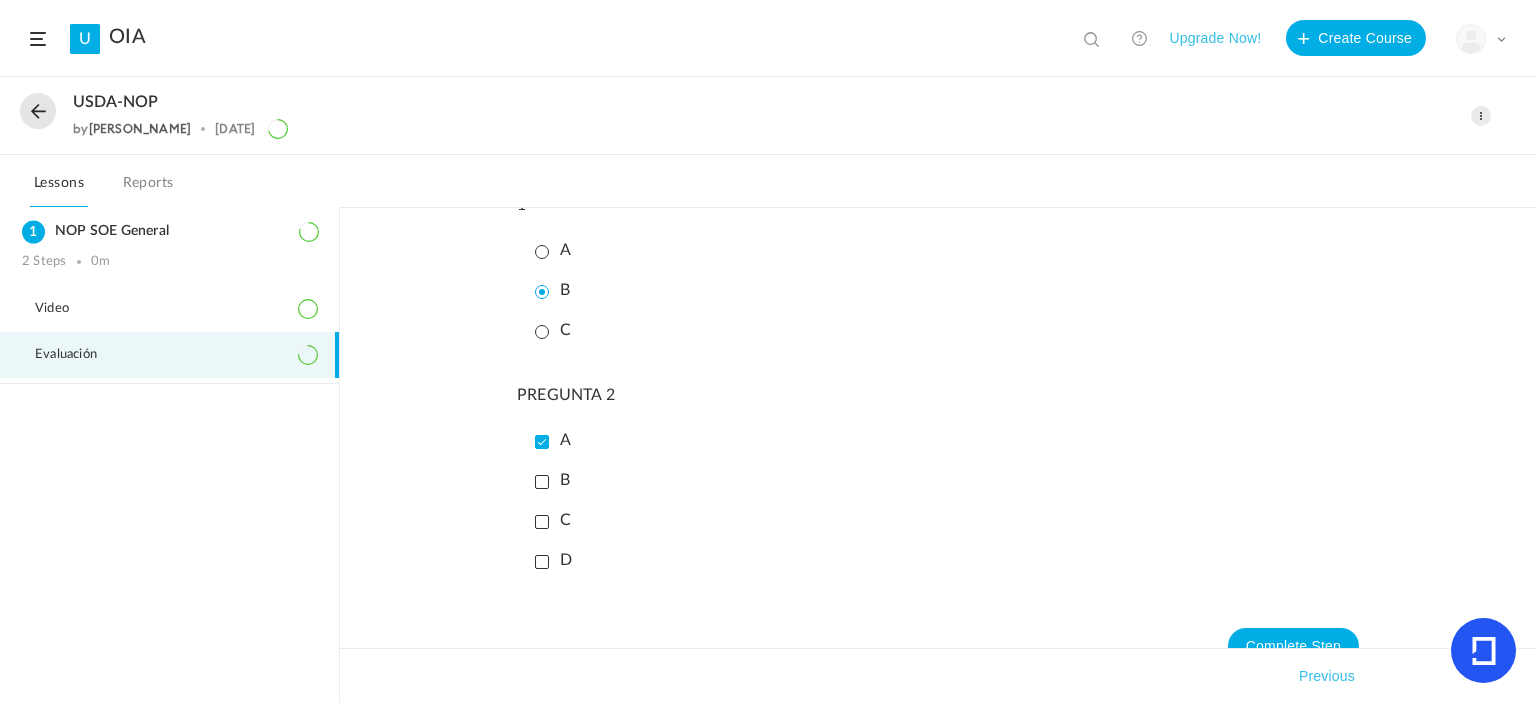scroll, scrollTop: 447, scrollLeft: 0, axis: vertical 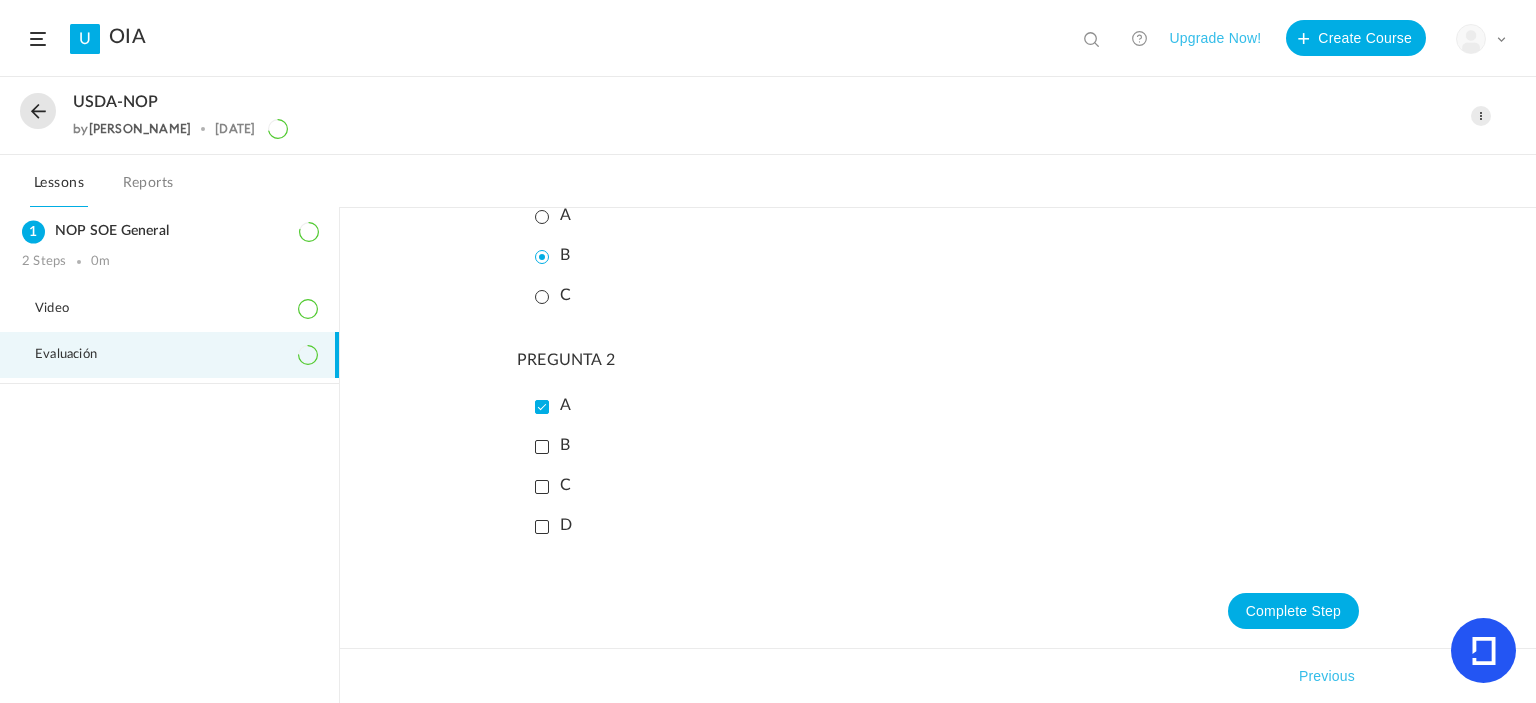 click on "B" at bounding box center (552, 445) 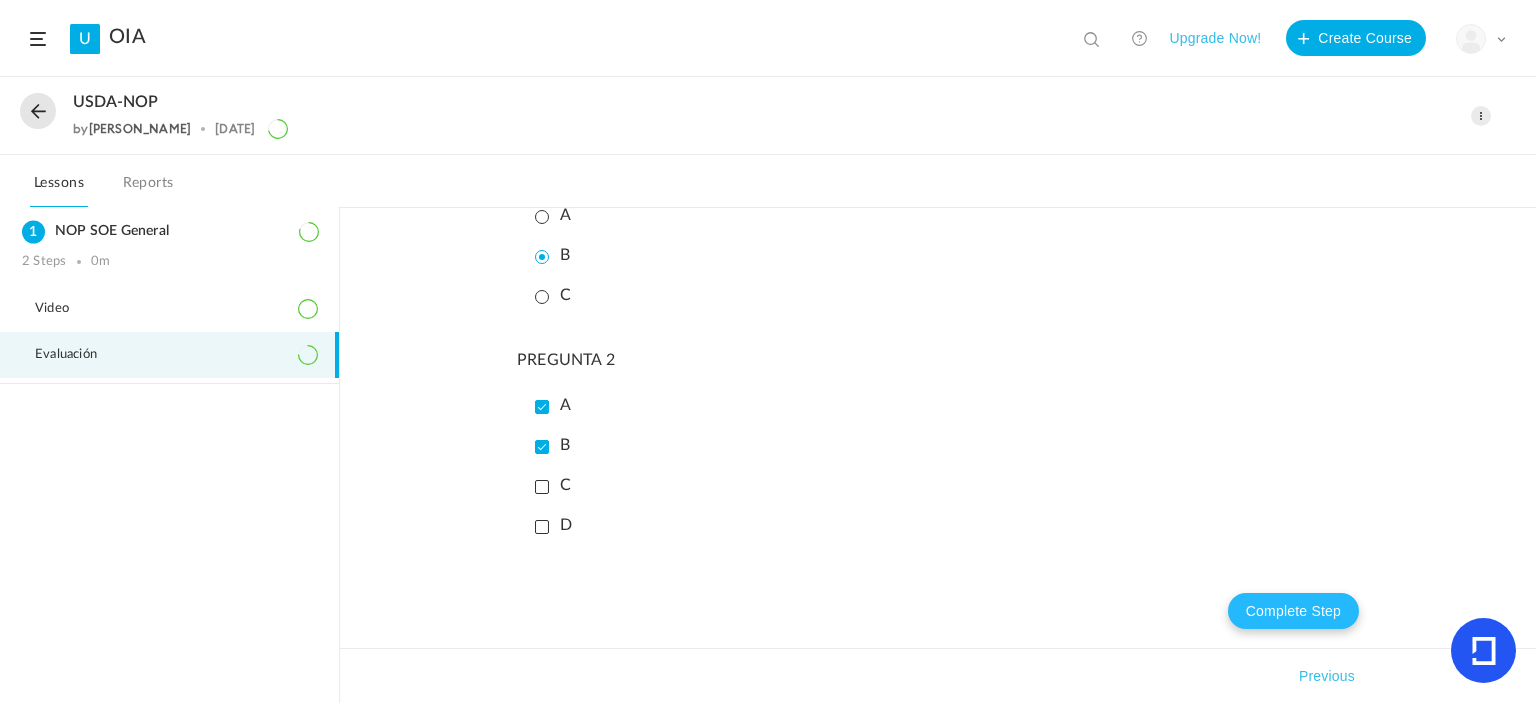 click on "Complete Step" 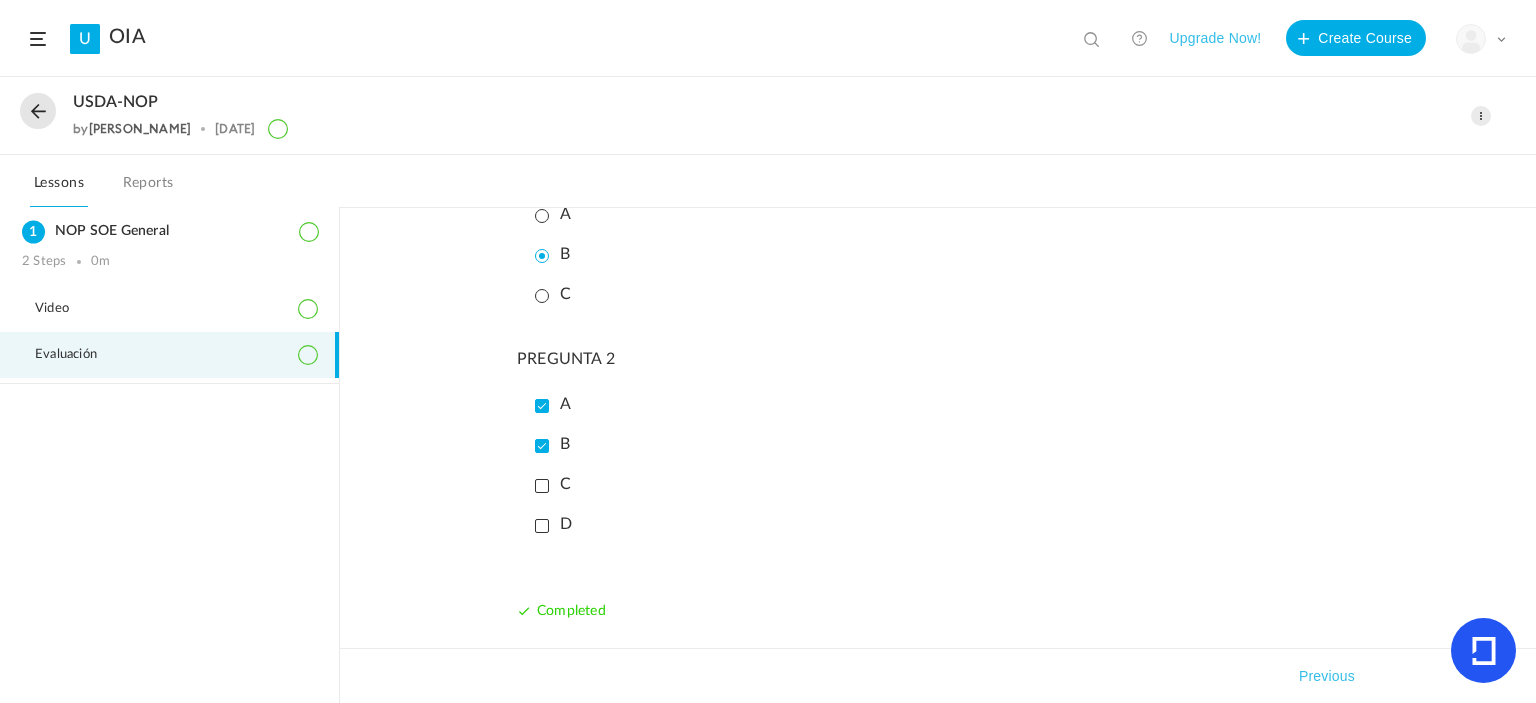 scroll, scrollTop: 448, scrollLeft: 0, axis: vertical 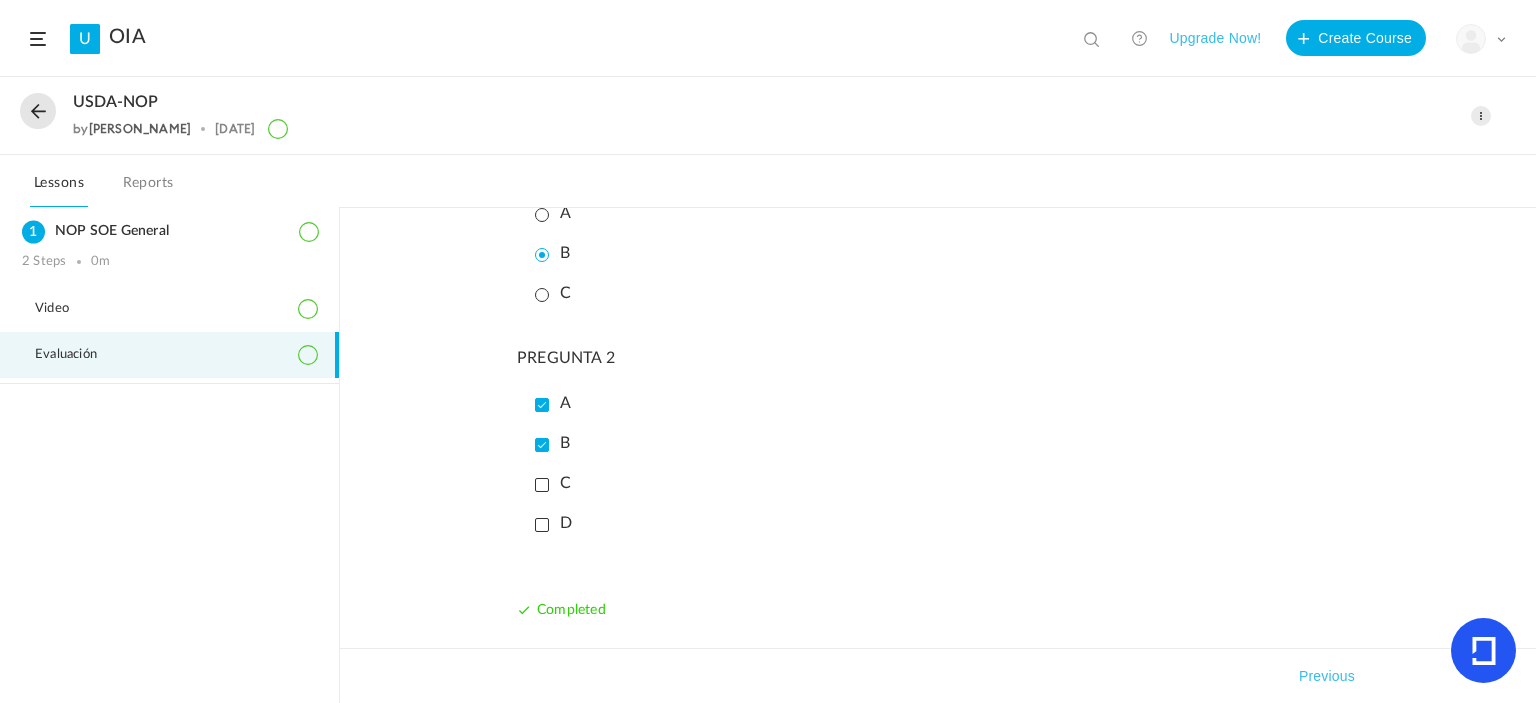 click 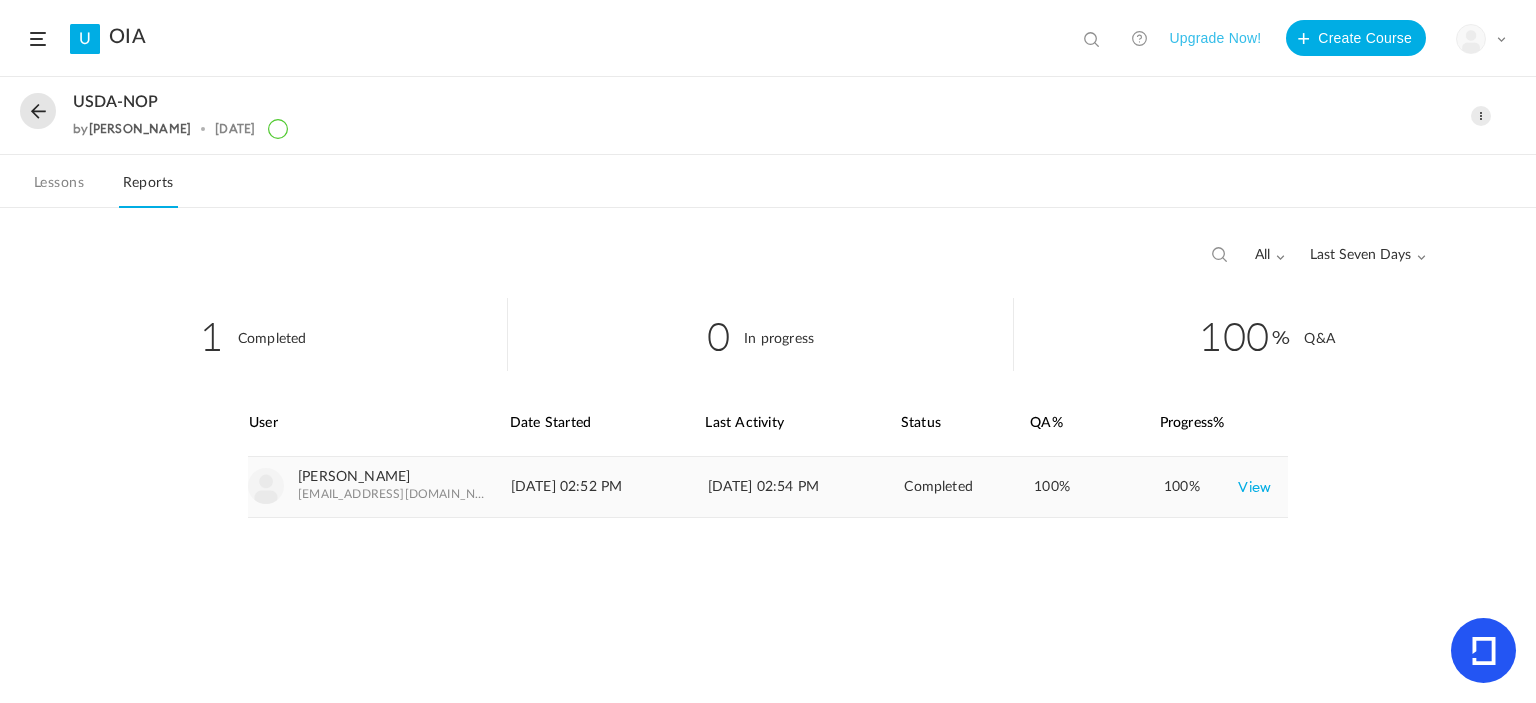 click on "View" at bounding box center [1254, 487] 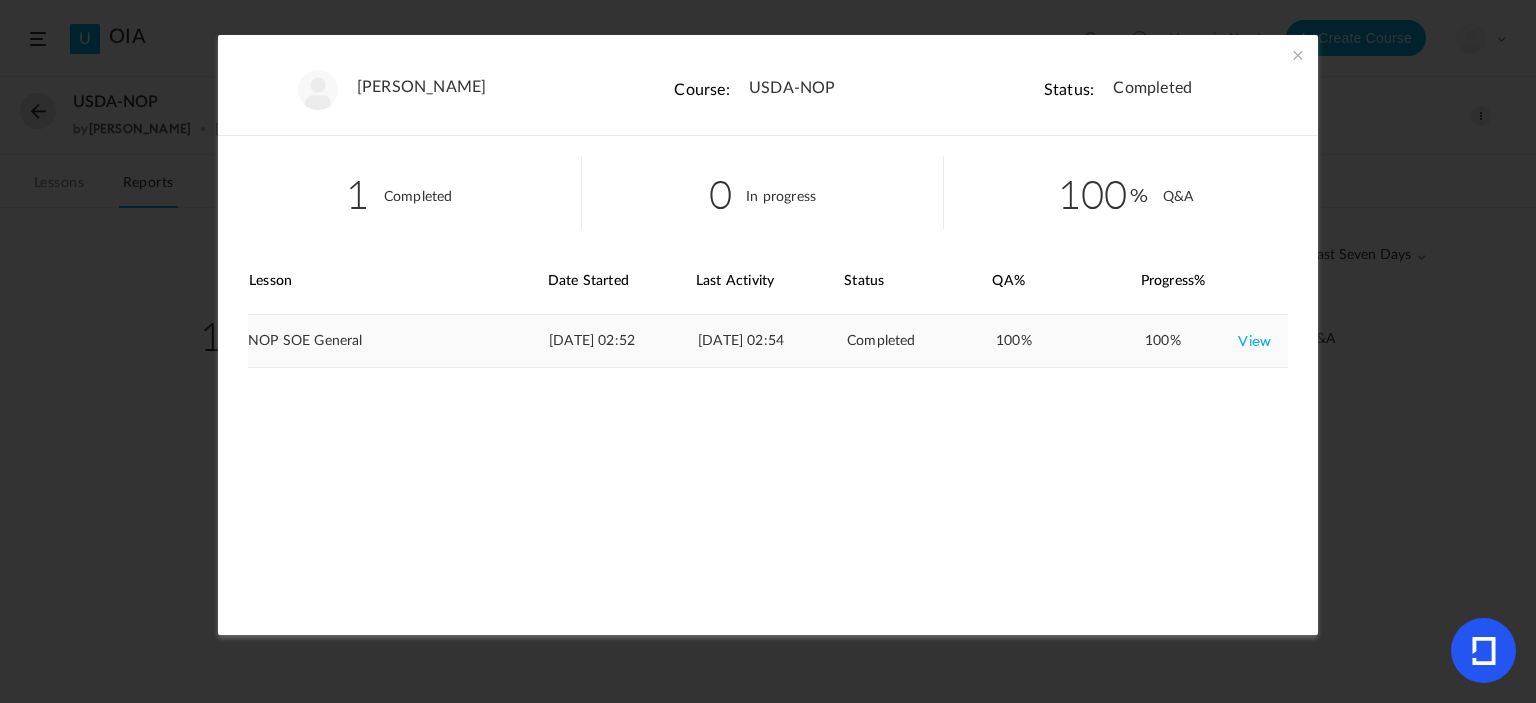 click on "NOP SOE General" at bounding box center (396, 341) 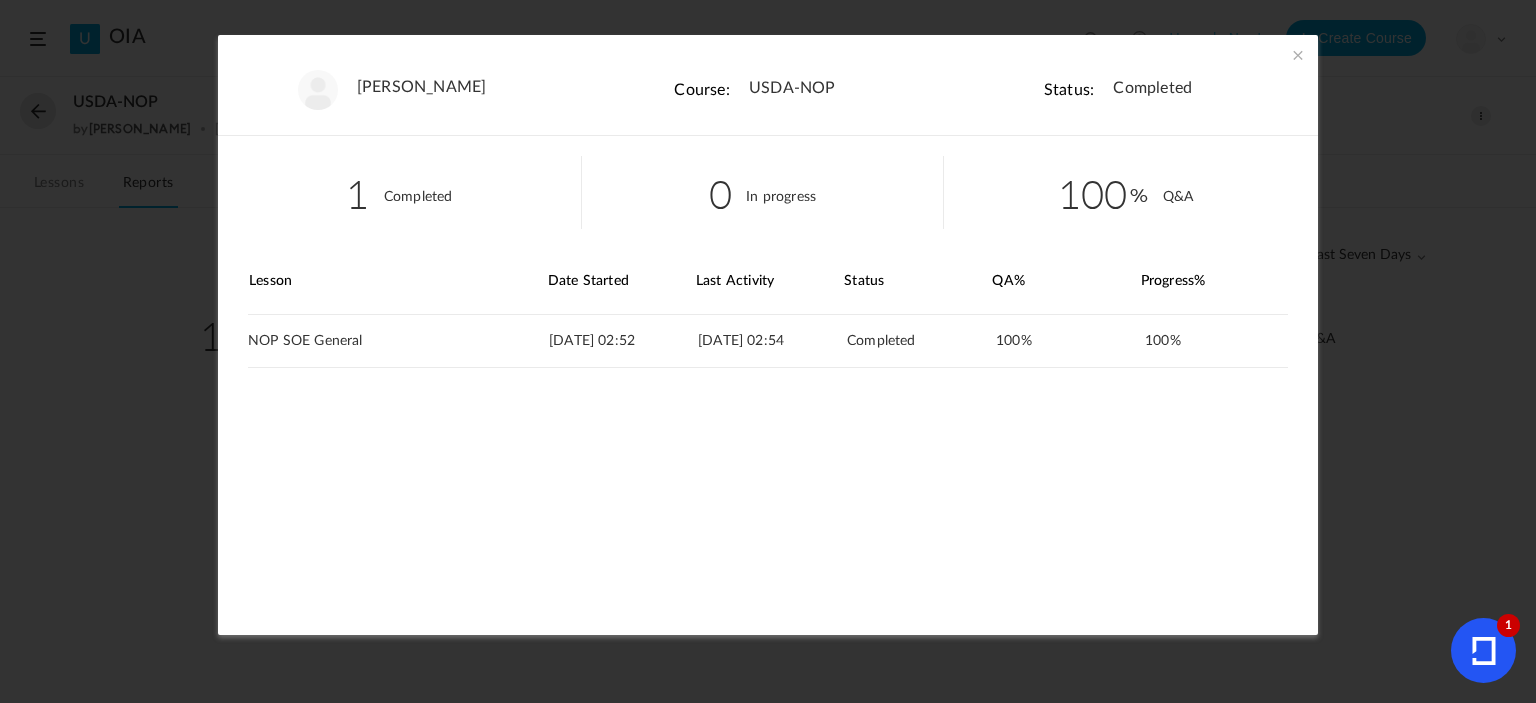 click on "jiahui lin
Course:
USDA-NOP
Status:
Completed
1   Completed 0   In progress 100   Q&A
Lesson
Date Started" at bounding box center (768, 351) 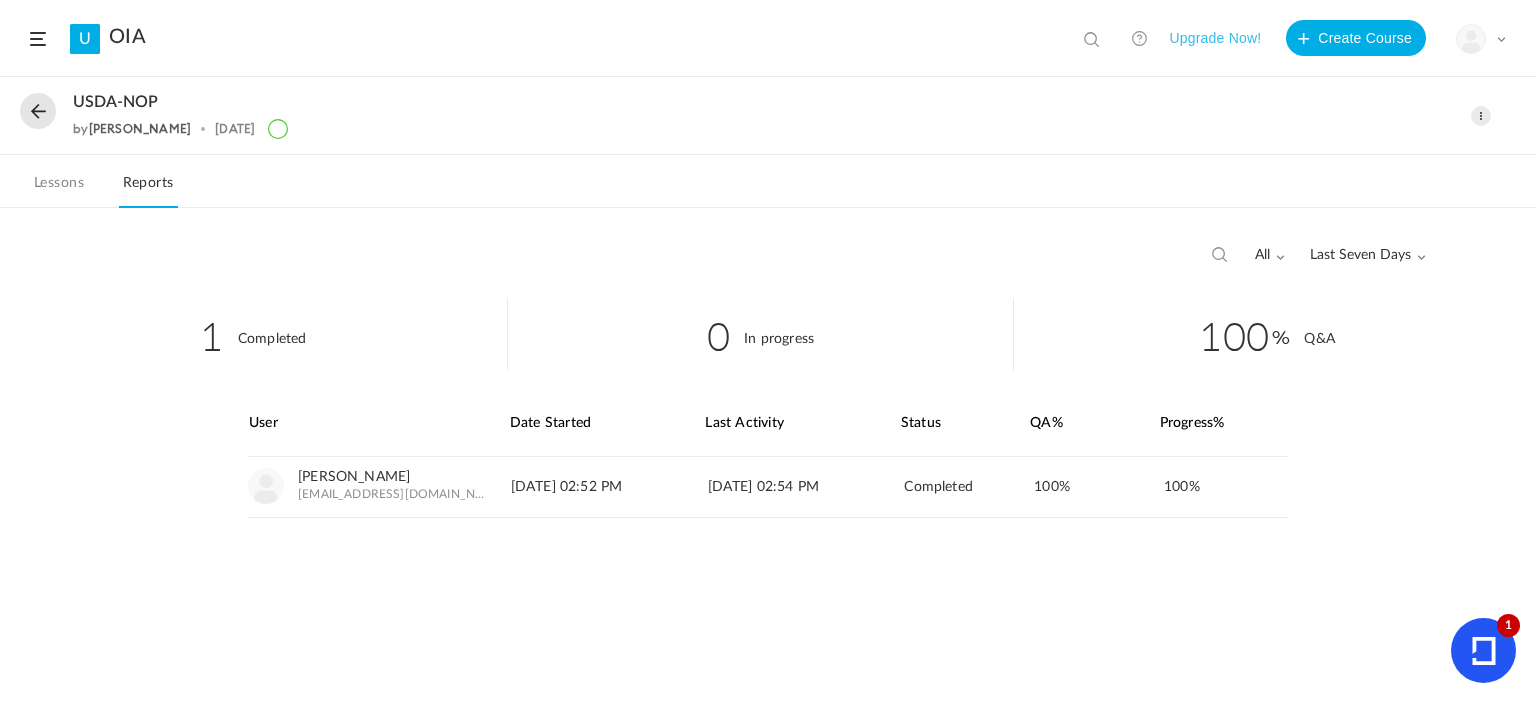 click on "Lessons" 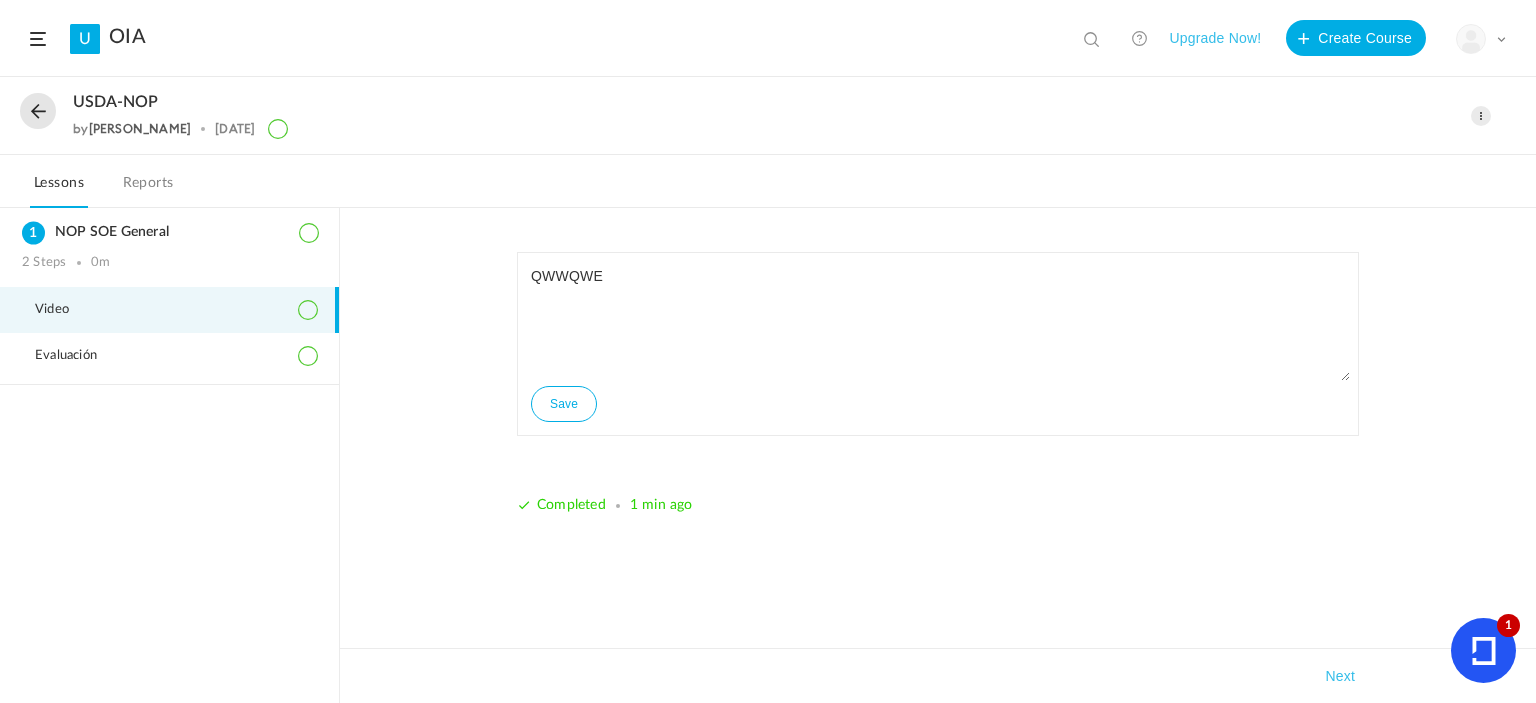 click on "OIA" 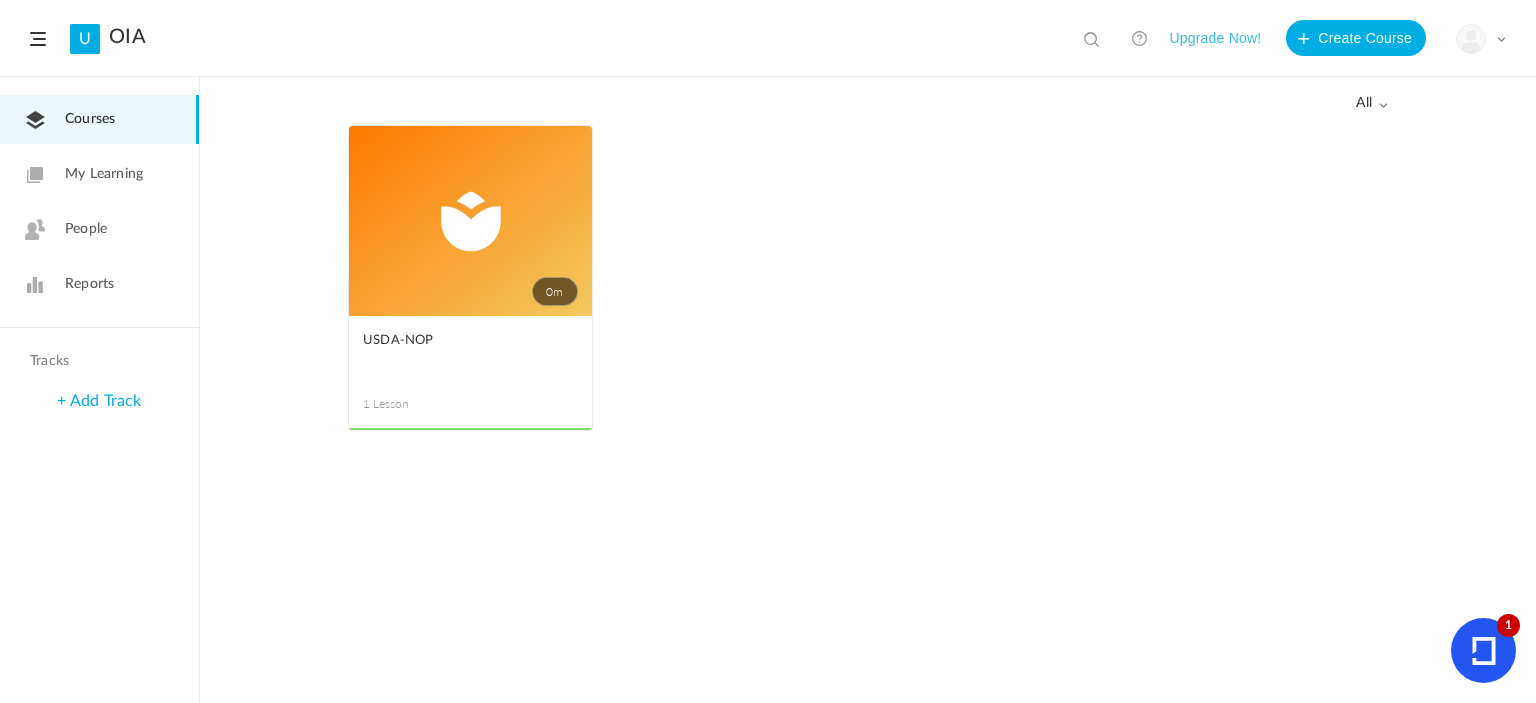 click on "People" 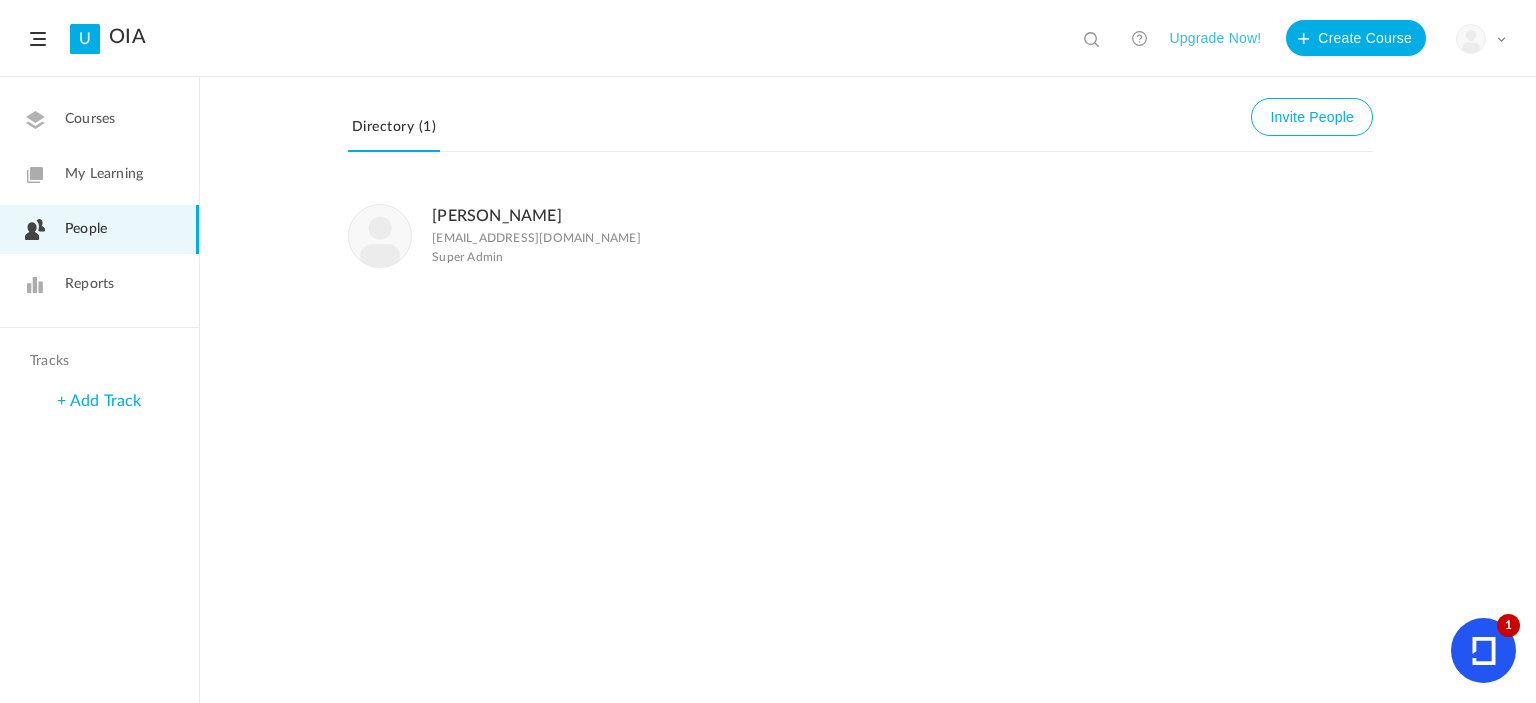 click on "Reports" 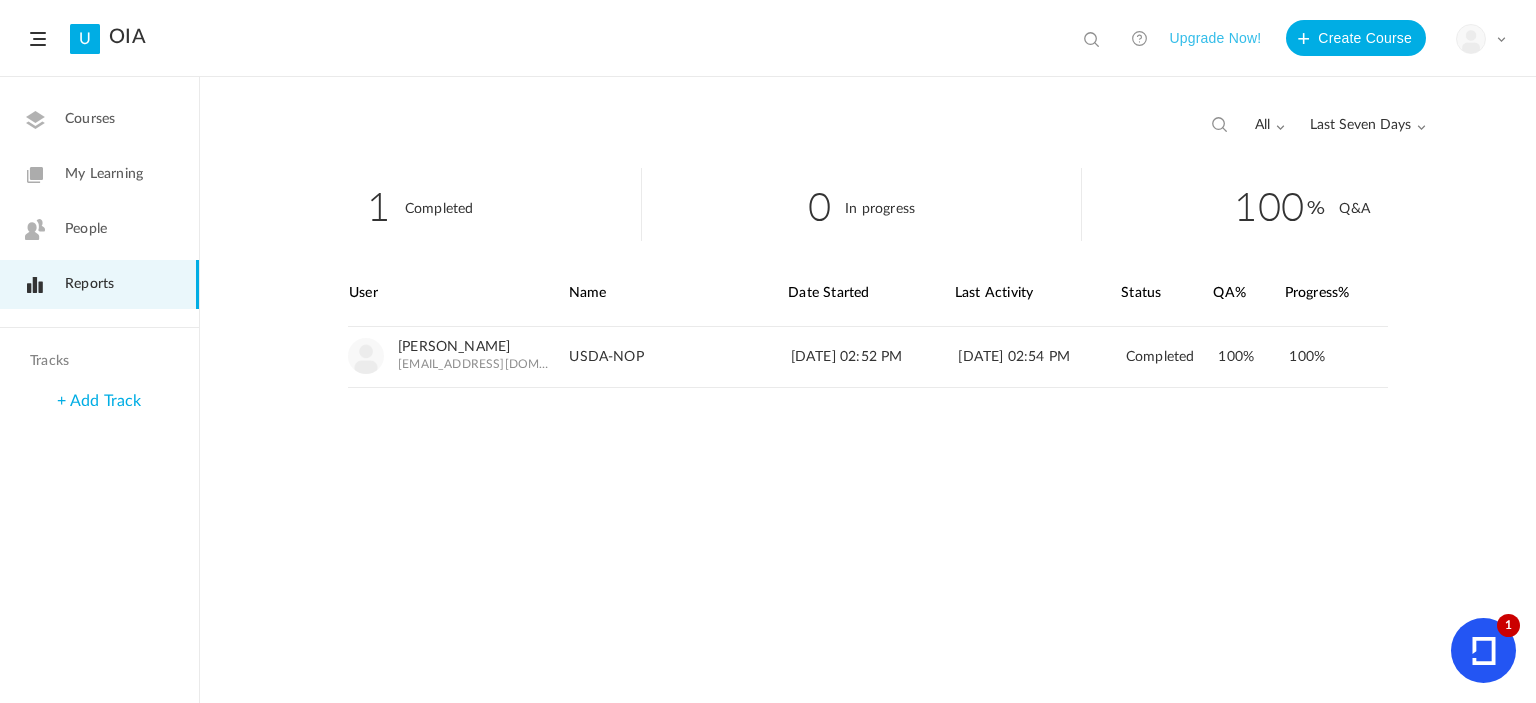 click at bounding box center (1483, 650) 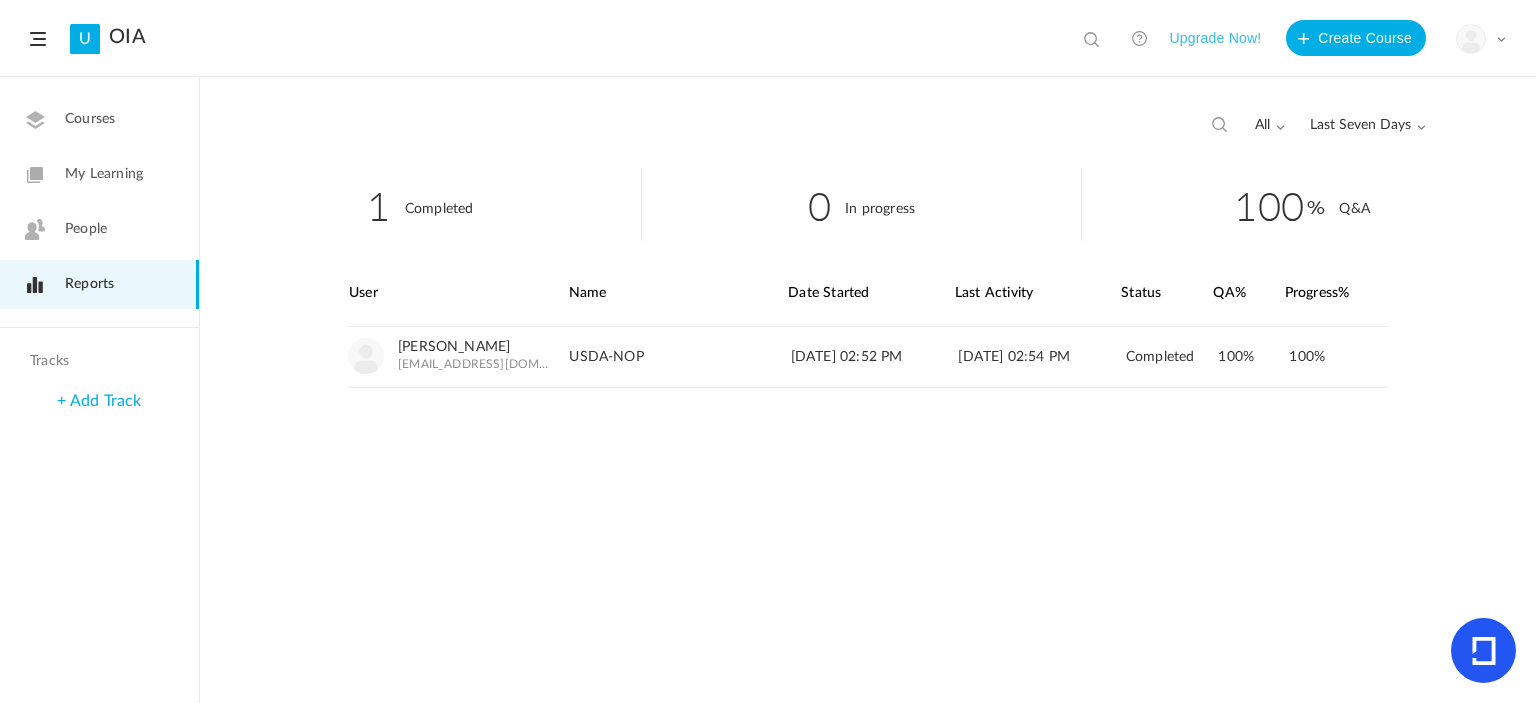 click on "OIA" 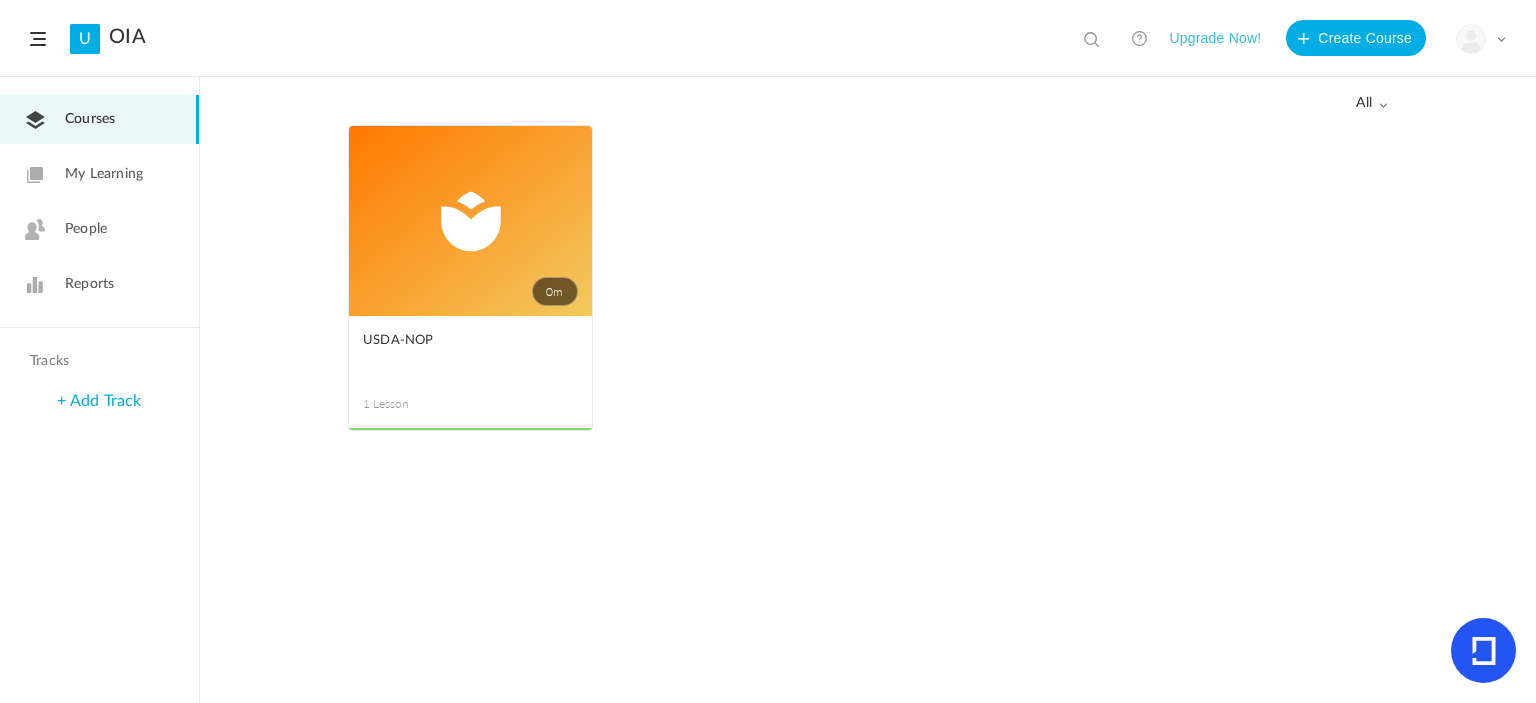 click 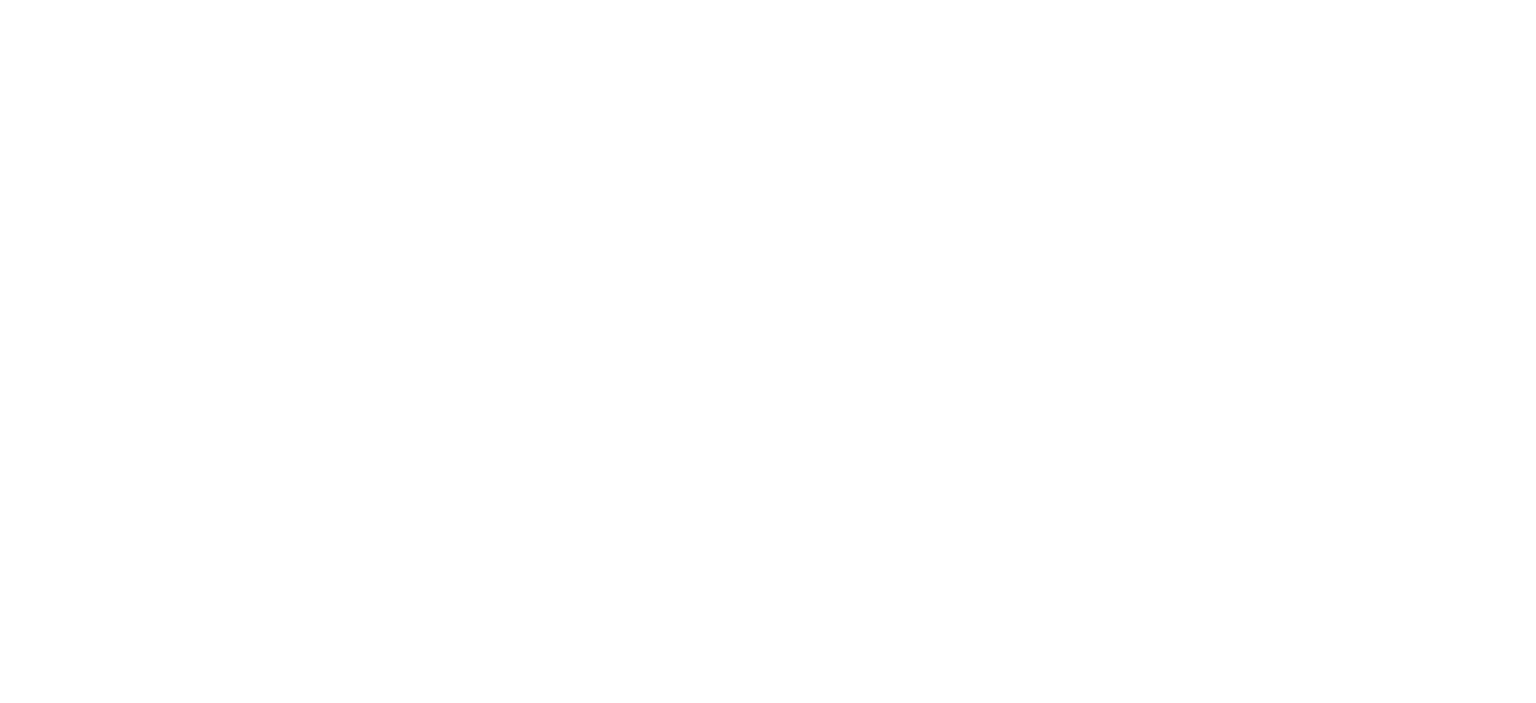 scroll, scrollTop: 0, scrollLeft: 0, axis: both 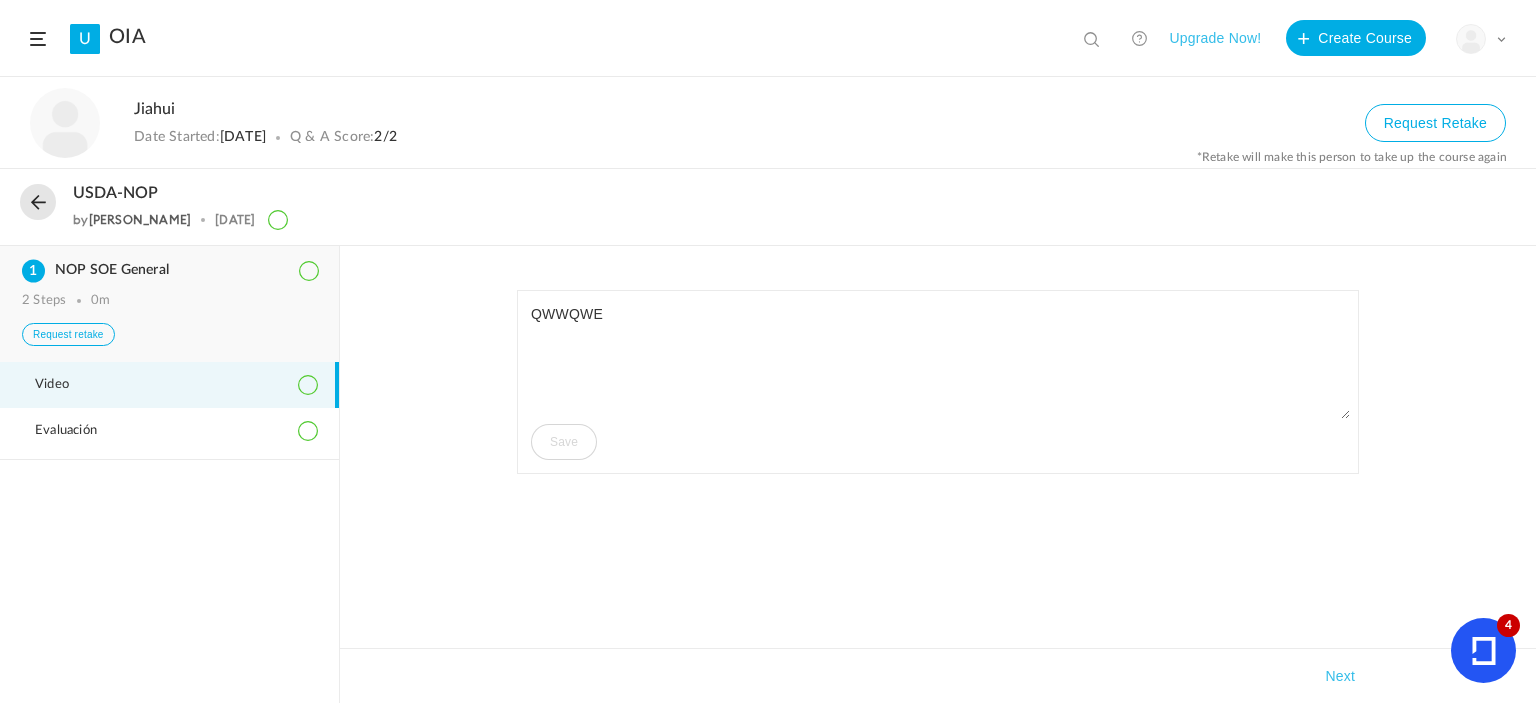 click on "NOP SOE General" at bounding box center (169, 270) 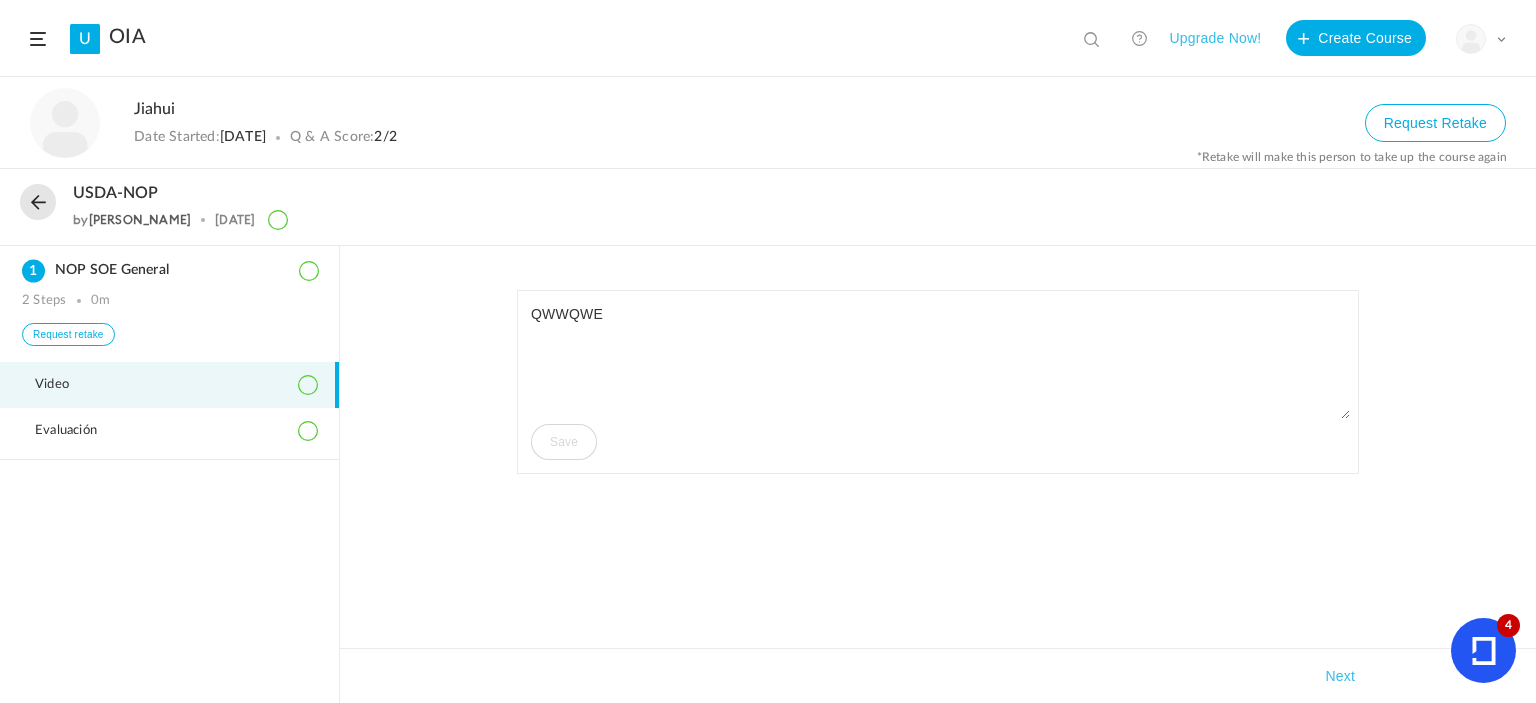 click on "Video" at bounding box center (169, 385) 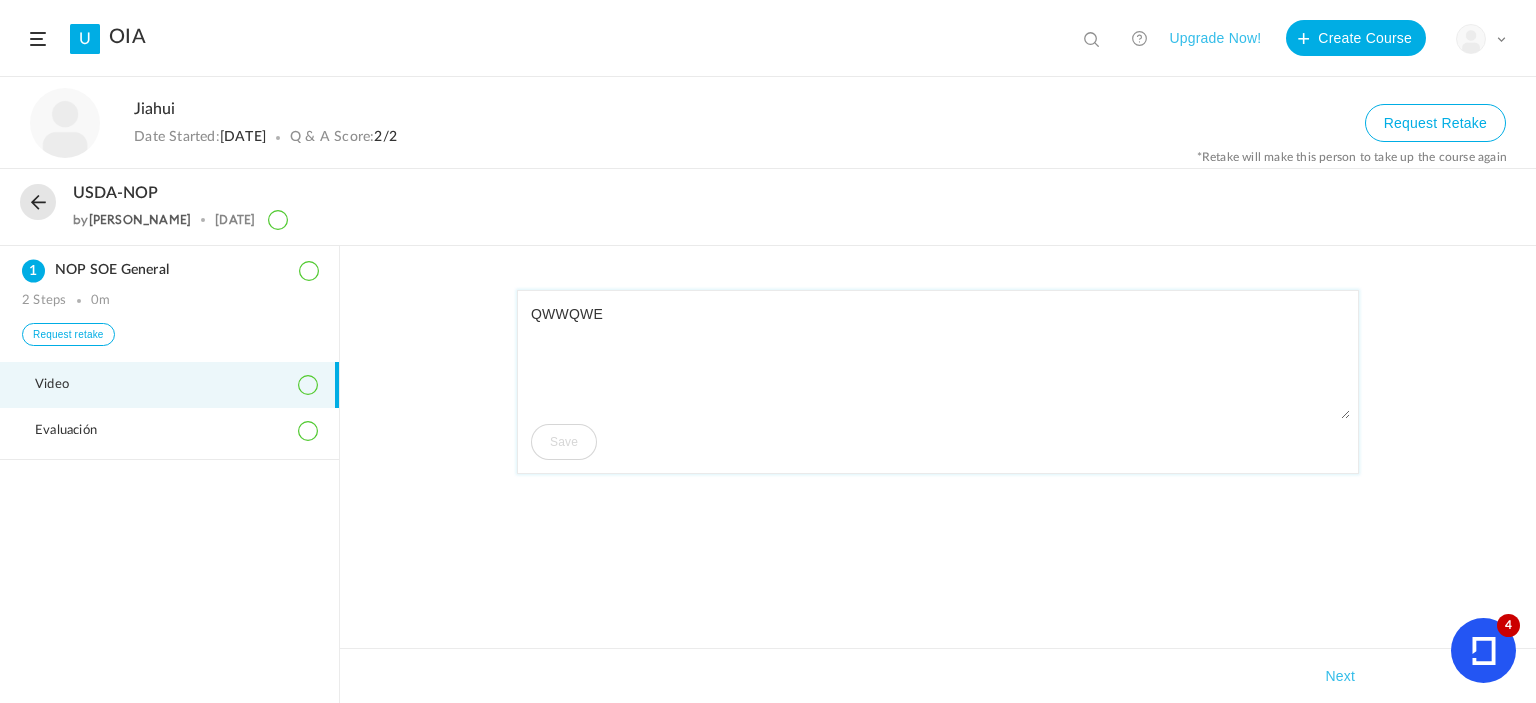 click on "QWWQWE" 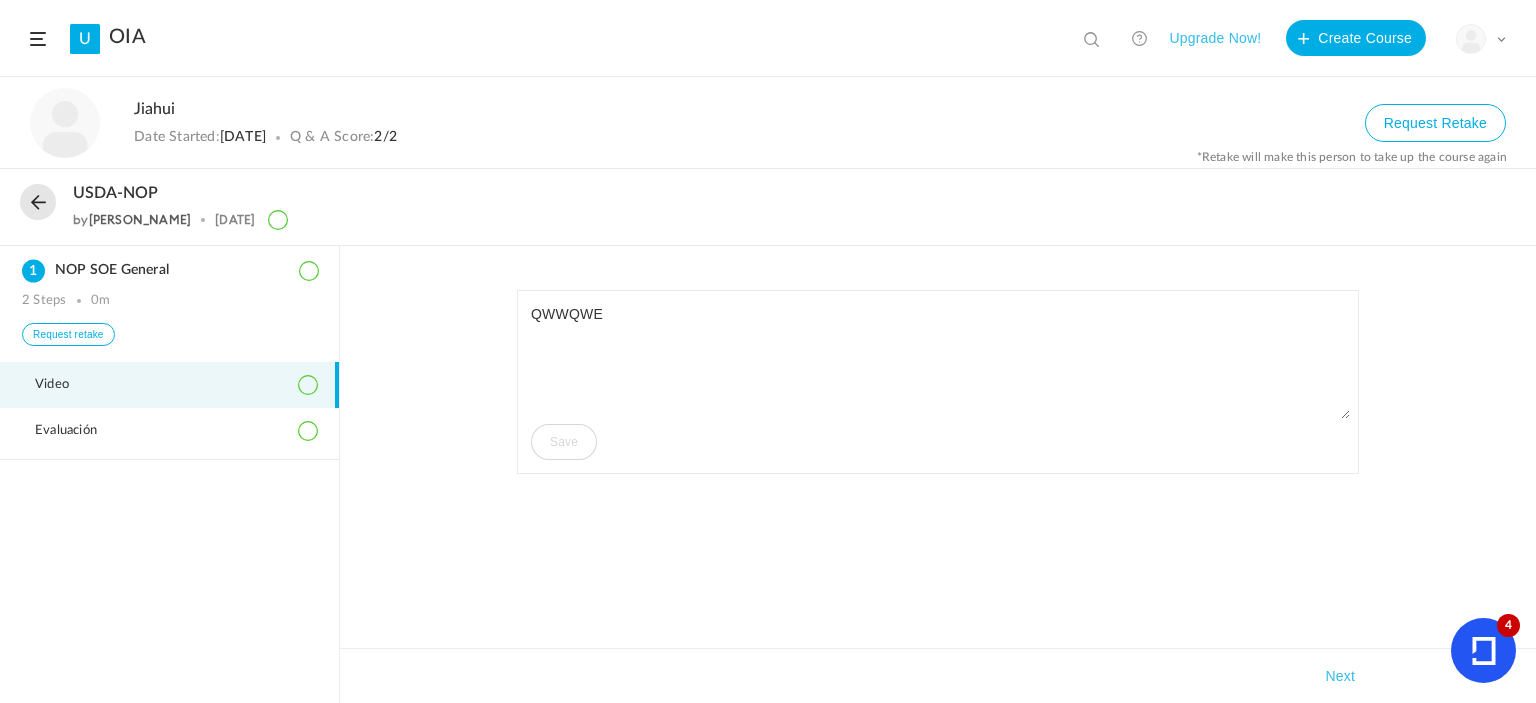 click on "U" 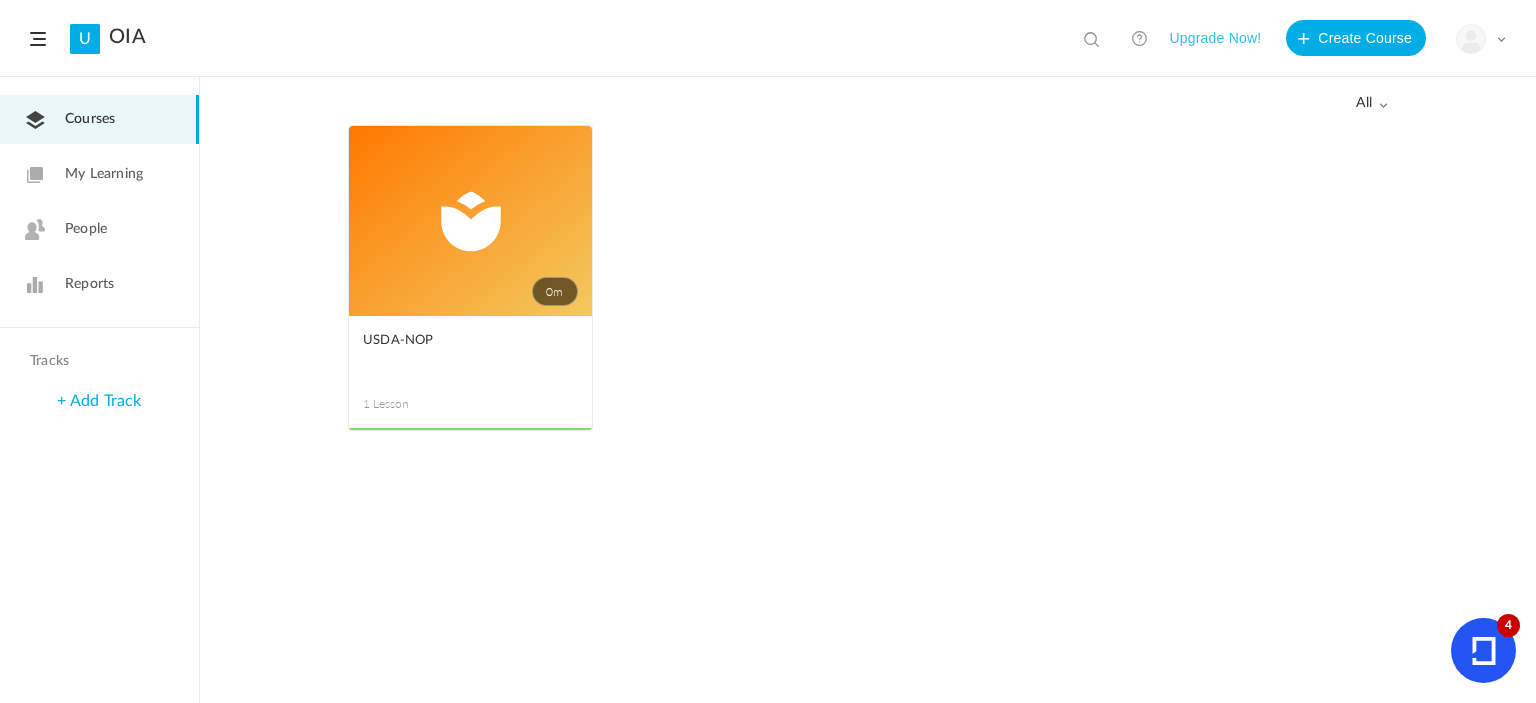 click on "Courses" 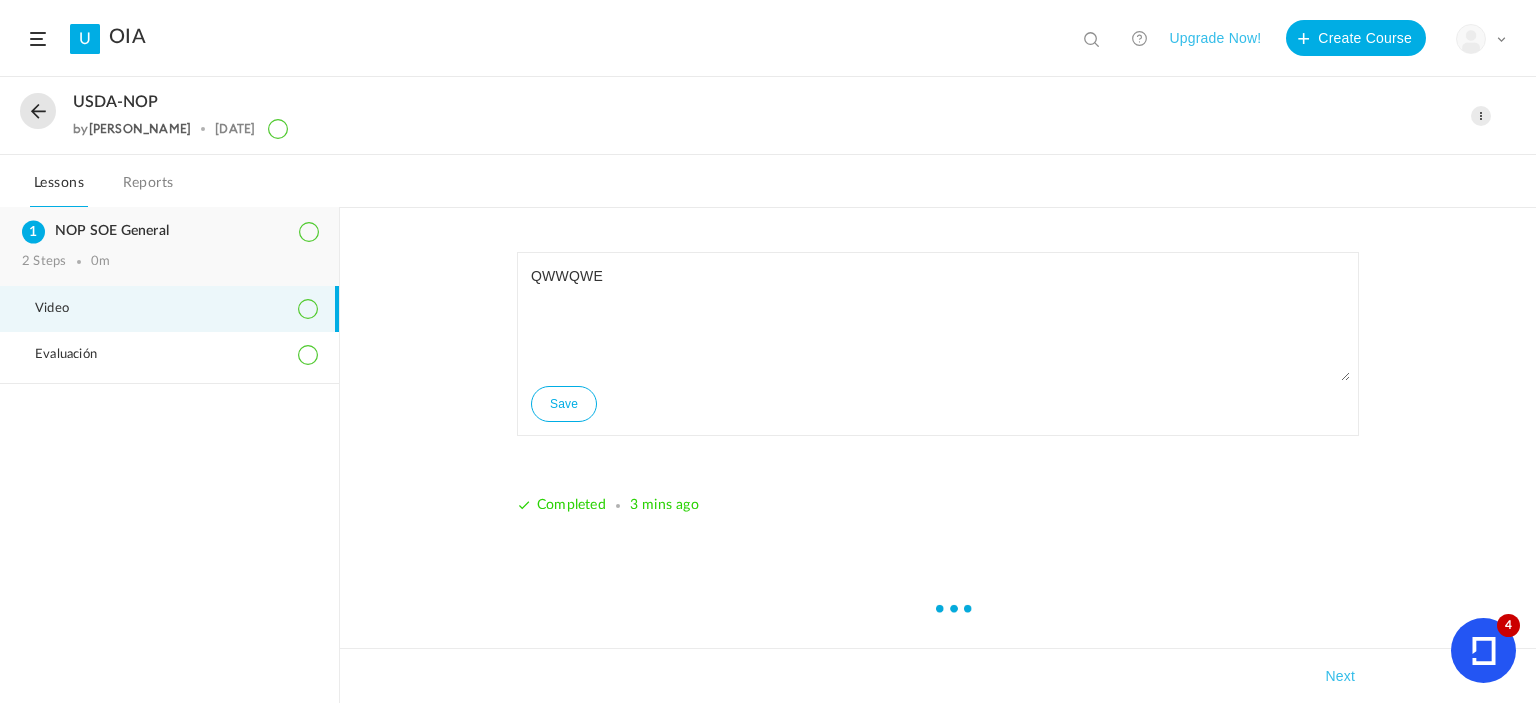 click on "NOP SOE General" at bounding box center [169, 231] 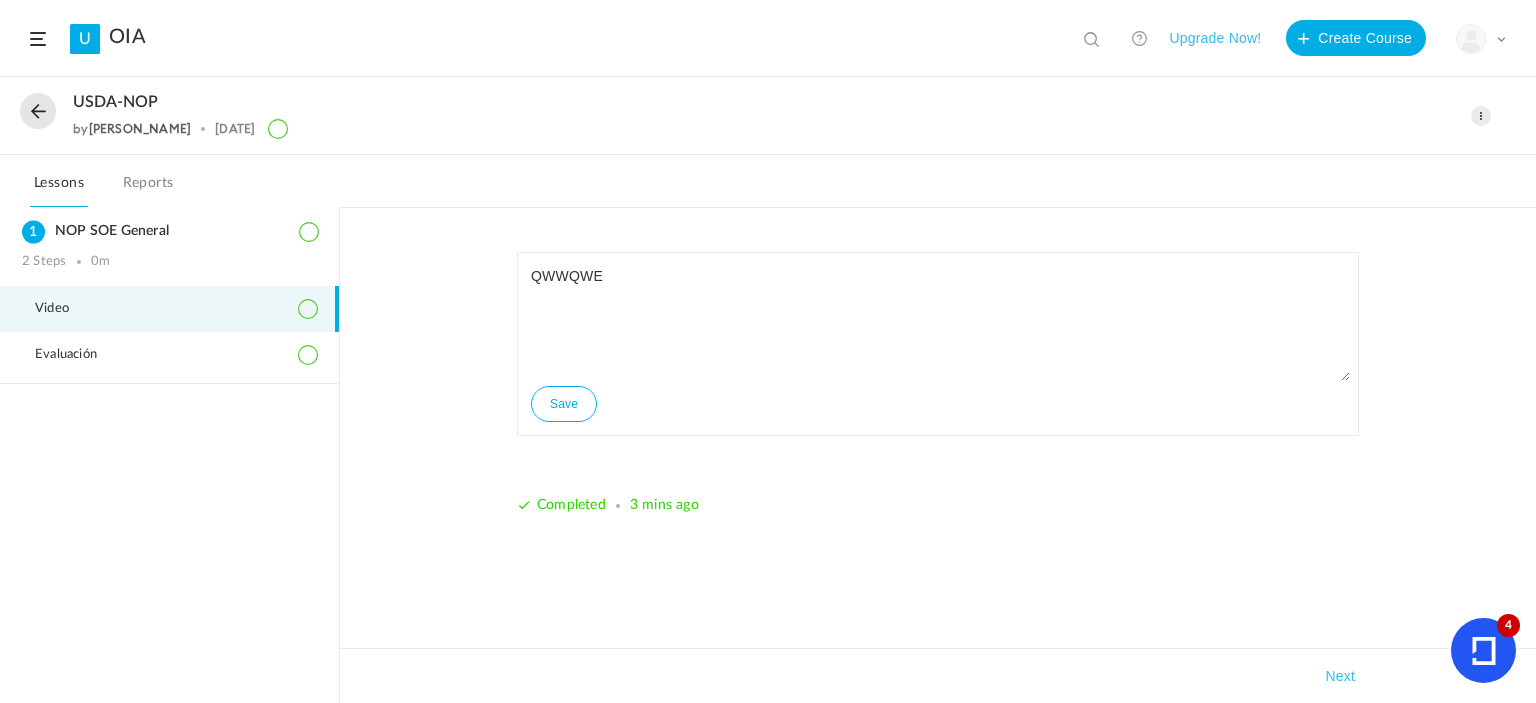click 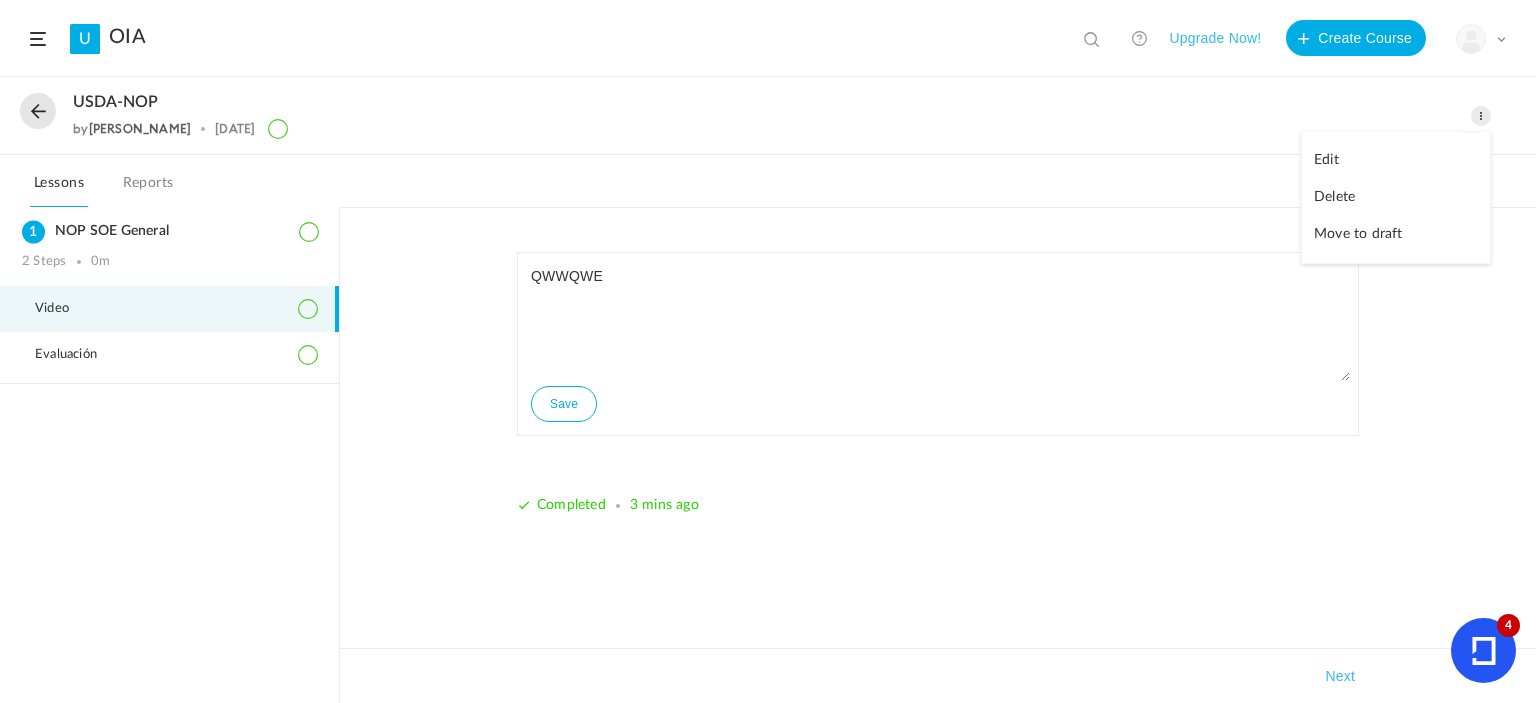 click on "Edit" 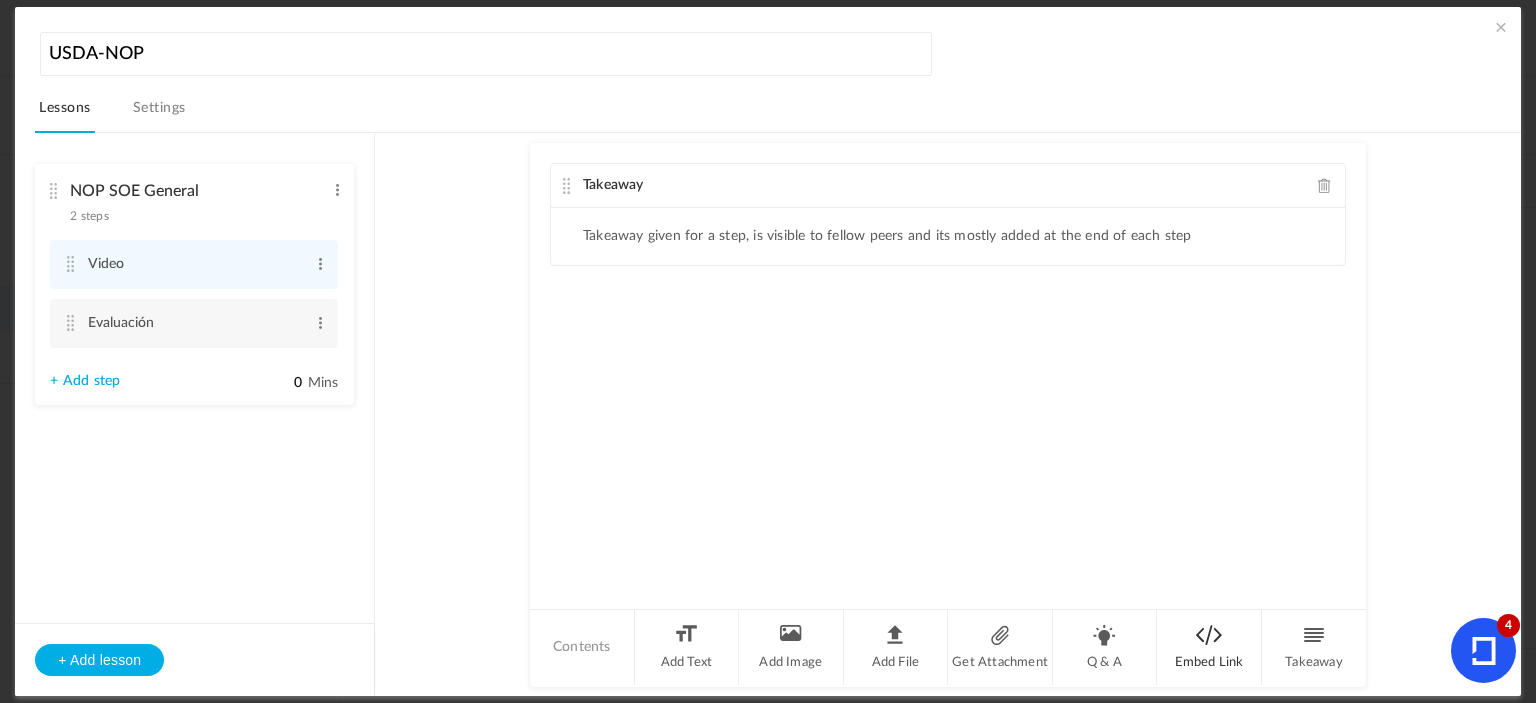 click on "Embed Link" 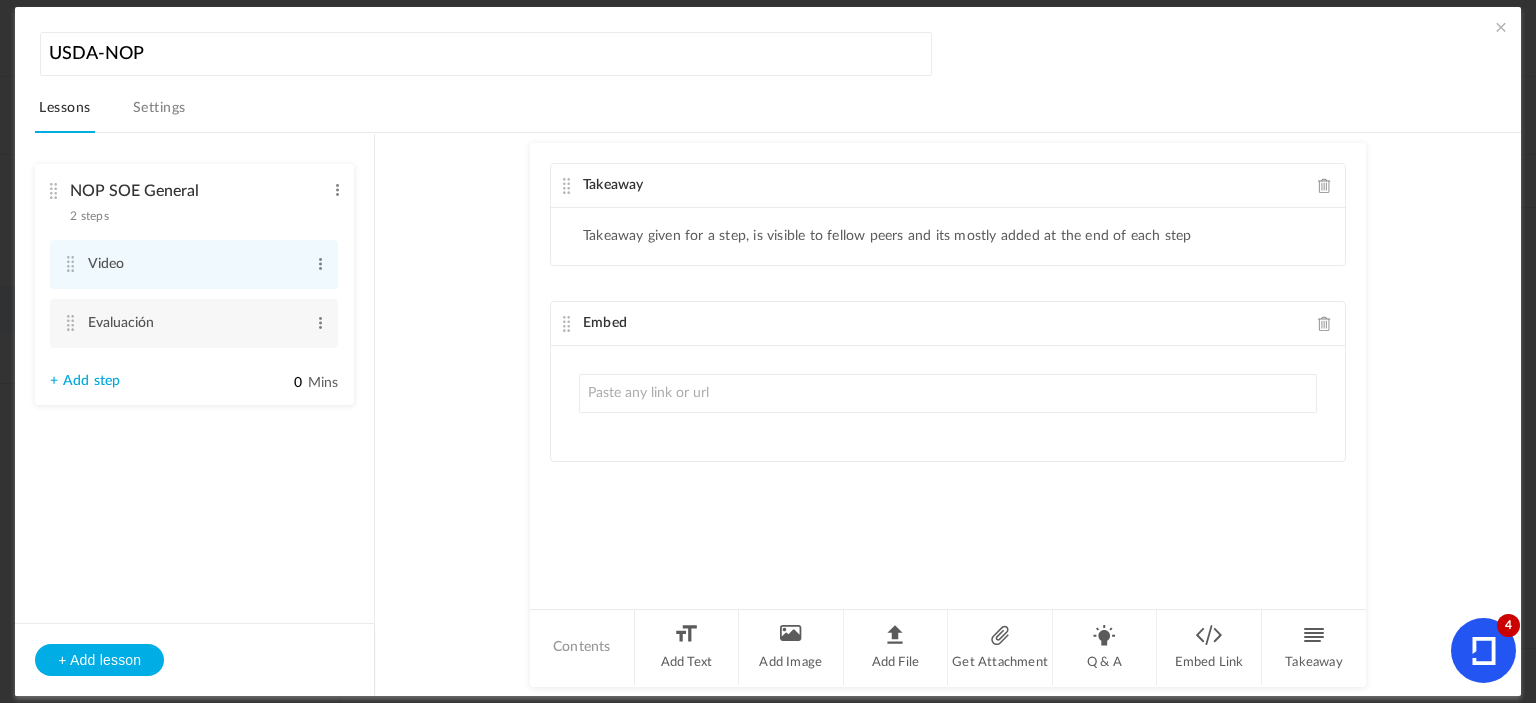 click on "Takeaway" 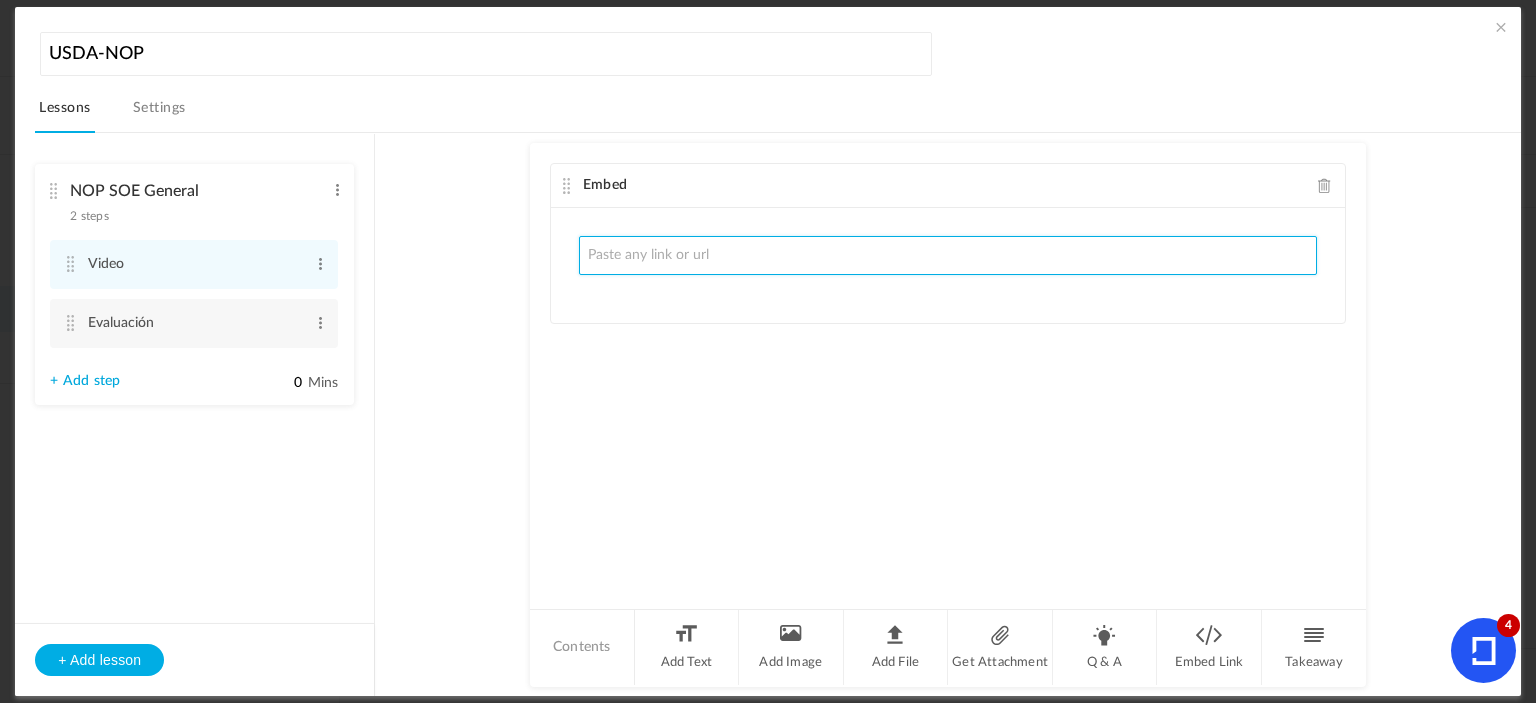 click 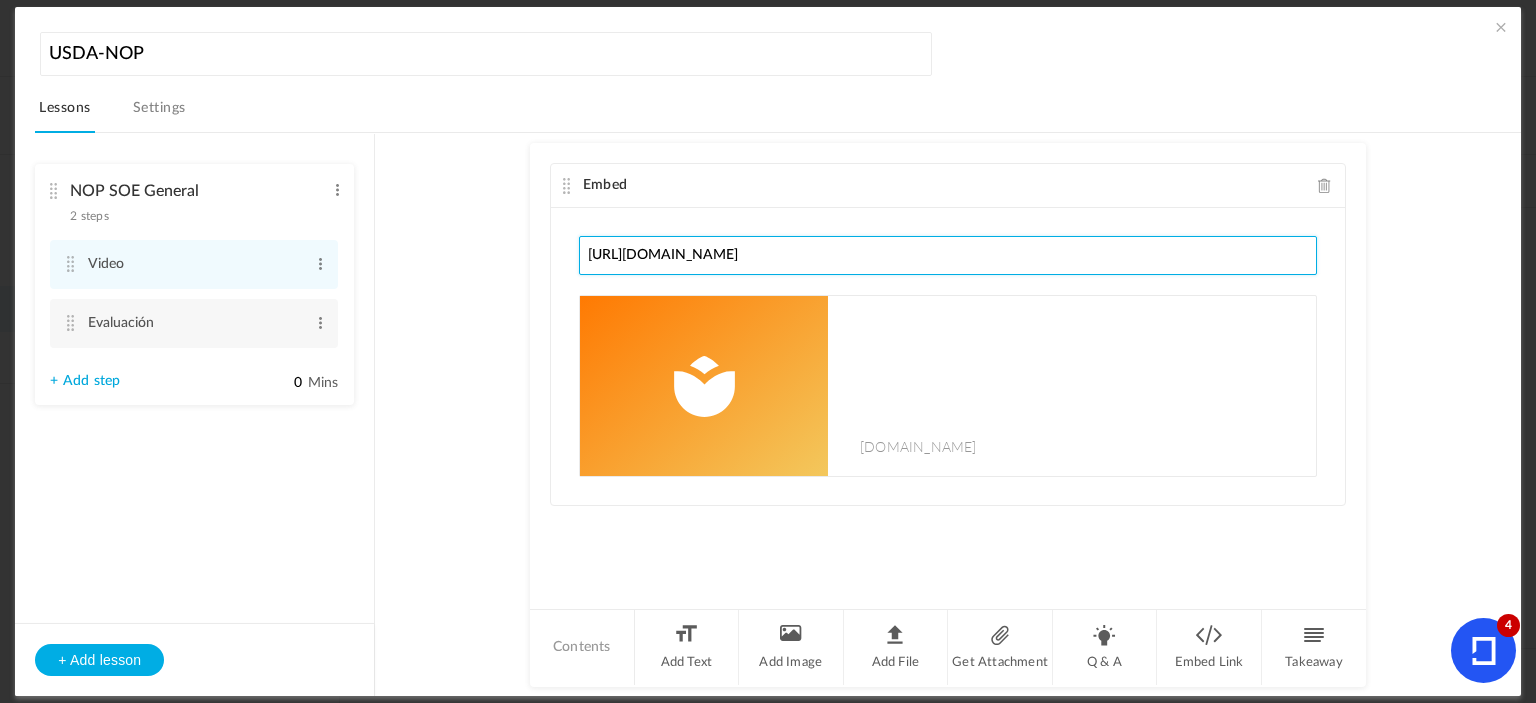 type on "https://drive.google.com/file/d/1n-lYqSjLXS3CHzyjiI4iOF0WvC3okoHg/view?usp=drive_link" 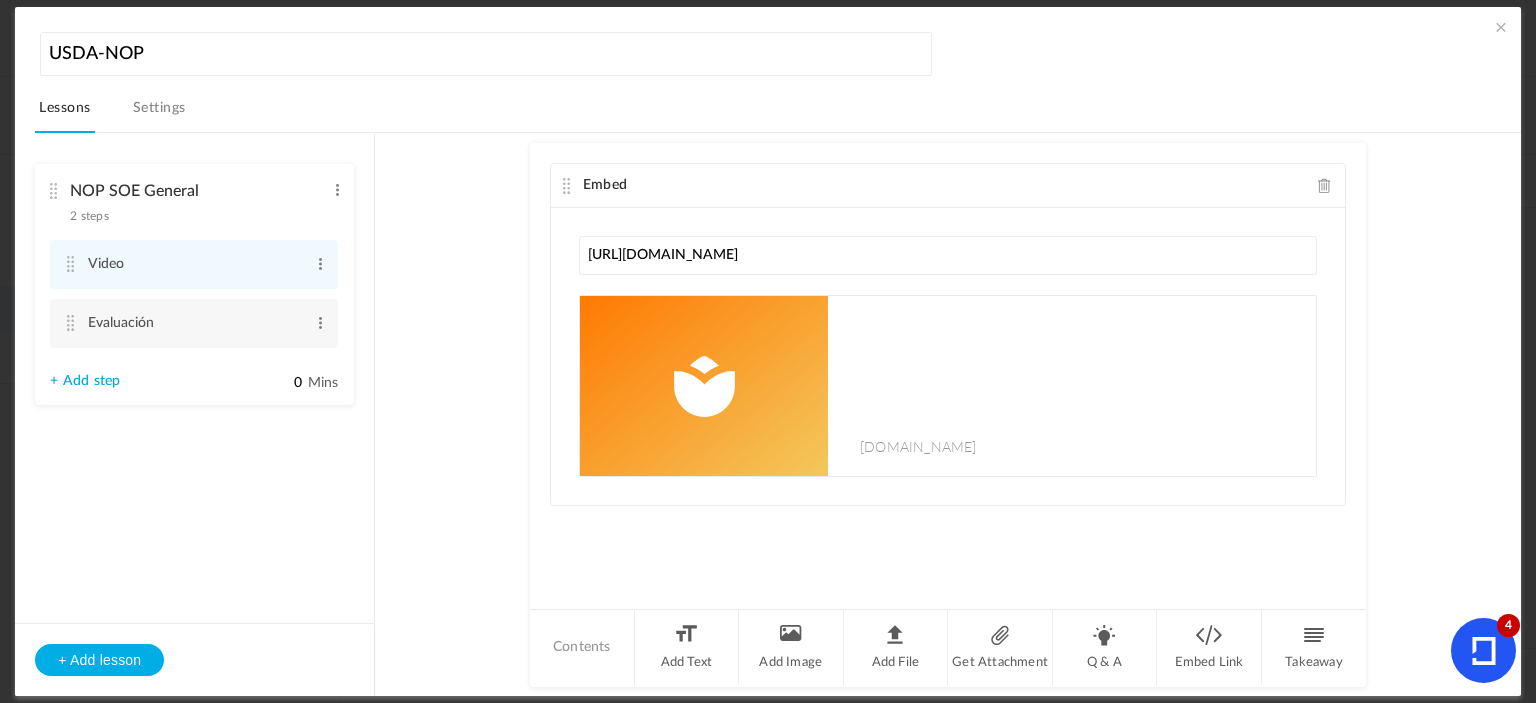 click at bounding box center (1501, 27) 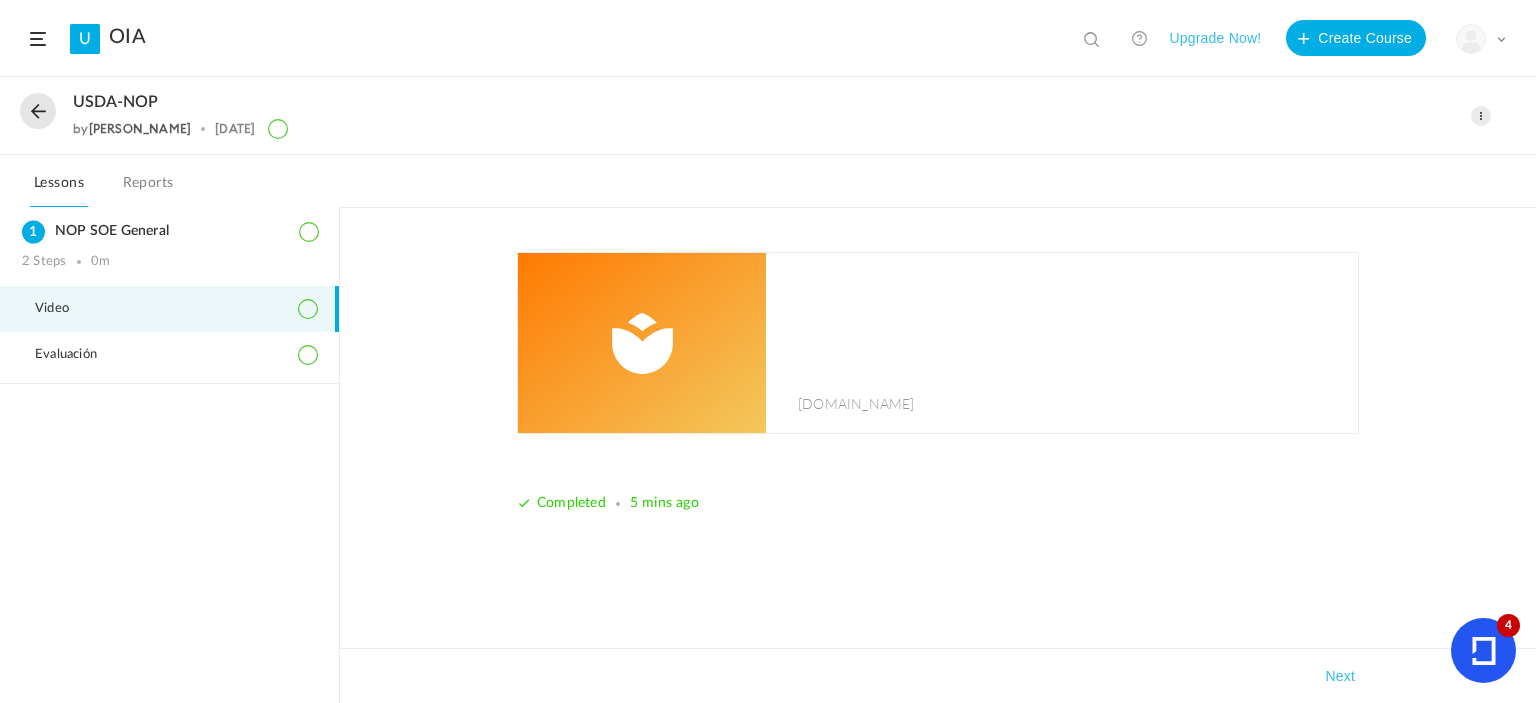 click 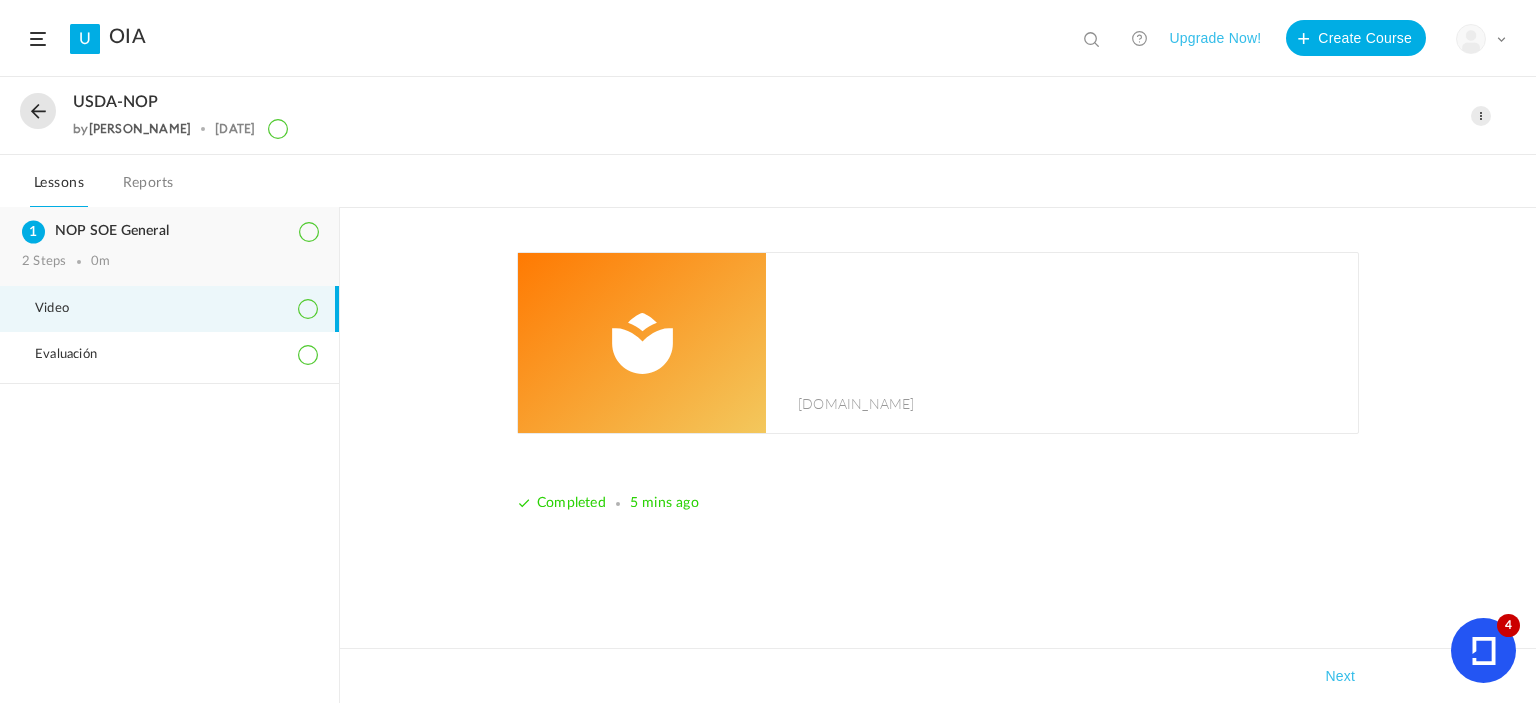 click on "NOP SOE General" at bounding box center [169, 231] 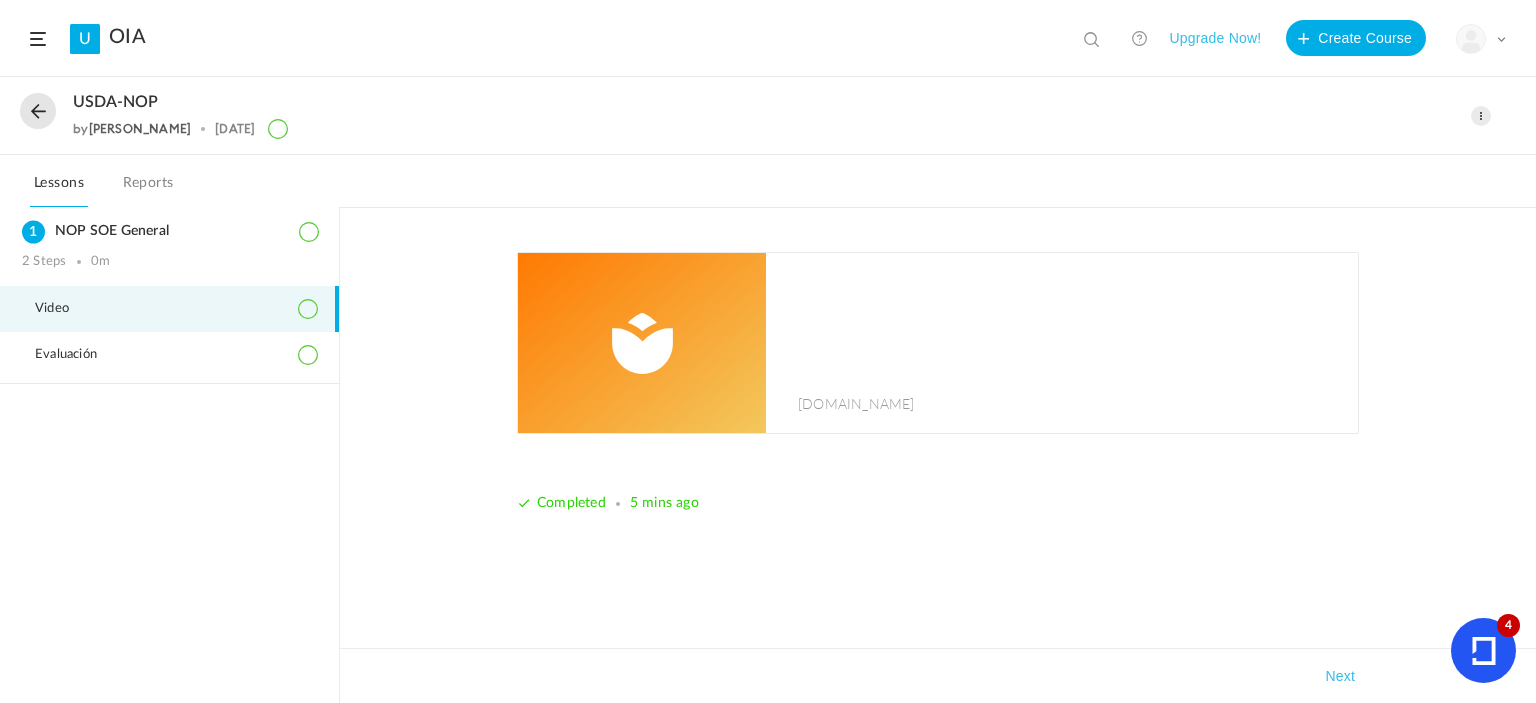click on "Video" at bounding box center (169, 309) 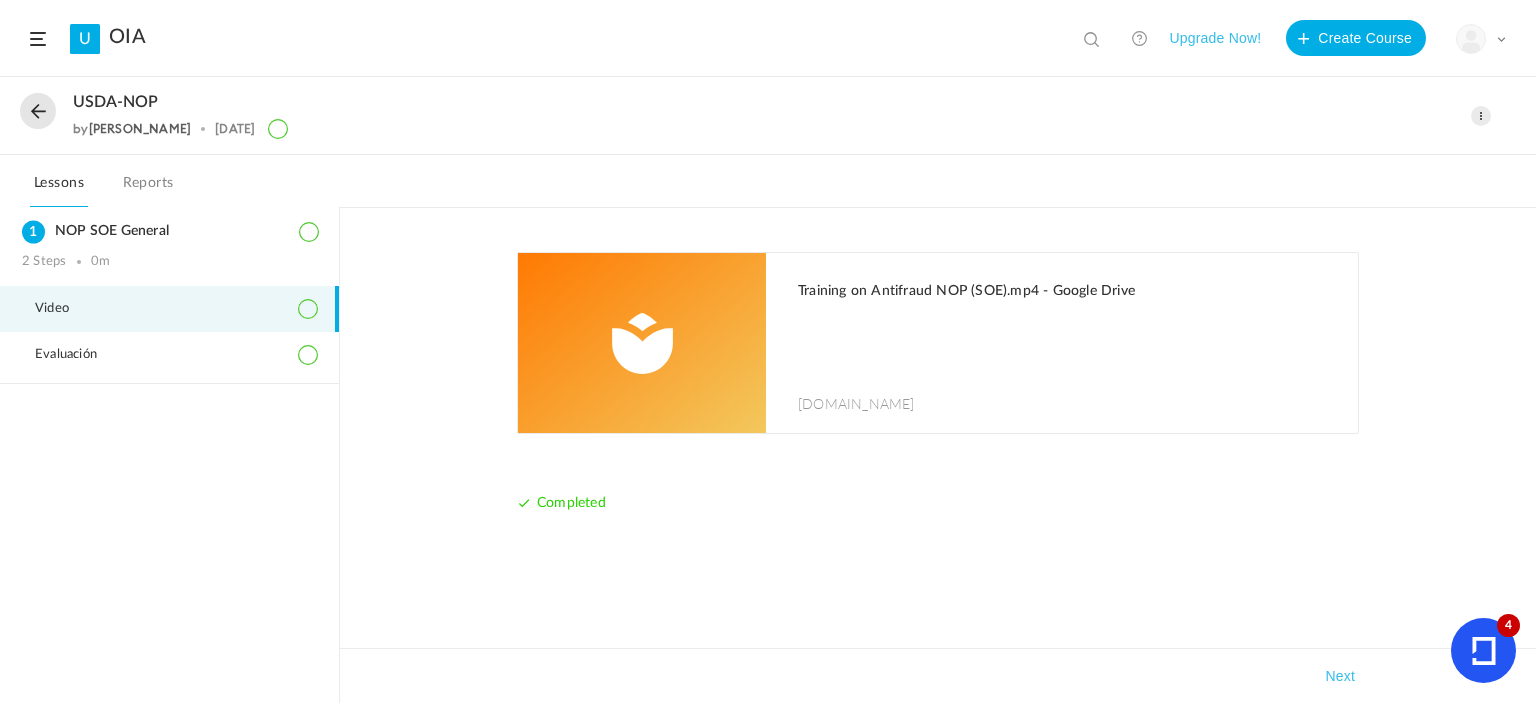 click on "Video" at bounding box center (169, 309) 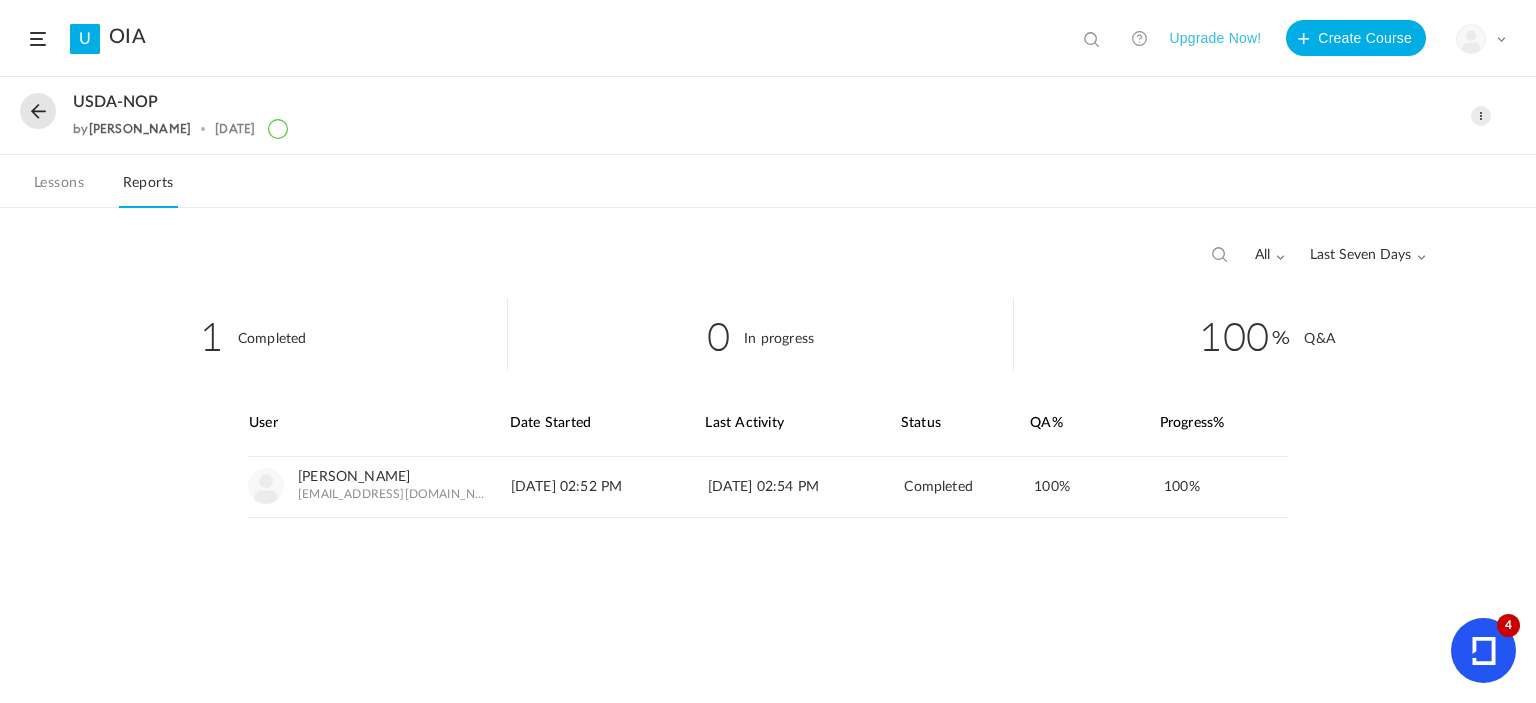 click on "Lessons" 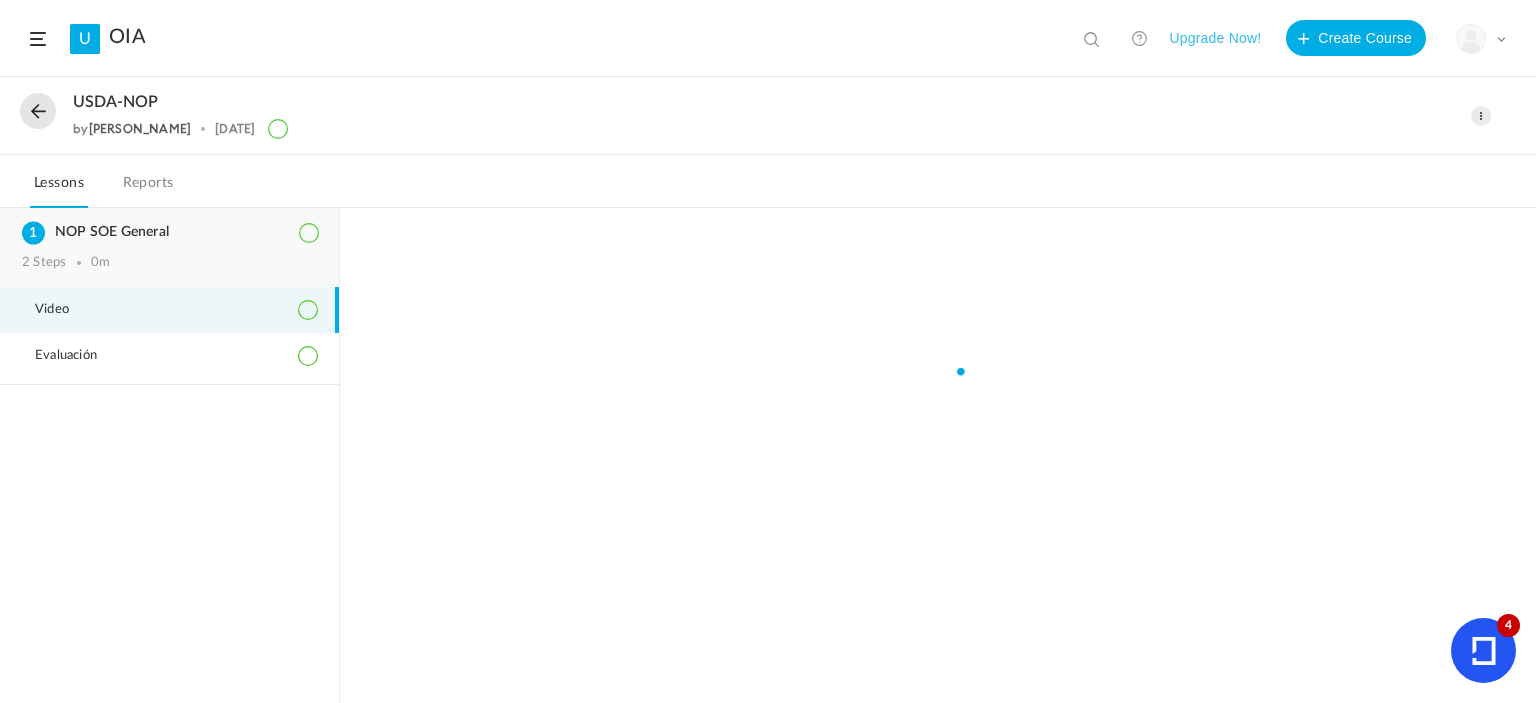 click on "NOP SOE General" at bounding box center [169, 232] 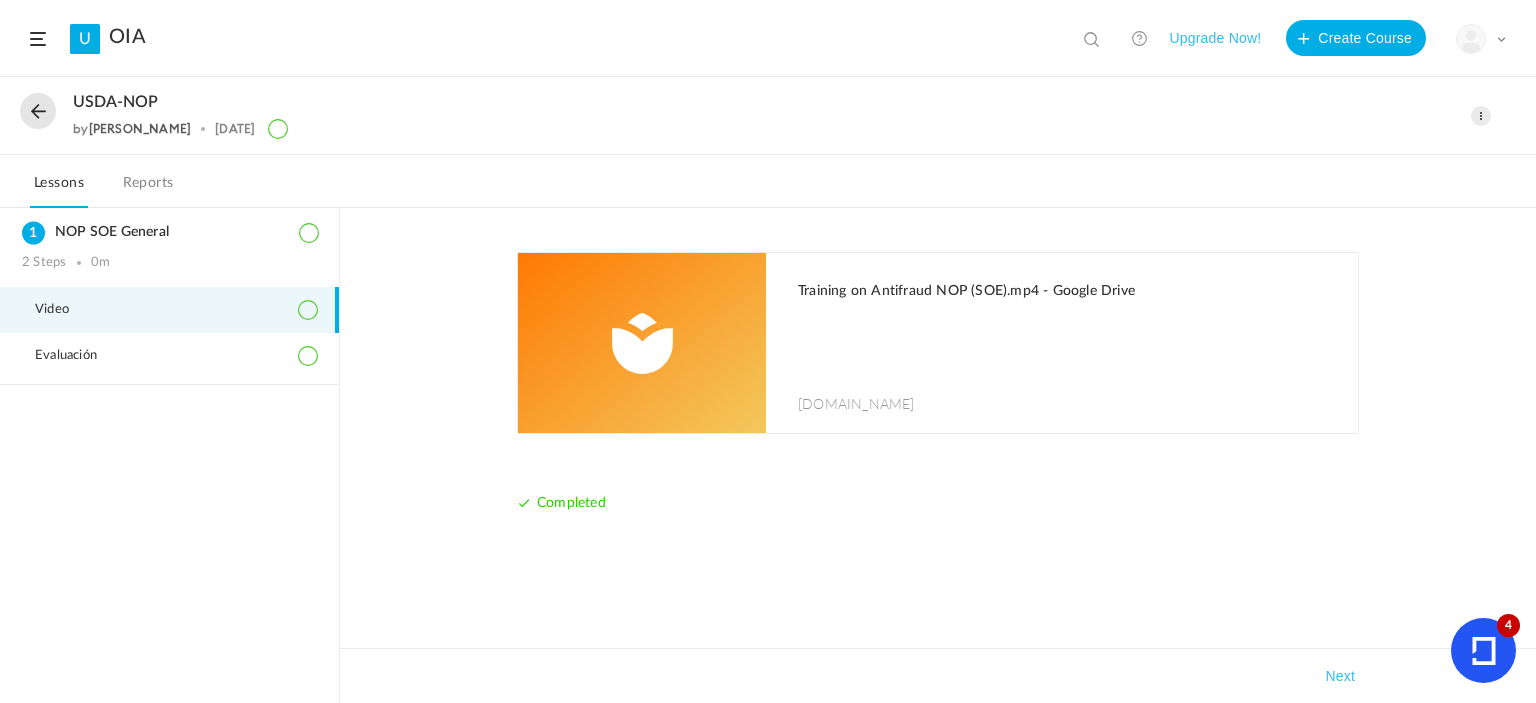 click 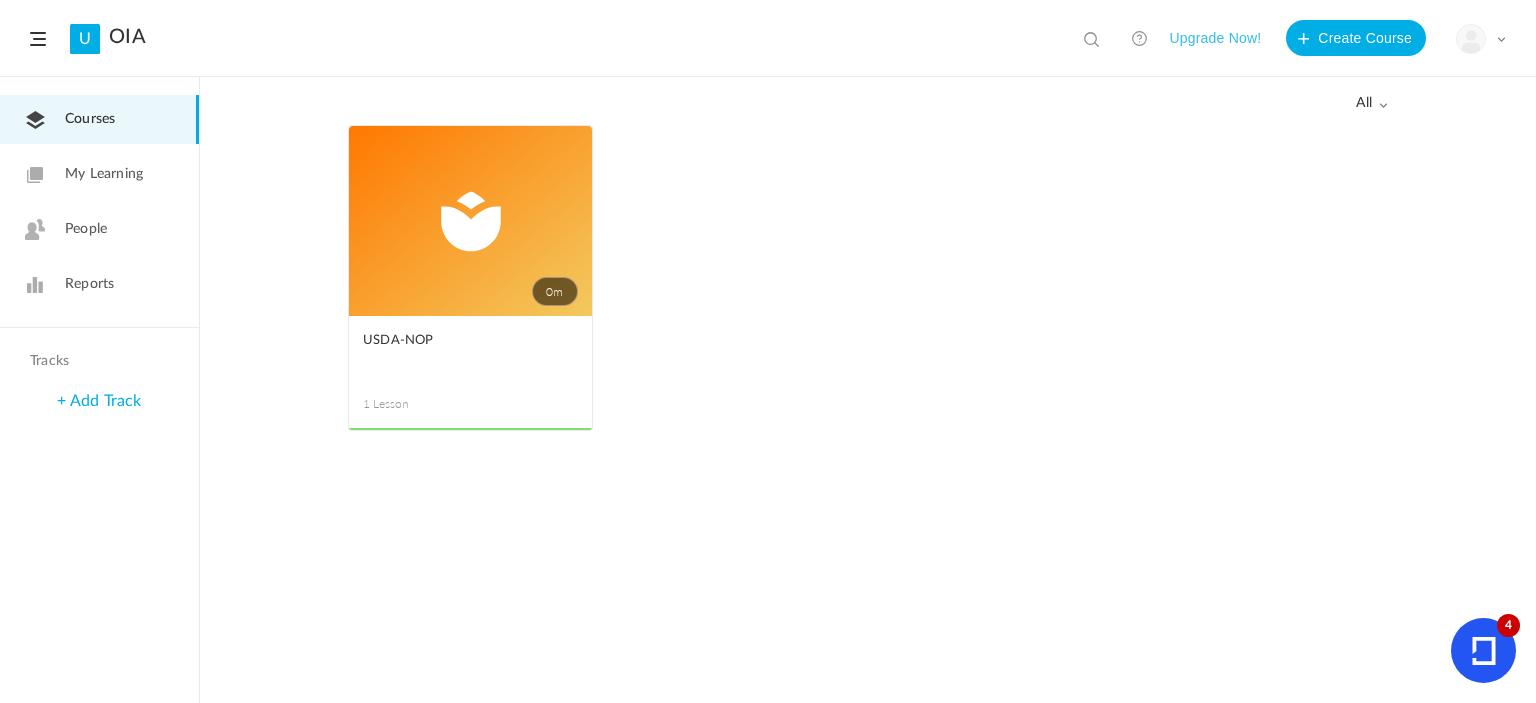 click 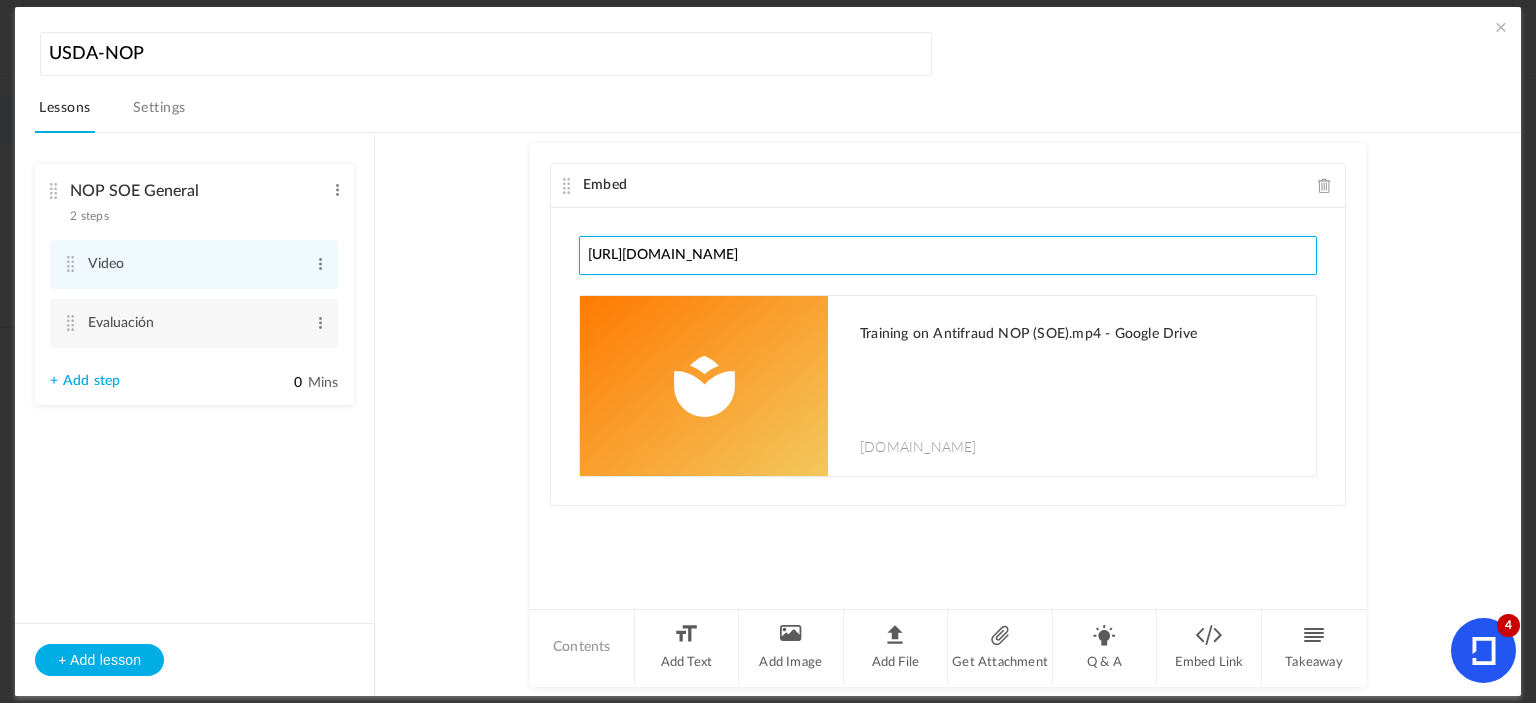 click on "https://drive.google.com/file/d/1n-lYqSjLXS3CHzyjiI4iOF0WvC3okoHg/view?usp=drive_link" 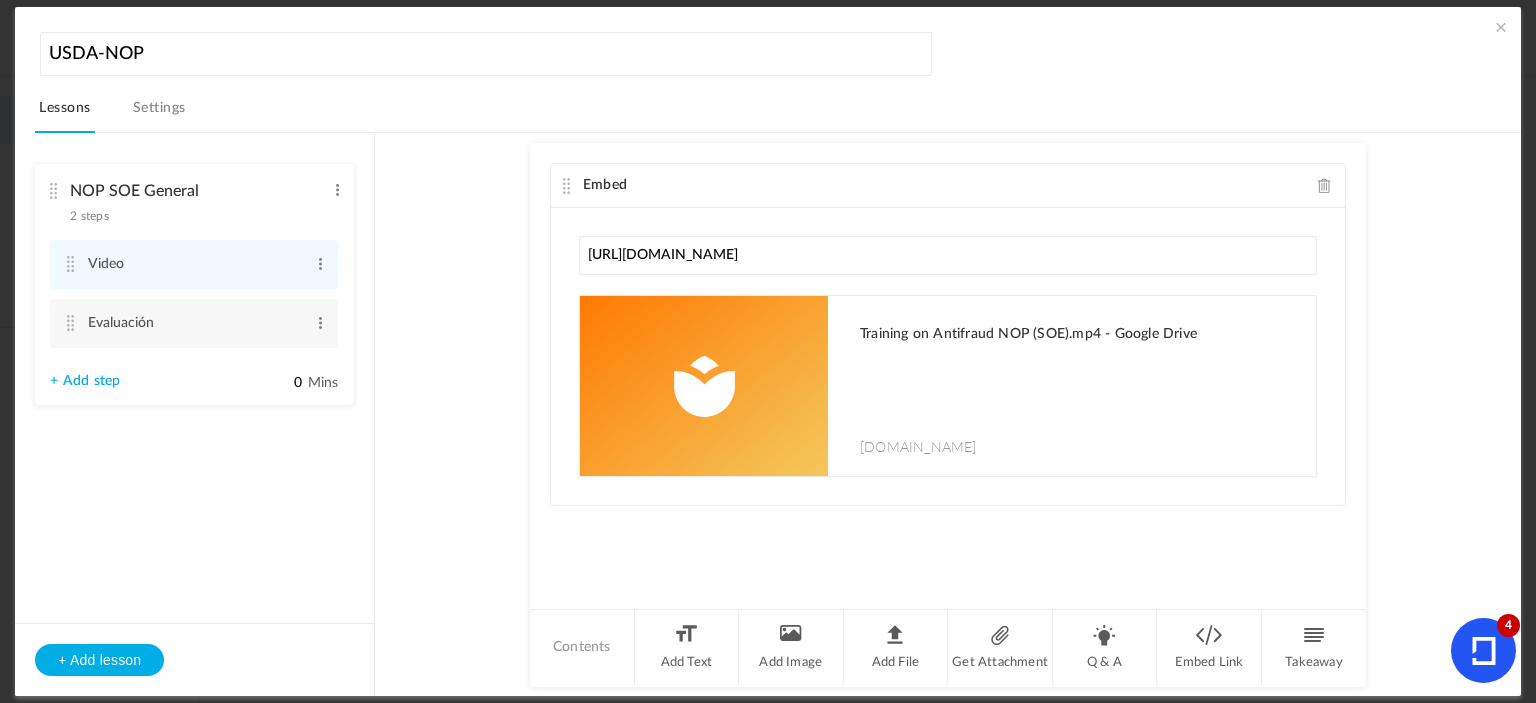 click 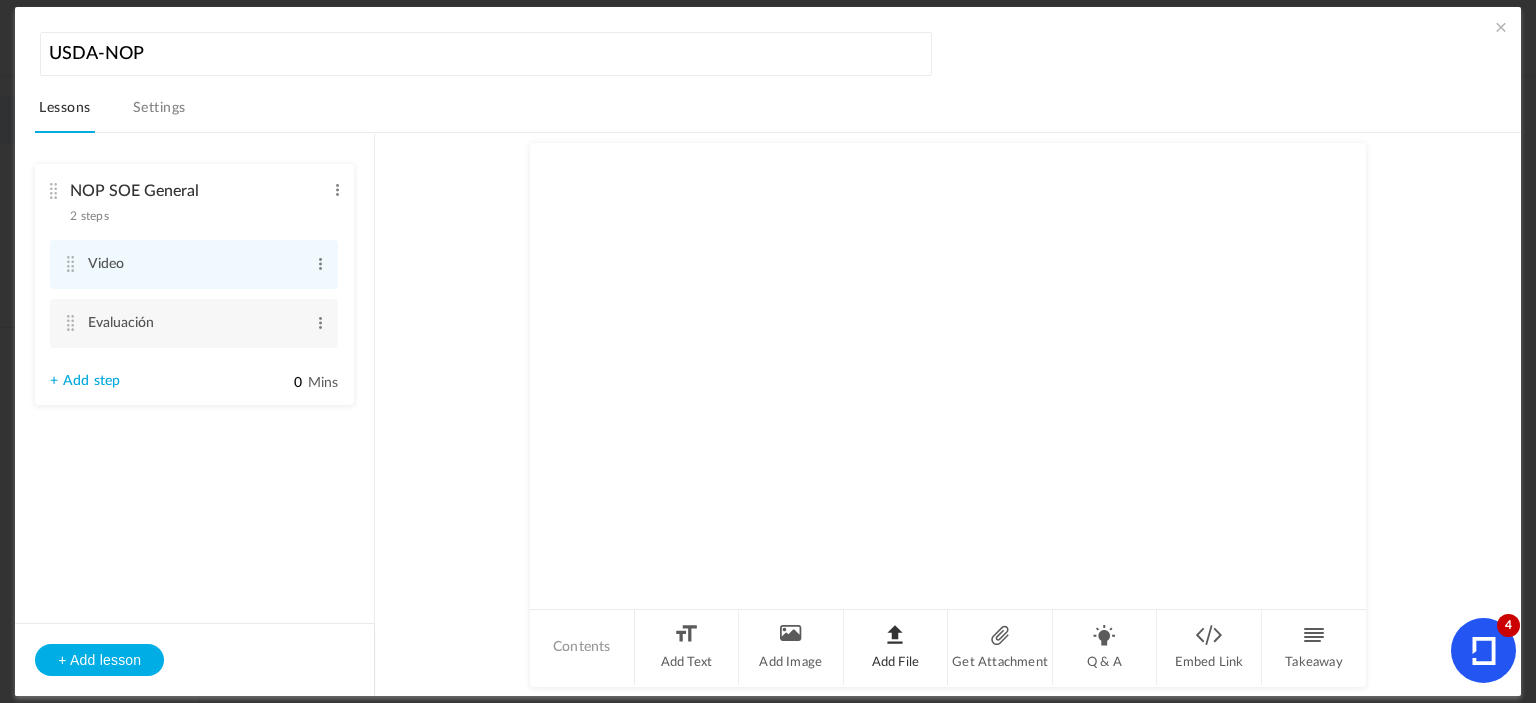 click on "Add File" 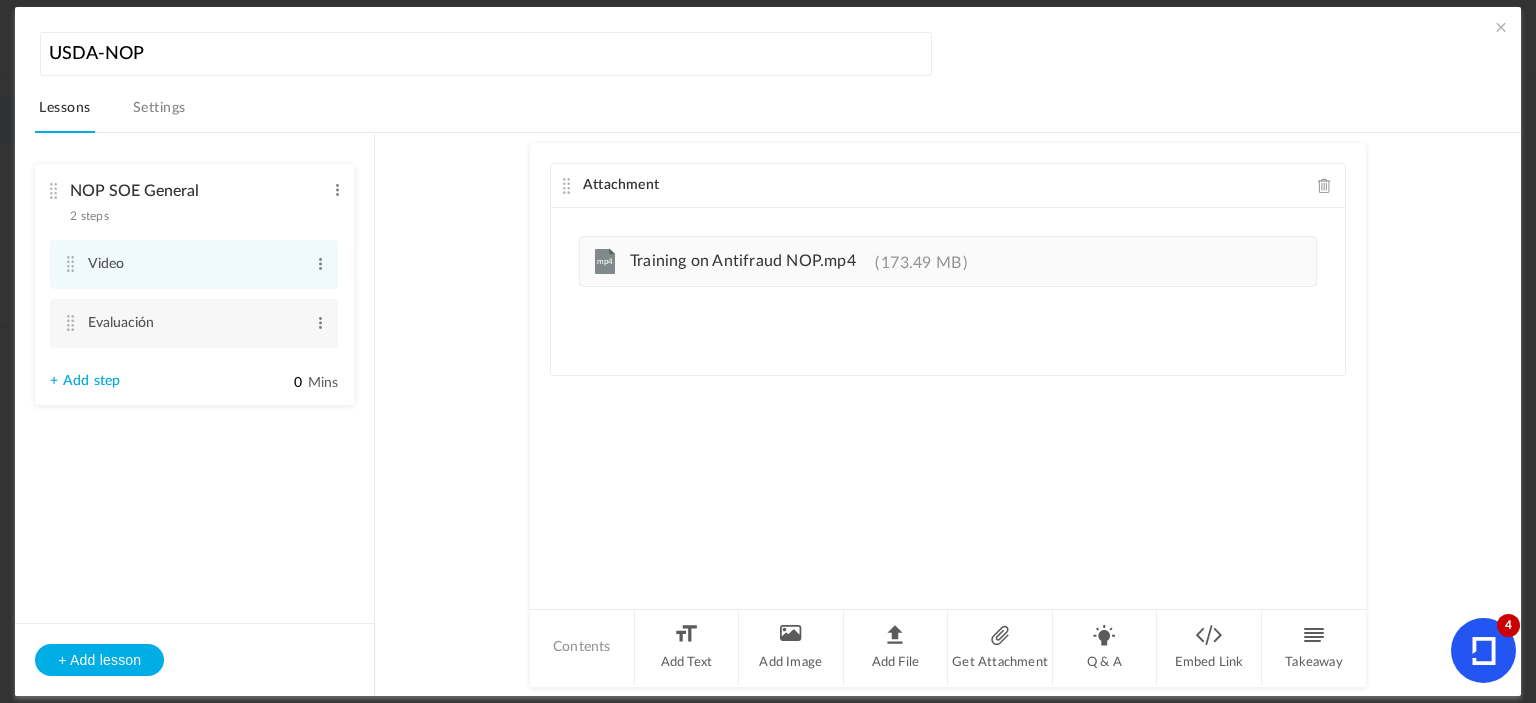 click on "Settings" at bounding box center [159, 114] 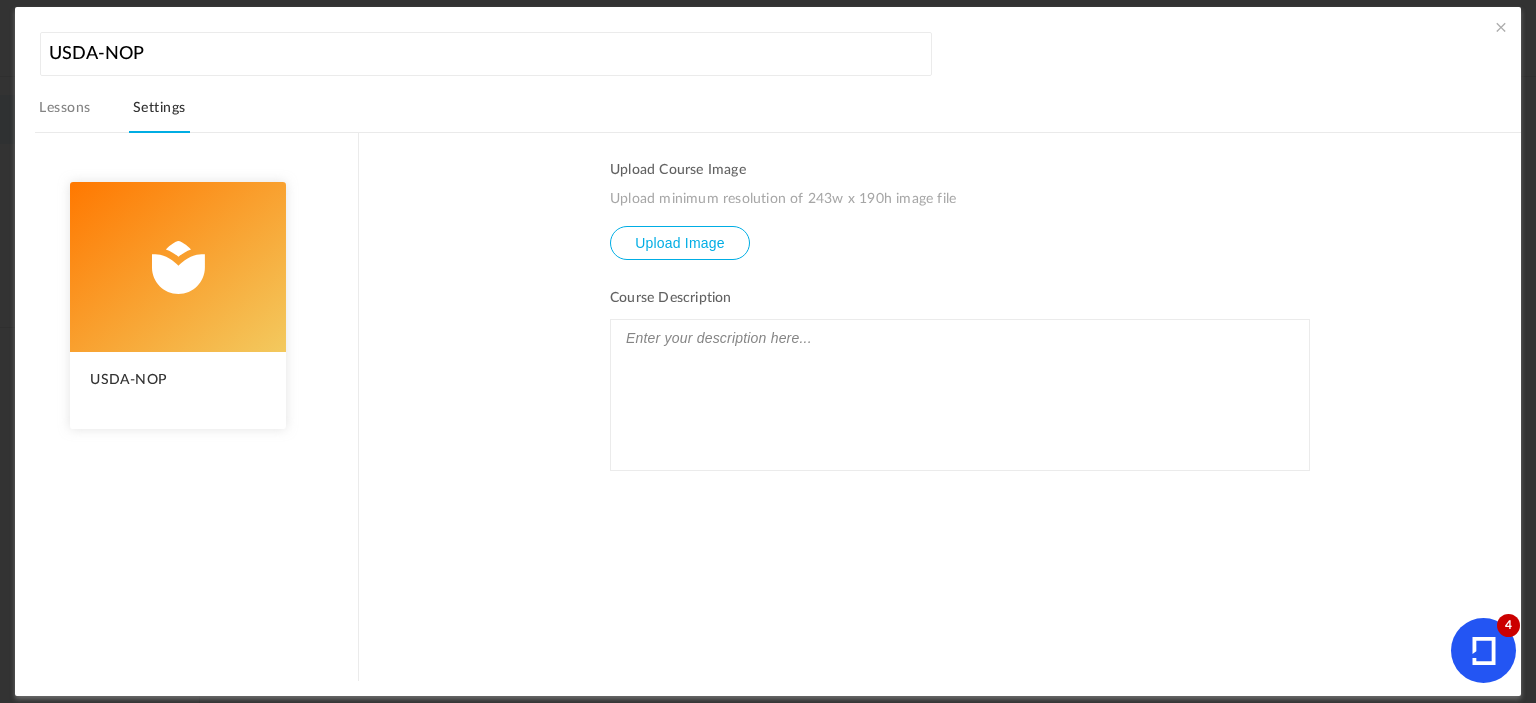 click on "Lessons" at bounding box center [64, 114] 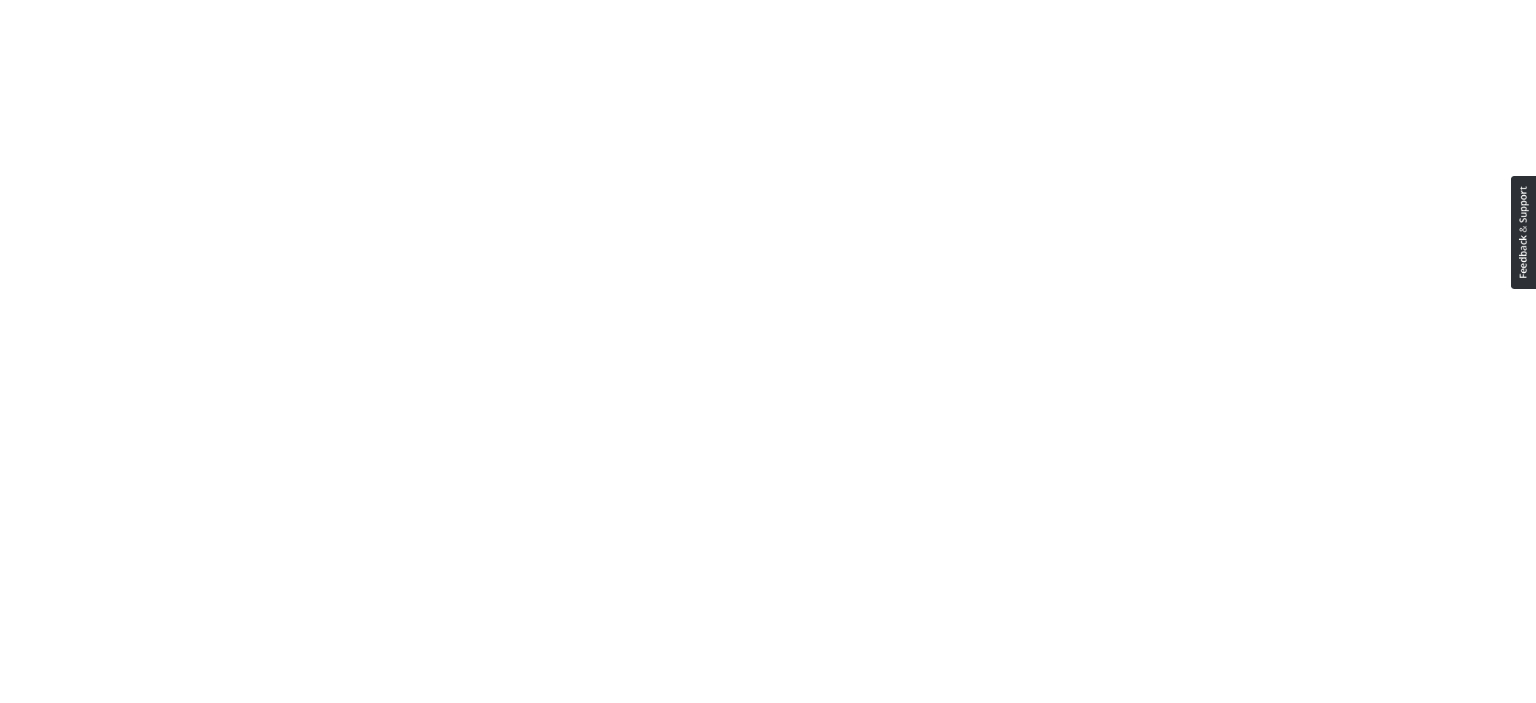 scroll, scrollTop: 0, scrollLeft: 0, axis: both 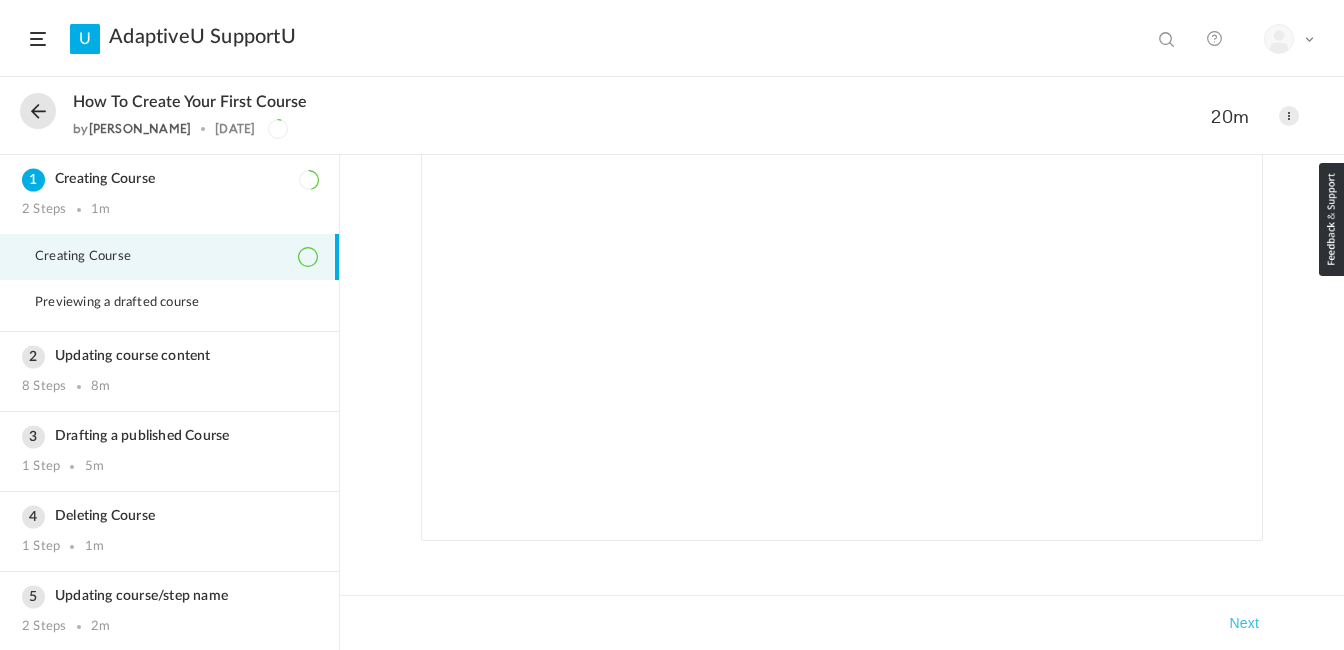 click 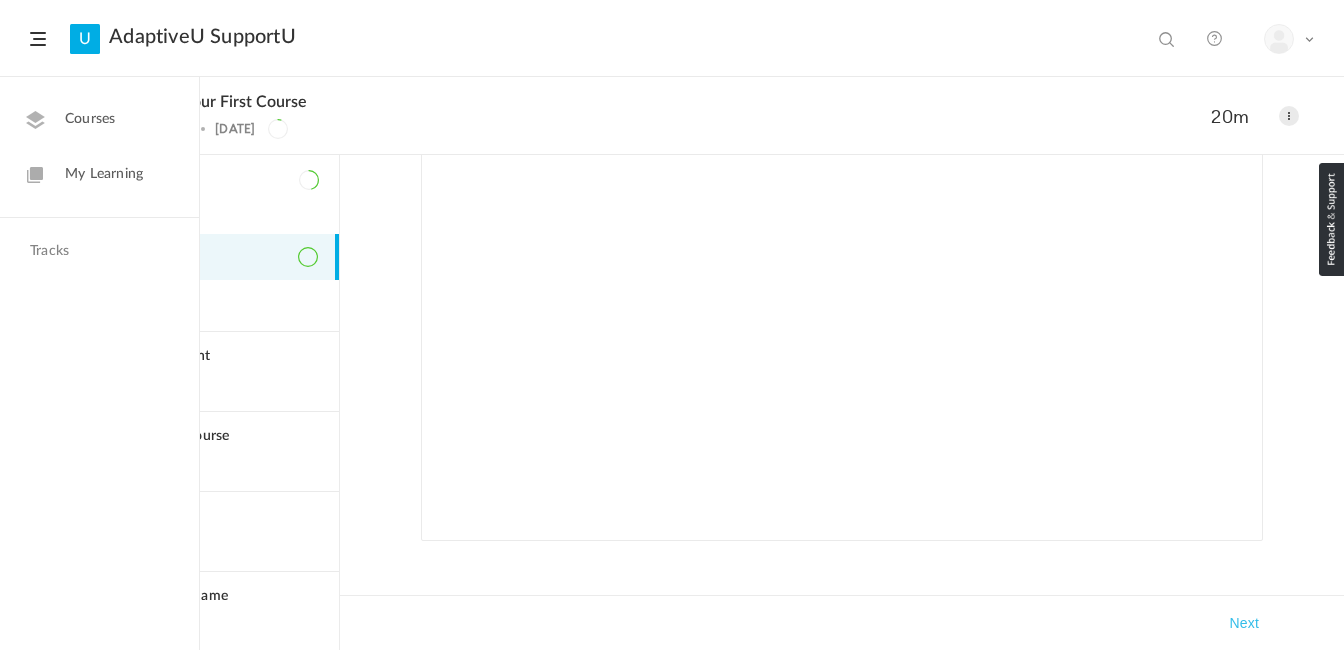 click on "How to create your first course
by  Saranya Kannan
4 Dec
2020" 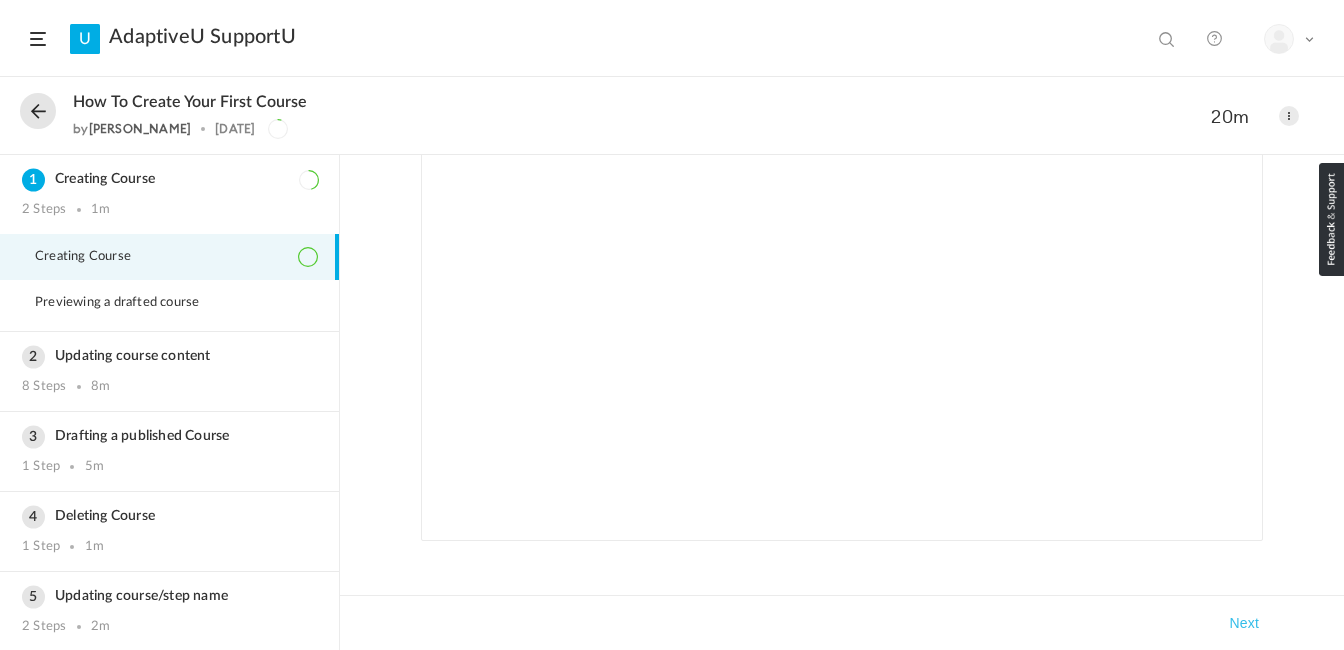 click on "Creating Course" at bounding box center [169, 257] 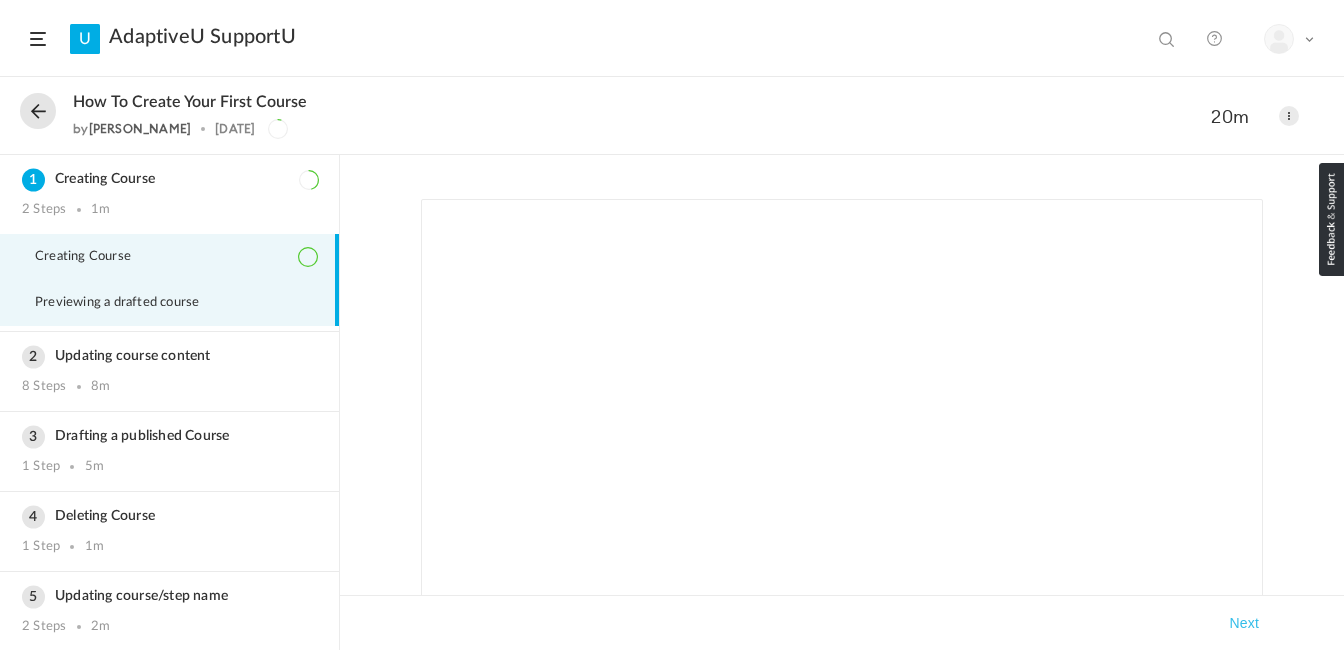 click on "Previewing a drafted course" at bounding box center [129, 303] 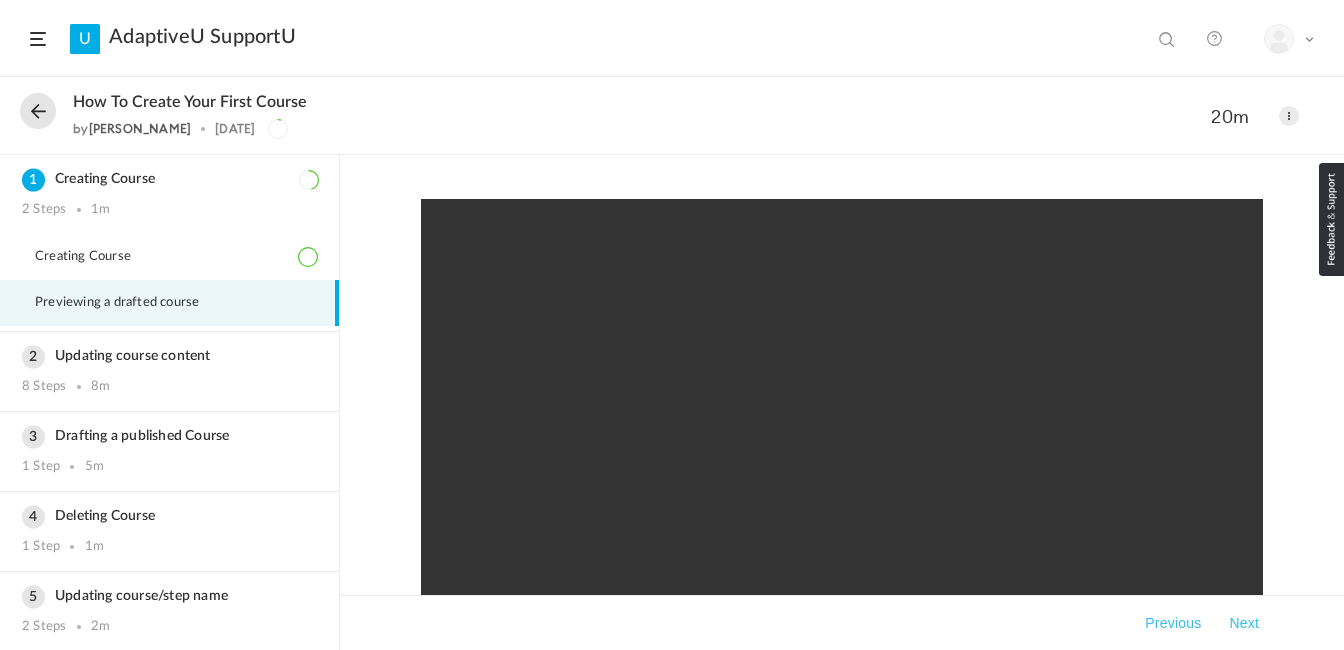 click 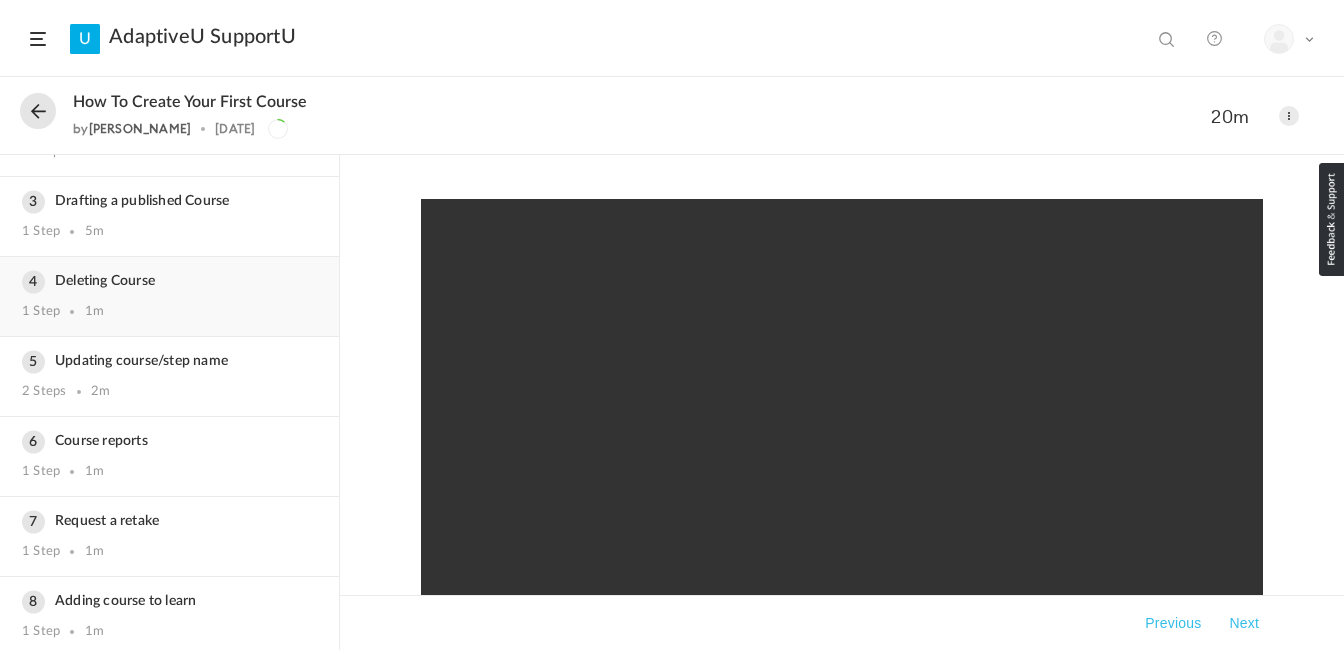 scroll, scrollTop: 242, scrollLeft: 0, axis: vertical 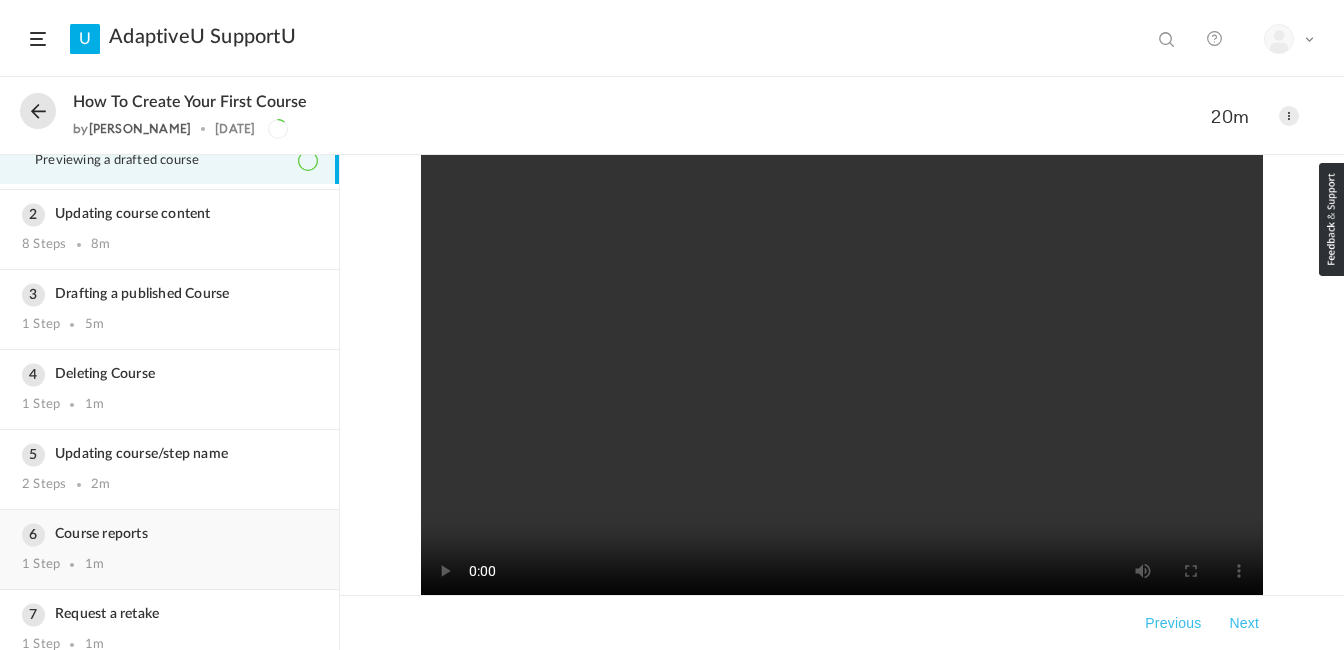 click on "Course reports
1 Step
1m" at bounding box center [169, 549] 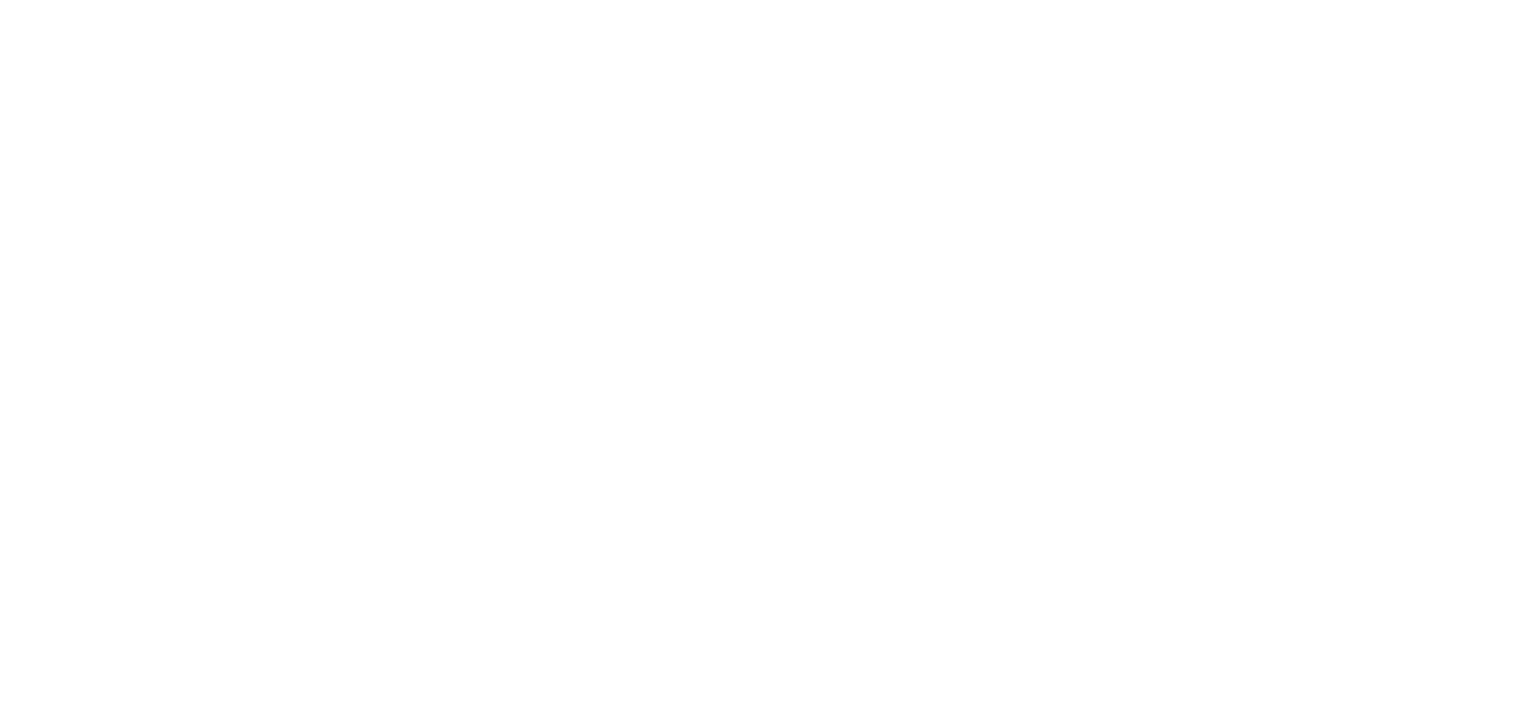 scroll, scrollTop: 0, scrollLeft: 0, axis: both 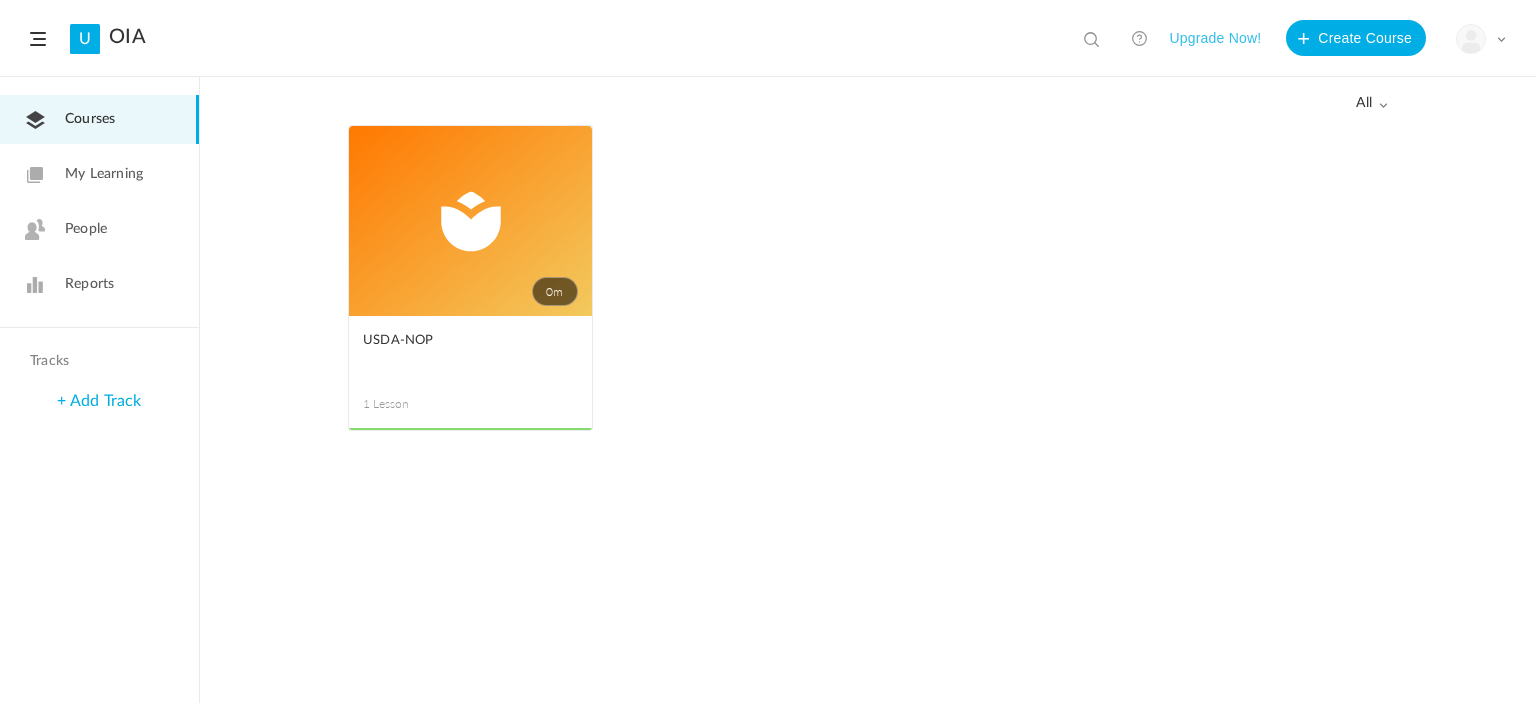 click on "all" 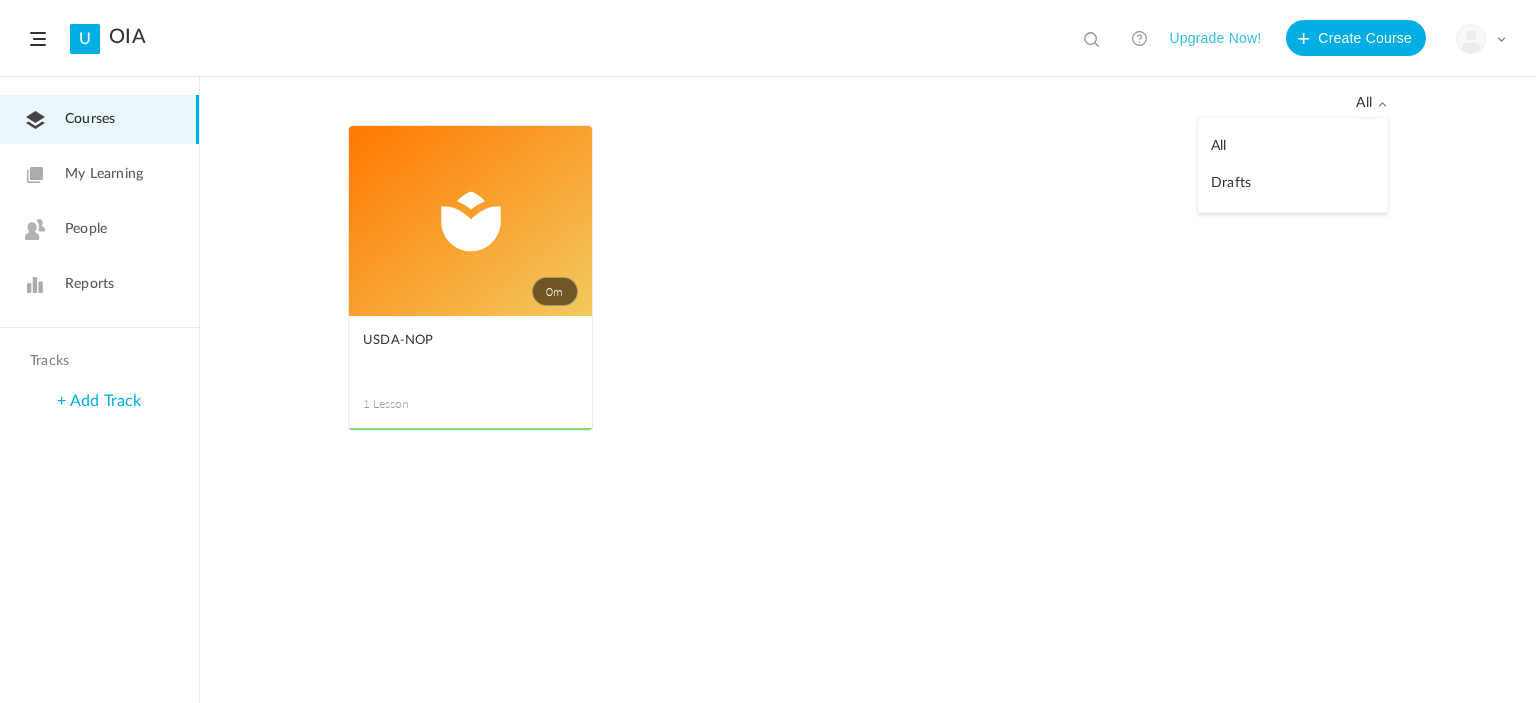click 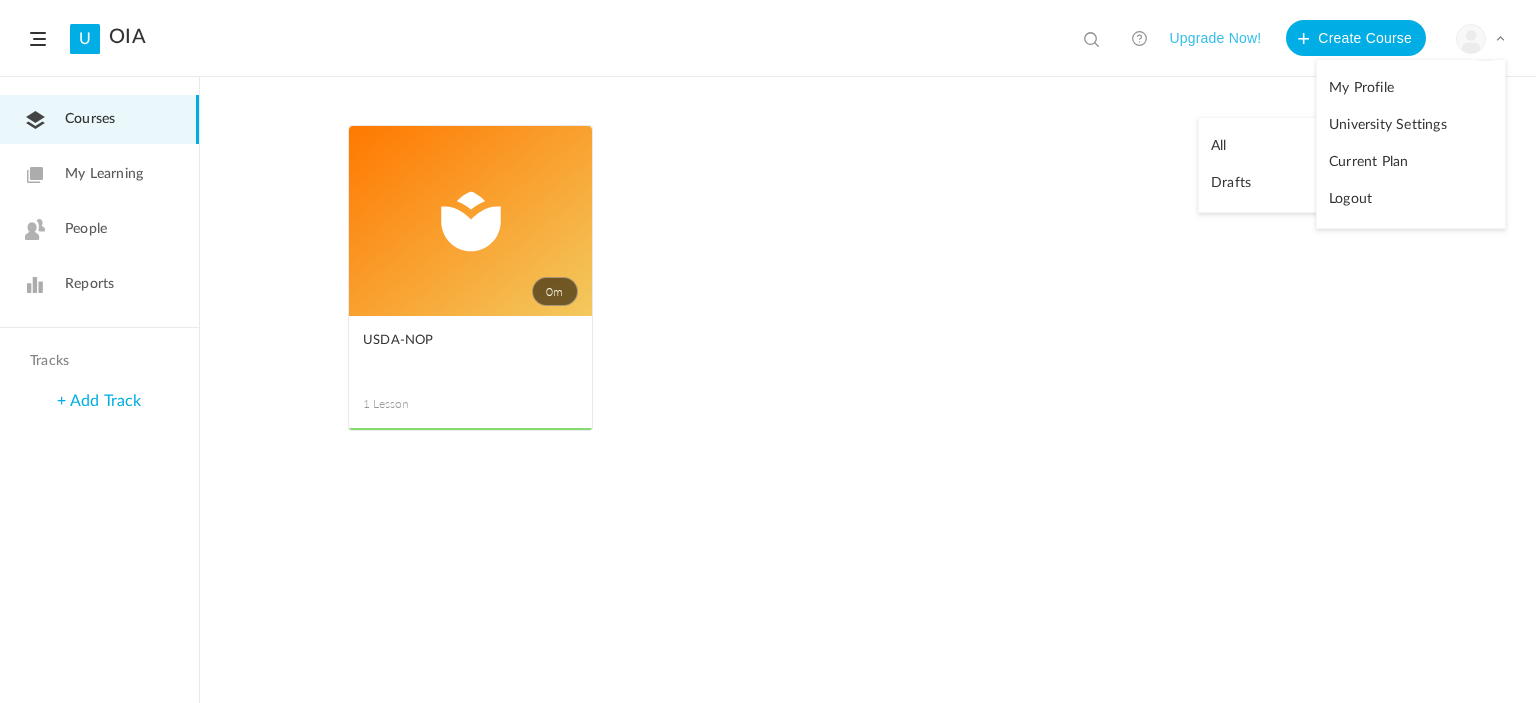 click on "Logout" 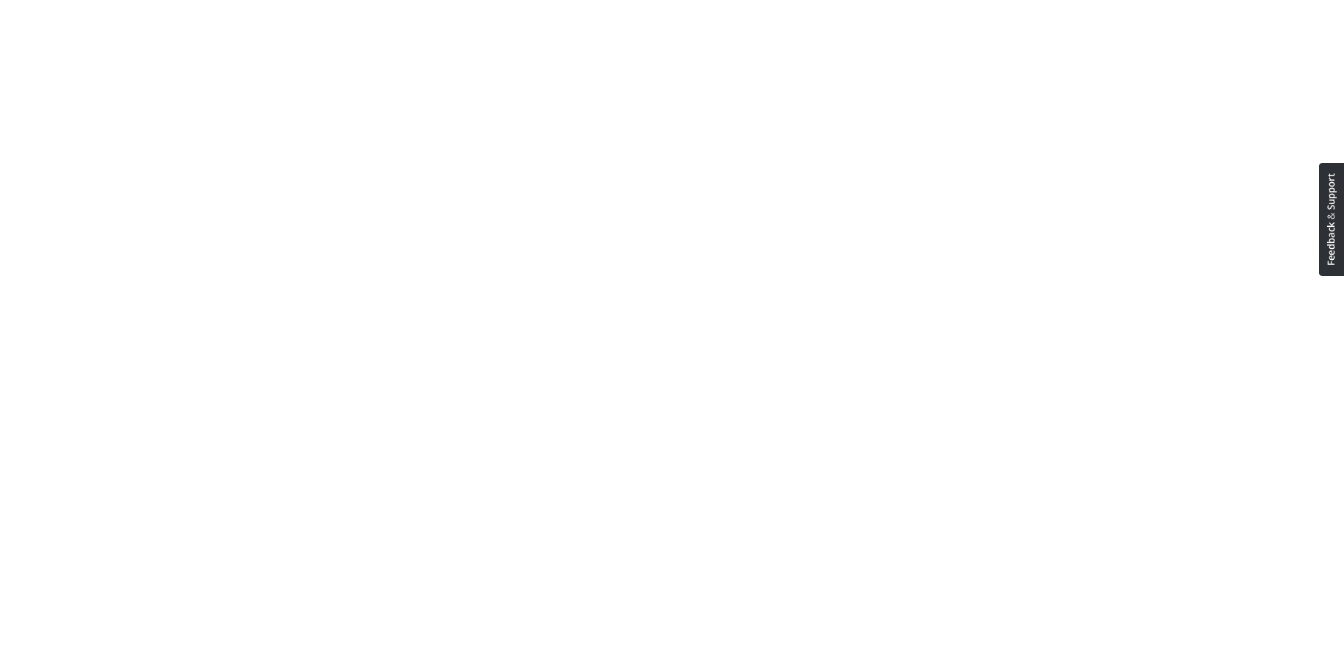 scroll, scrollTop: 0, scrollLeft: 0, axis: both 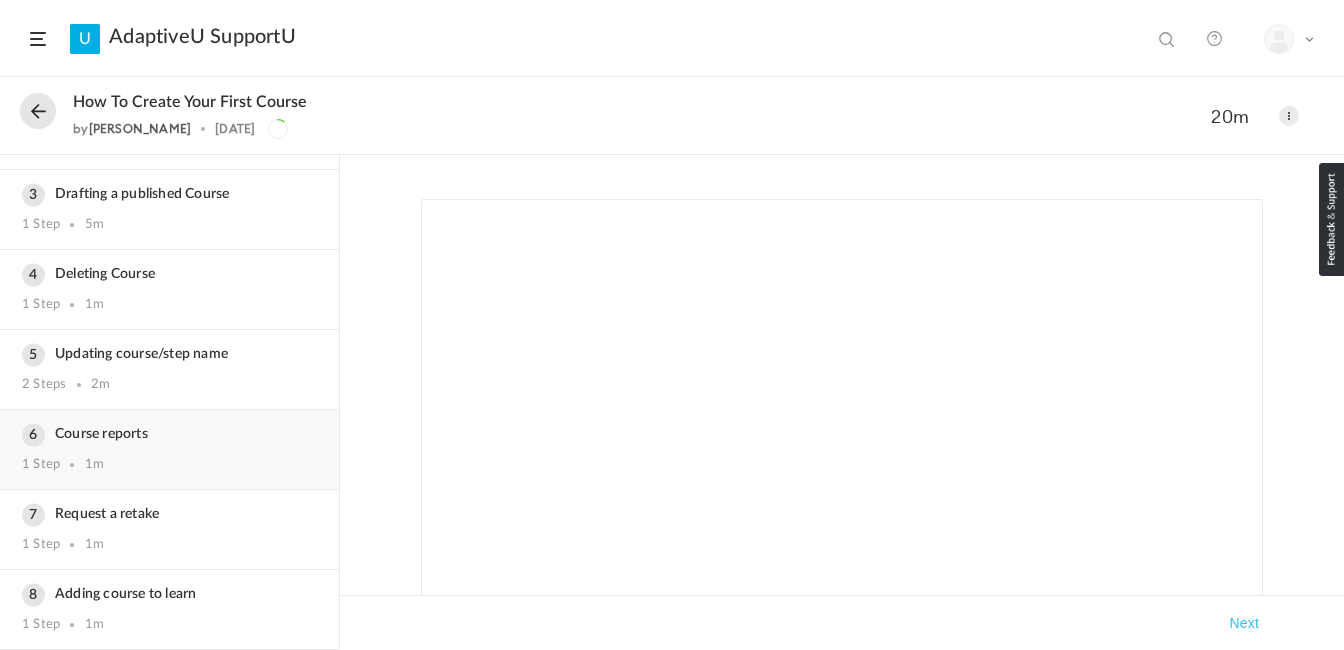 click on "Course reports
1 Step
1m" at bounding box center [169, 449] 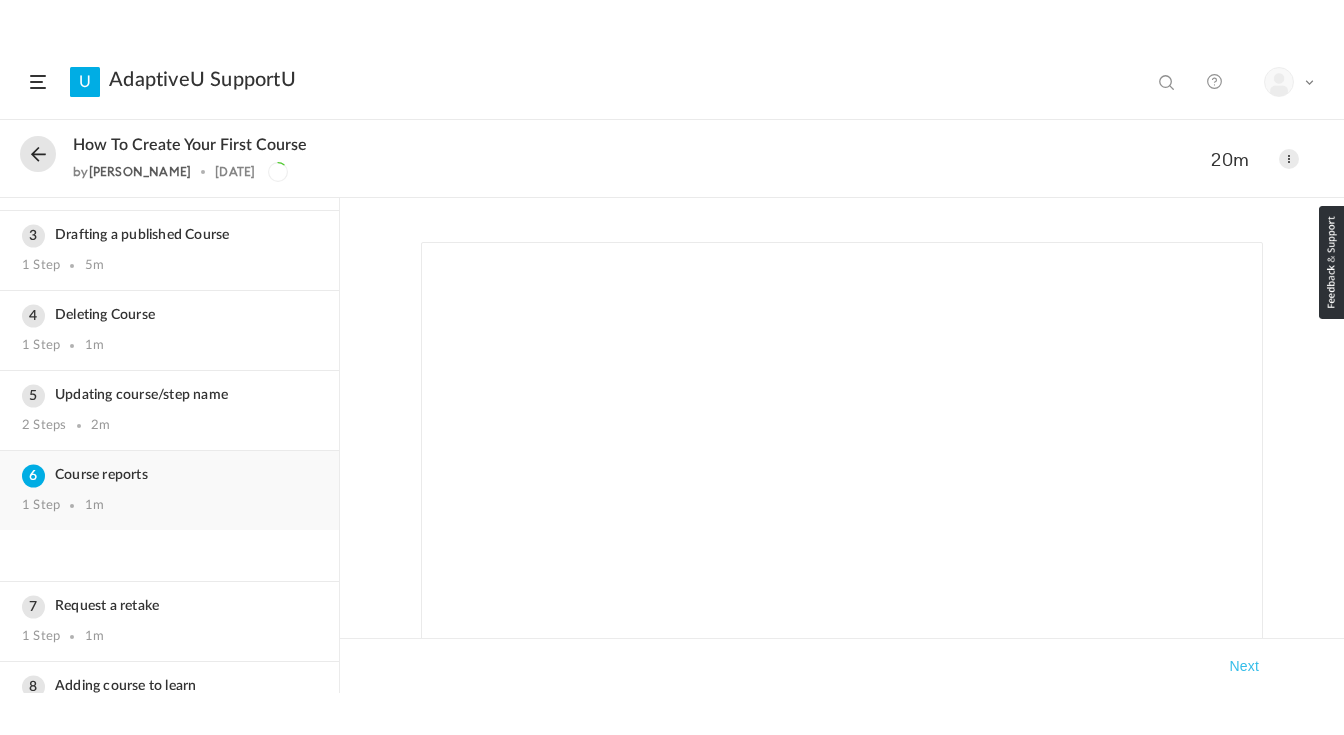 scroll, scrollTop: 145, scrollLeft: 0, axis: vertical 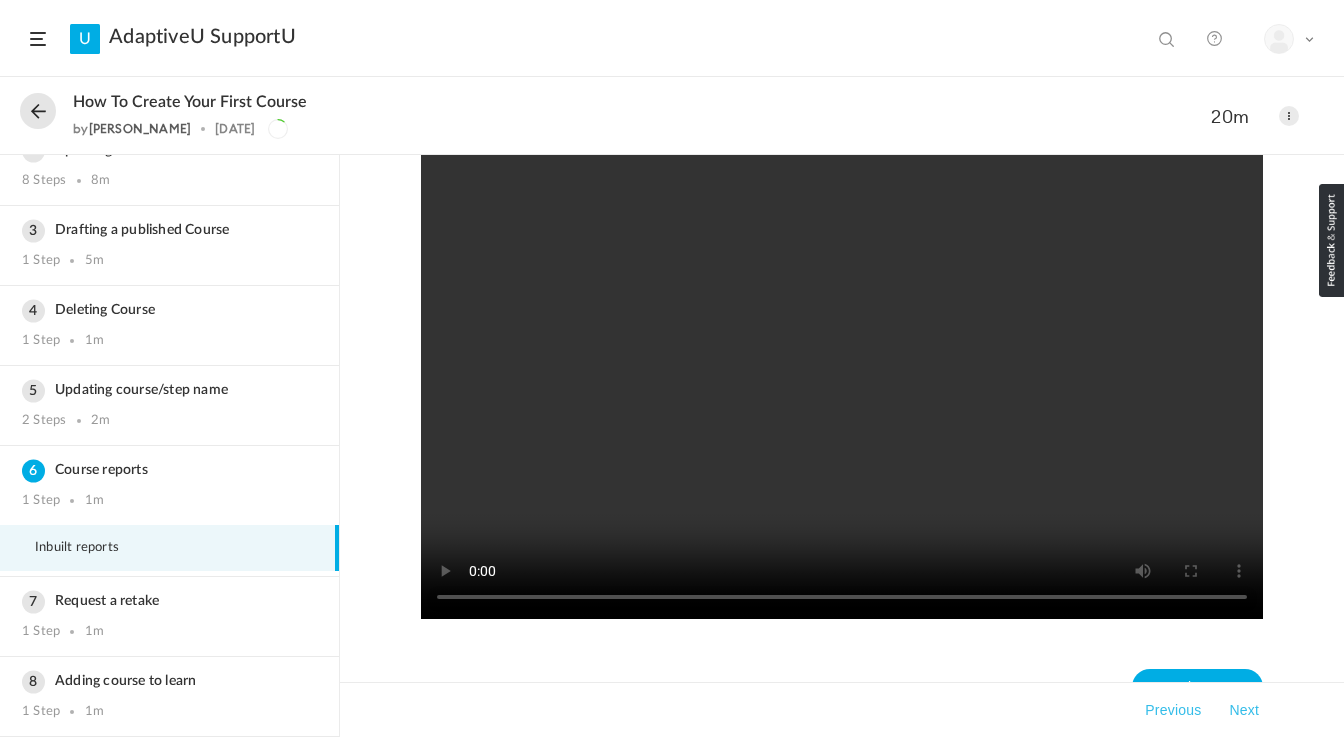 click 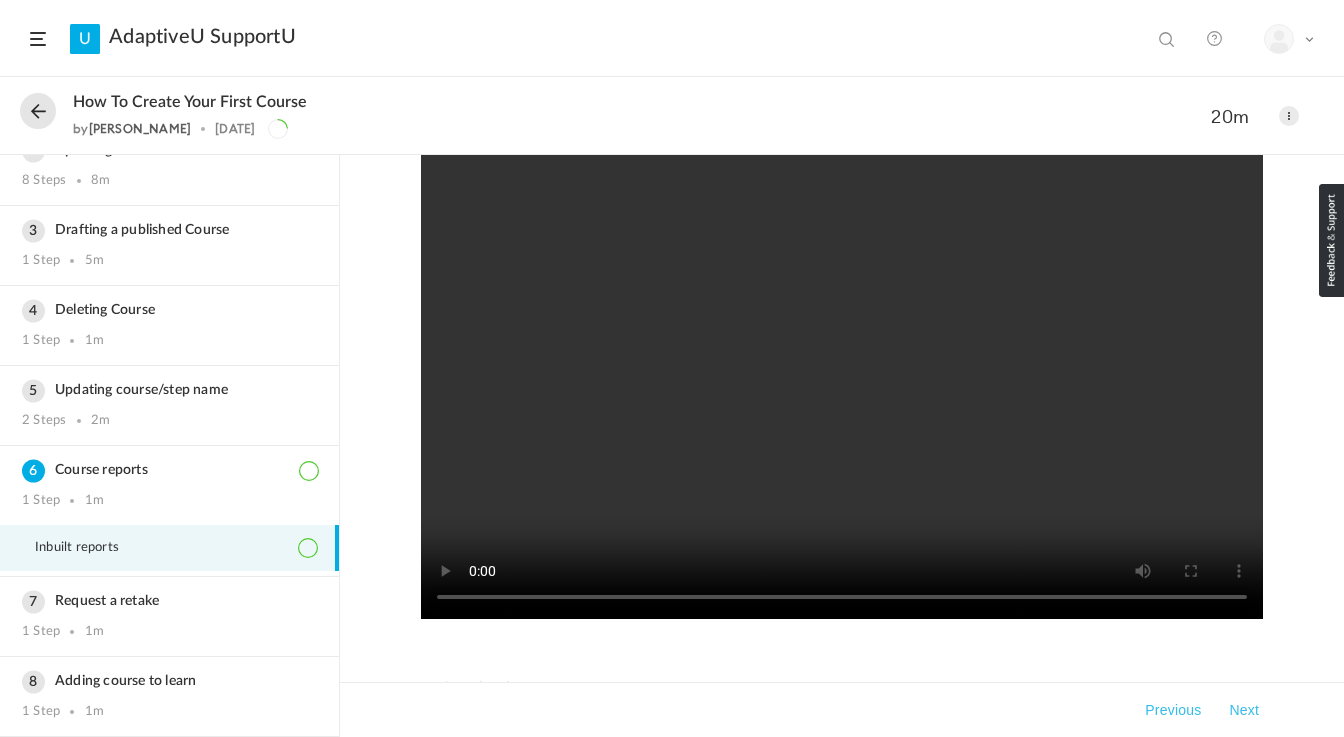 click on "Completed" 